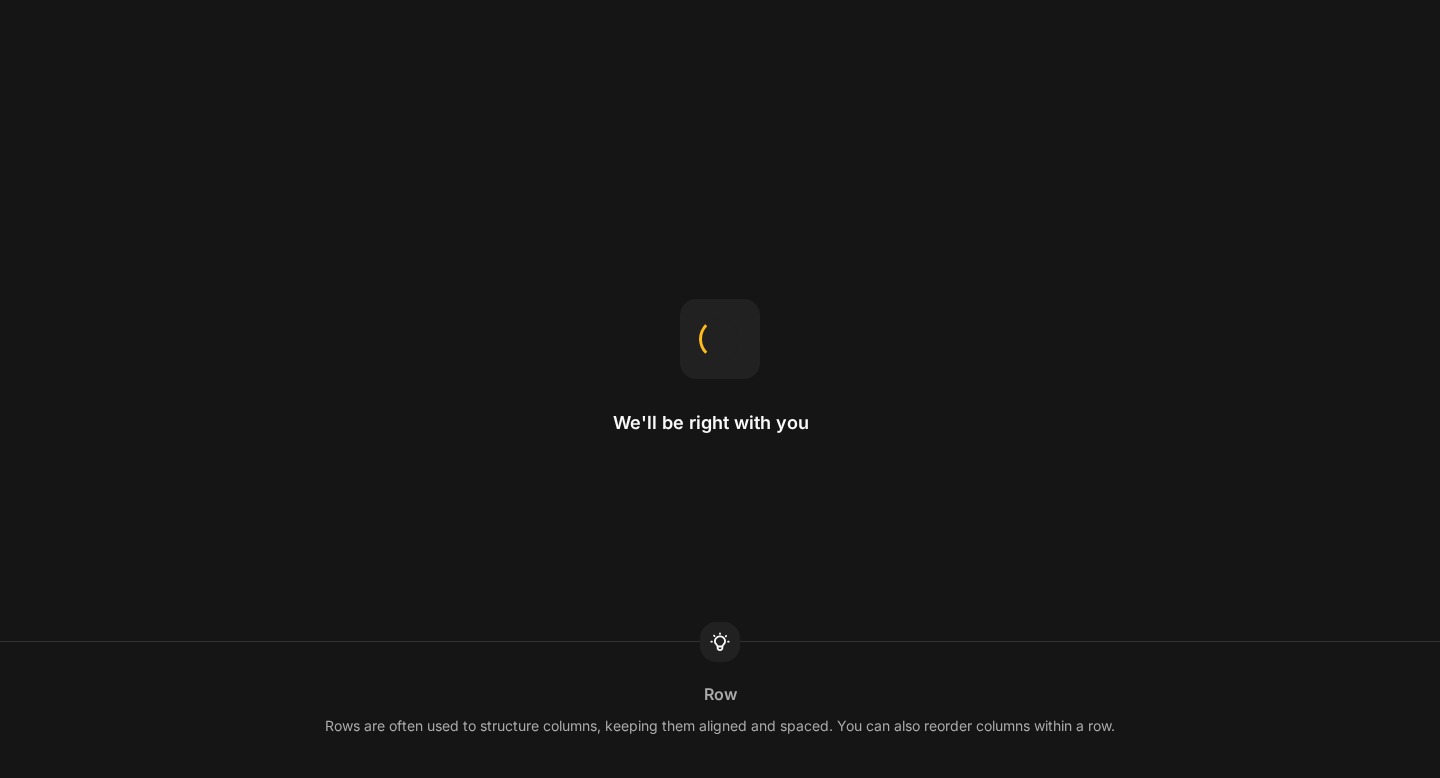 scroll, scrollTop: 0, scrollLeft: 0, axis: both 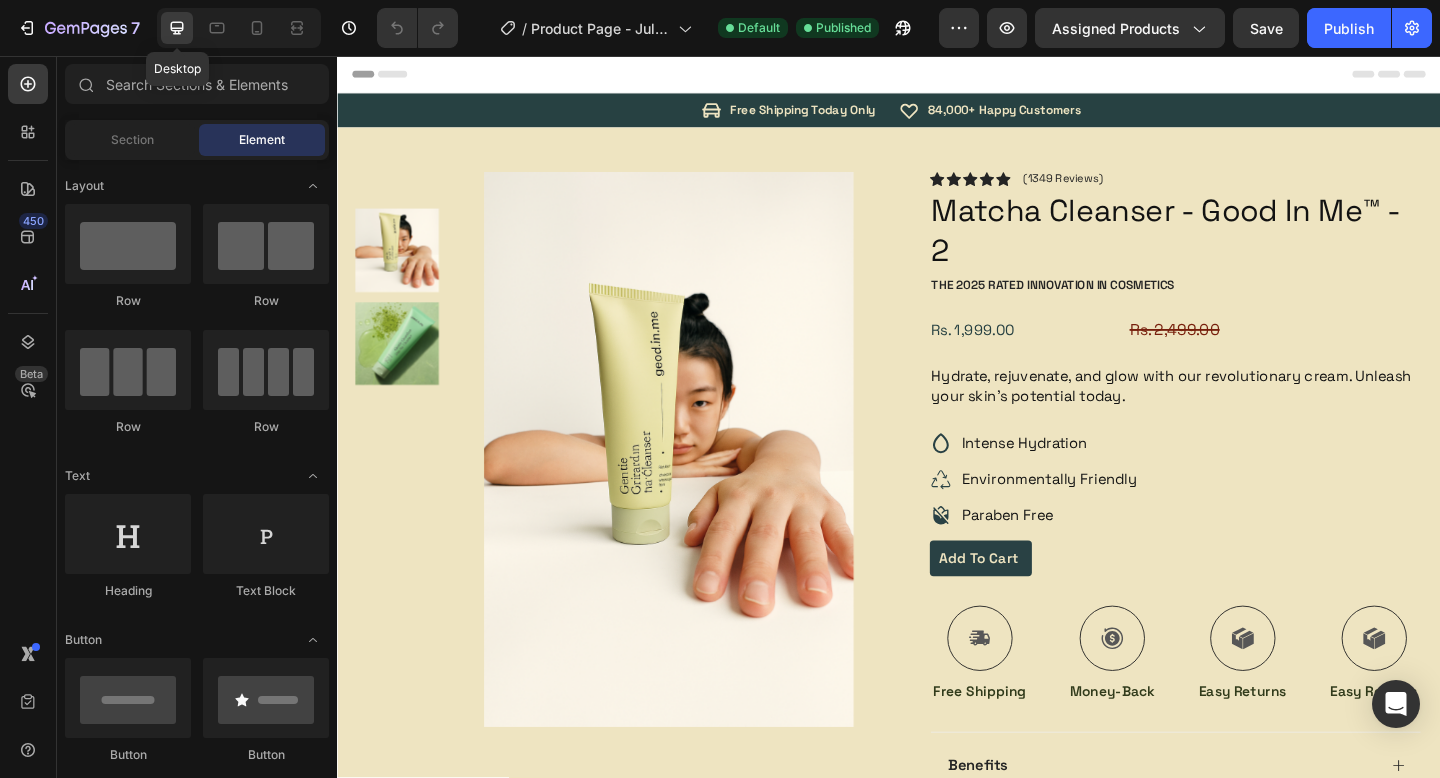 click 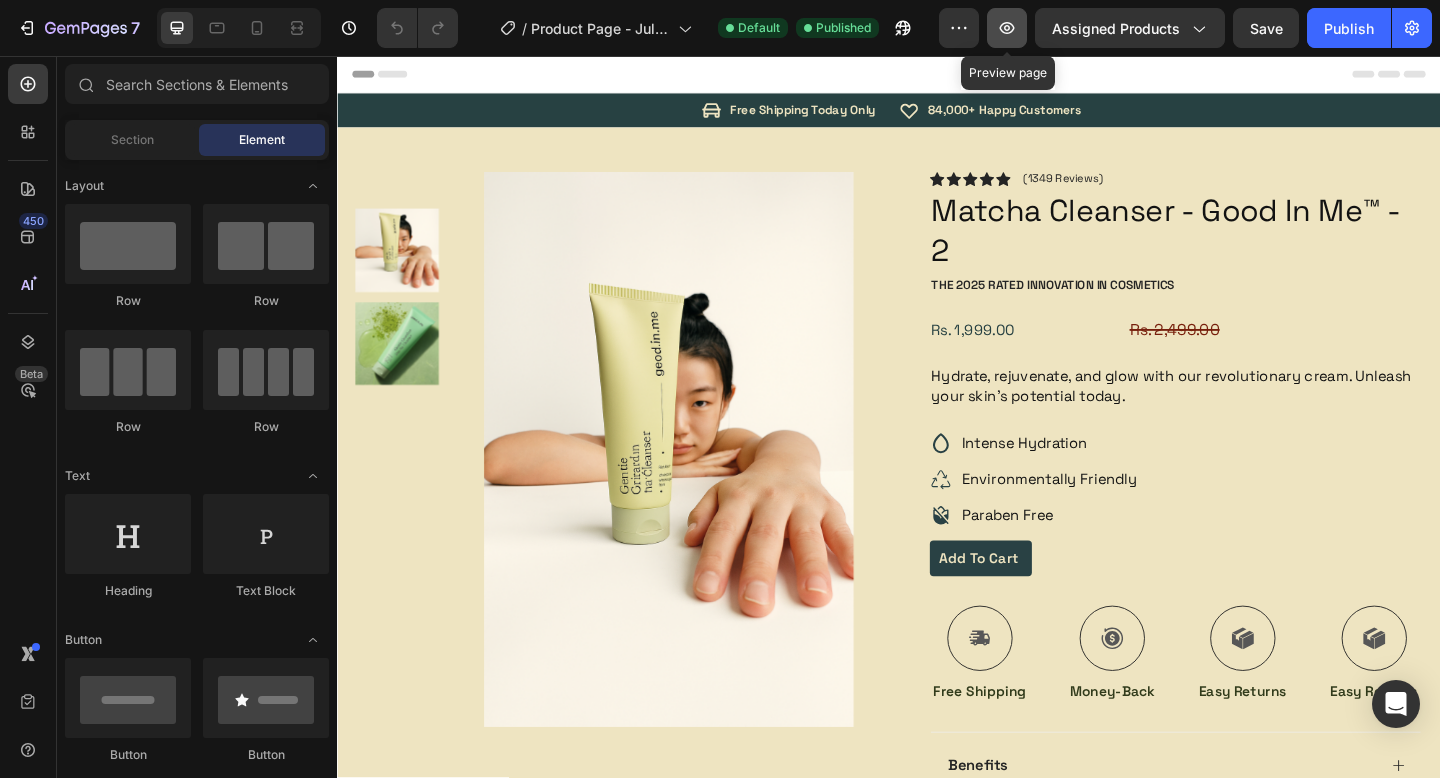 click 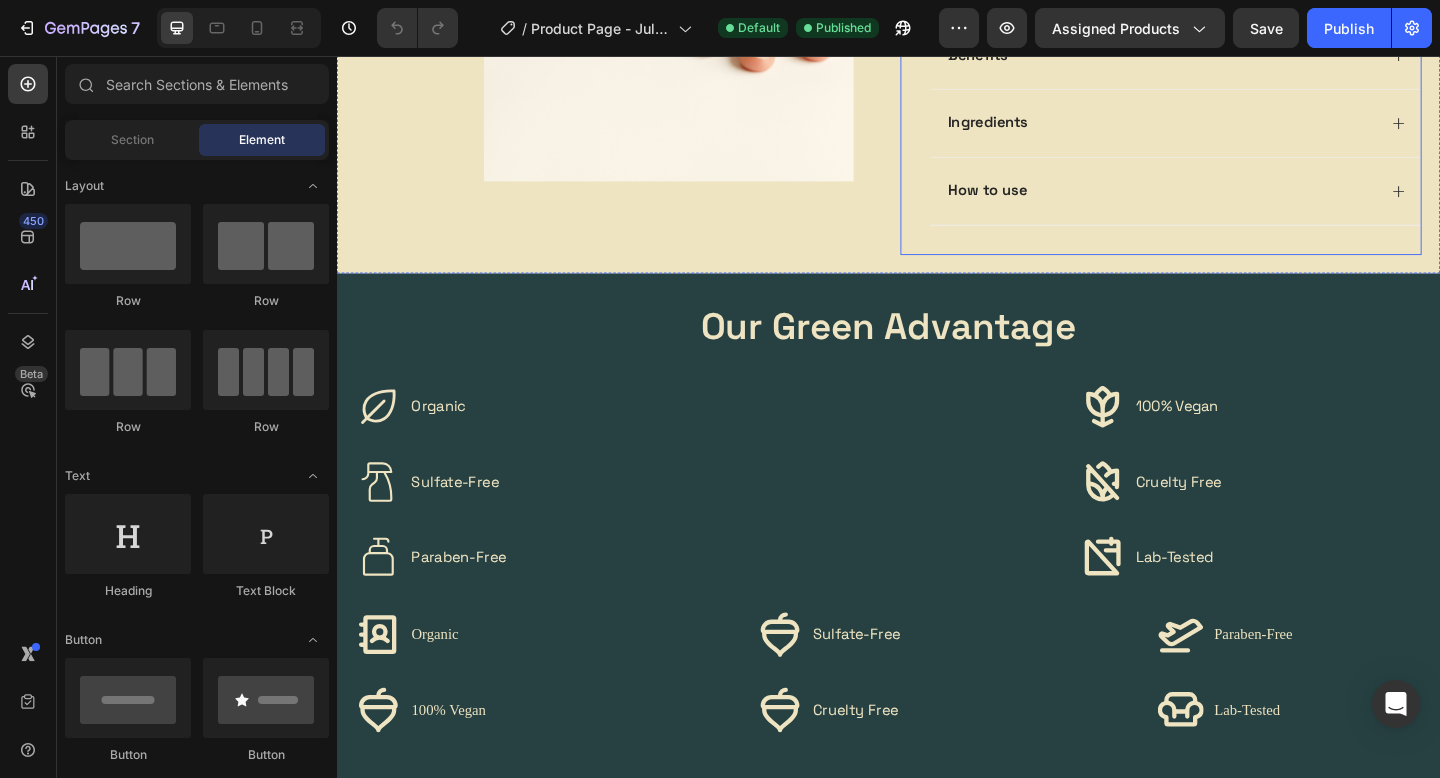 scroll, scrollTop: 1161, scrollLeft: 0, axis: vertical 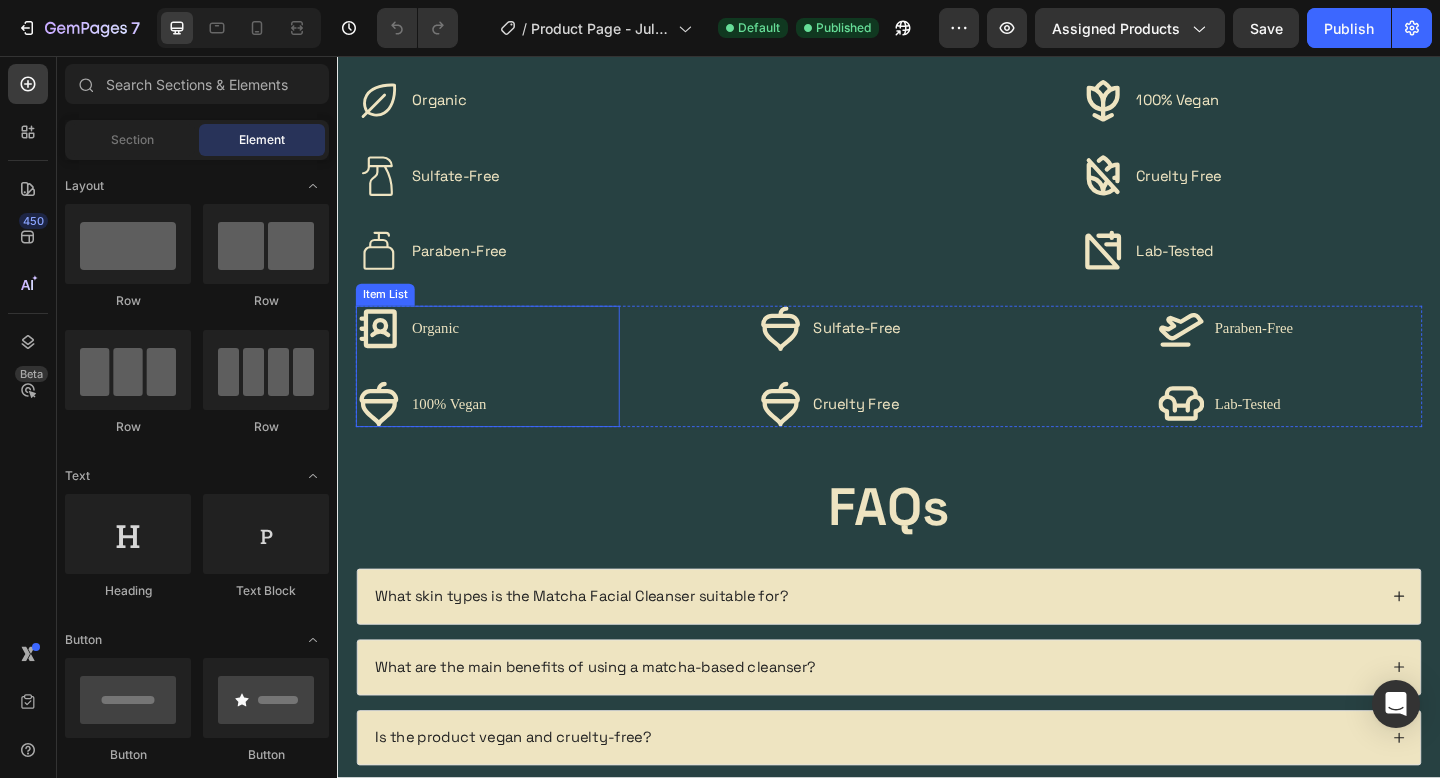 click on "Organic
100% Vegan" at bounding box center [500, 394] 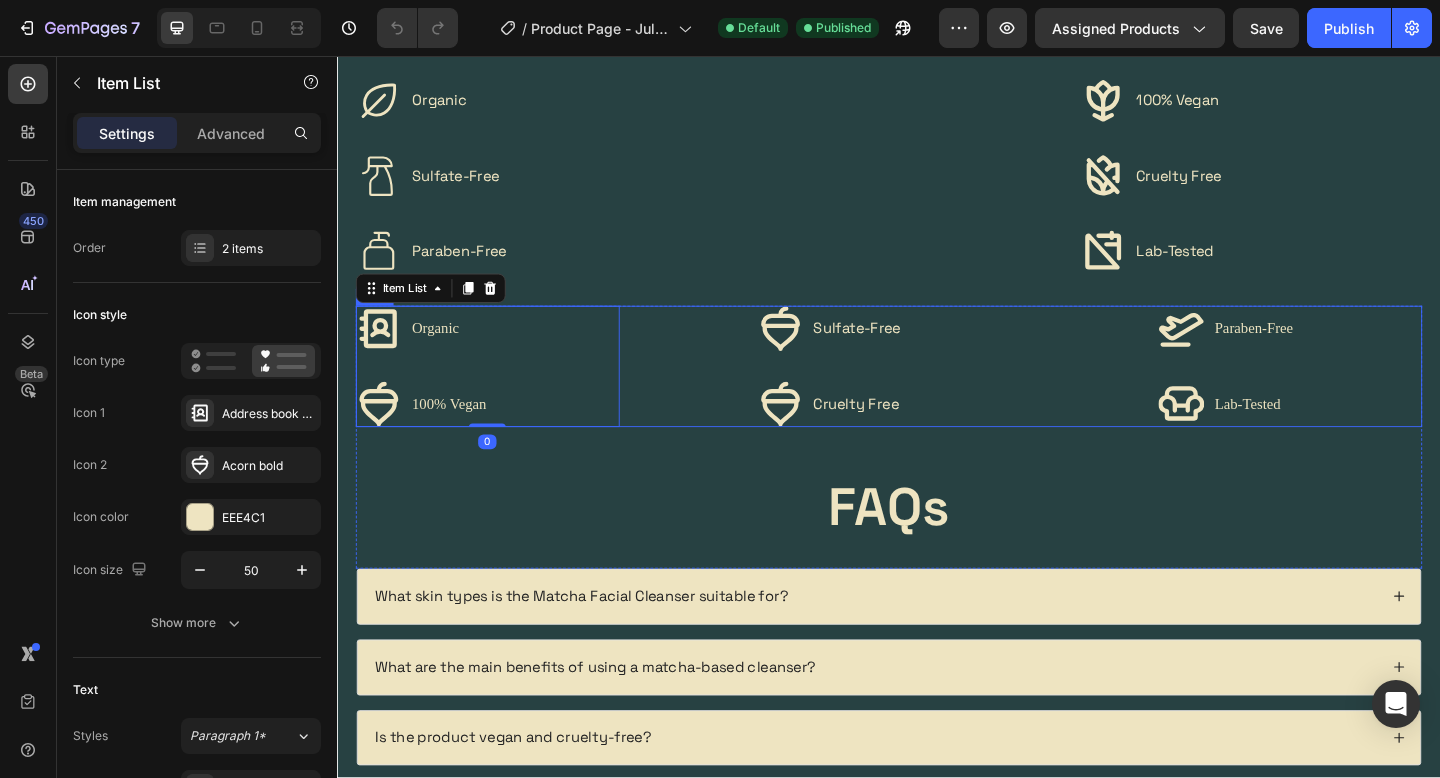 click on "Our Green Advantage Heading
Organic
Sulfate-Free
Paraben-Free Item List
100% Vegan
Cruelty Free
Lab-Tested Item List Row
Organic
100% Vegan Item List   0
Sulfate-Free
Cruelty Free Item List
Paraben-Free
Lab-Tested Item List Row FAQs Heading Row" at bounding box center (937, 287) 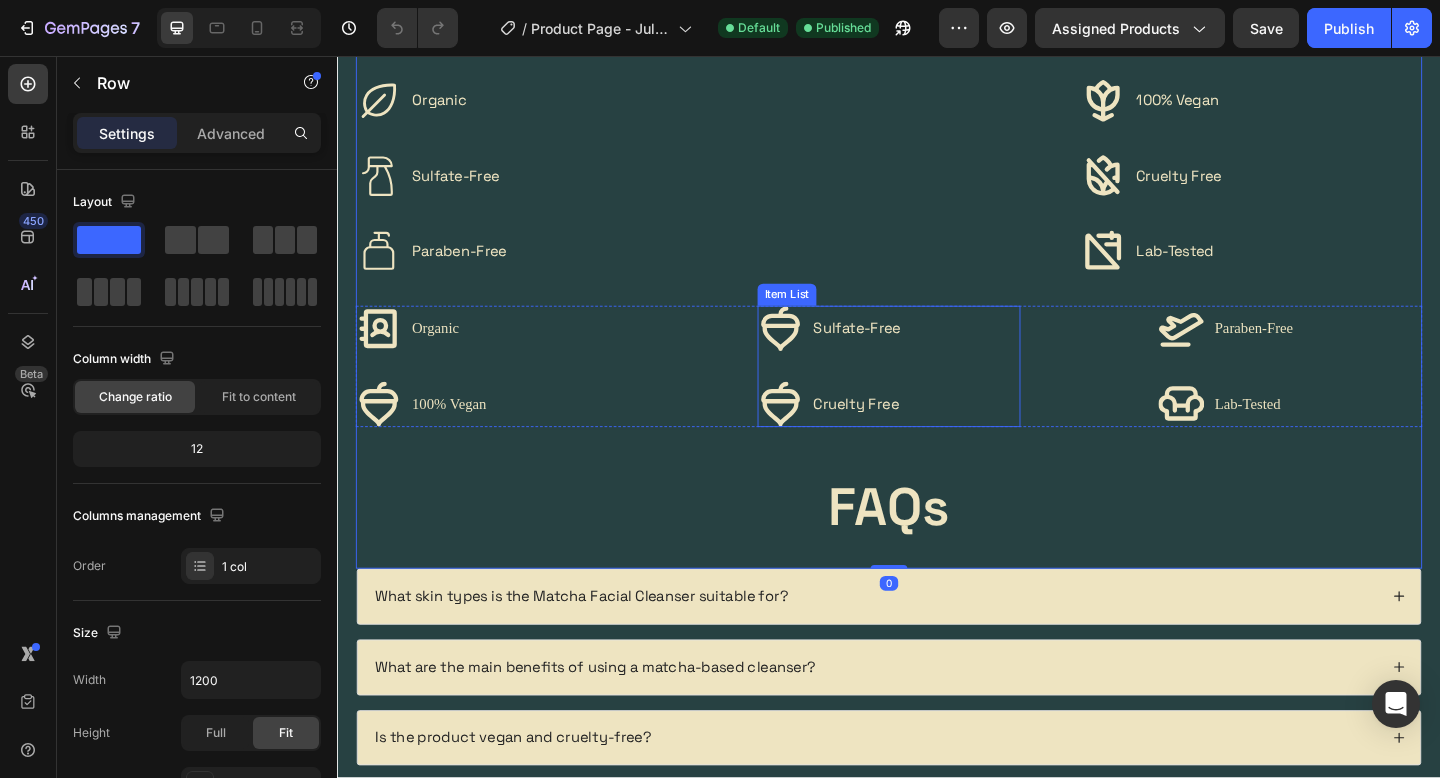 click on "Sulfate-Free" at bounding box center (902, 353) 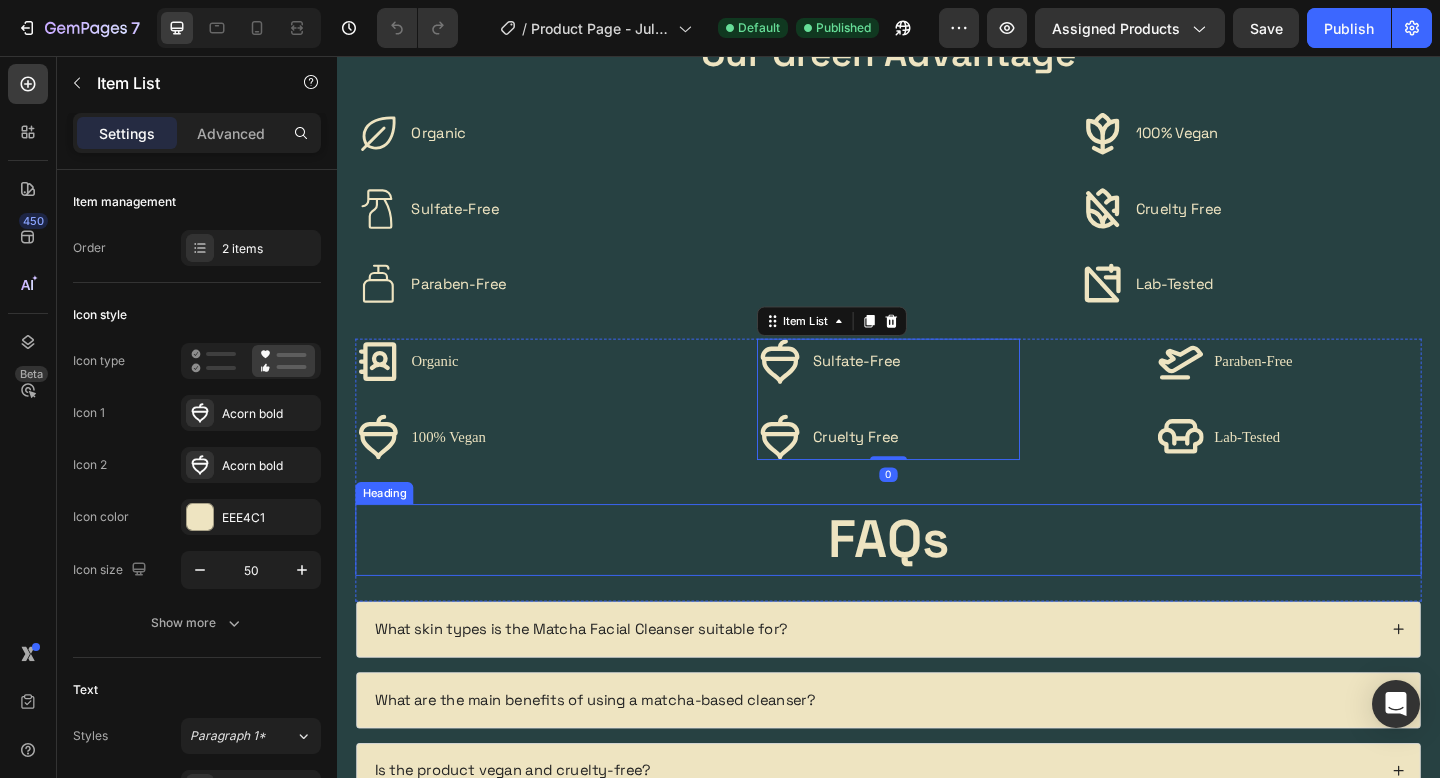 scroll, scrollTop: 975, scrollLeft: 0, axis: vertical 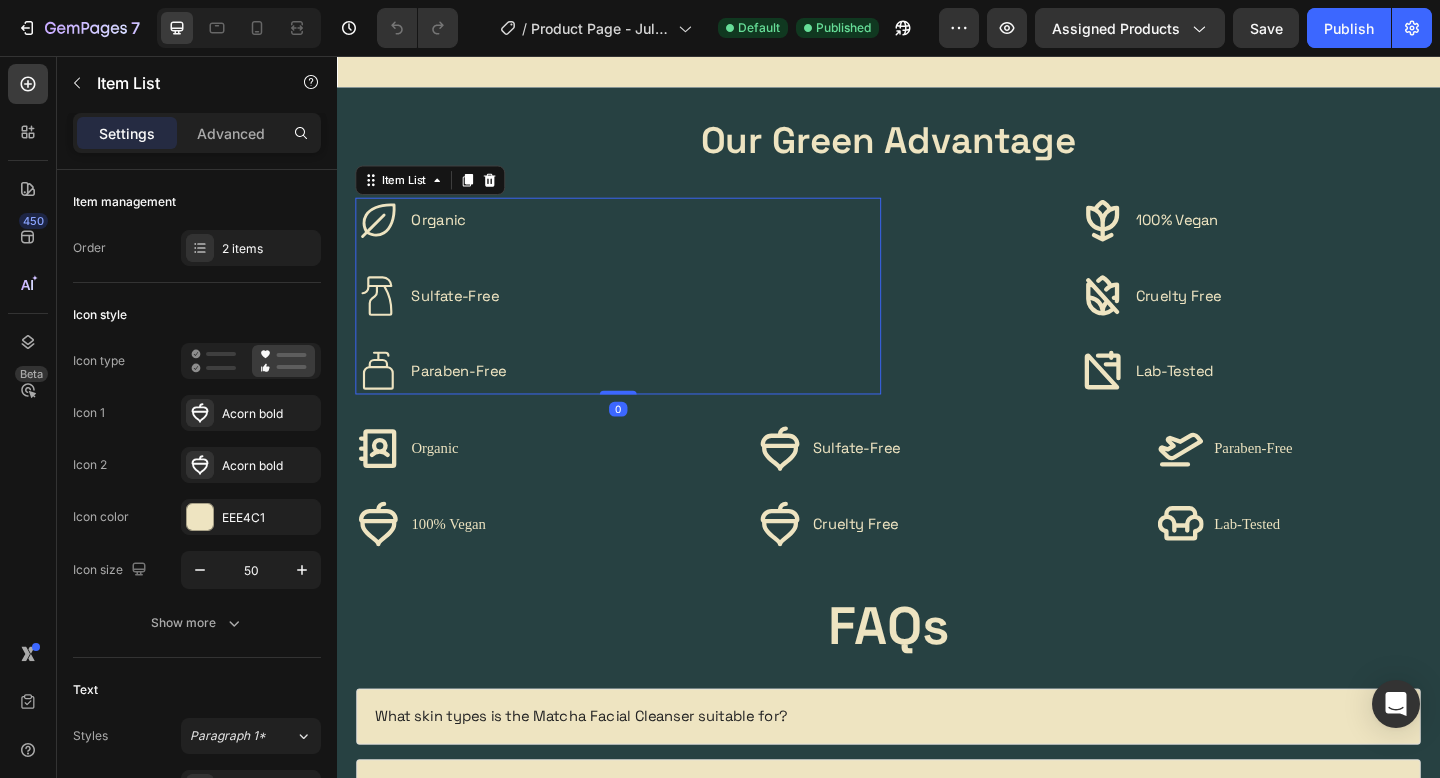 click on "Organic
Sulfate-Free
Paraben-Free" at bounding box center (643, 317) 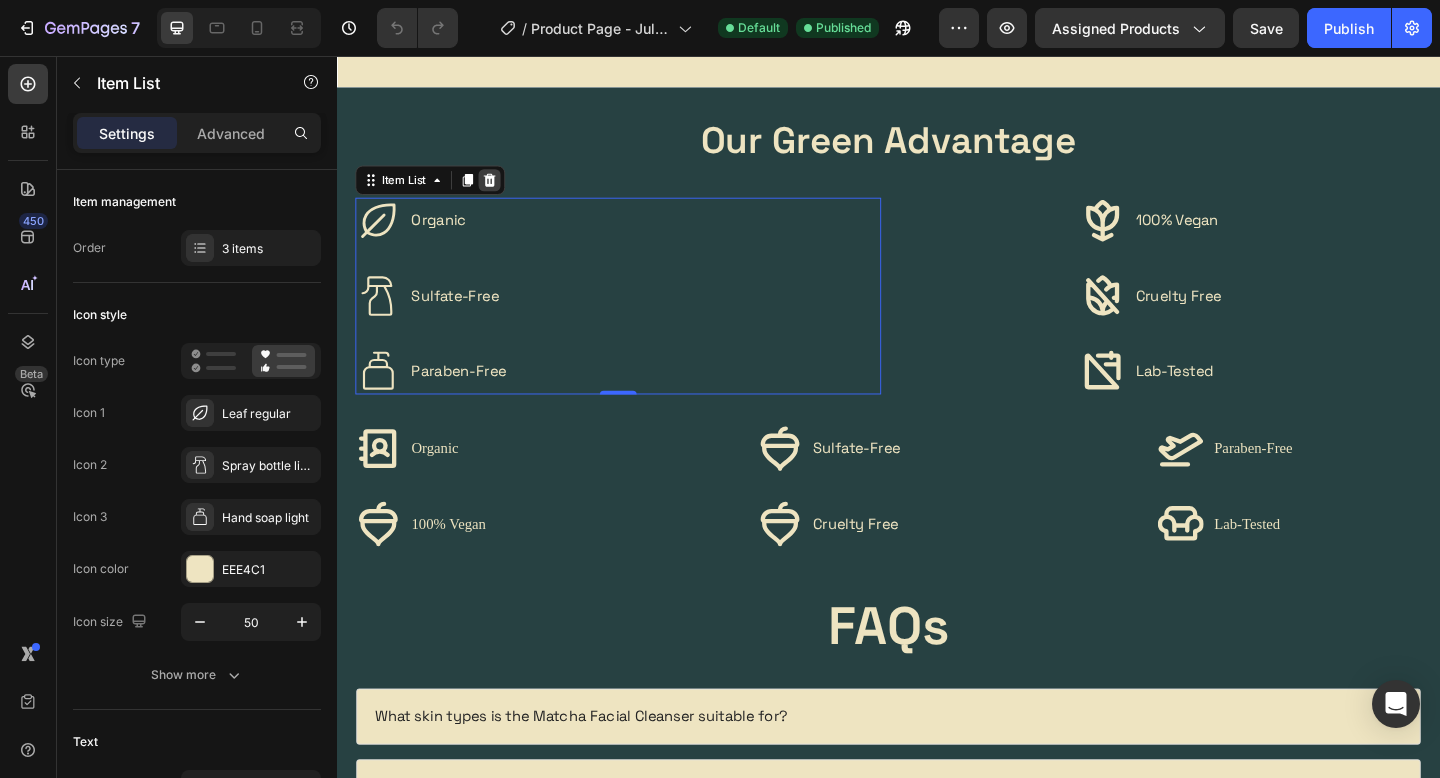 click 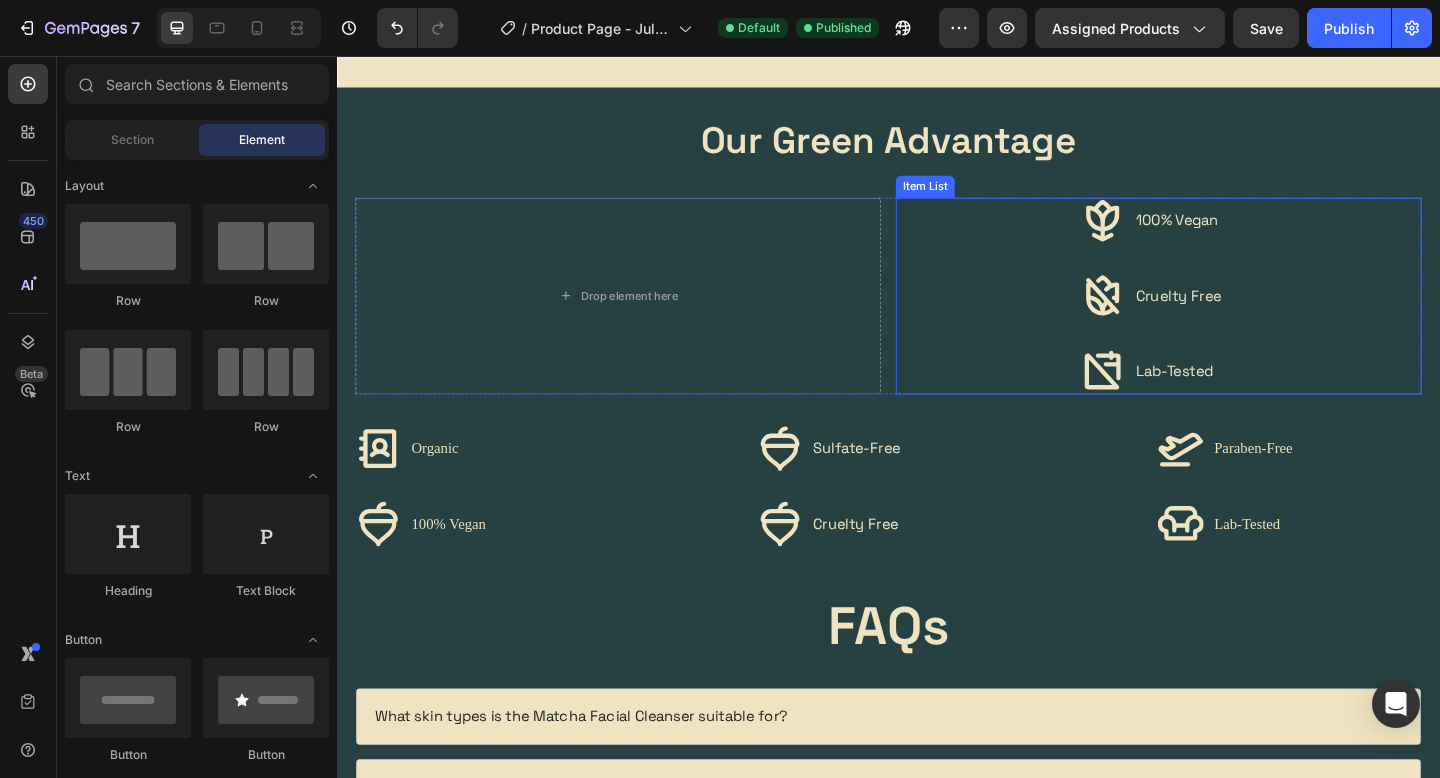 click on "100% Vegan
Cruelty Free
Lab-Tested" at bounding box center [1231, 317] 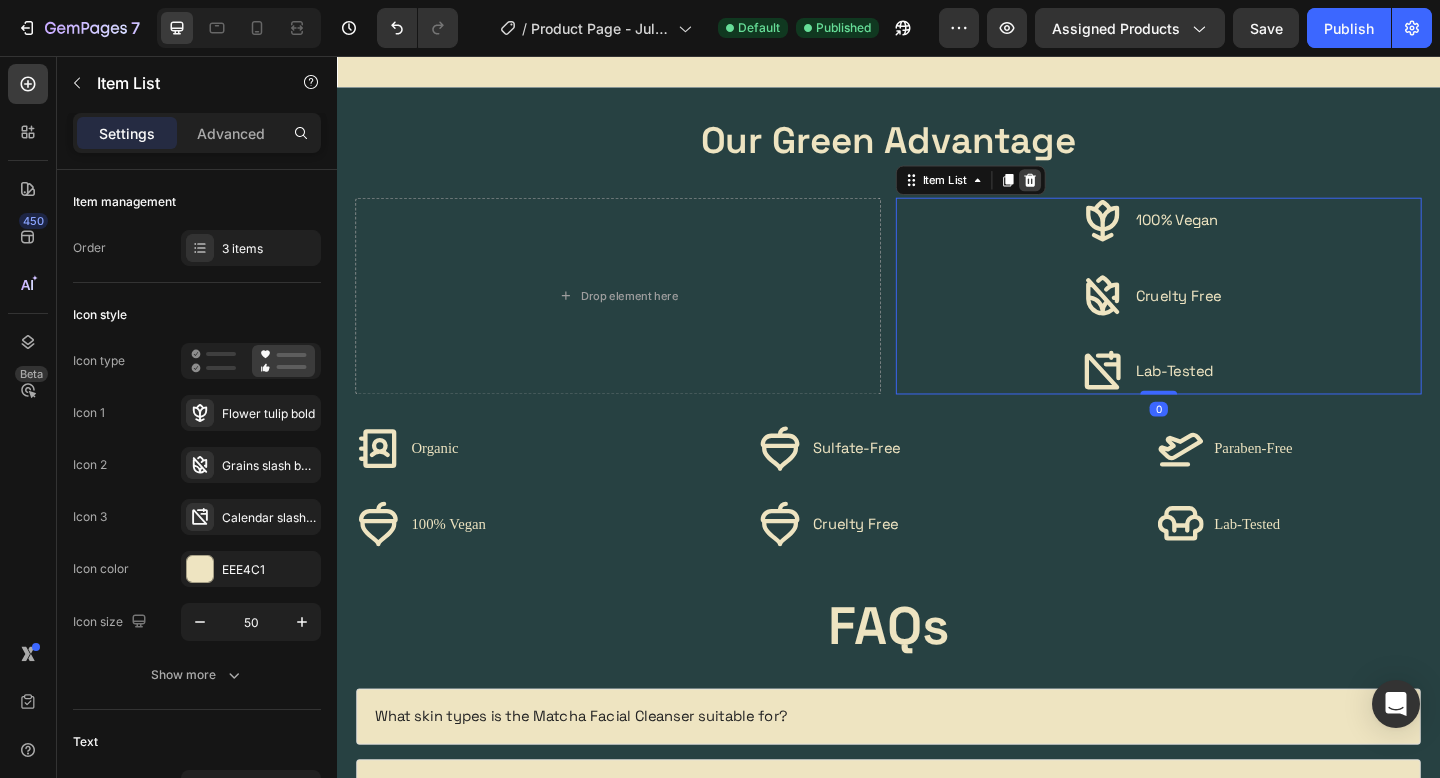 click 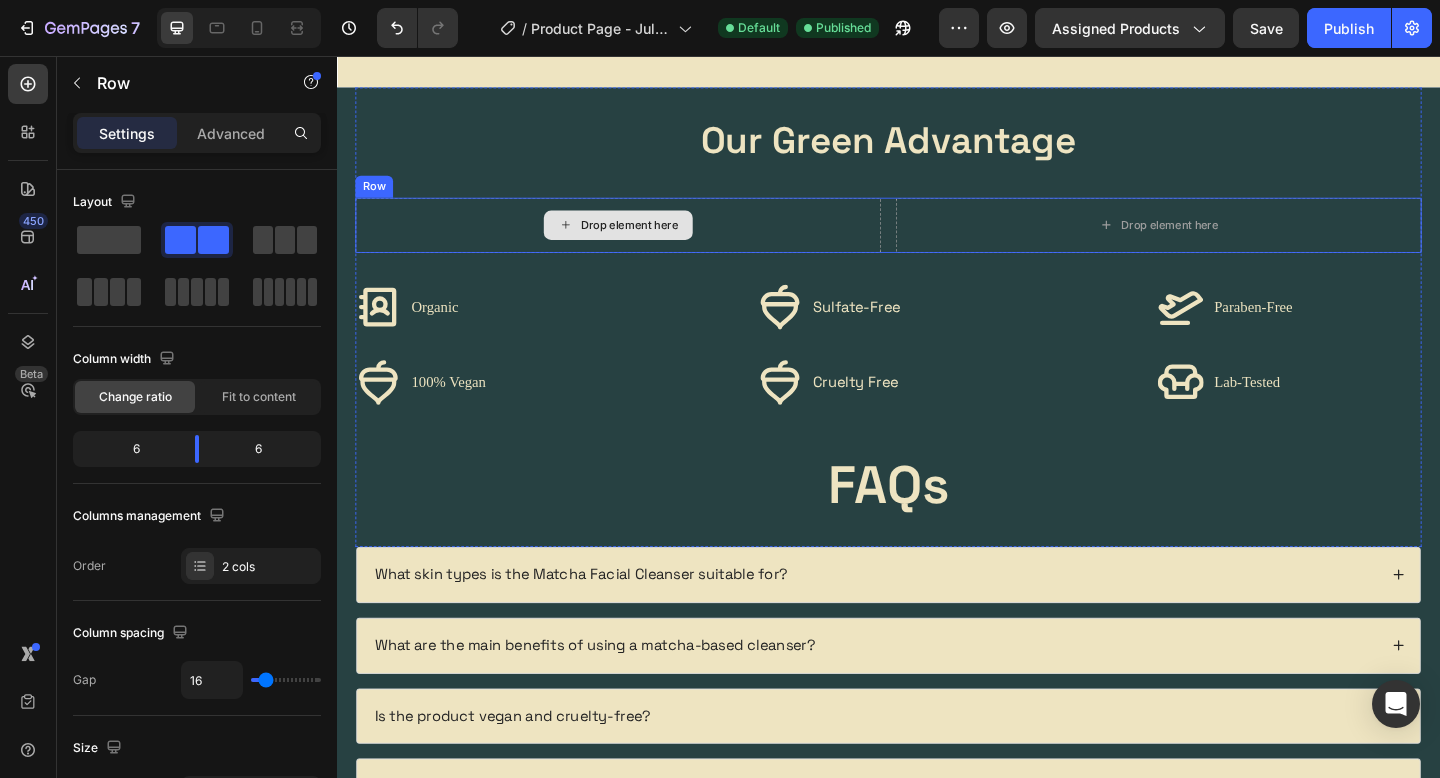 click on "Drop element here" at bounding box center (643, 240) 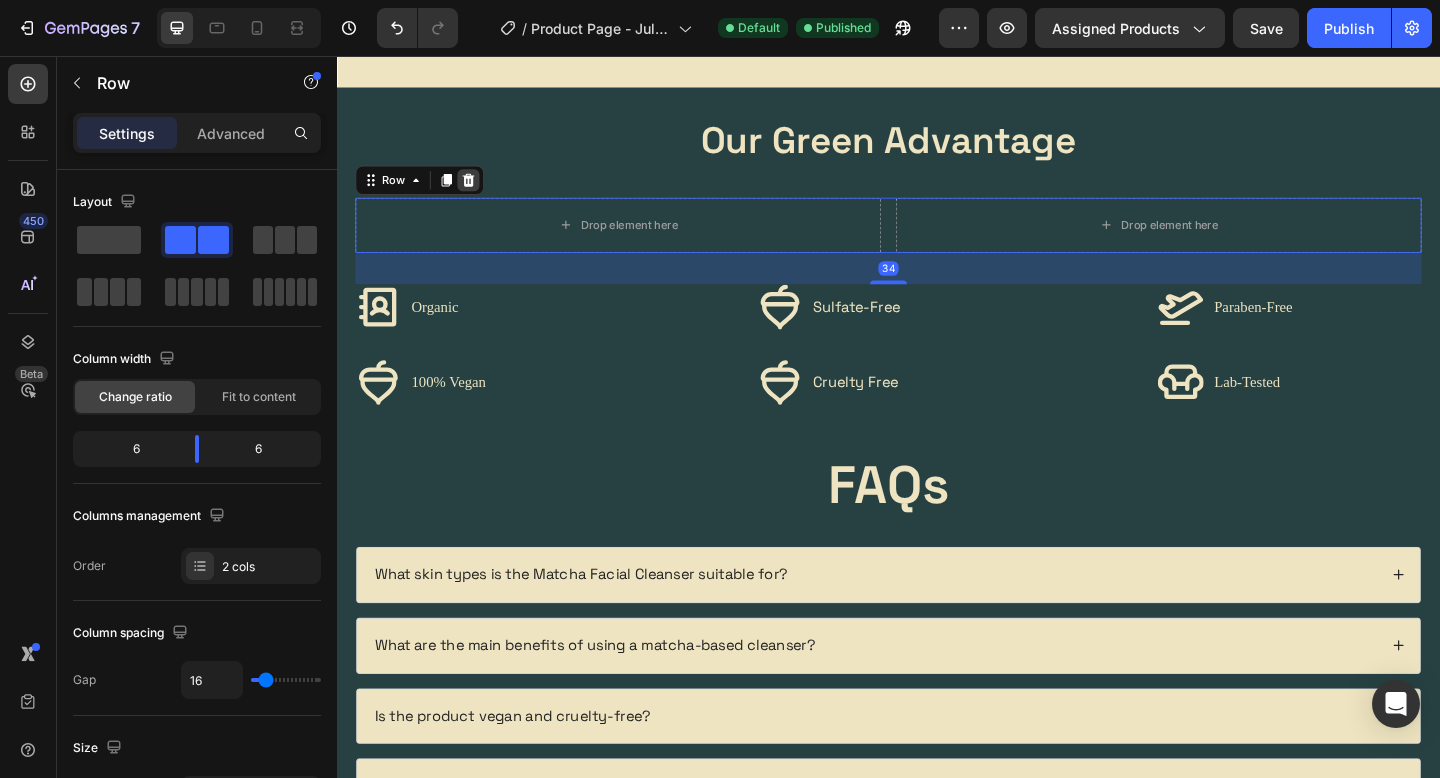 click 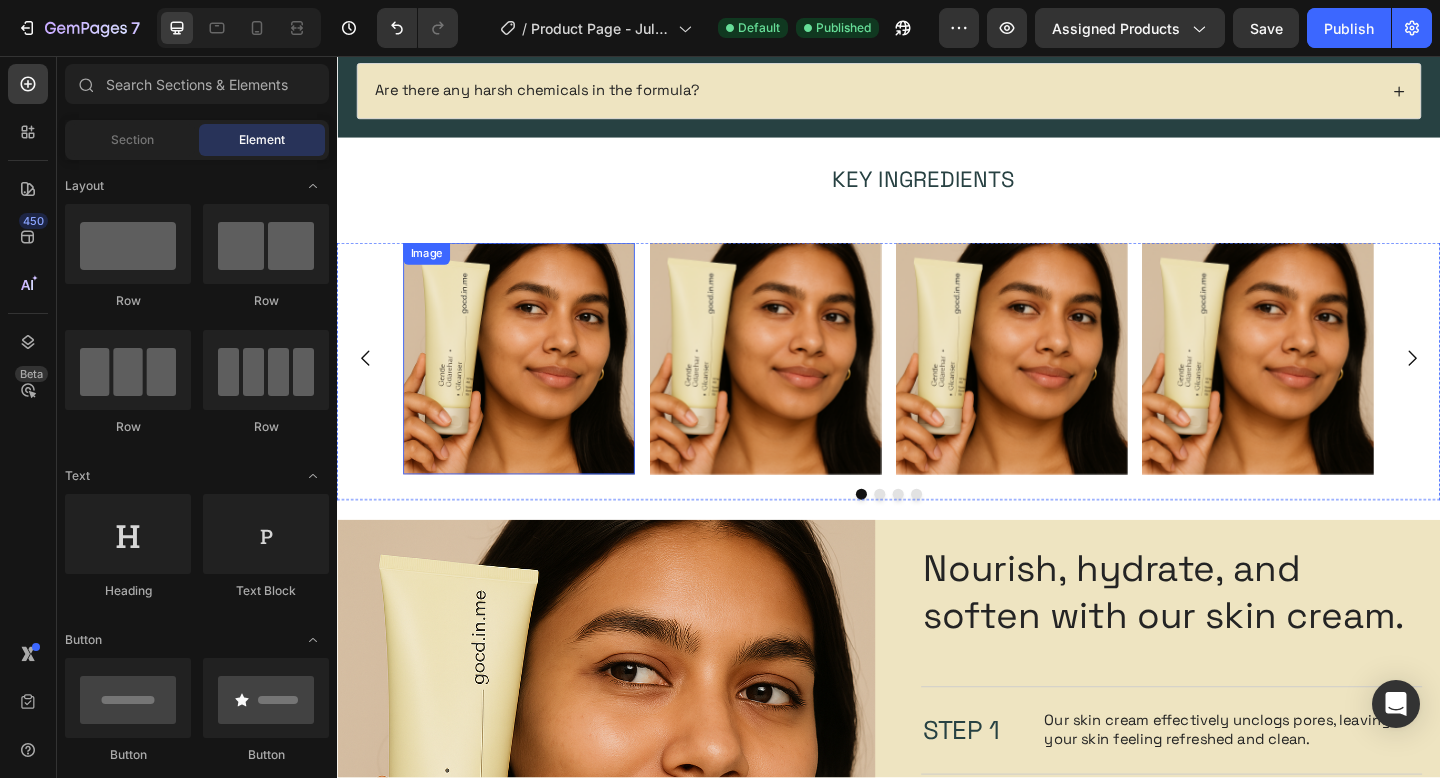 scroll, scrollTop: 1634, scrollLeft: 0, axis: vertical 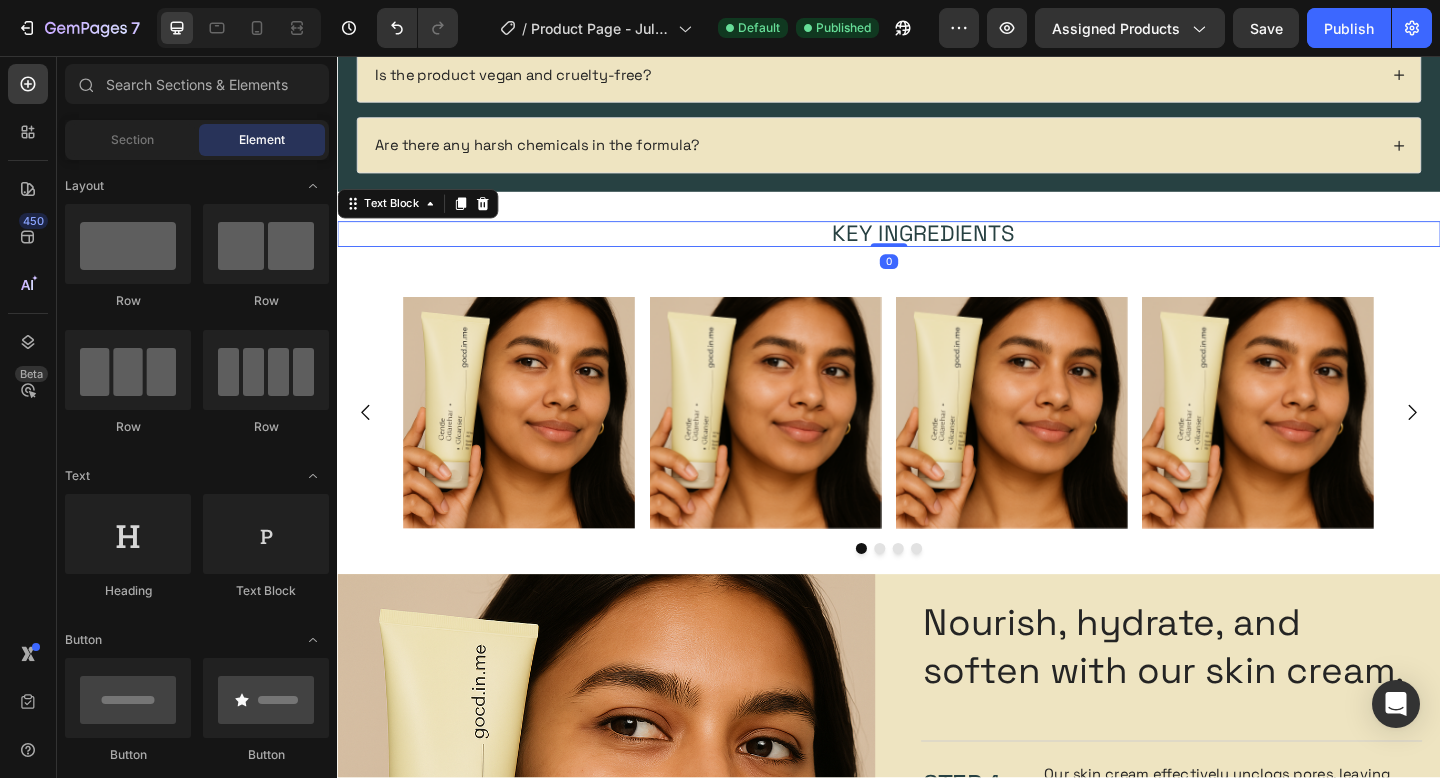 click on "Key Ingredients" at bounding box center [974, 250] 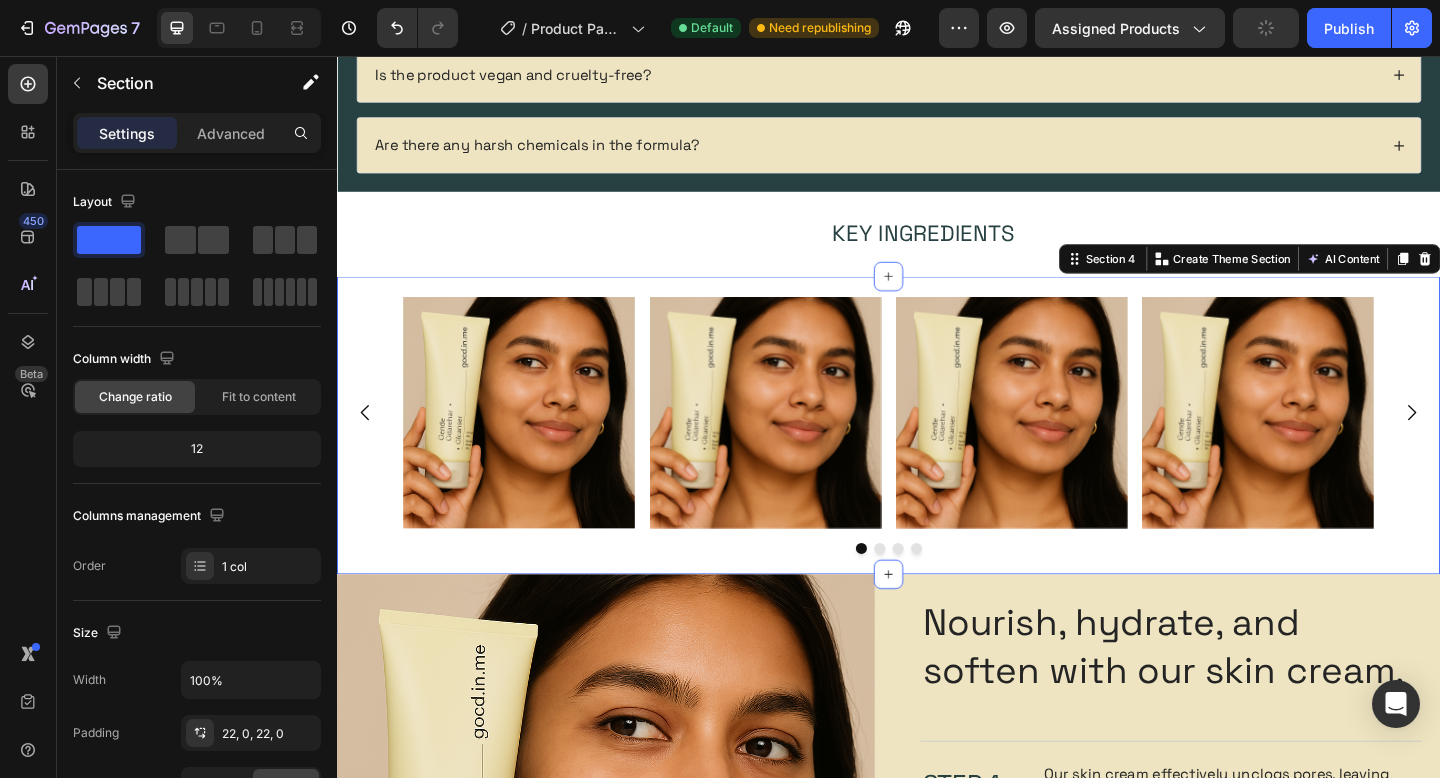 click on "Image Image Image Image
Carousel Section 4   You can create reusable sections Create Theme Section AI Content Write with GemAI What would you like to describe here? Tone and Voice Persuasive Product Getting products... Show more Generate" at bounding box center [937, 458] 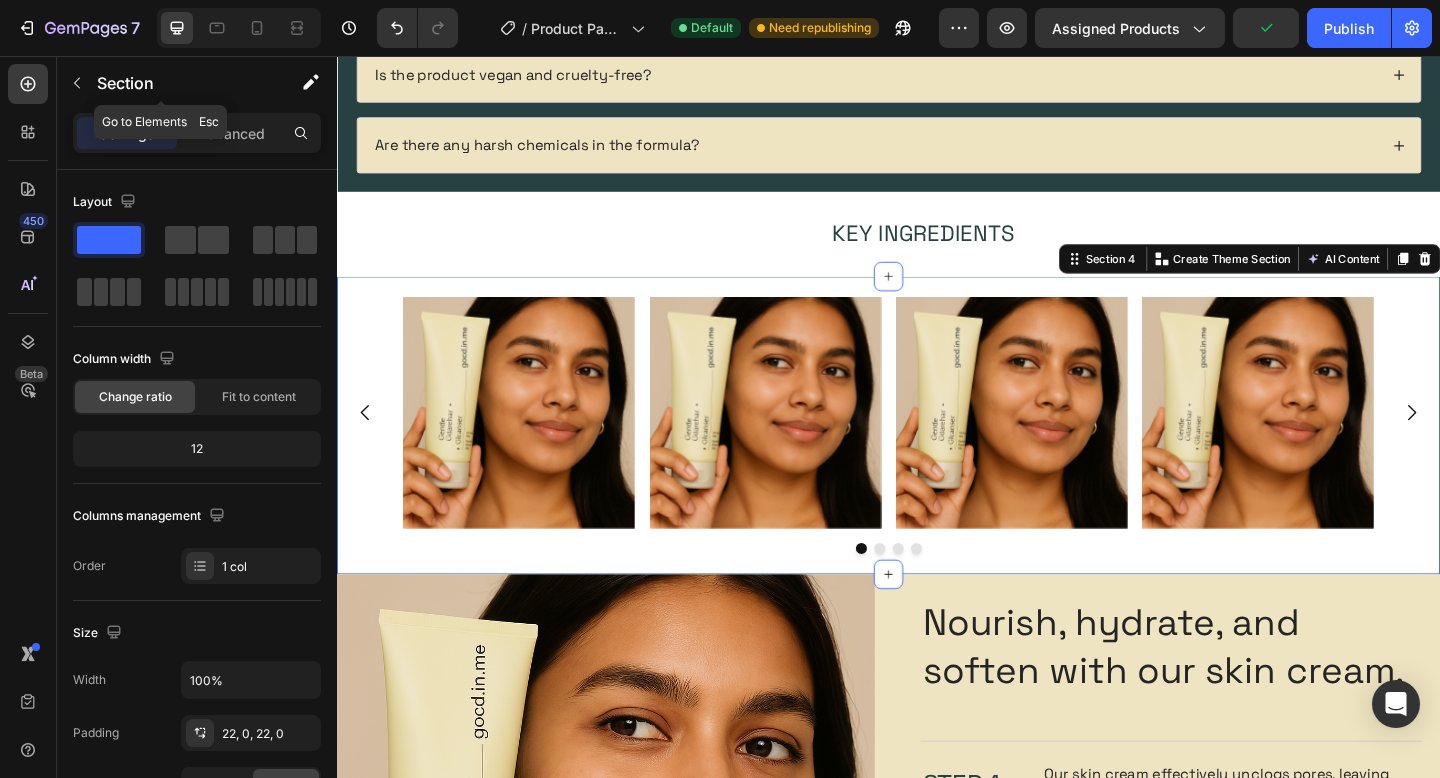 click on "Settings Advanced" at bounding box center (197, 133) 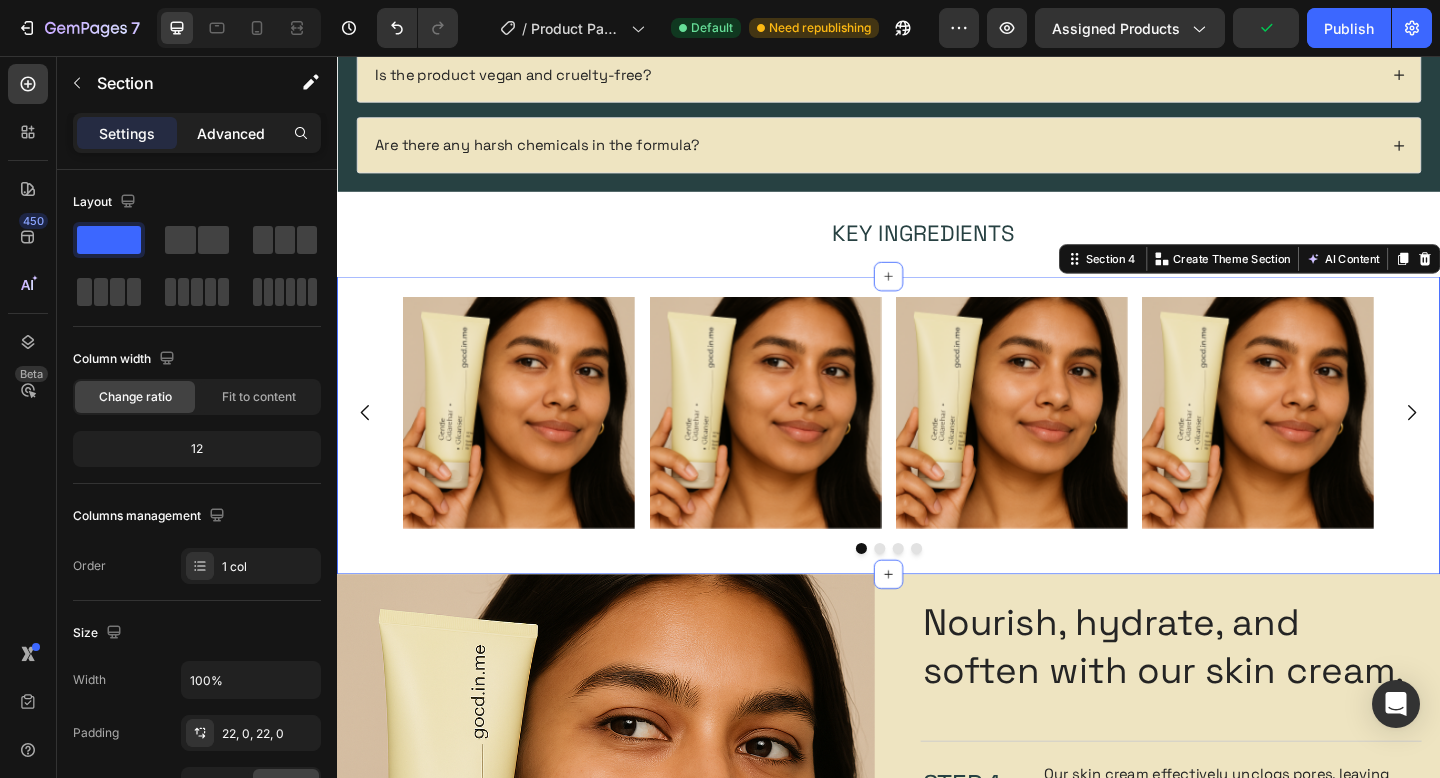 click on "Advanced" at bounding box center [231, 133] 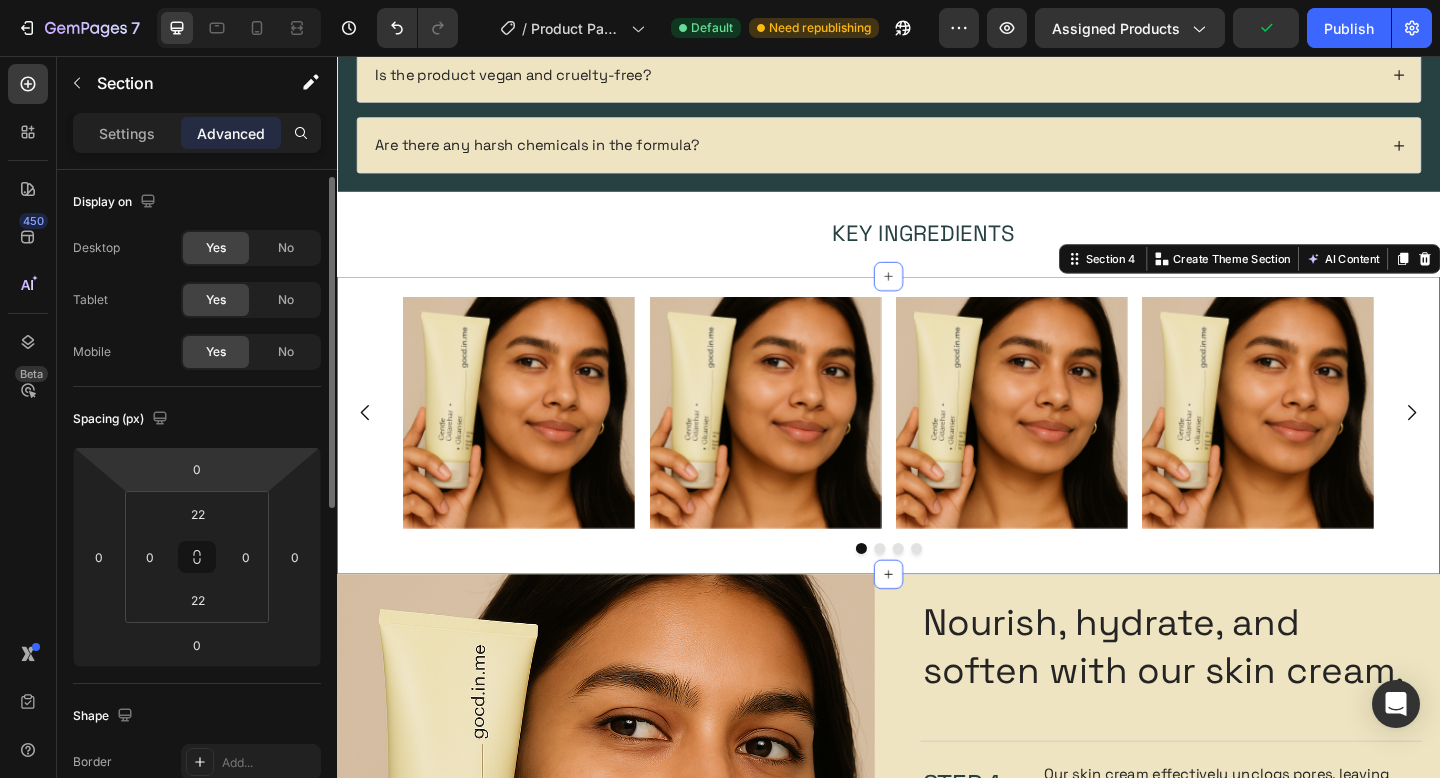 scroll, scrollTop: 135, scrollLeft: 0, axis: vertical 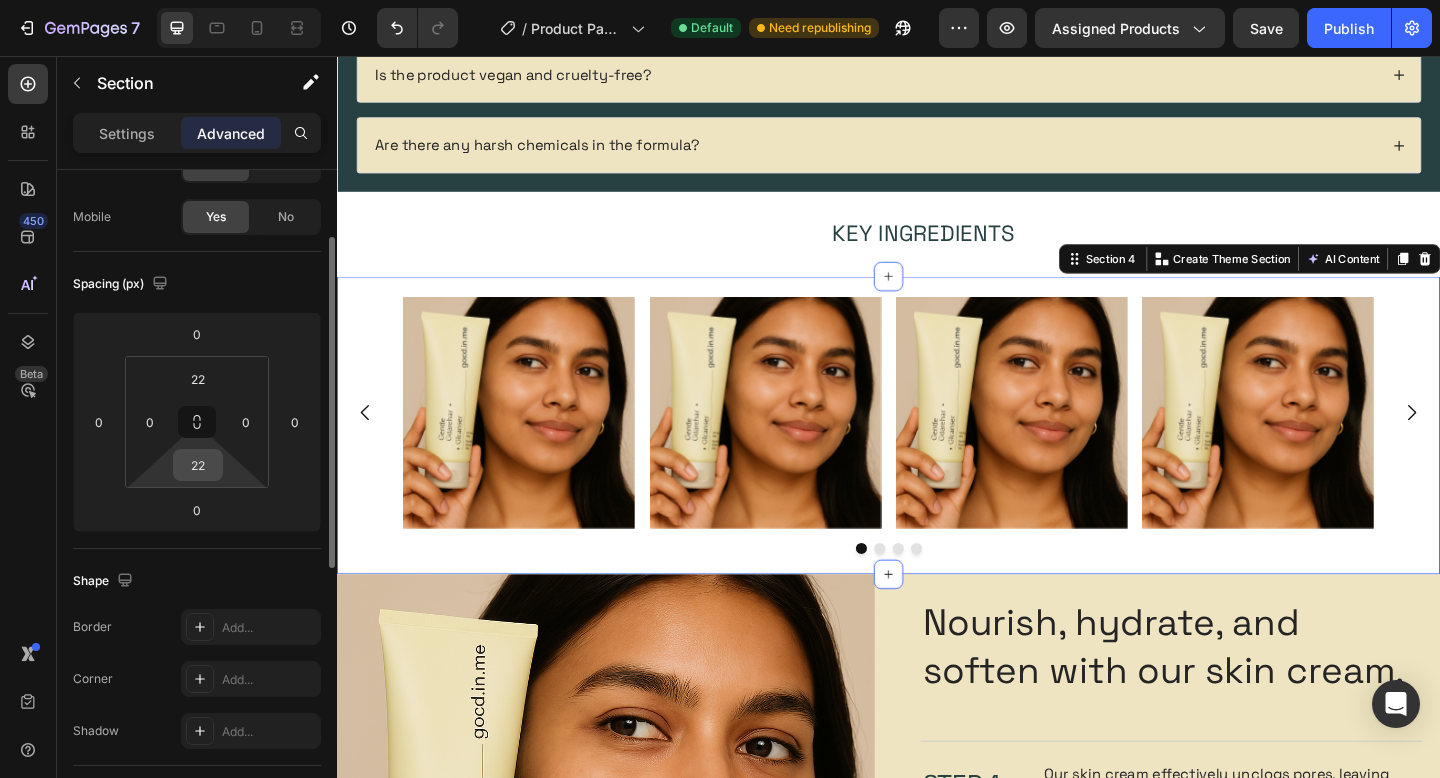 click on "22" at bounding box center (198, 465) 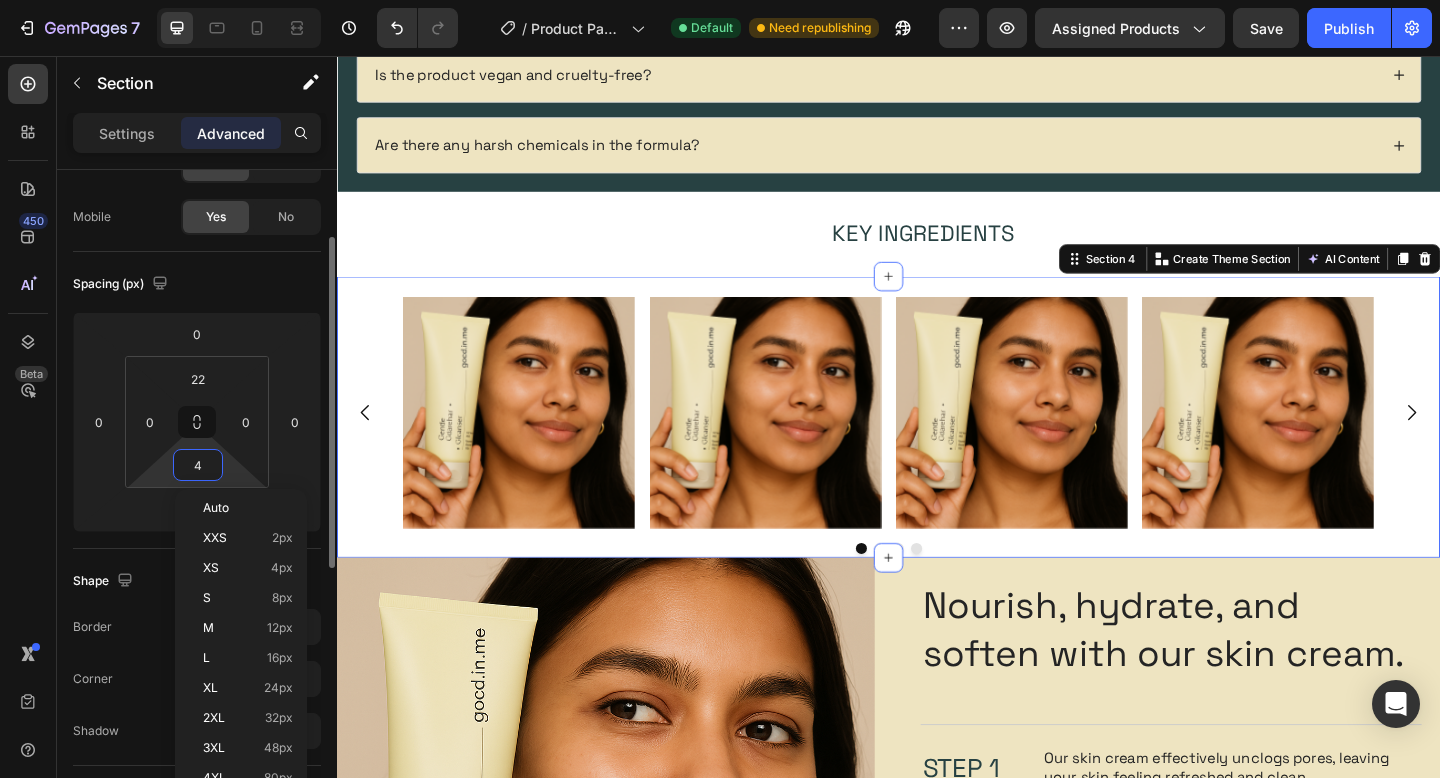 type on "40" 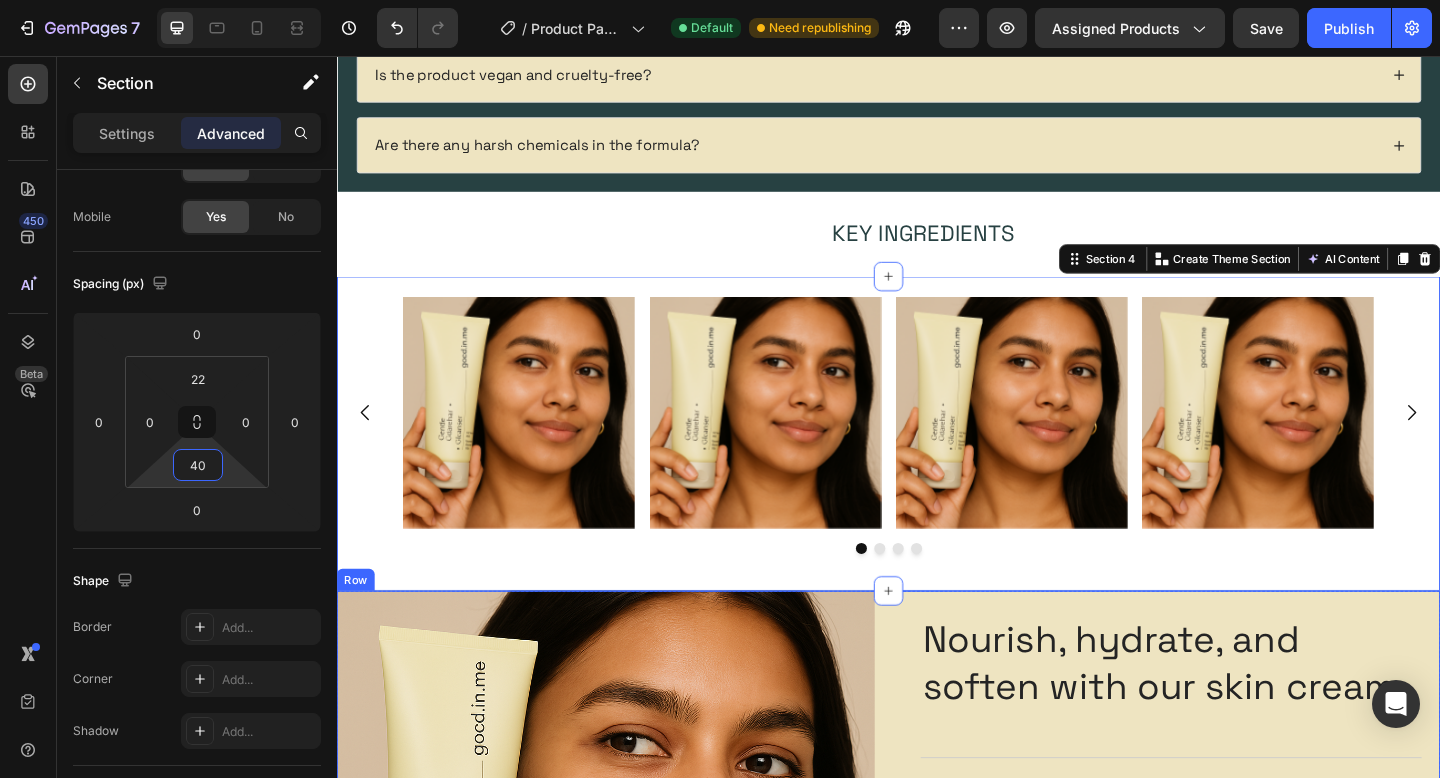 click on "Image Nourish, hydrate, and soften with our skin cream. Heading STEP 1 Text Block Our skin cream effectively unclogs pores, leaving your skin feeling refreshed and clean. Text Block Row STEP 2 Text Block Our cleanser effectively unclogs pores, leaving your skin feeling refreshed and clean. Text Block Row STEP 3 Text Block Soothe and calm your skin with our skin cream's gentle formula, perfect for sensitive or irritated skin. Text Block Row get Yours Now Button Row Row" at bounding box center (937, 930) 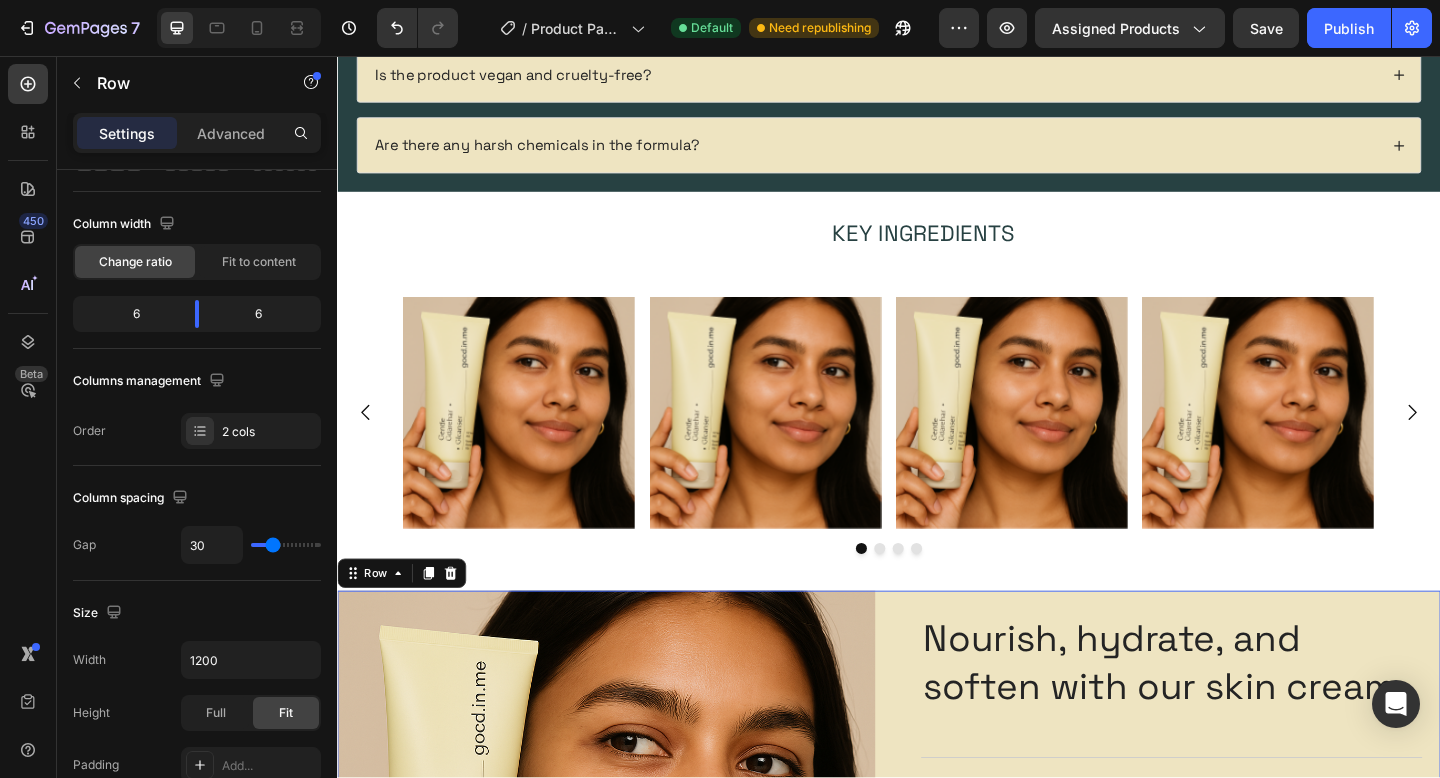 scroll, scrollTop: 0, scrollLeft: 0, axis: both 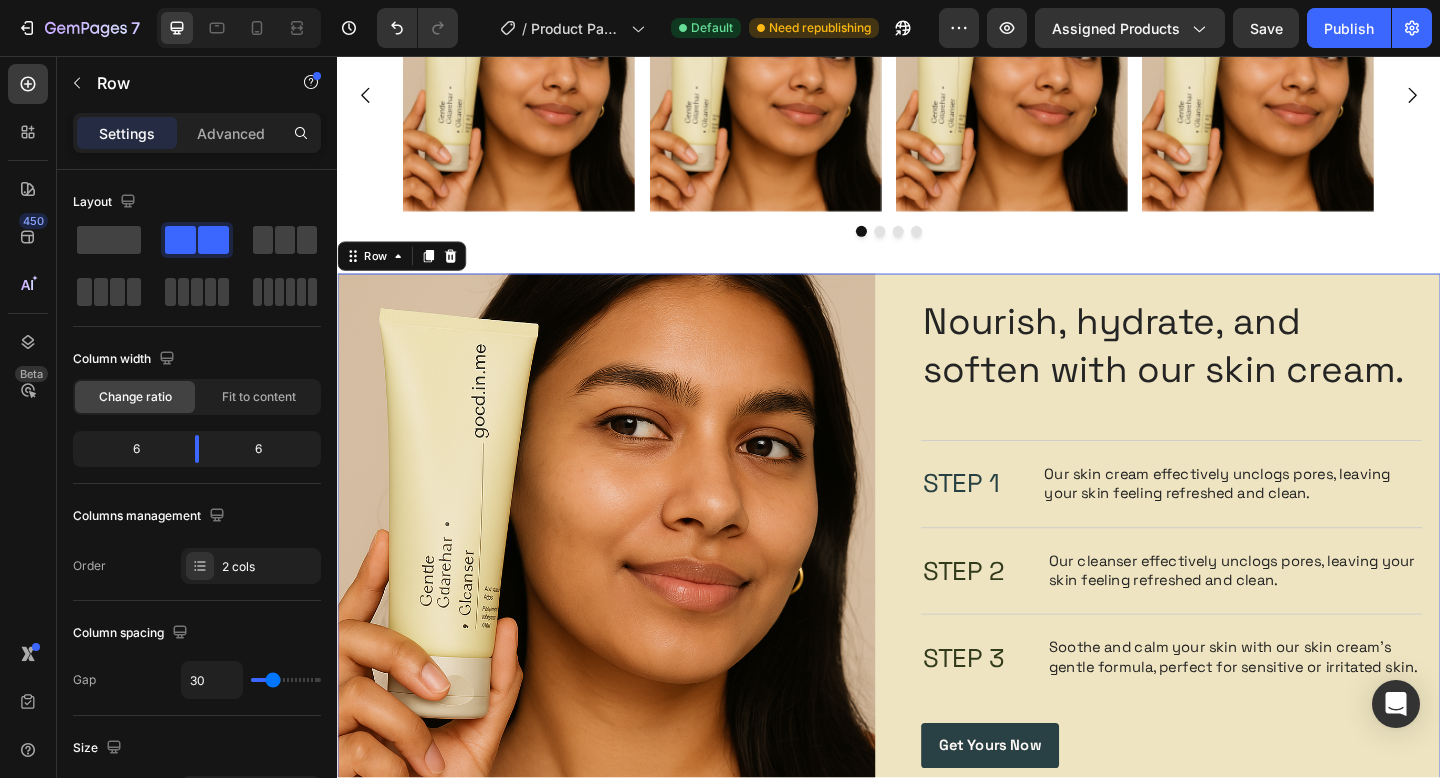 click on "Image Nourish, hydrate, and soften with our skin cream. Heading STEP 1 Text Block Our skin cream effectively unclogs pores, leaving your skin feeling refreshed and clean. Text Block Row STEP 2 Text Block Our cleanser effectively unclogs pores, leaving your skin feeling refreshed and clean. Text Block Row STEP 3 Text Block Soothe and calm your skin with our skin cream's gentle formula, perfect for sensitive or irritated skin. Text Block Row get Yours Now Button Row Row   0" at bounding box center (937, 585) 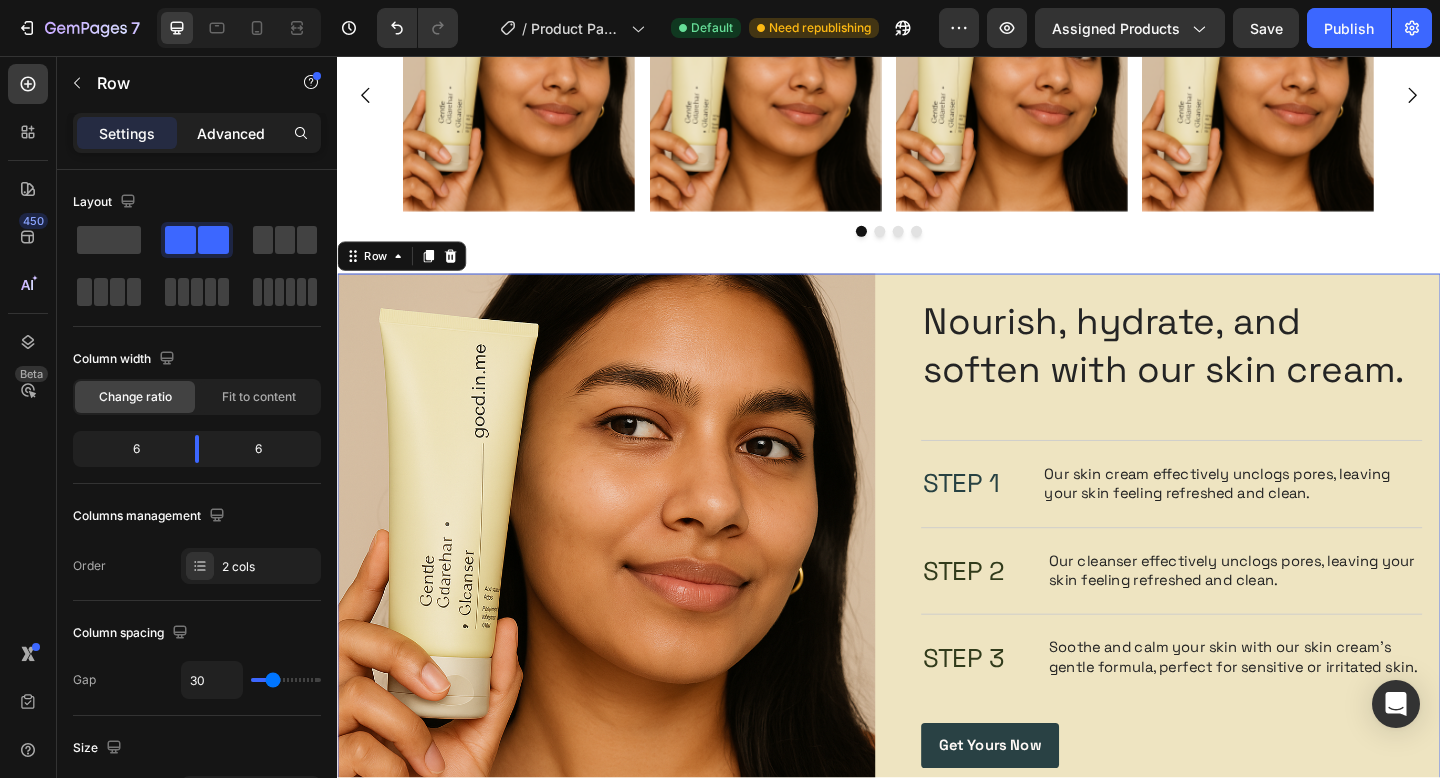 click on "Advanced" at bounding box center [231, 133] 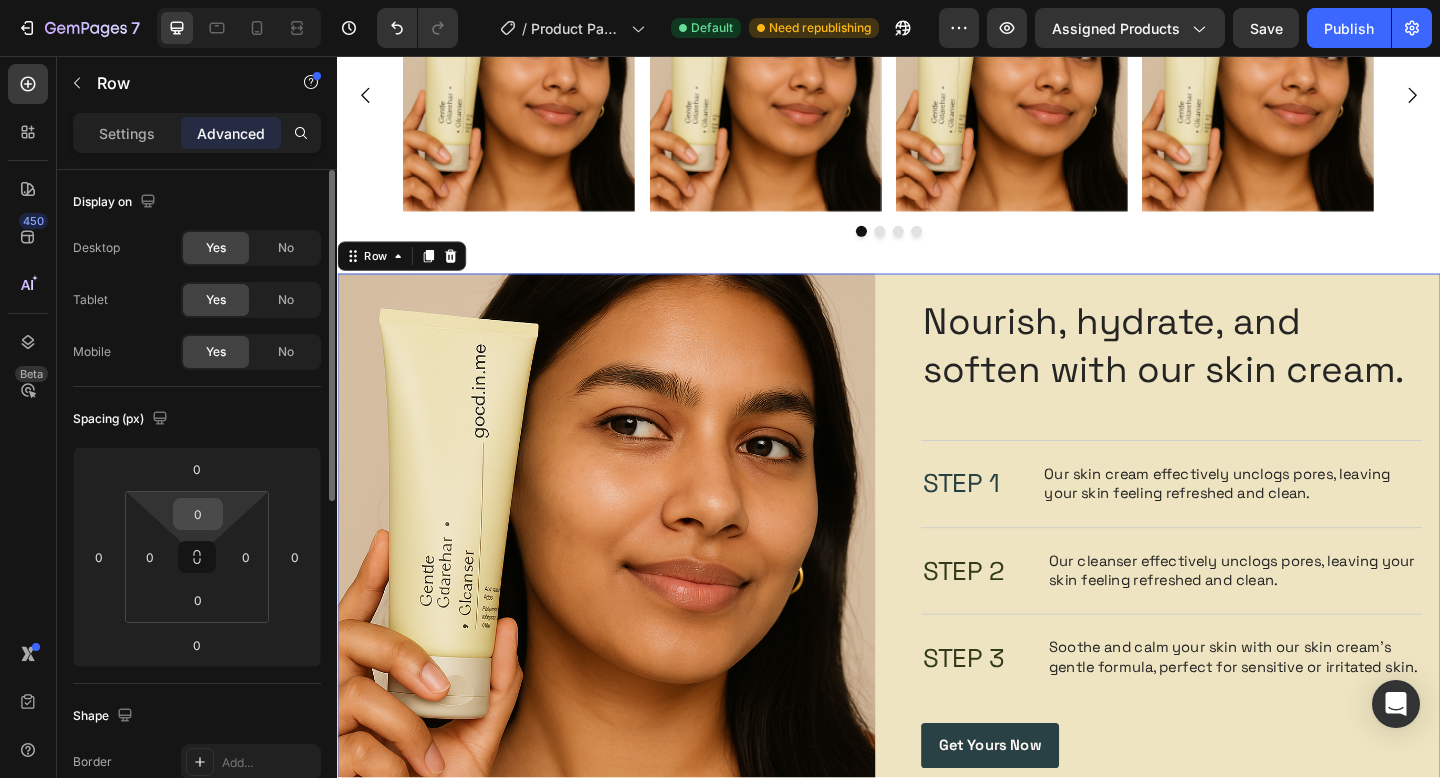 click on "0" at bounding box center (198, 514) 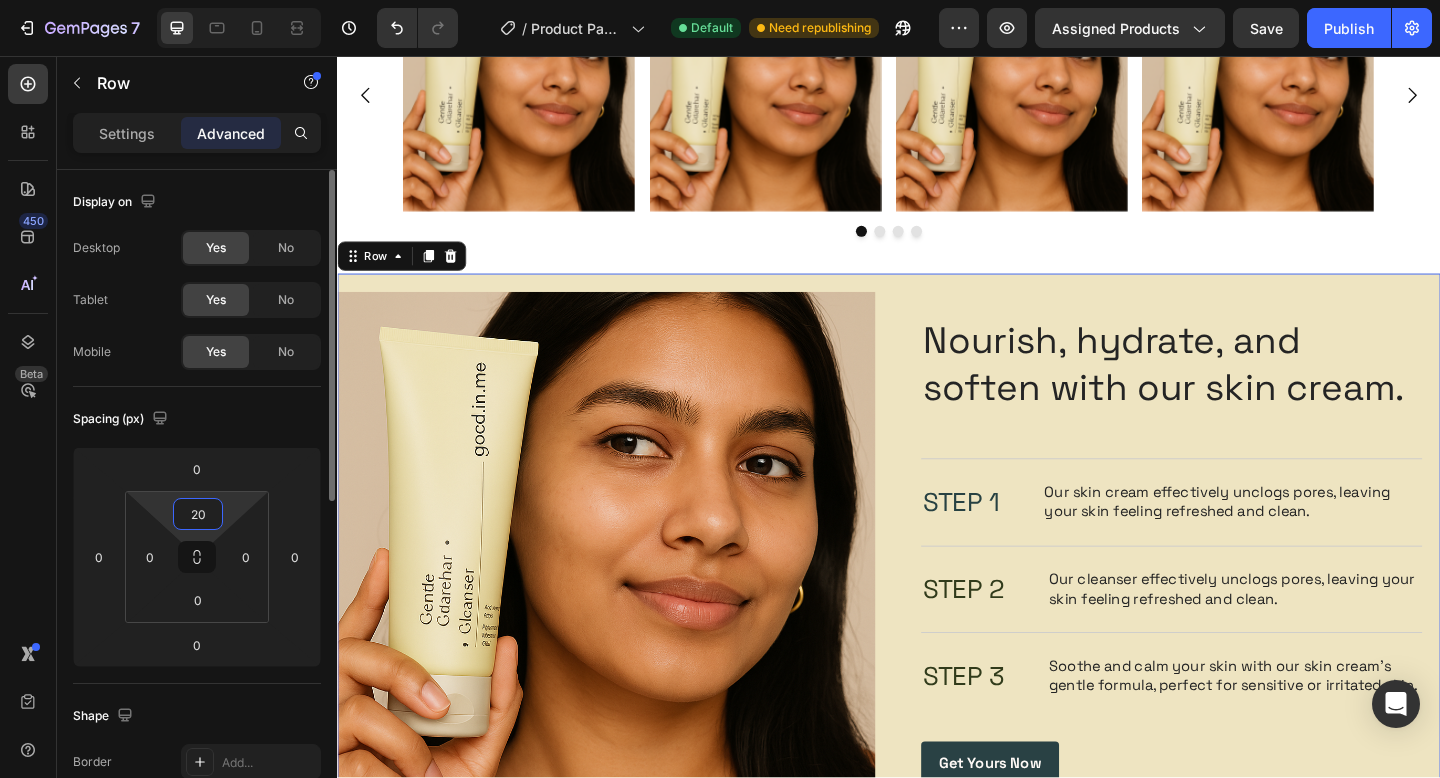 type on "2" 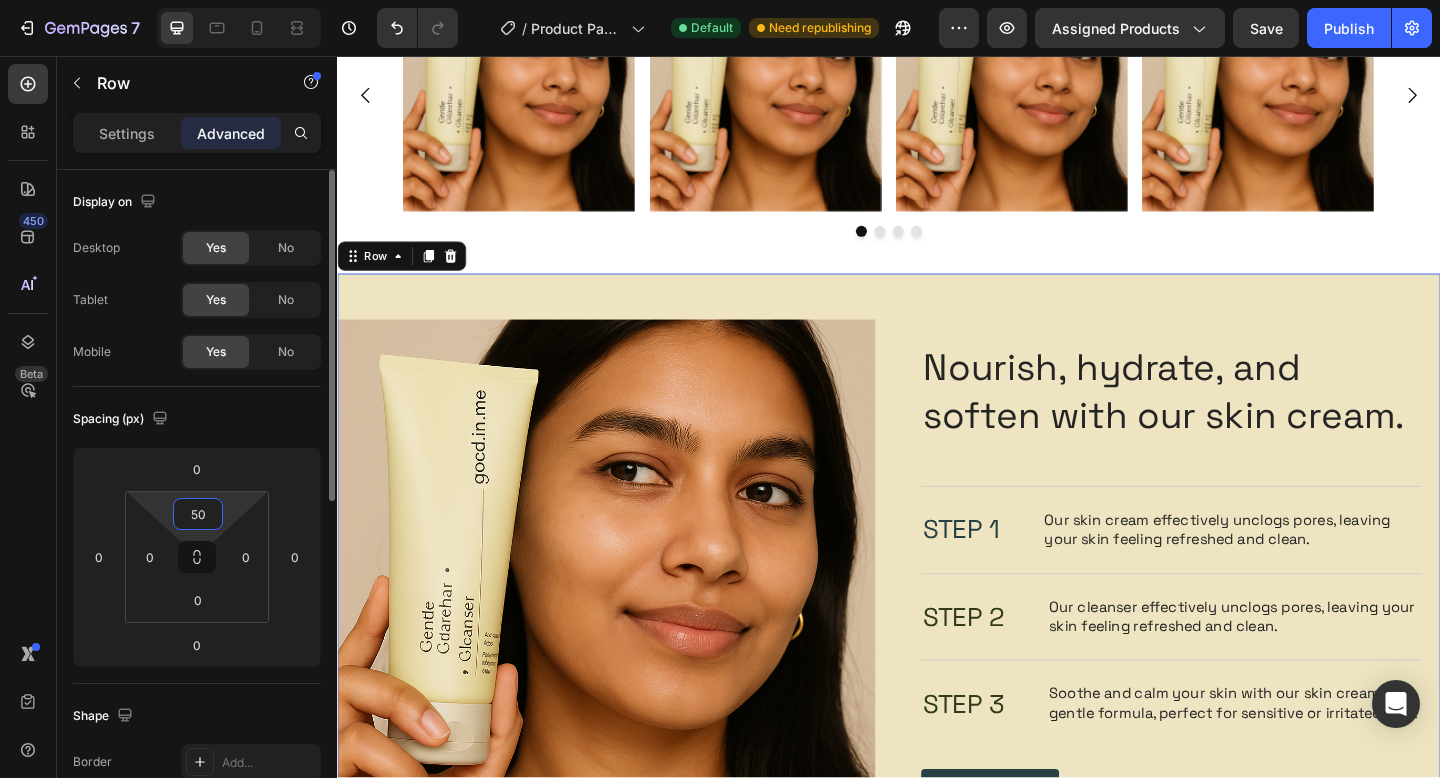 click on "50" at bounding box center (198, 514) 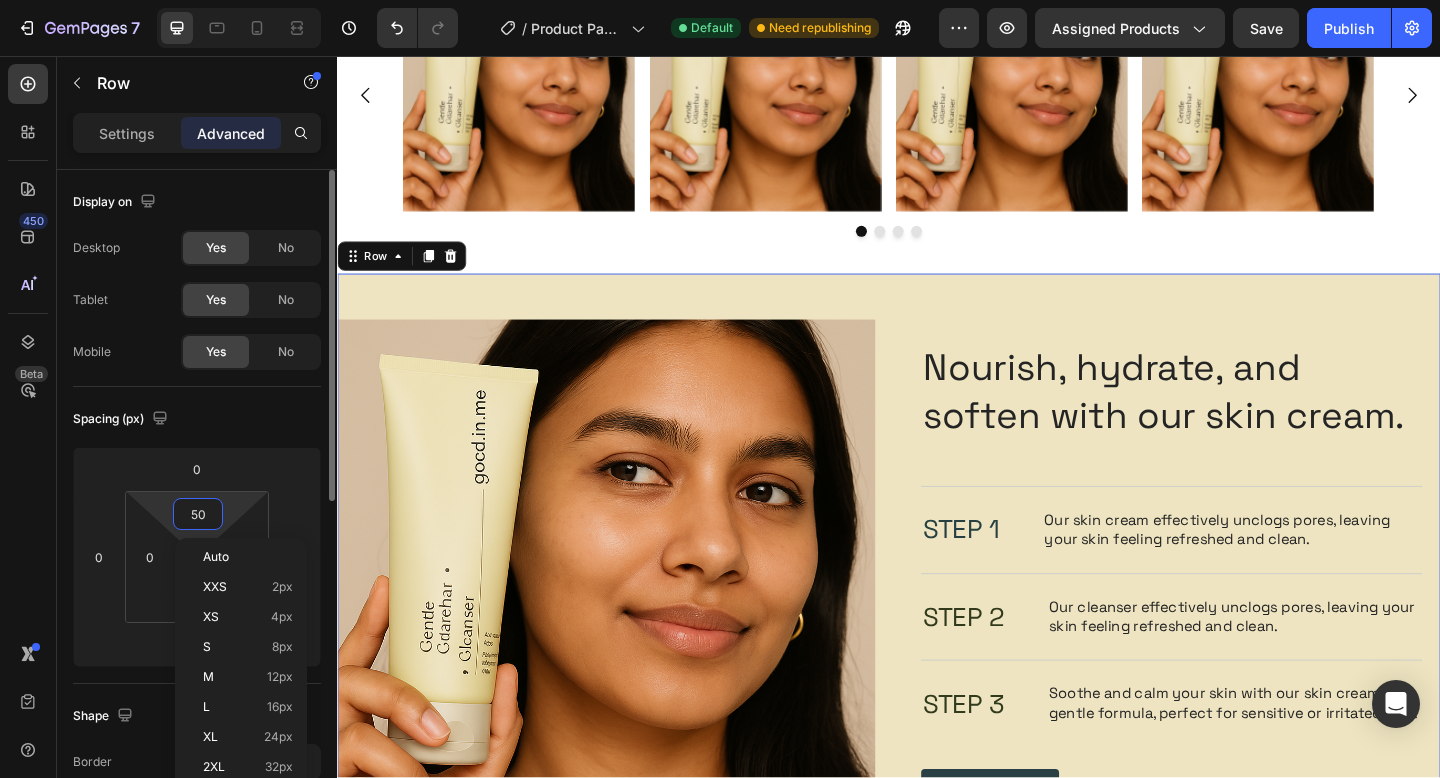 click on "50" at bounding box center (198, 514) 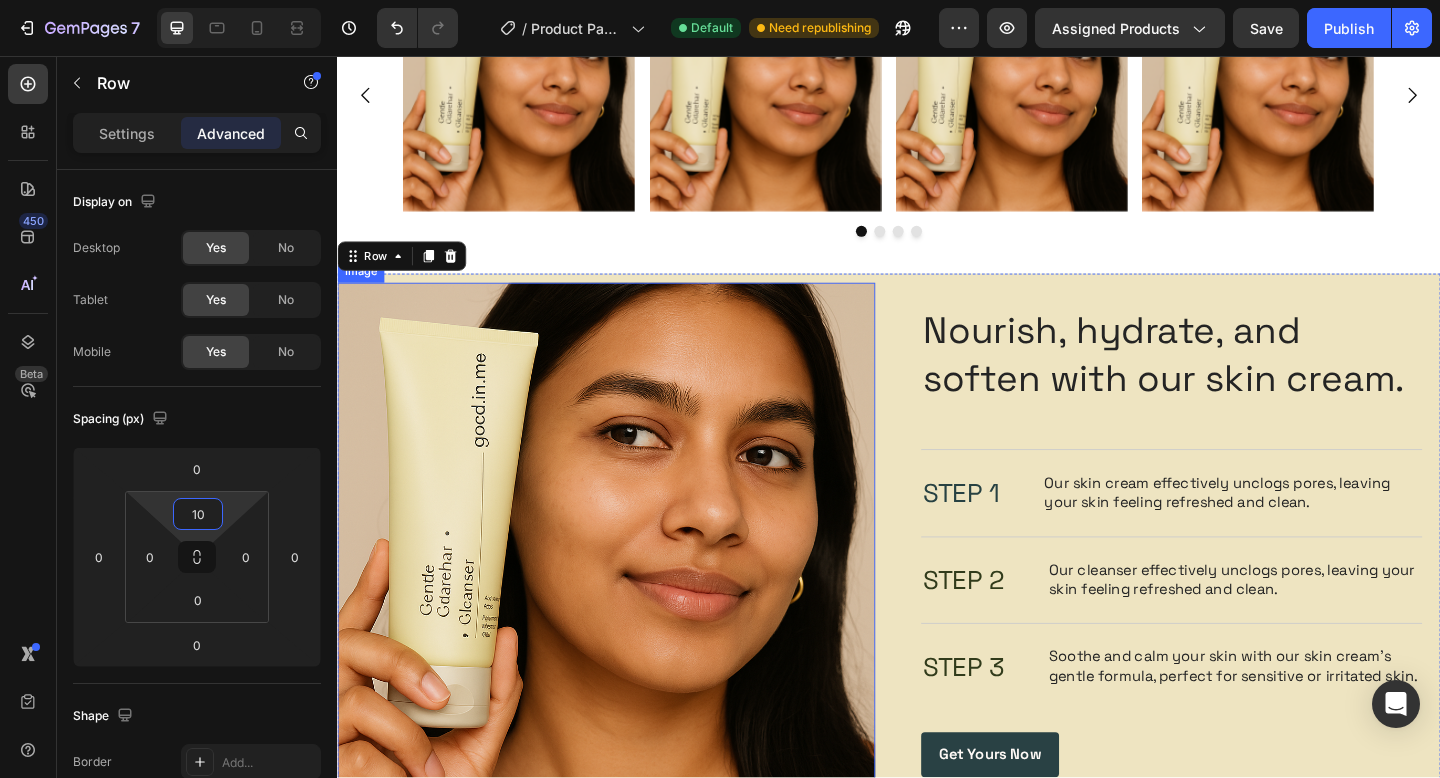 type on "1" 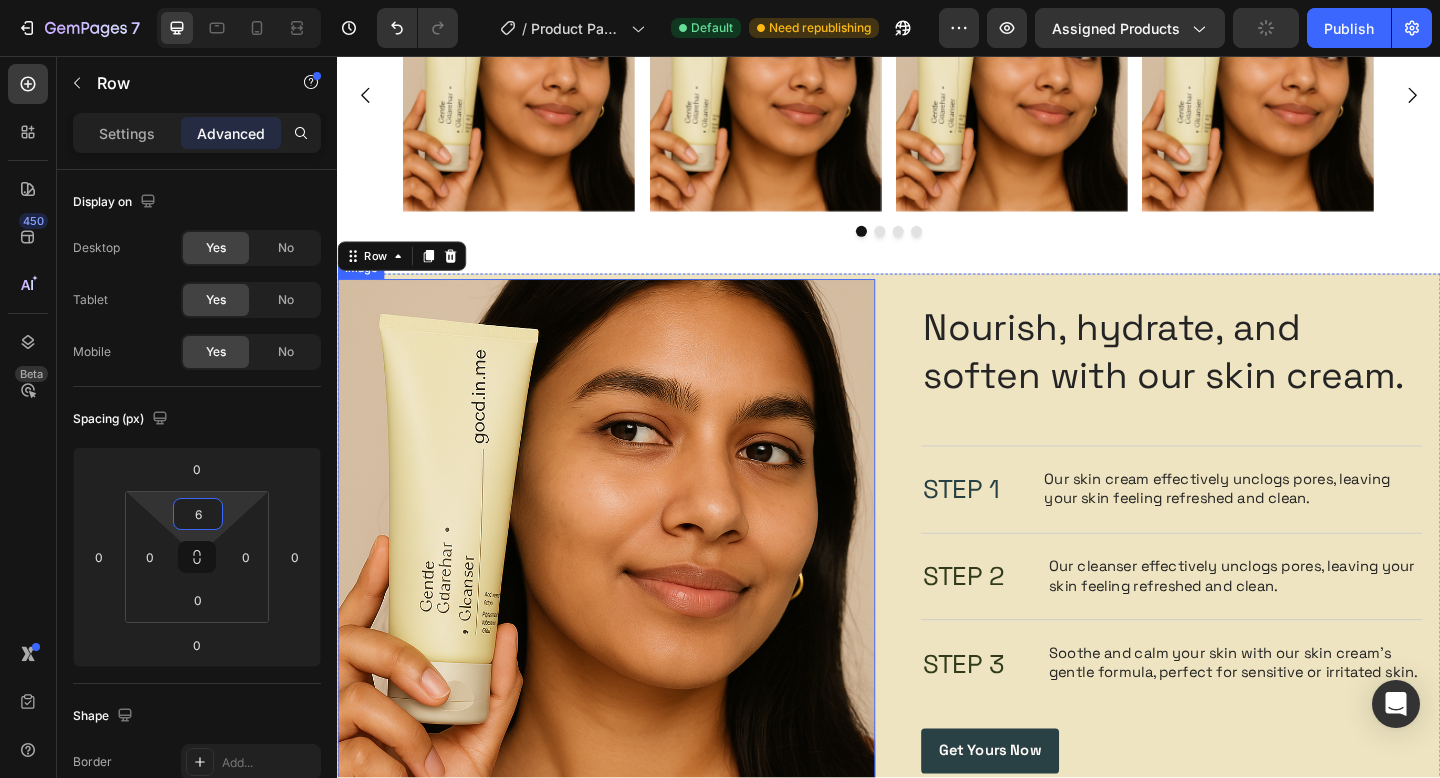 type on "60" 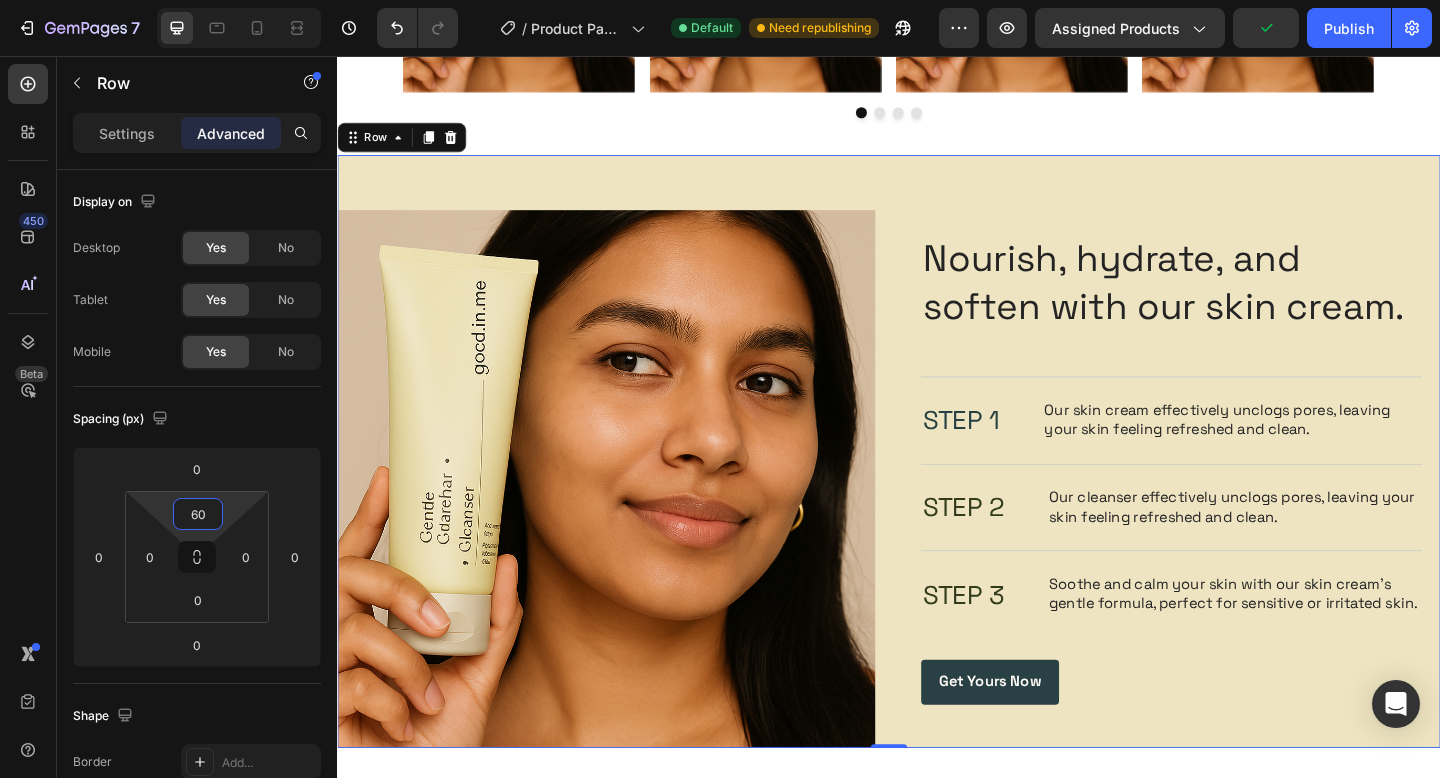 scroll, scrollTop: 2279, scrollLeft: 0, axis: vertical 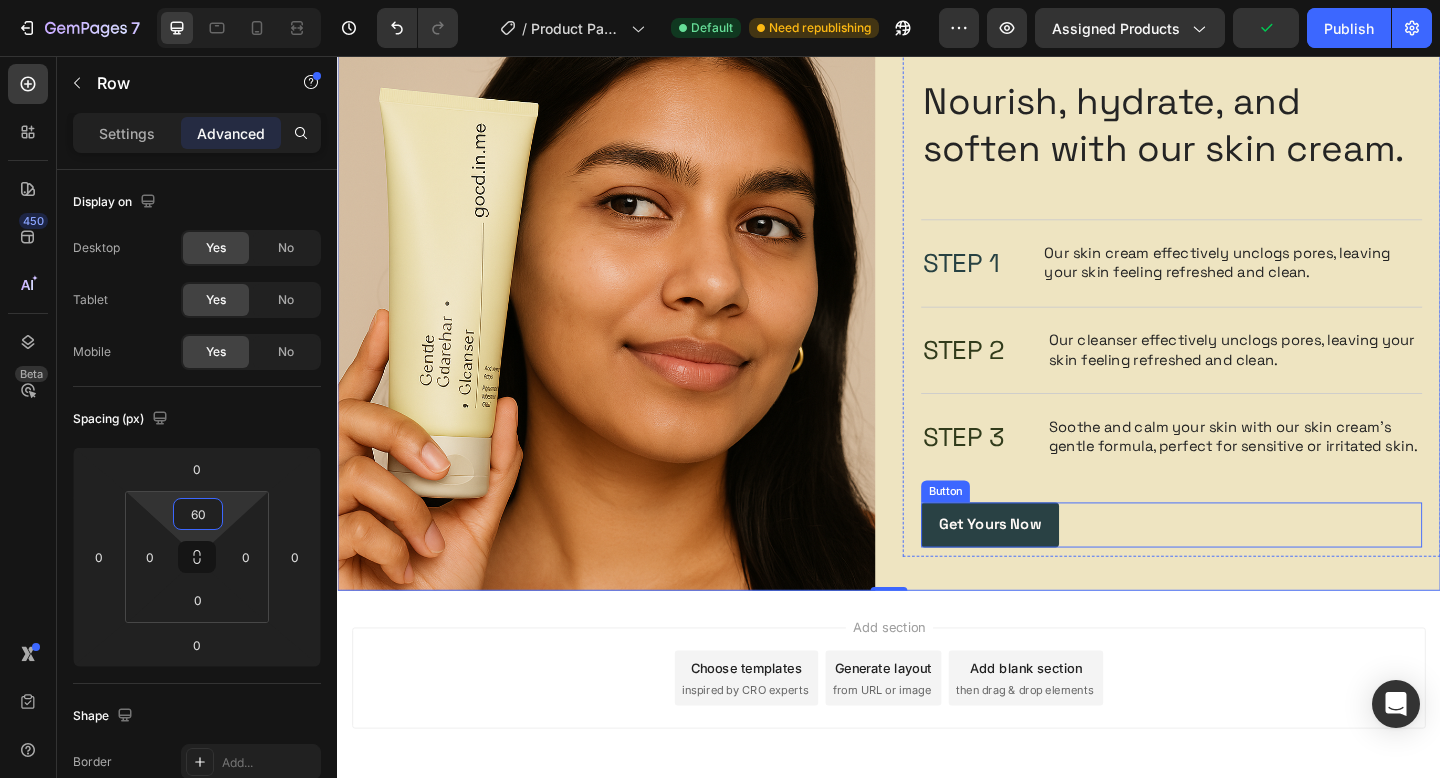 click on "get Yours Now Button" at bounding box center (1244, 566) 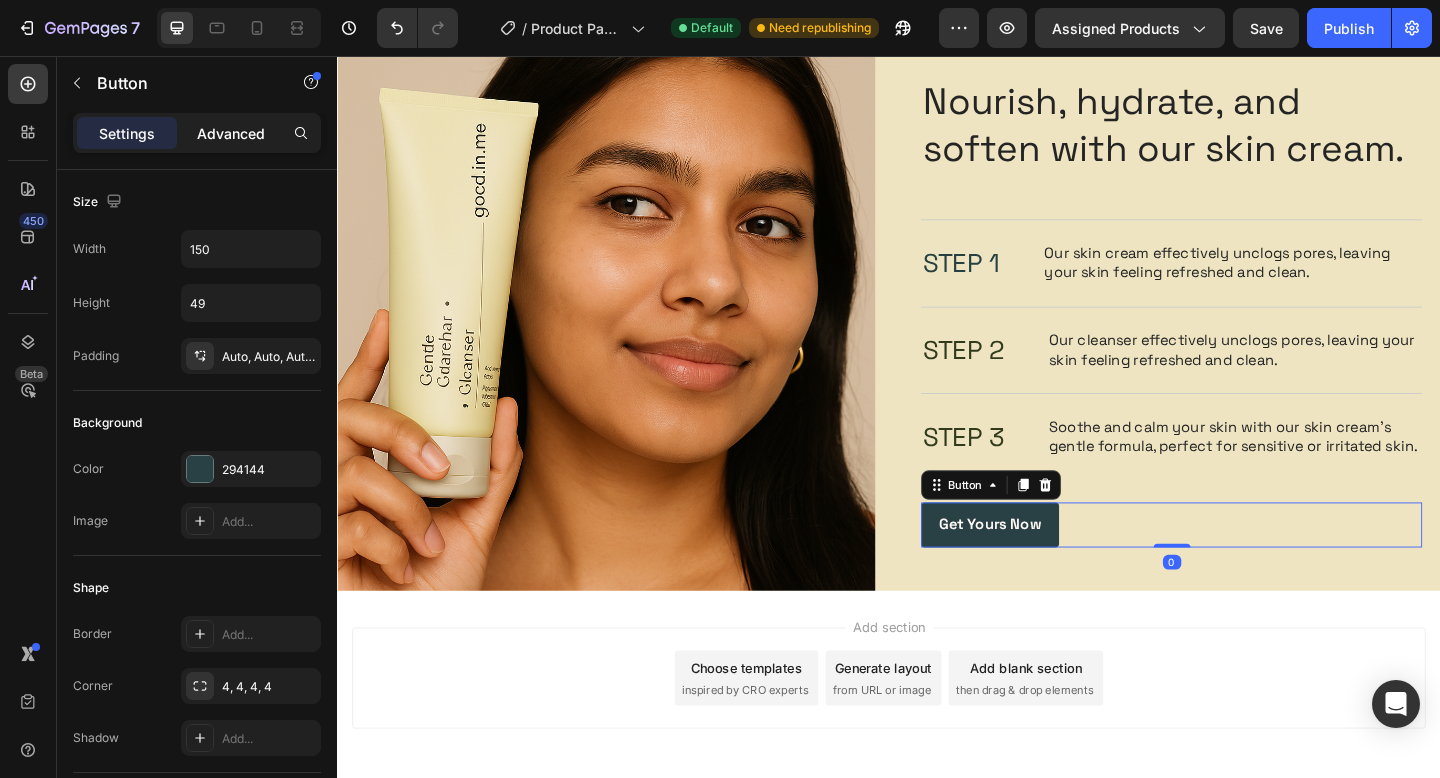 click on "Advanced" at bounding box center [231, 133] 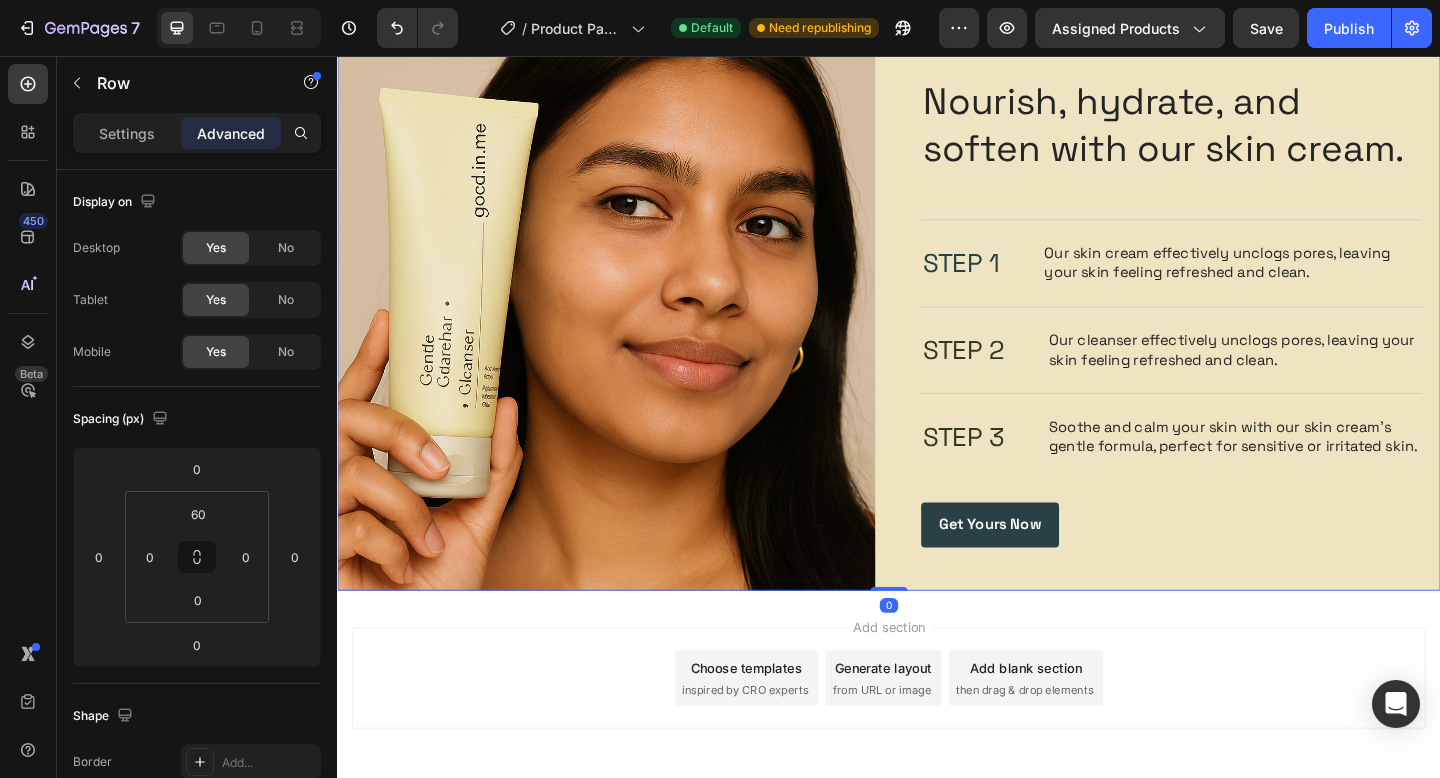 click on "Image Nourish, hydrate, and soften with our skin cream. Heading STEP 1 Text Block Our skin cream effectively unclogs pores, leaving your skin feeling refreshed and clean. Text Block Row STEP 2 Text Block Our cleanser effectively unclogs pores, leaving your skin feeling refreshed and clean. Text Block Row STEP 3 Text Block Soothe and calm your skin with our skin cream's gentle formula, perfect for sensitive or irritated skin. Text Block Row get Yours Now Button Row Row   0" at bounding box center (937, 315) 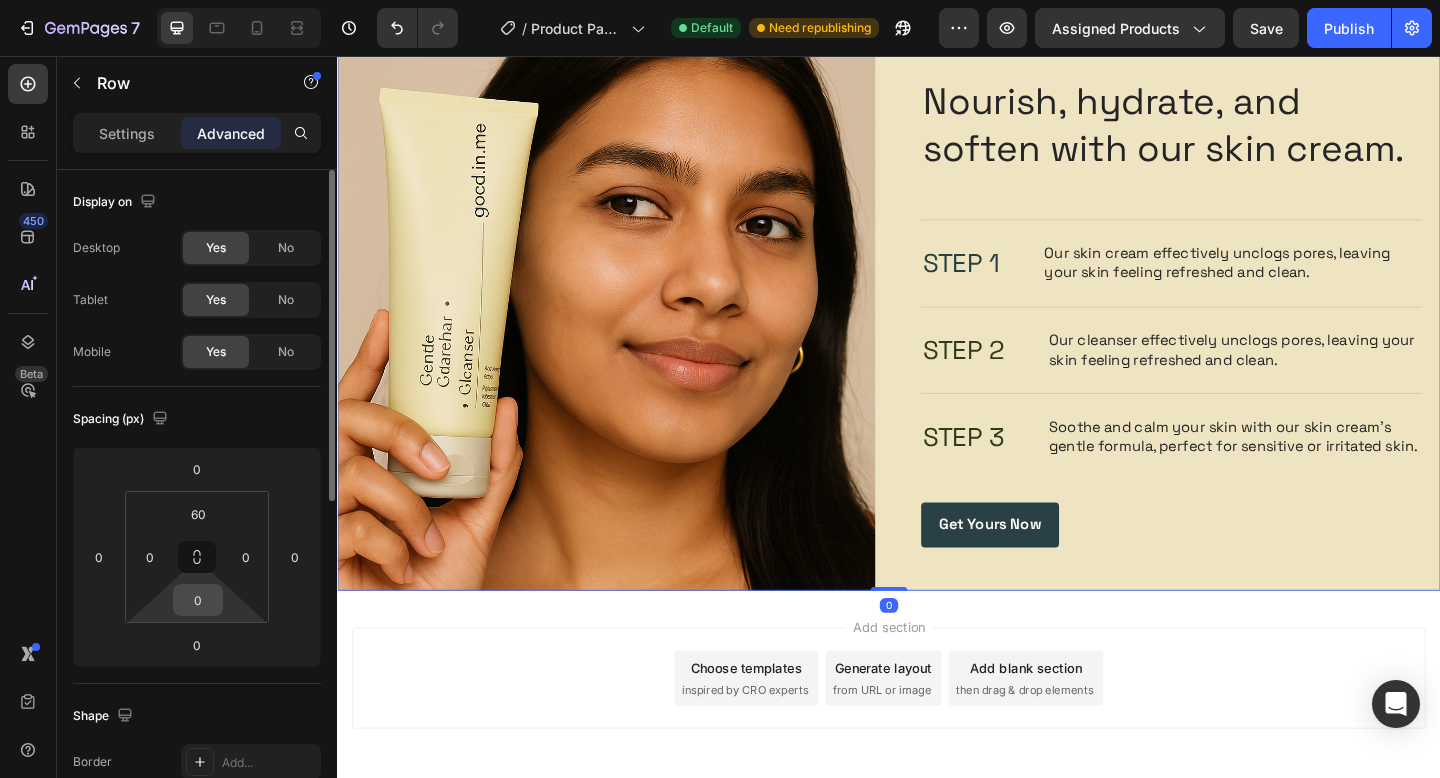 click on "0" at bounding box center (198, 600) 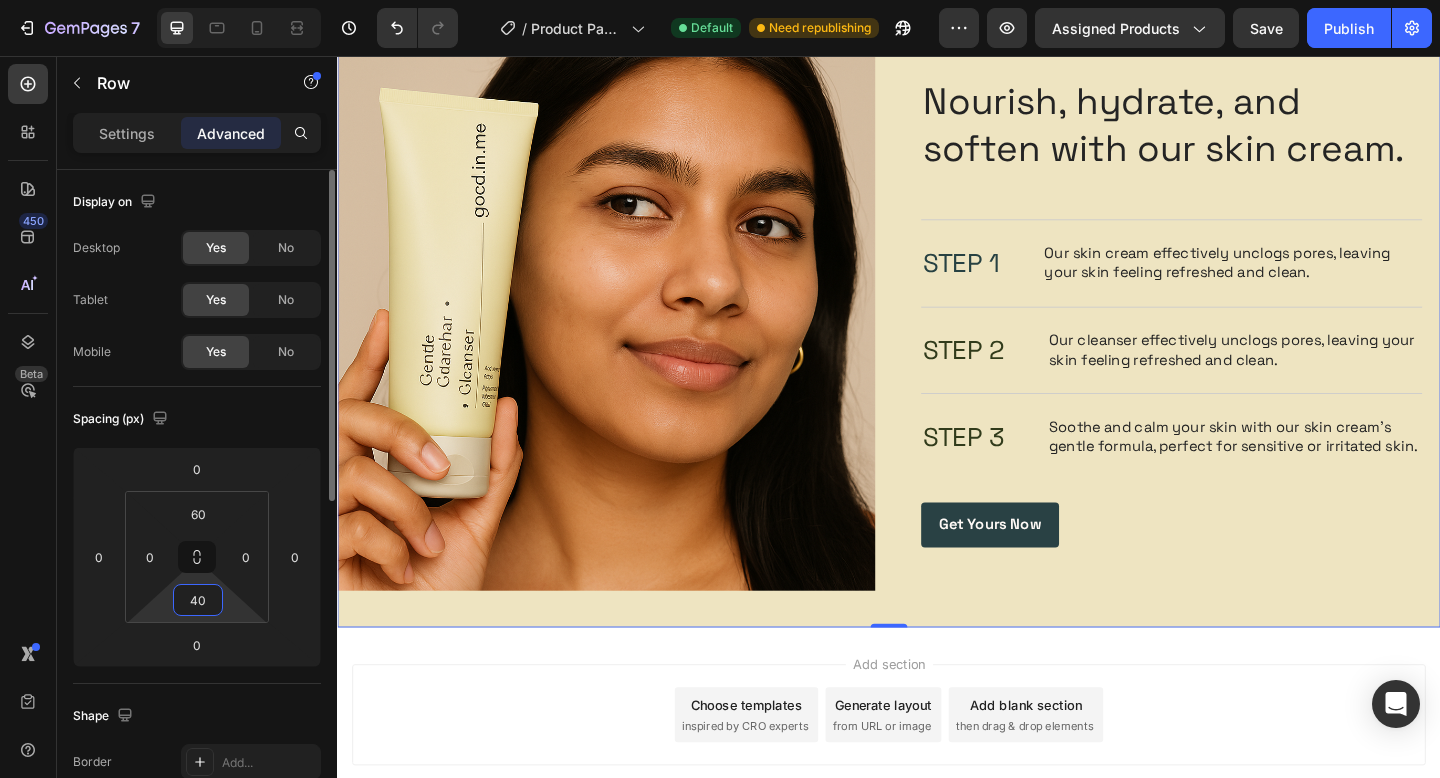 type on "4" 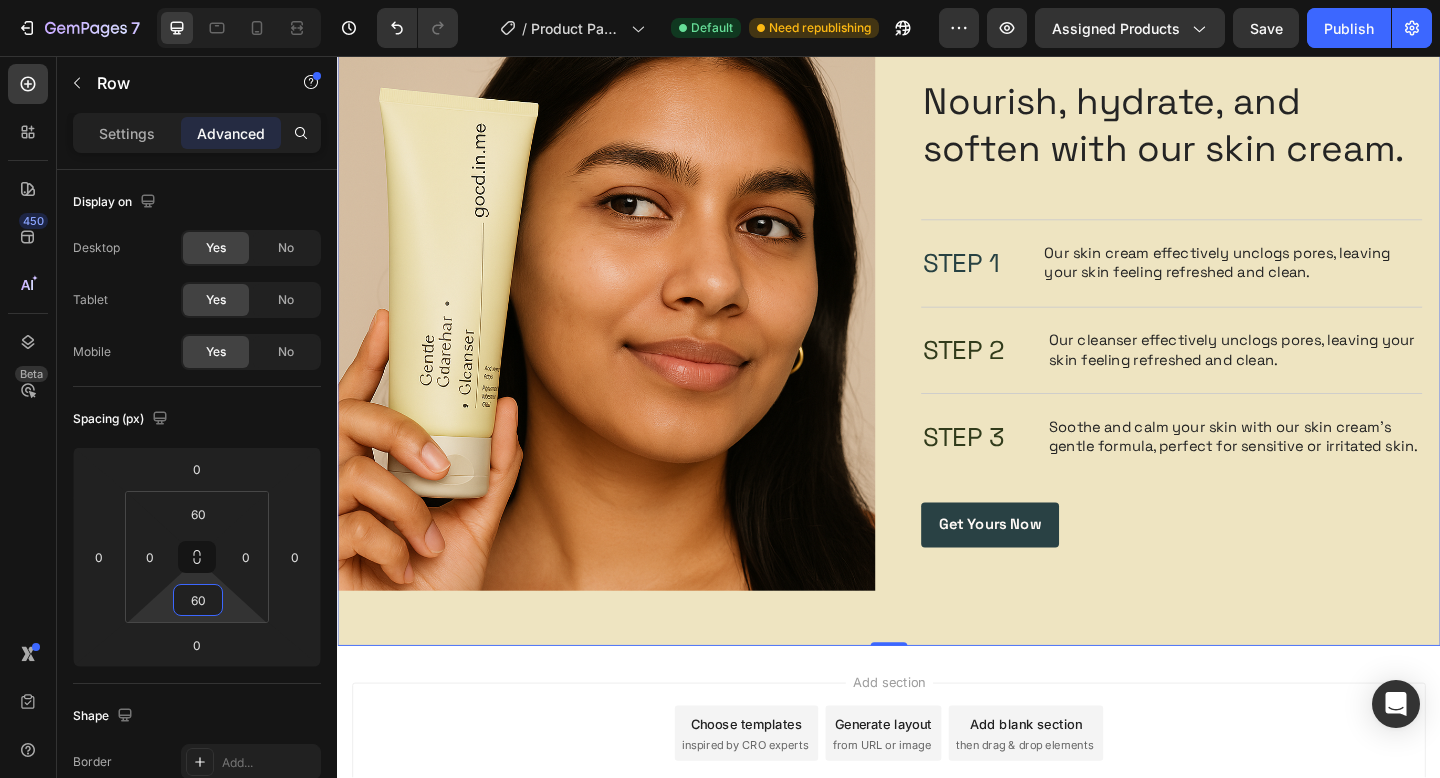 type on "60" 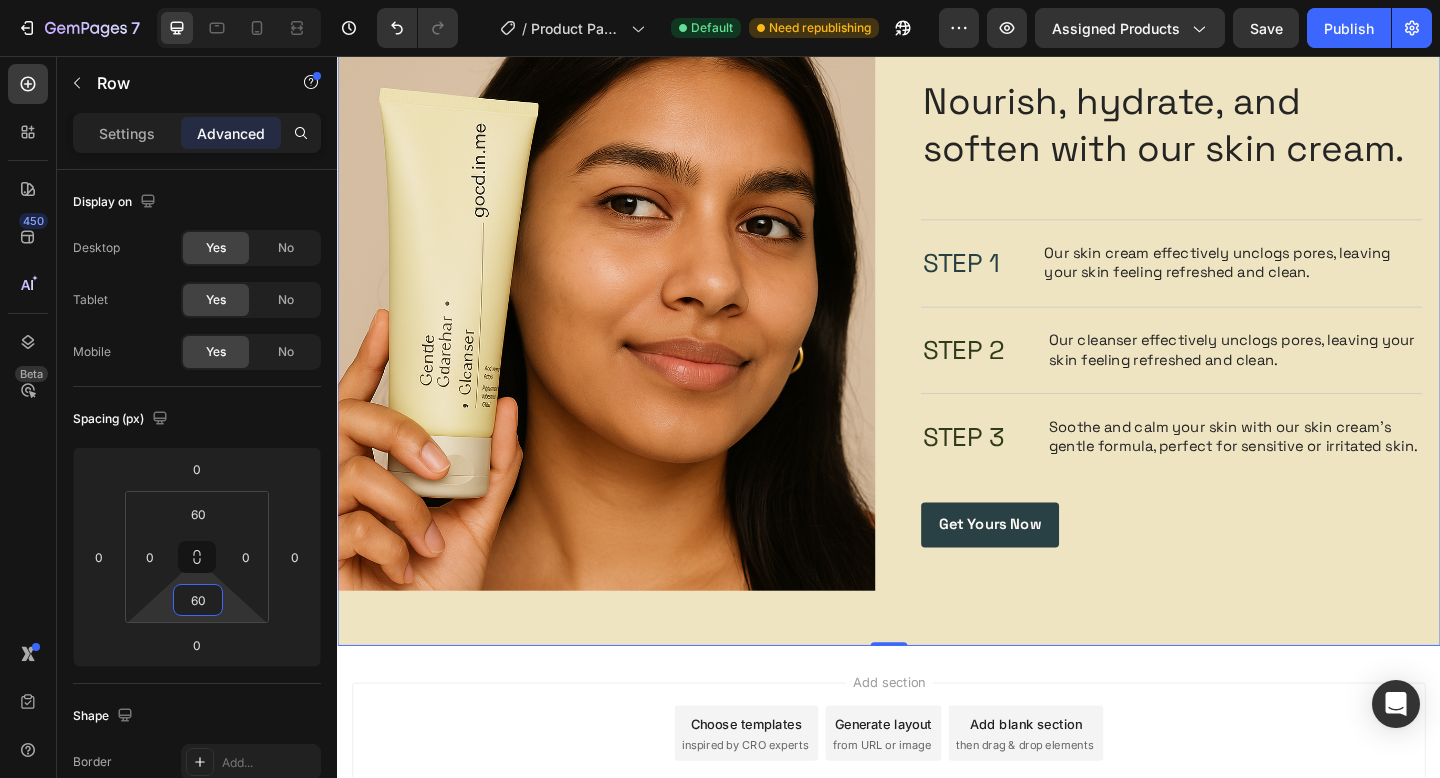 click on "450 Beta" at bounding box center (28, 417) 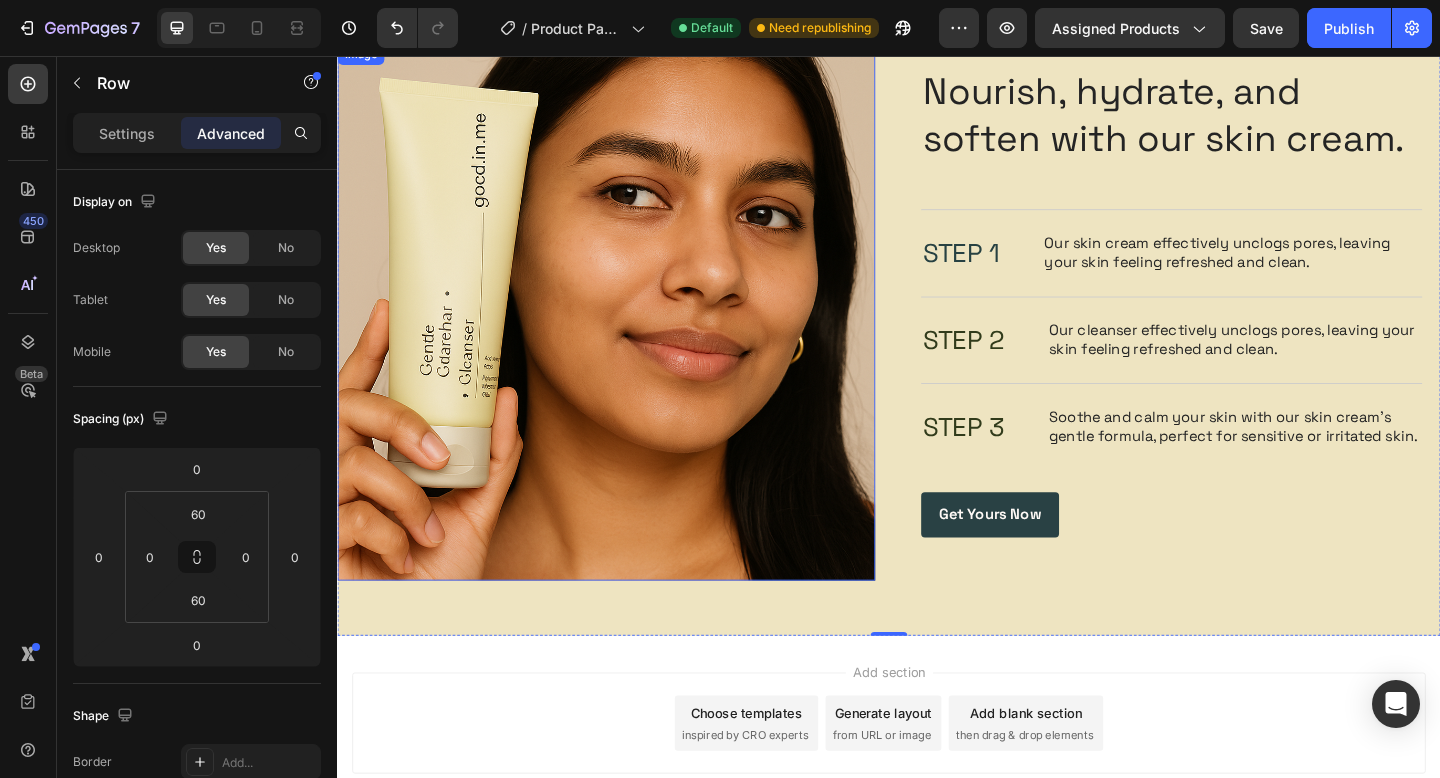scroll, scrollTop: 2423, scrollLeft: 0, axis: vertical 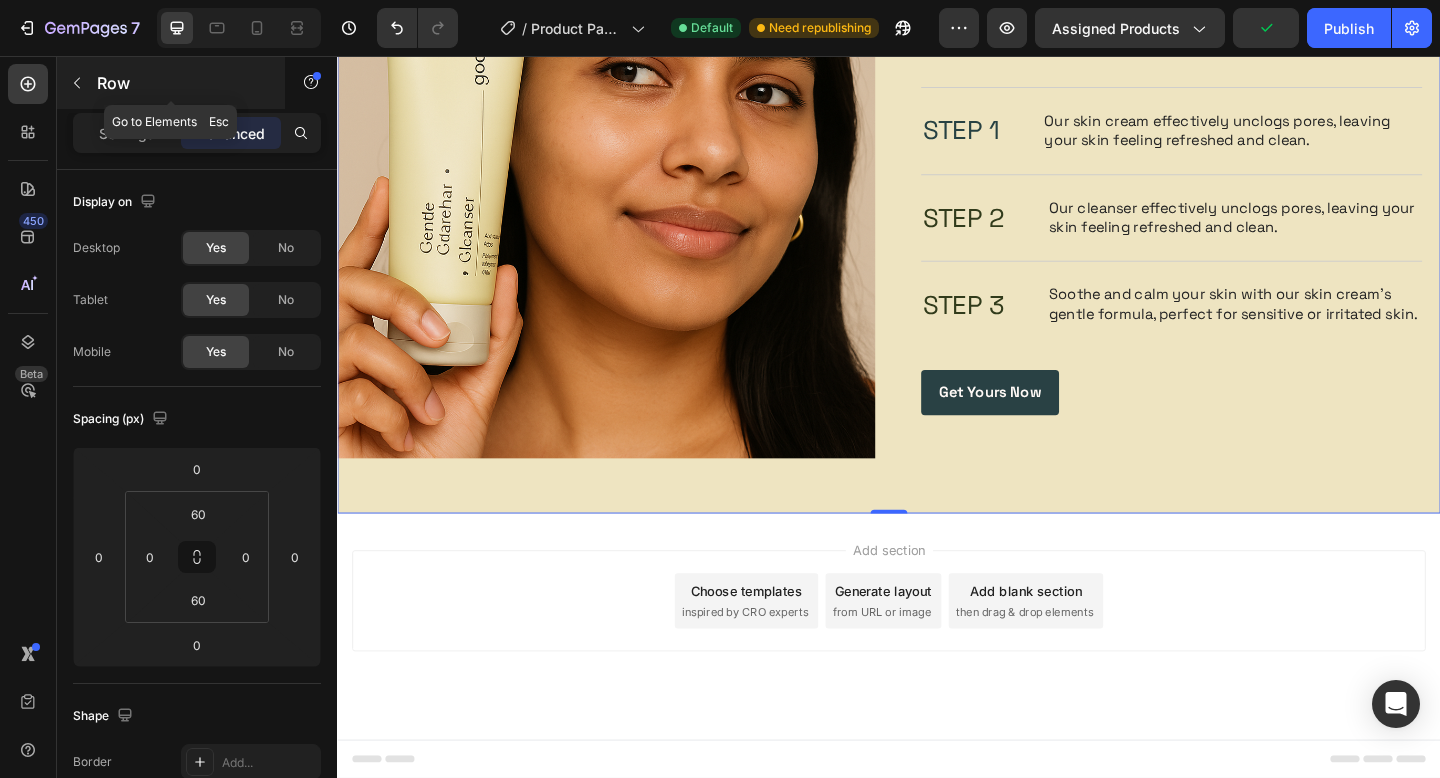 click 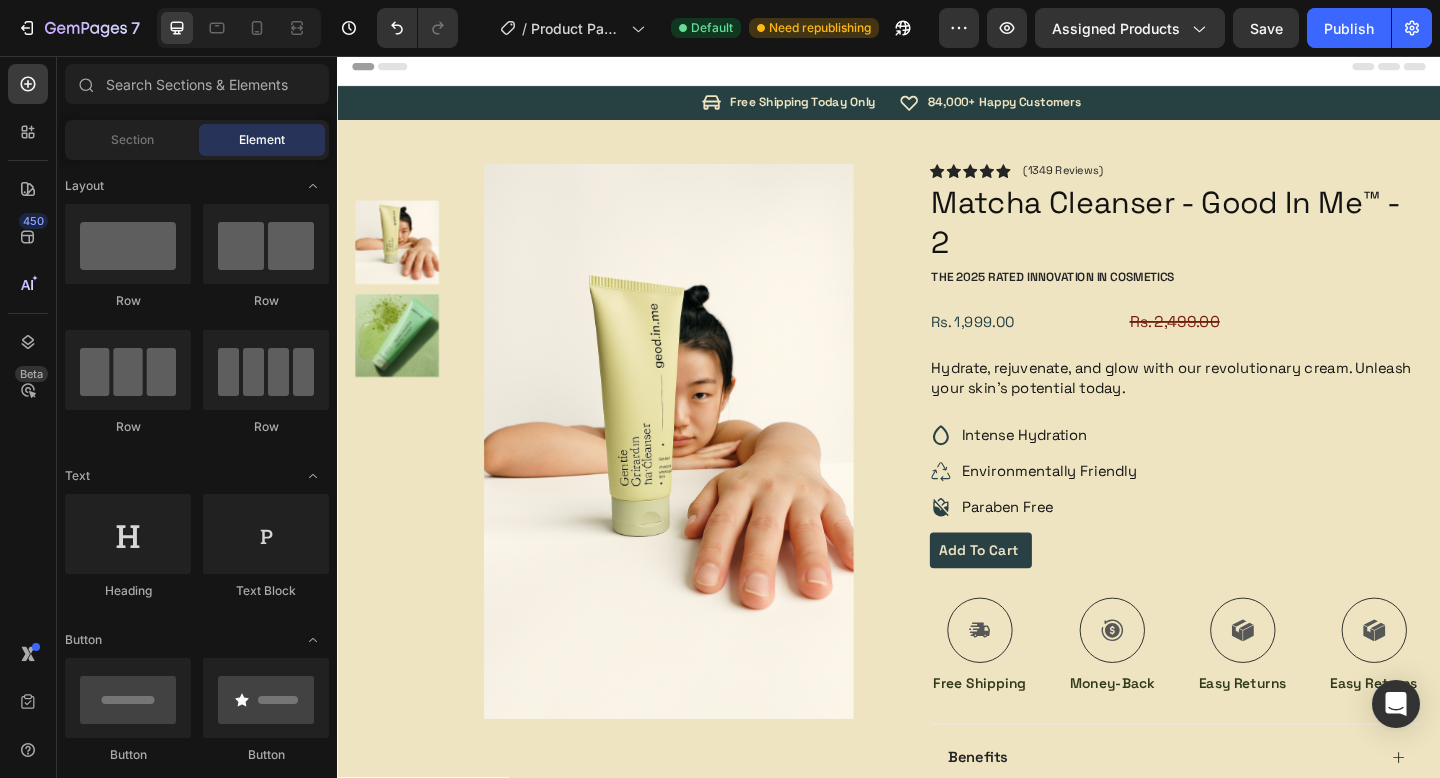scroll, scrollTop: 0, scrollLeft: 0, axis: both 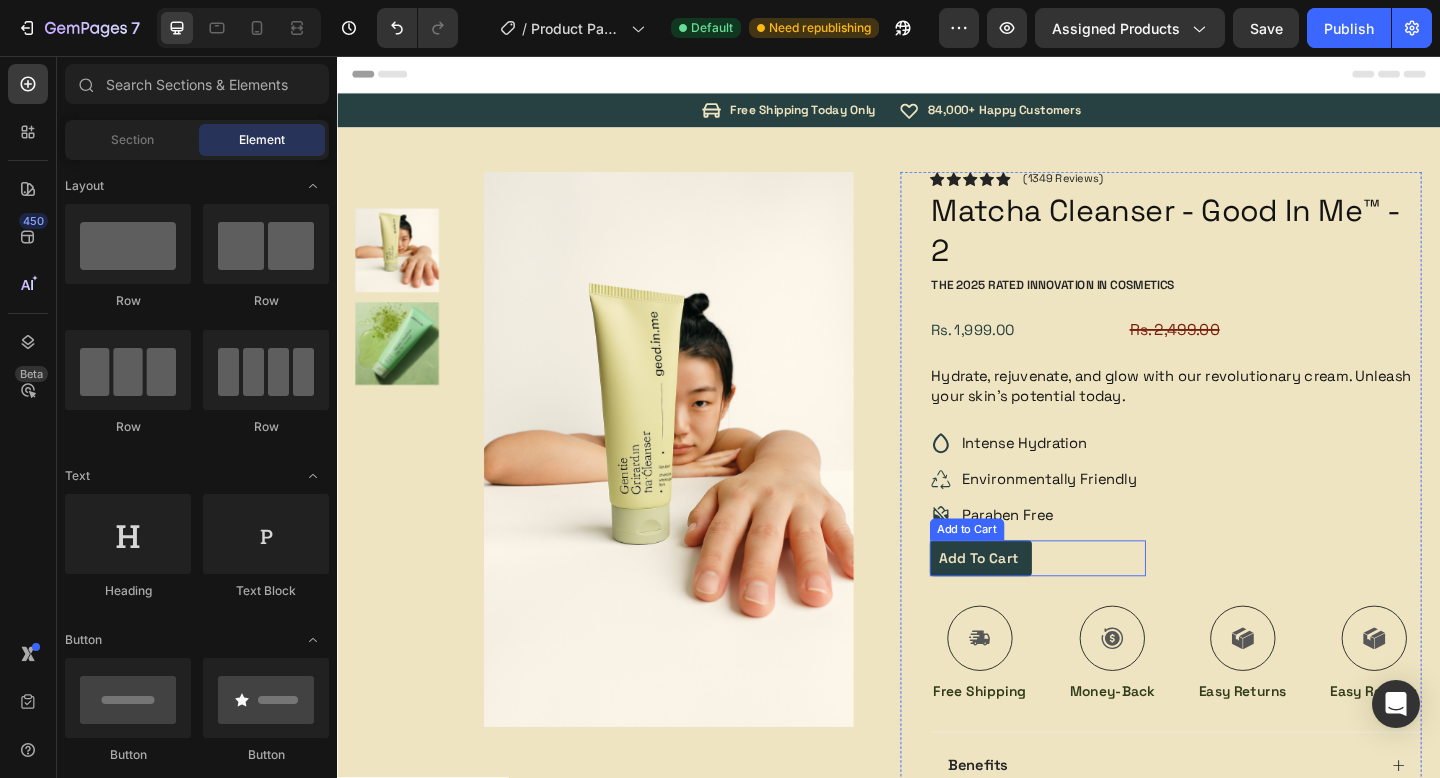 click on "Add to cart" at bounding box center (1037, 603) 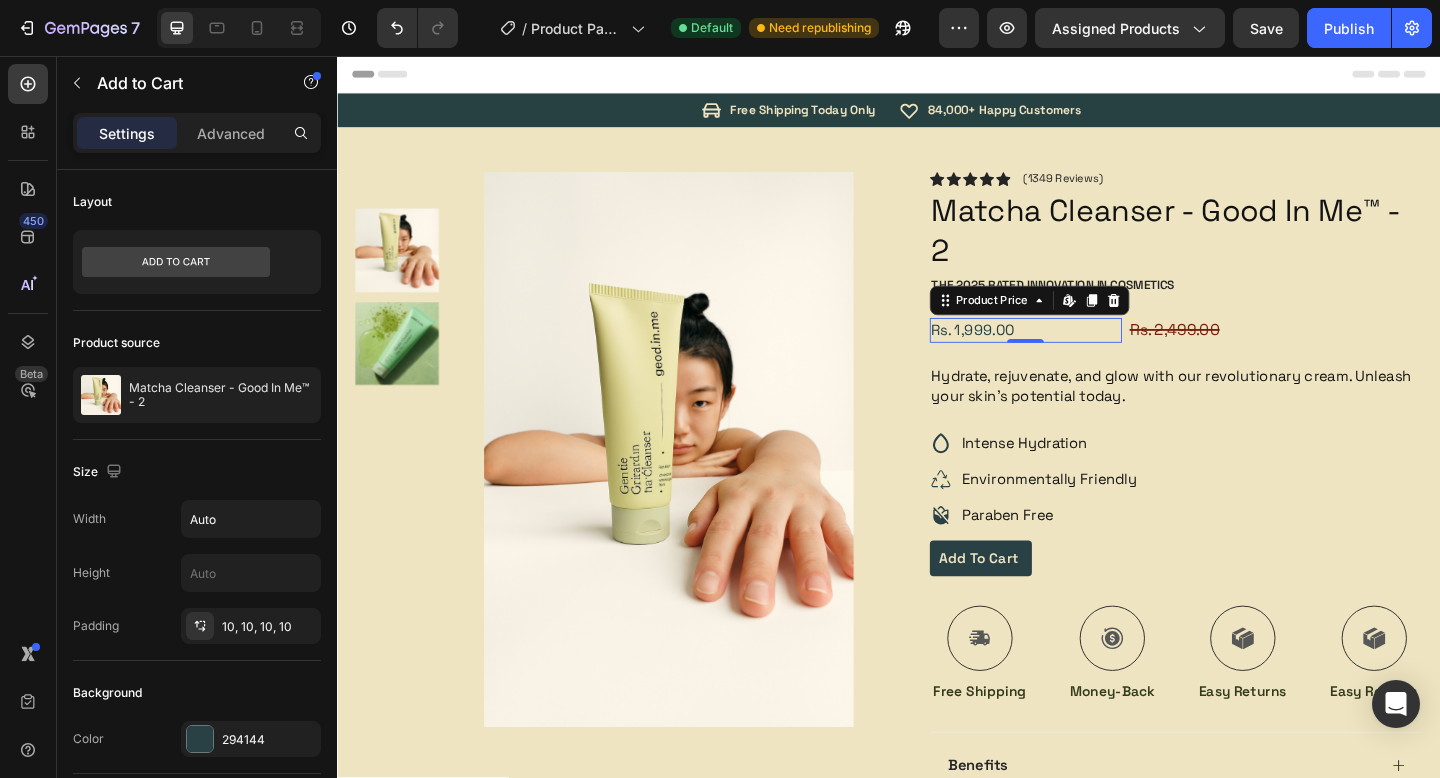 click on "Rs. 1,999.00" at bounding box center (1087, 354) 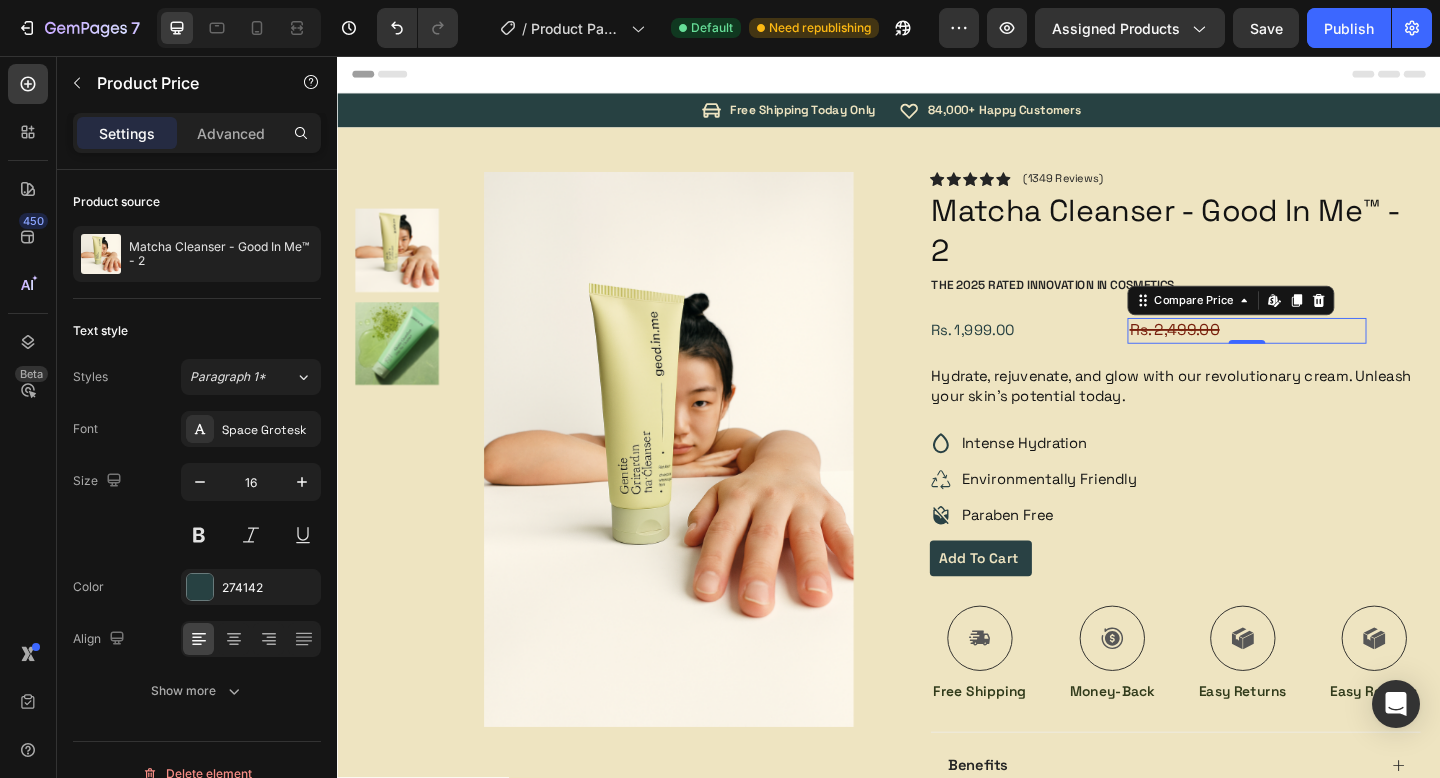 click on "Rs. 2,499.00" at bounding box center (1327, 355) 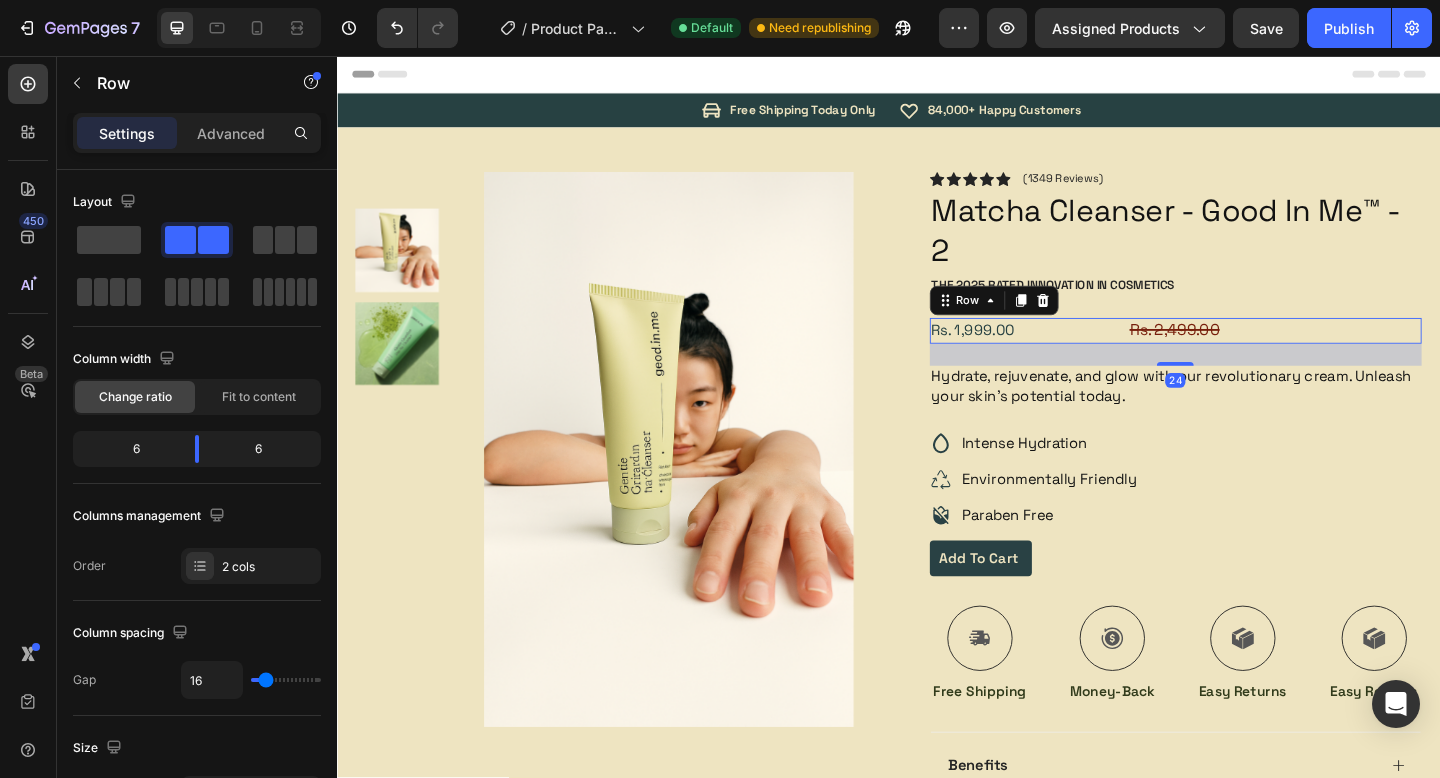 click on "Rs. 2,499.00 Compare Price Compare Price" at bounding box center (1387, 355) 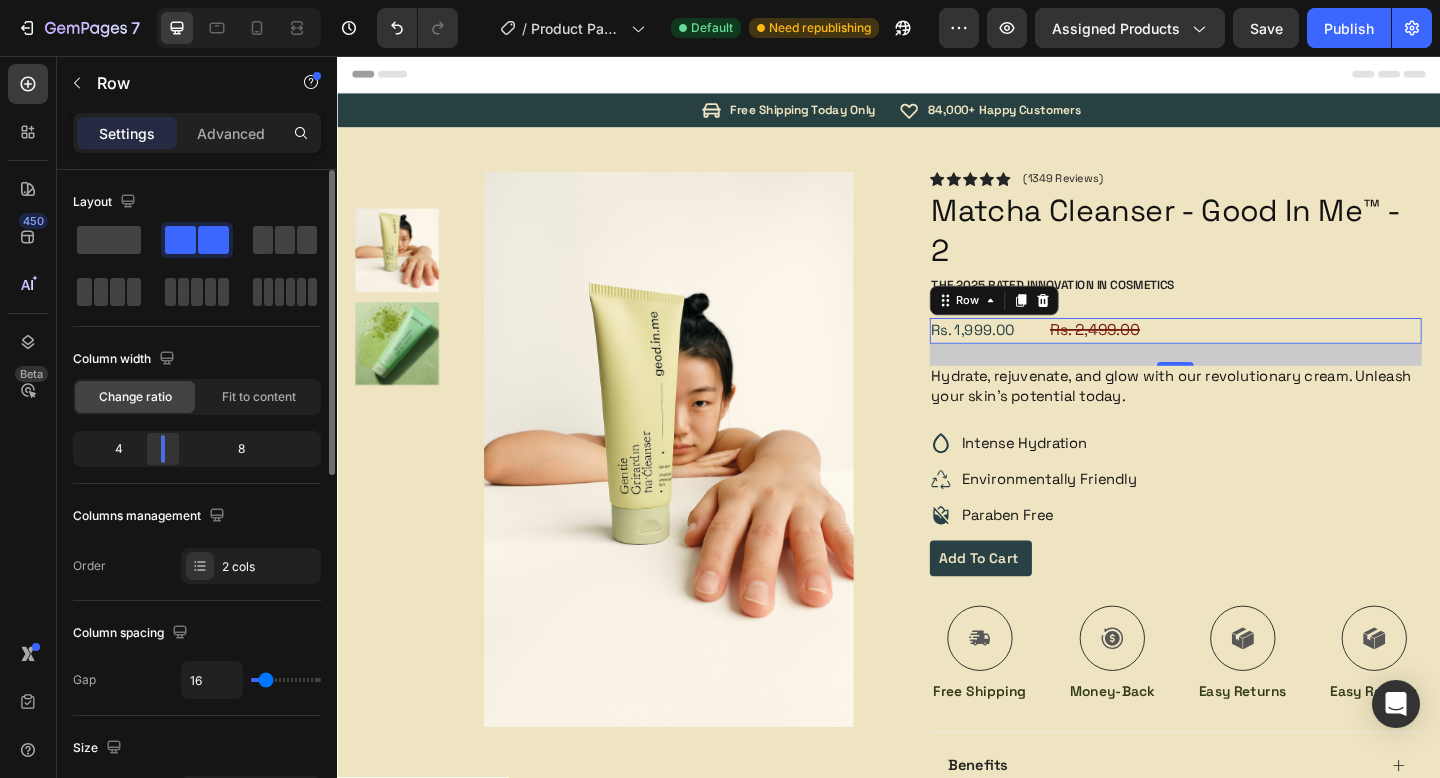 drag, startPoint x: 197, startPoint y: 443, endPoint x: 156, endPoint y: 446, distance: 41.109608 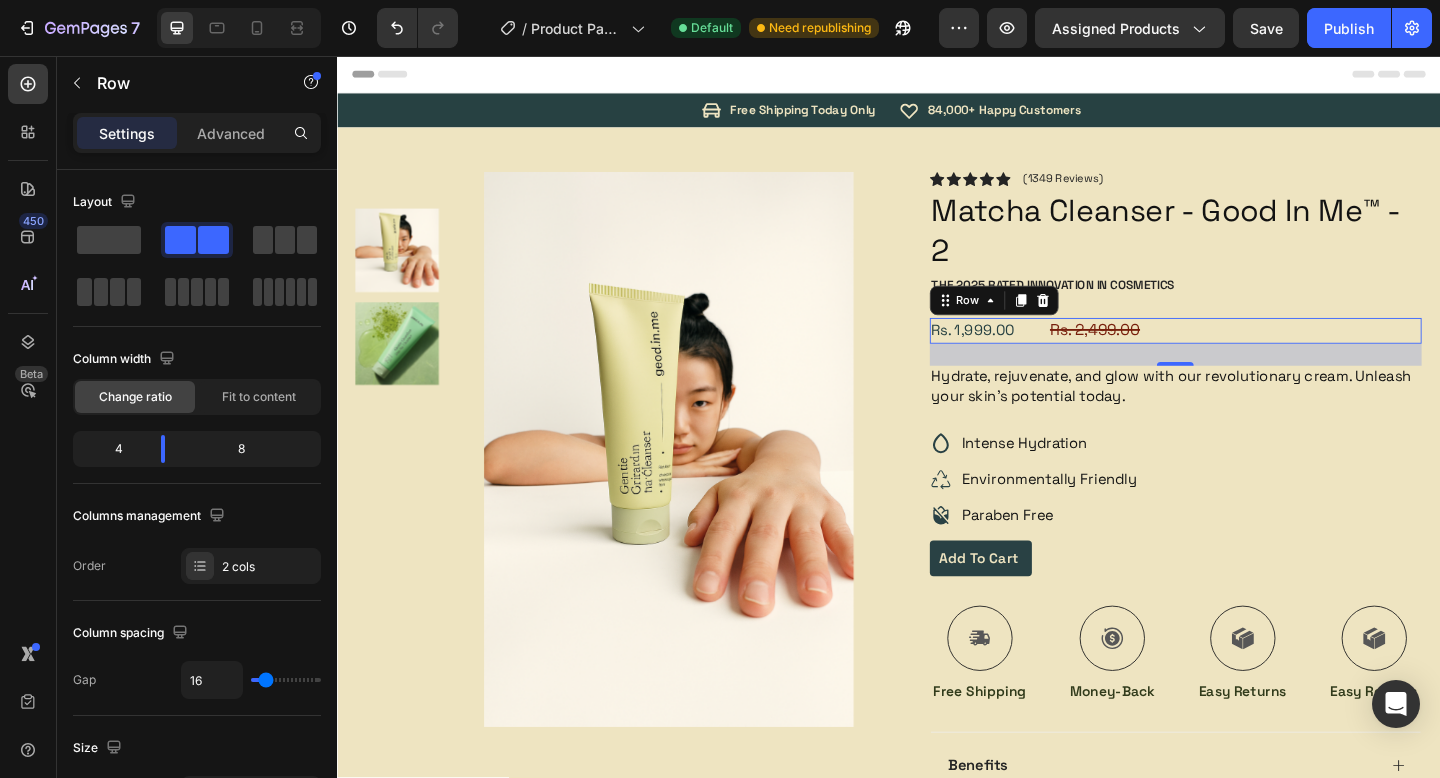 click on "450 Beta" at bounding box center [28, 417] 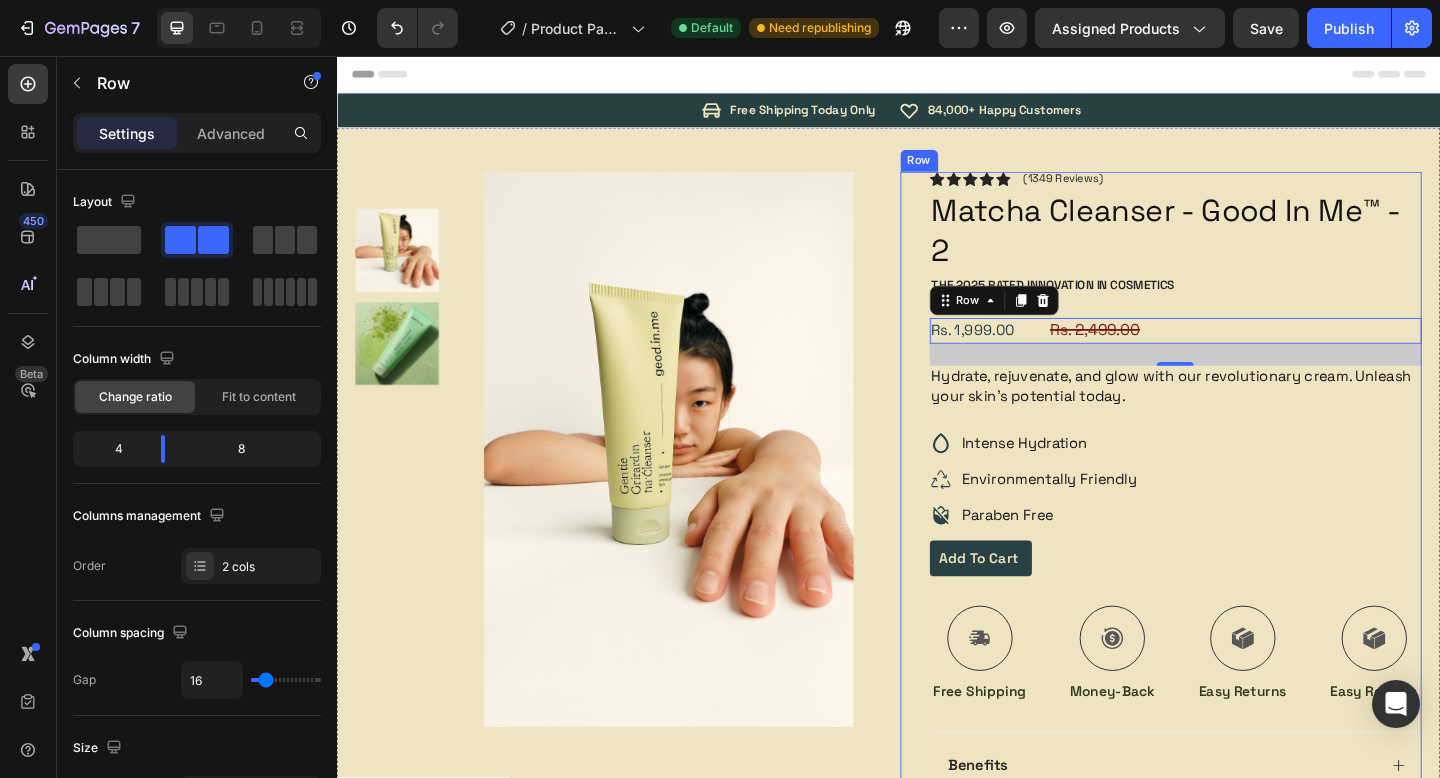 click on "Rs. 2,499.00" at bounding box center [1284, 355] 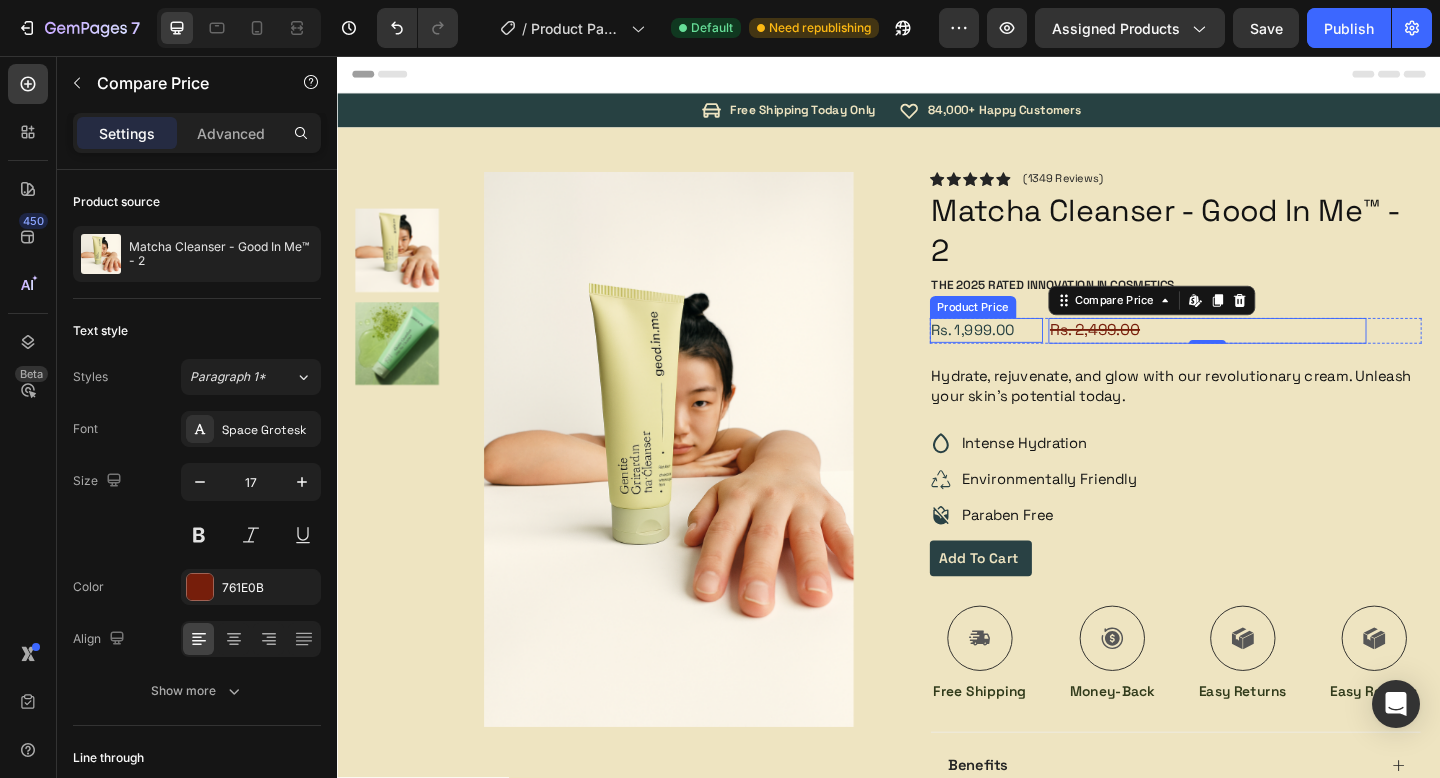 click on "Rs. 1,999.00" at bounding box center (1043, 354) 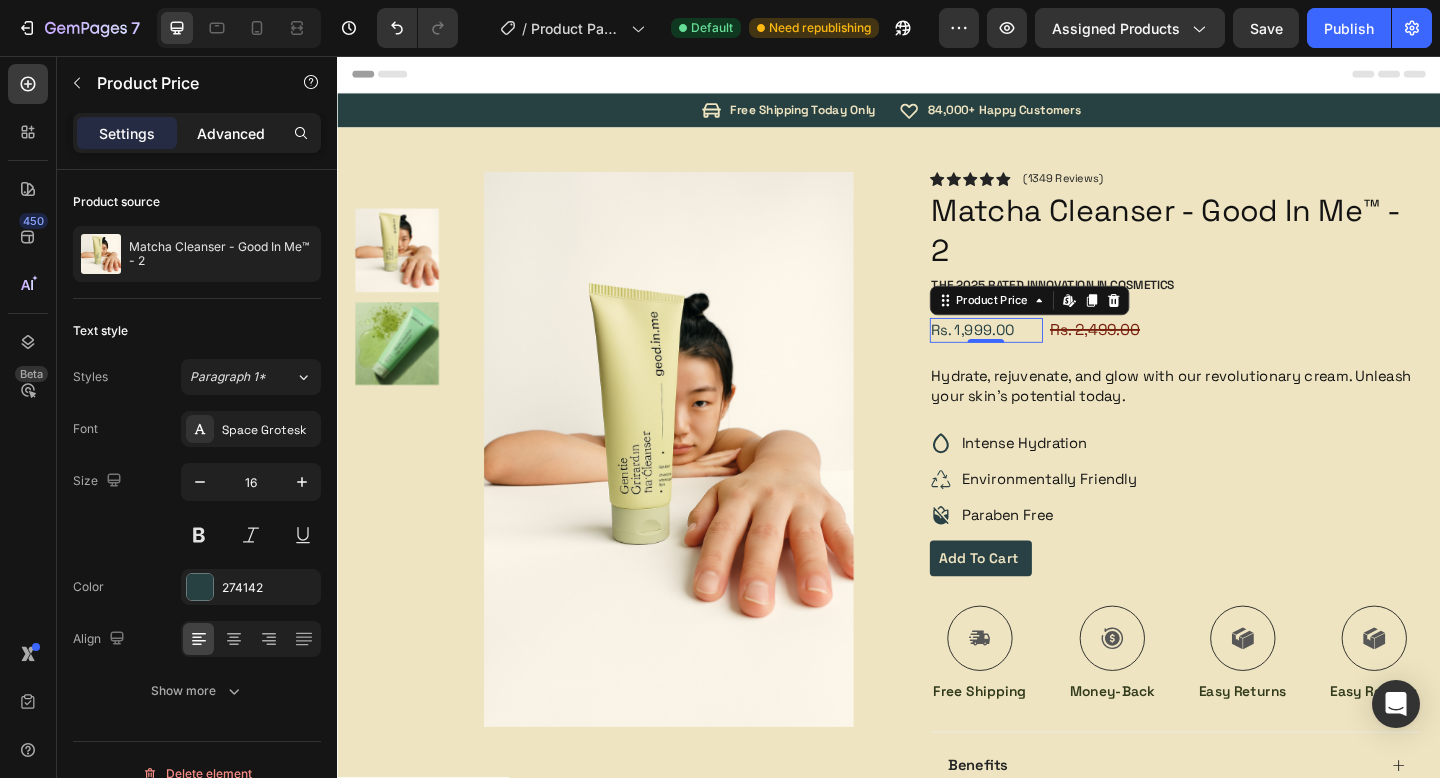 click on "Advanced" 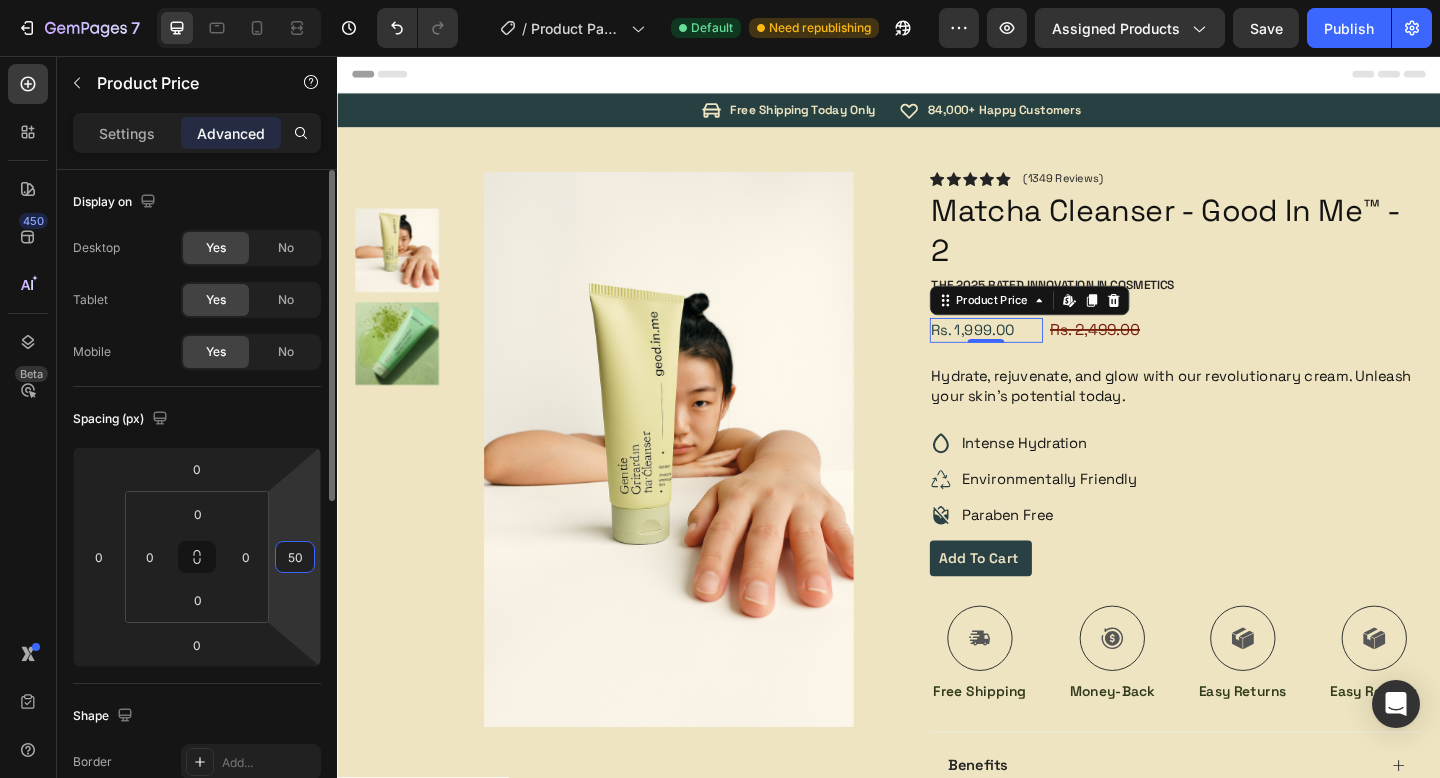 click on "50" at bounding box center [295, 557] 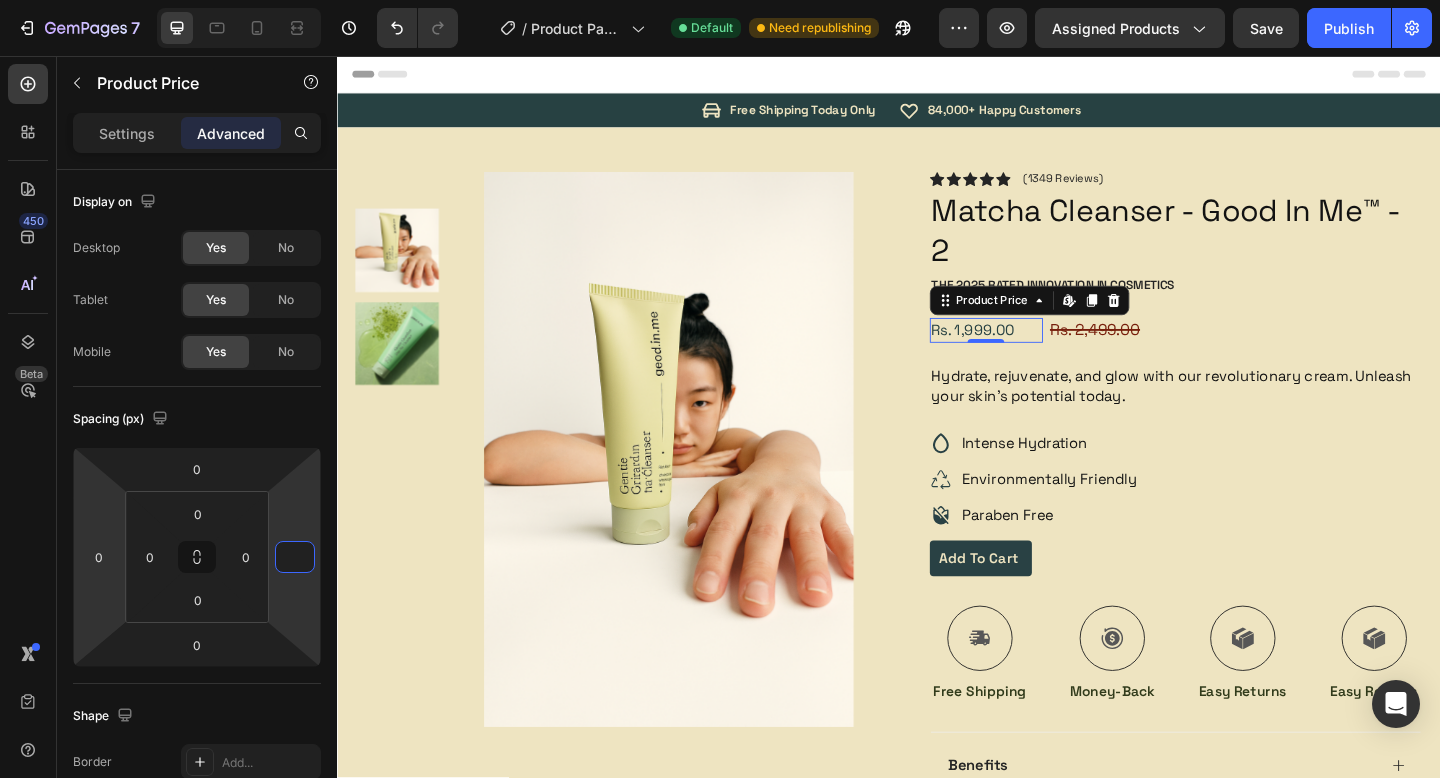 click on "7  Version history  /  Product Page - Jul 29, 08:32:23 Default Need republishing Preview Assigned Products  Save   Publish  450 Beta Sections(18) Elements(84) Section Element Hero Section Product Detail Brands Trusted Badges Guarantee Product Breakdown How to use Testimonials Compare Bundle FAQs Social Proof Brand Story Product List Collection Blog List Contact Sticky Add to Cart Custom Footer Browse Library 450 Layout
Row
Row
Row
Row Text
Heading
Text Block Button
Button
Button Media
Image" at bounding box center [720, 0] 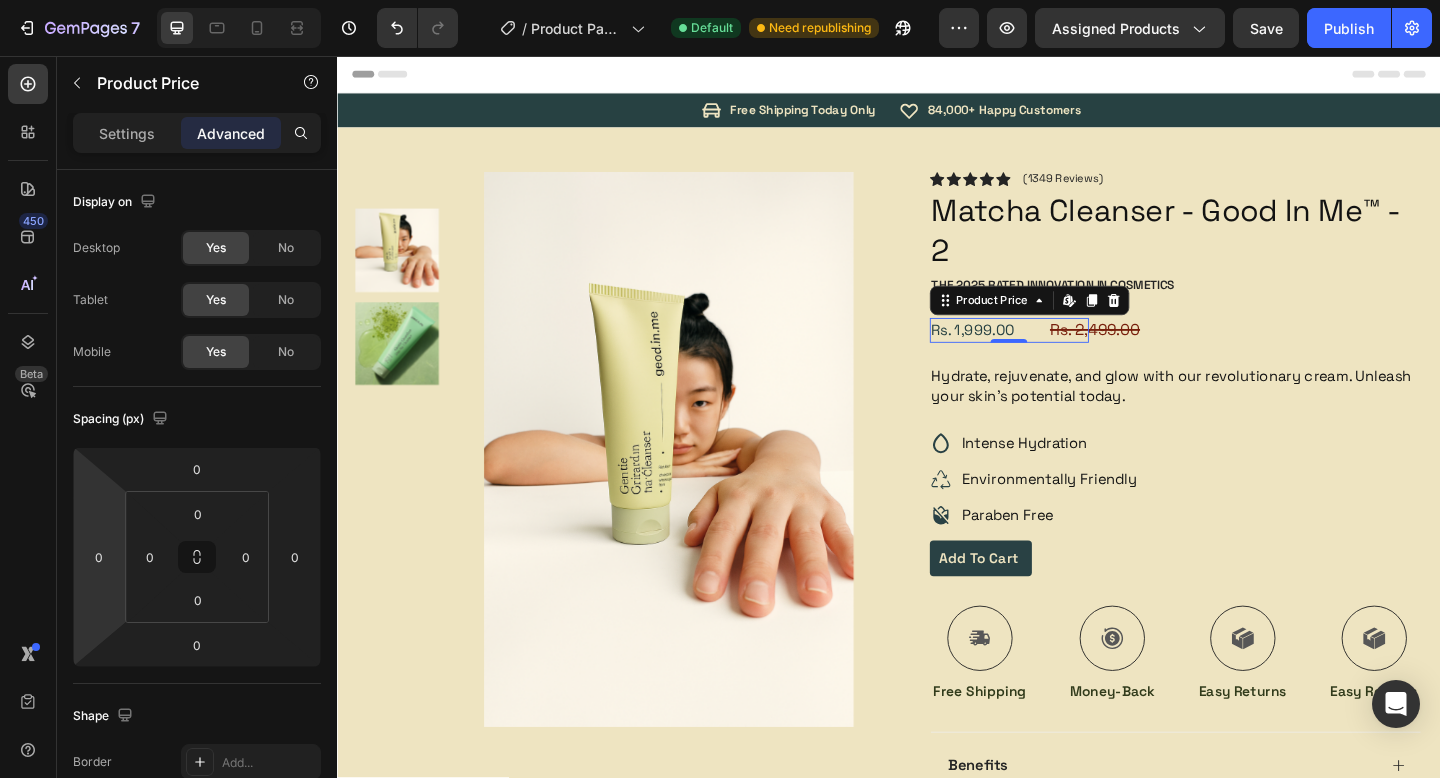 click on "450 Beta" at bounding box center [28, 349] 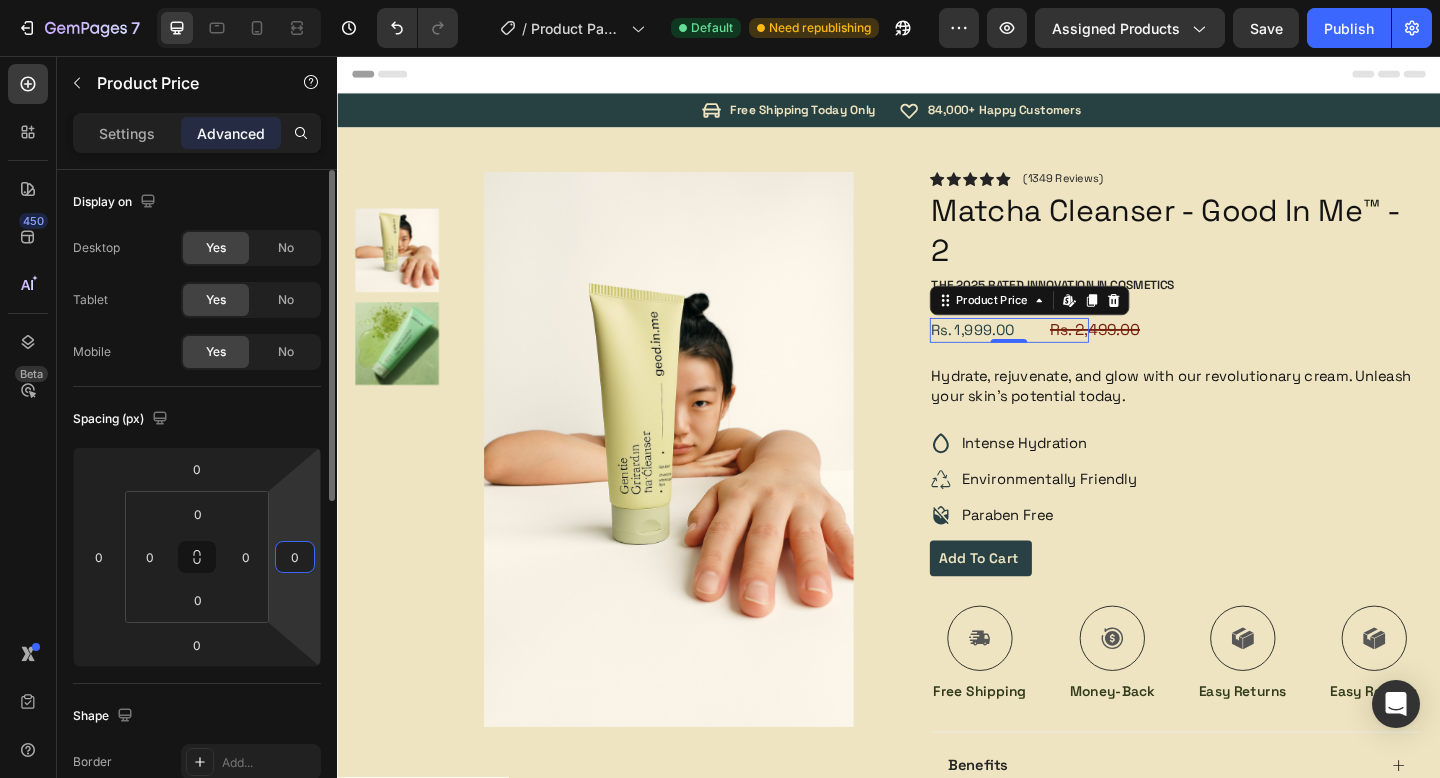 click on "0" at bounding box center (295, 557) 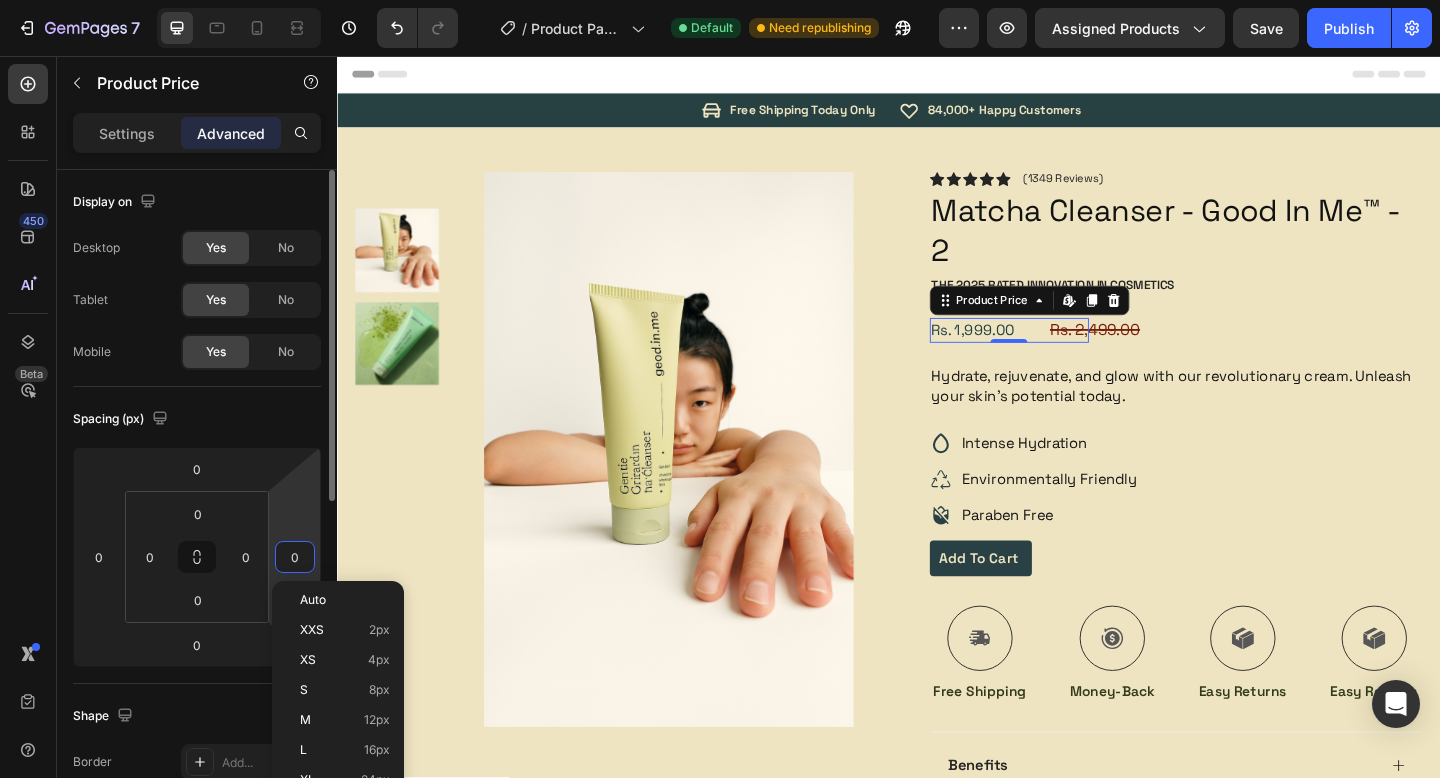 type on "1" 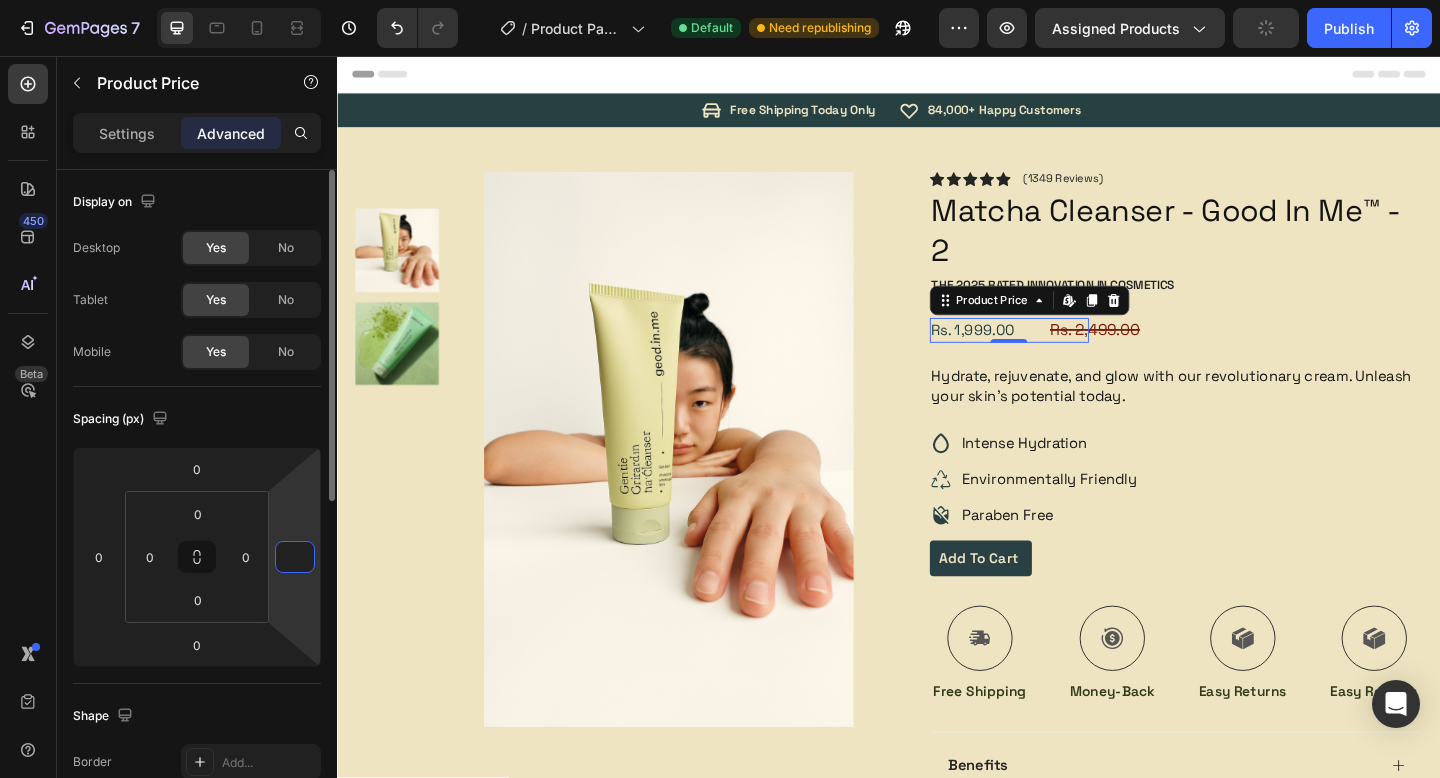 type on "1" 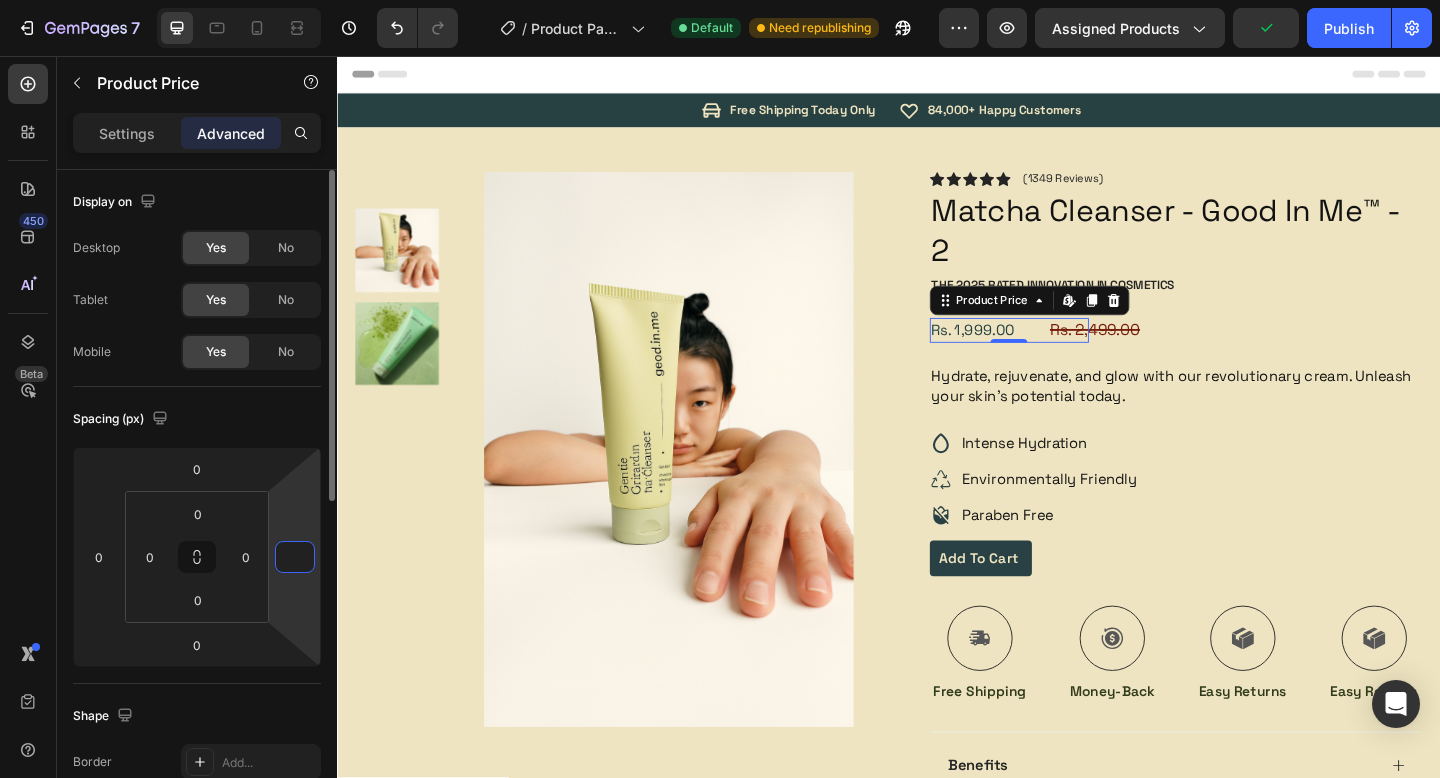 type on "8" 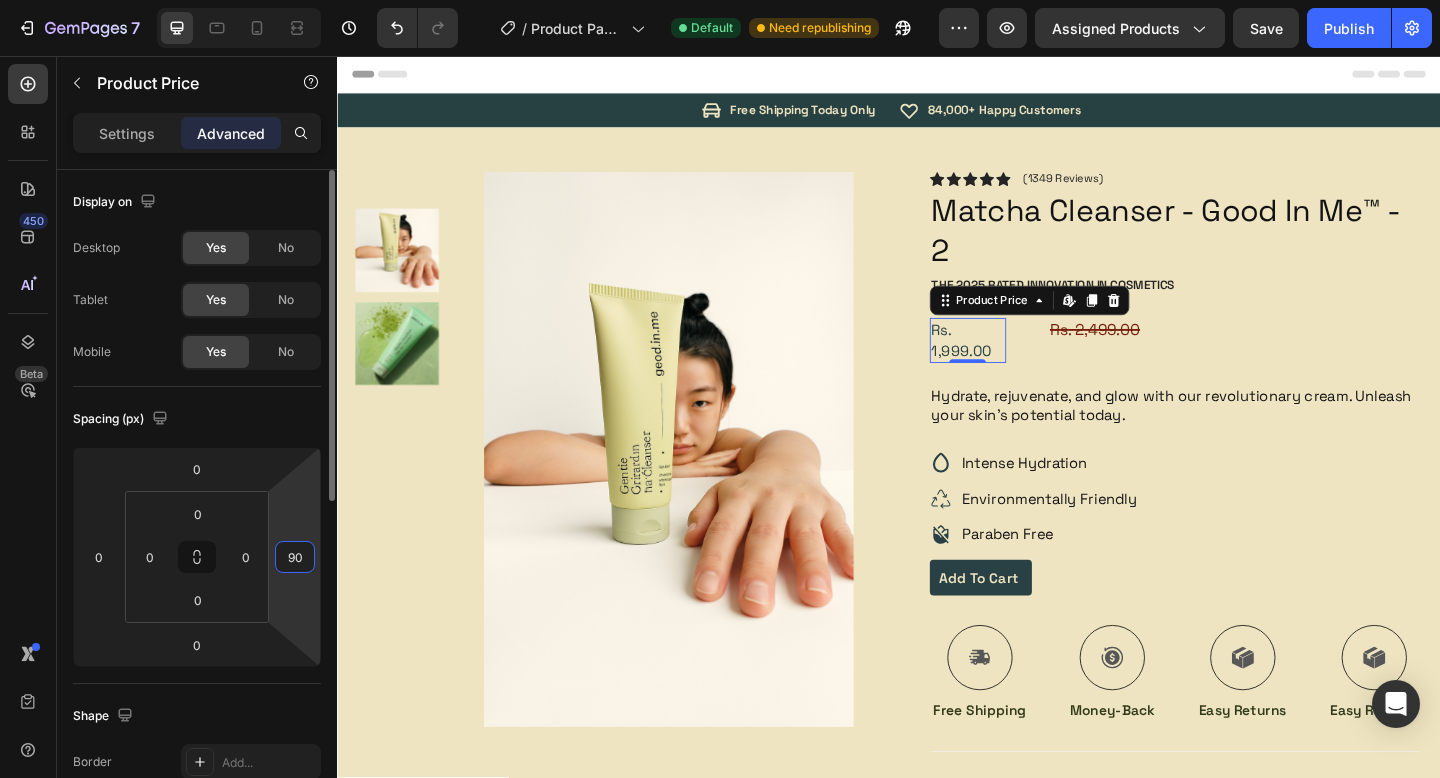 type on "9" 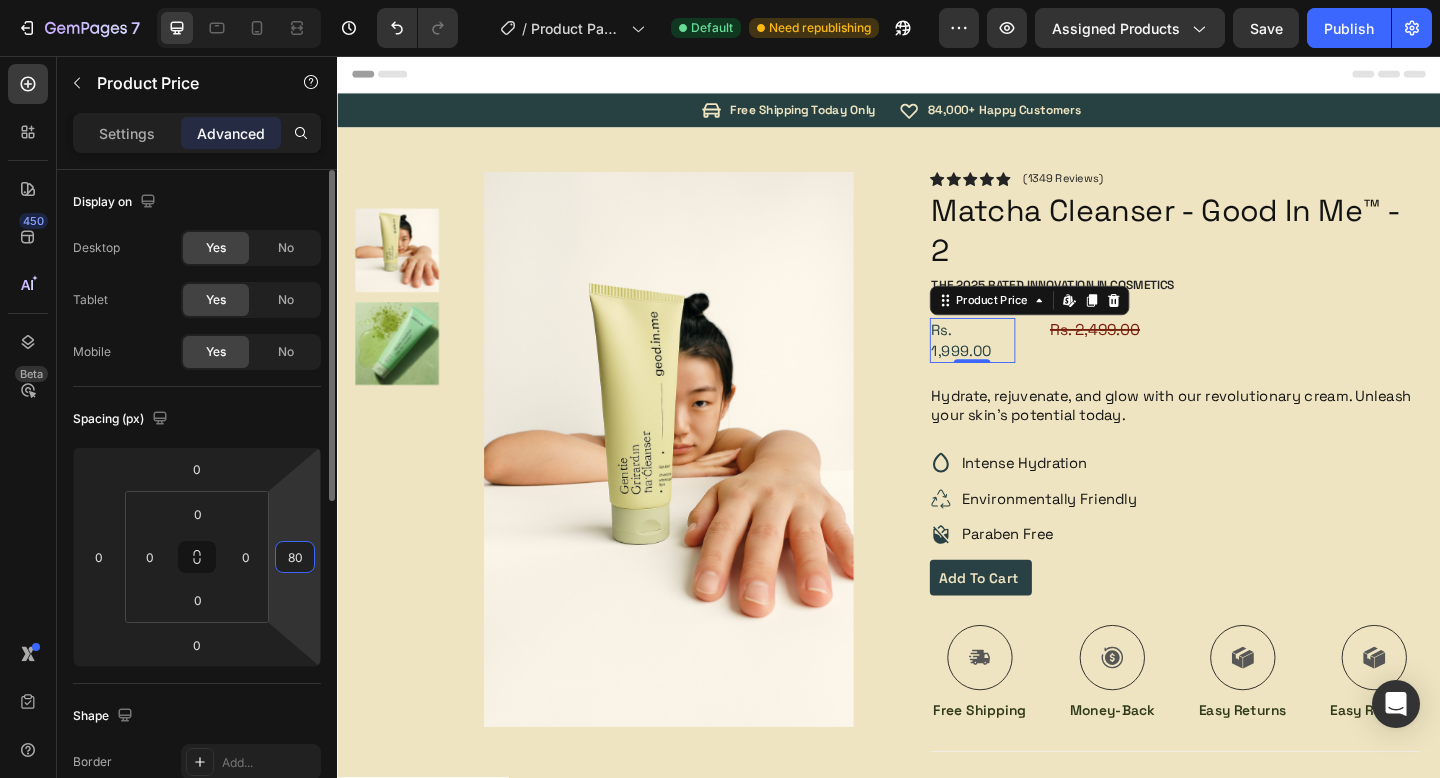 type on "8" 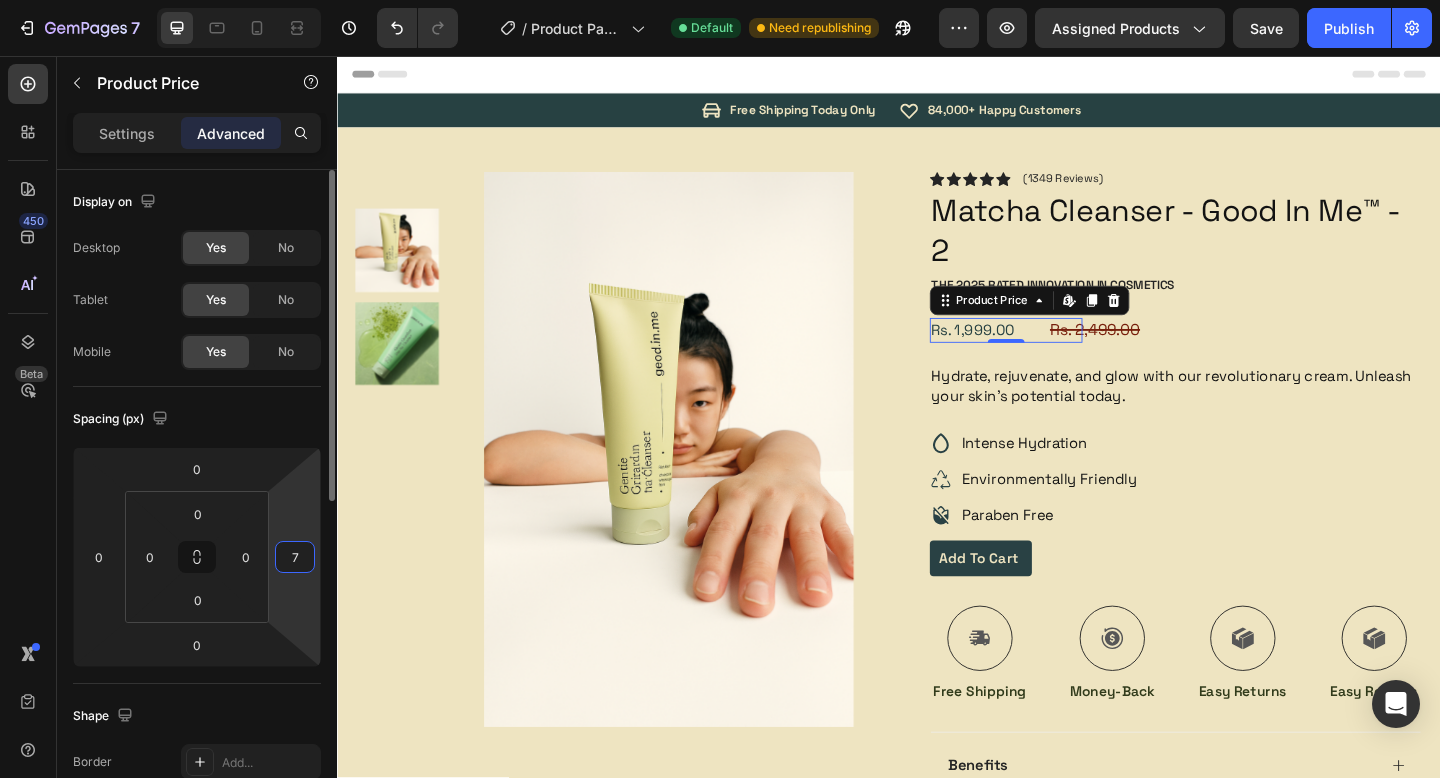 type on "72" 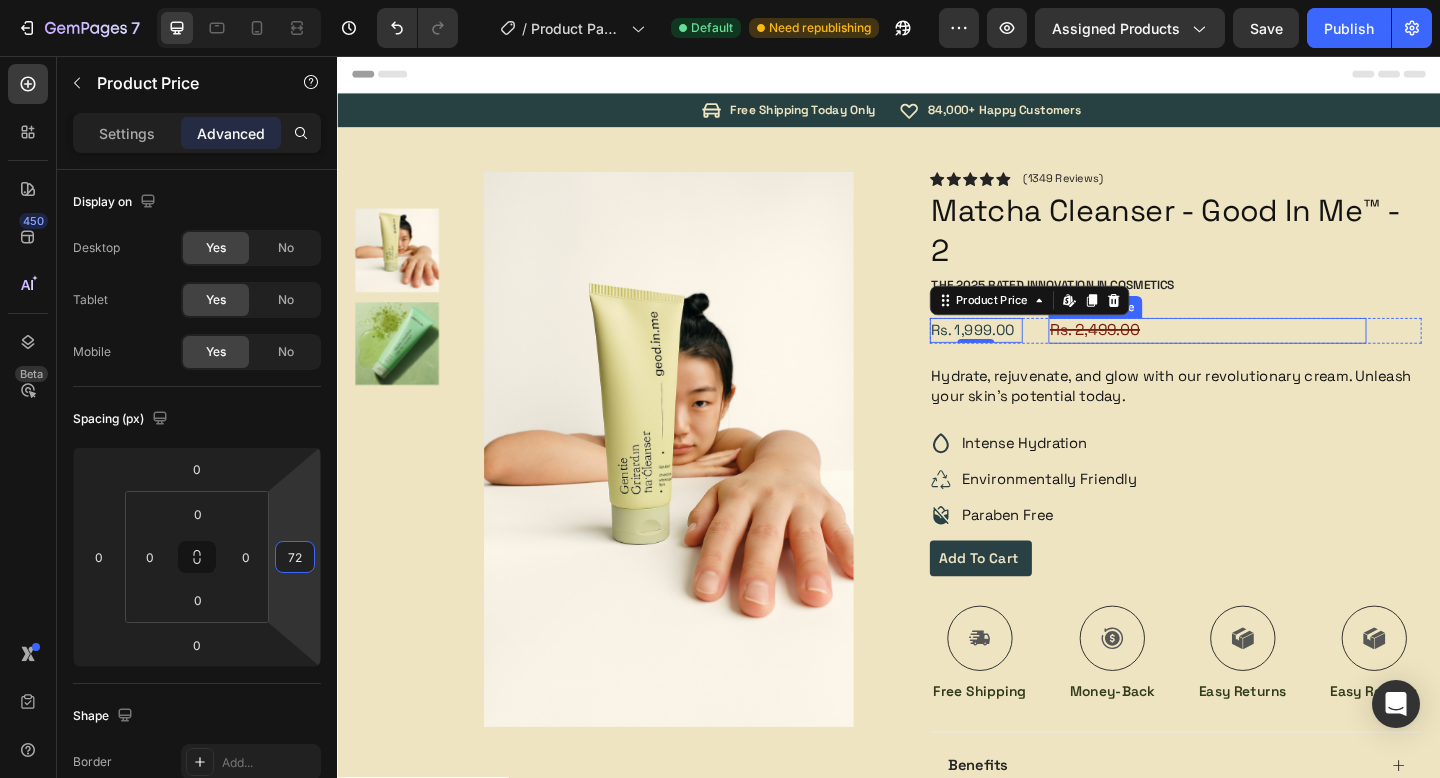 click on "Rs. 2,499.00" at bounding box center [1284, 355] 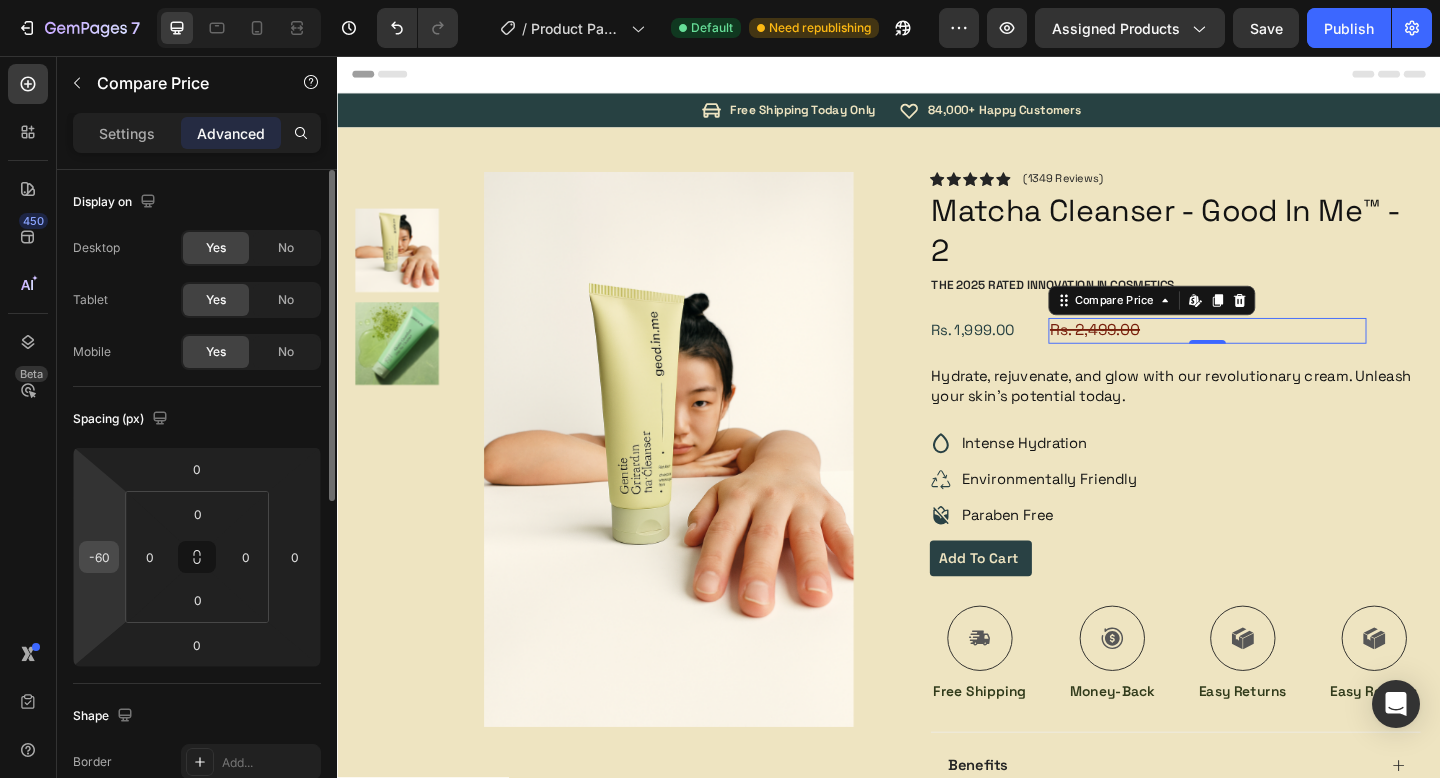 click on "-60" at bounding box center (99, 557) 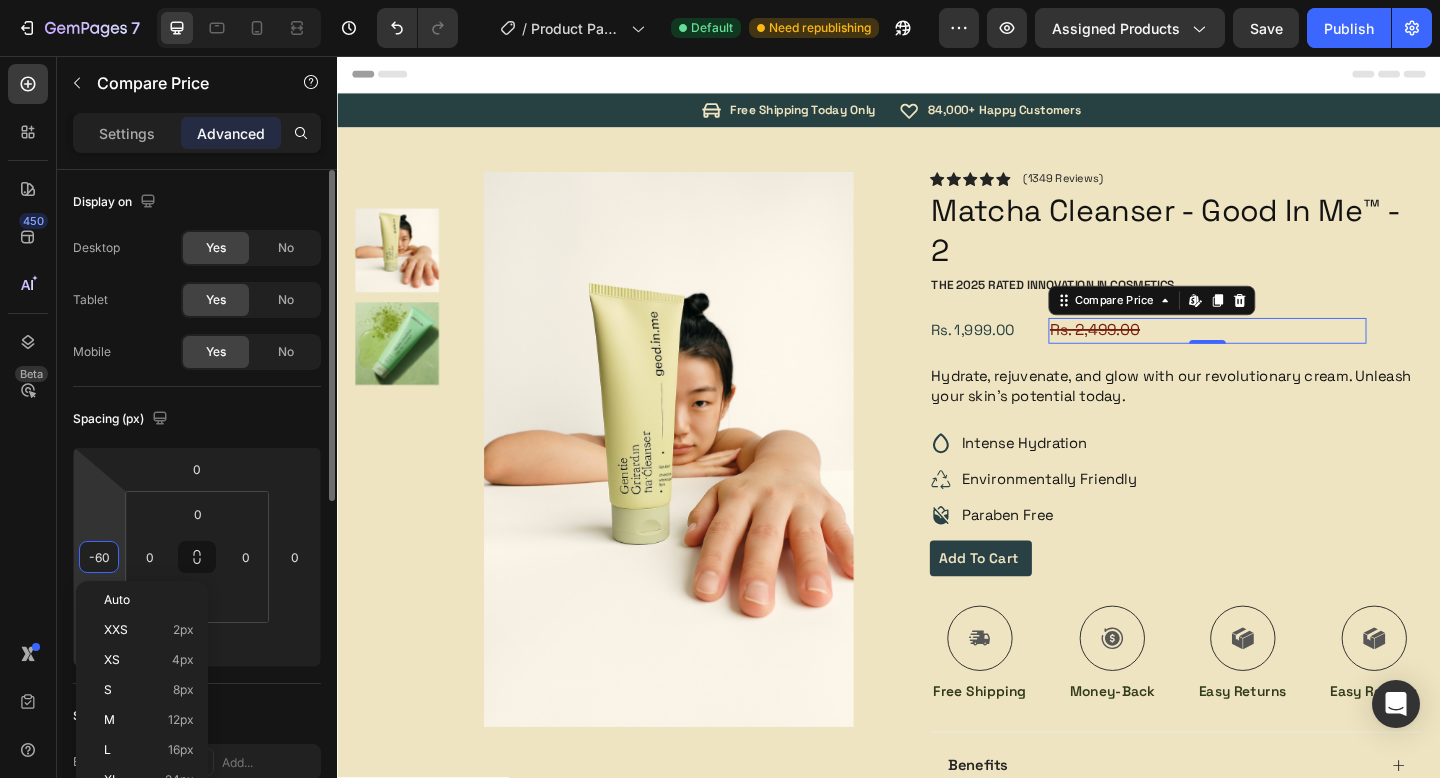 click on "-60" at bounding box center (99, 557) 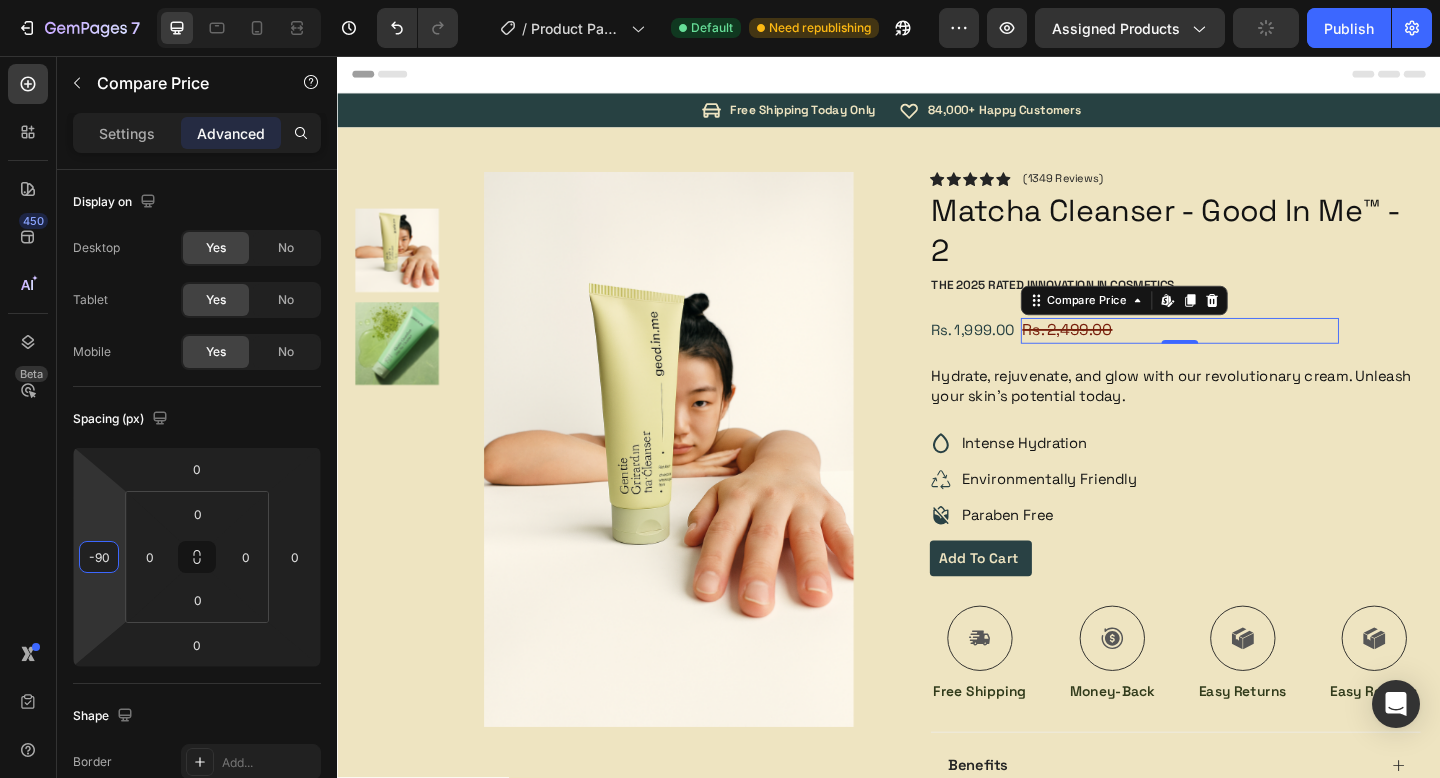 type on "-90" 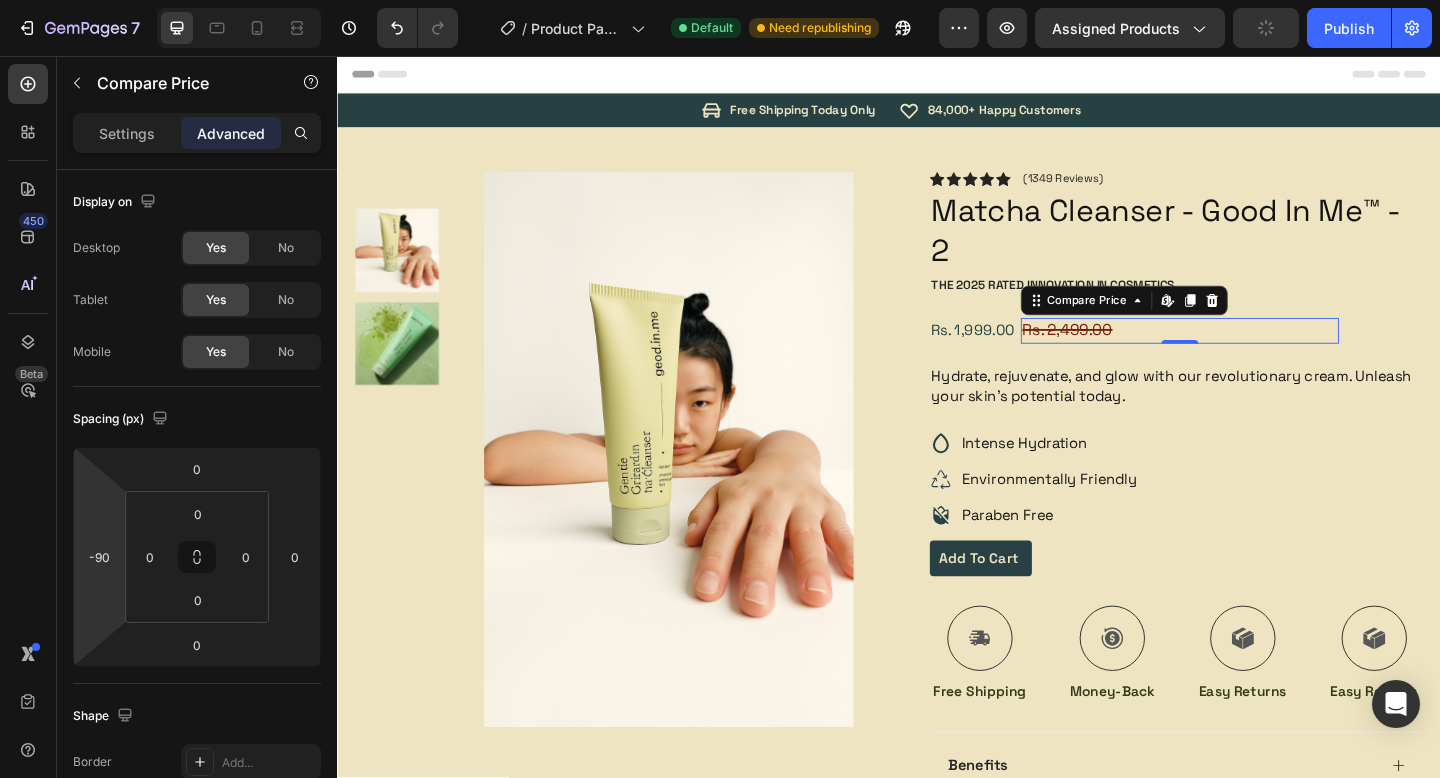 click on "450 Beta" at bounding box center [28, 417] 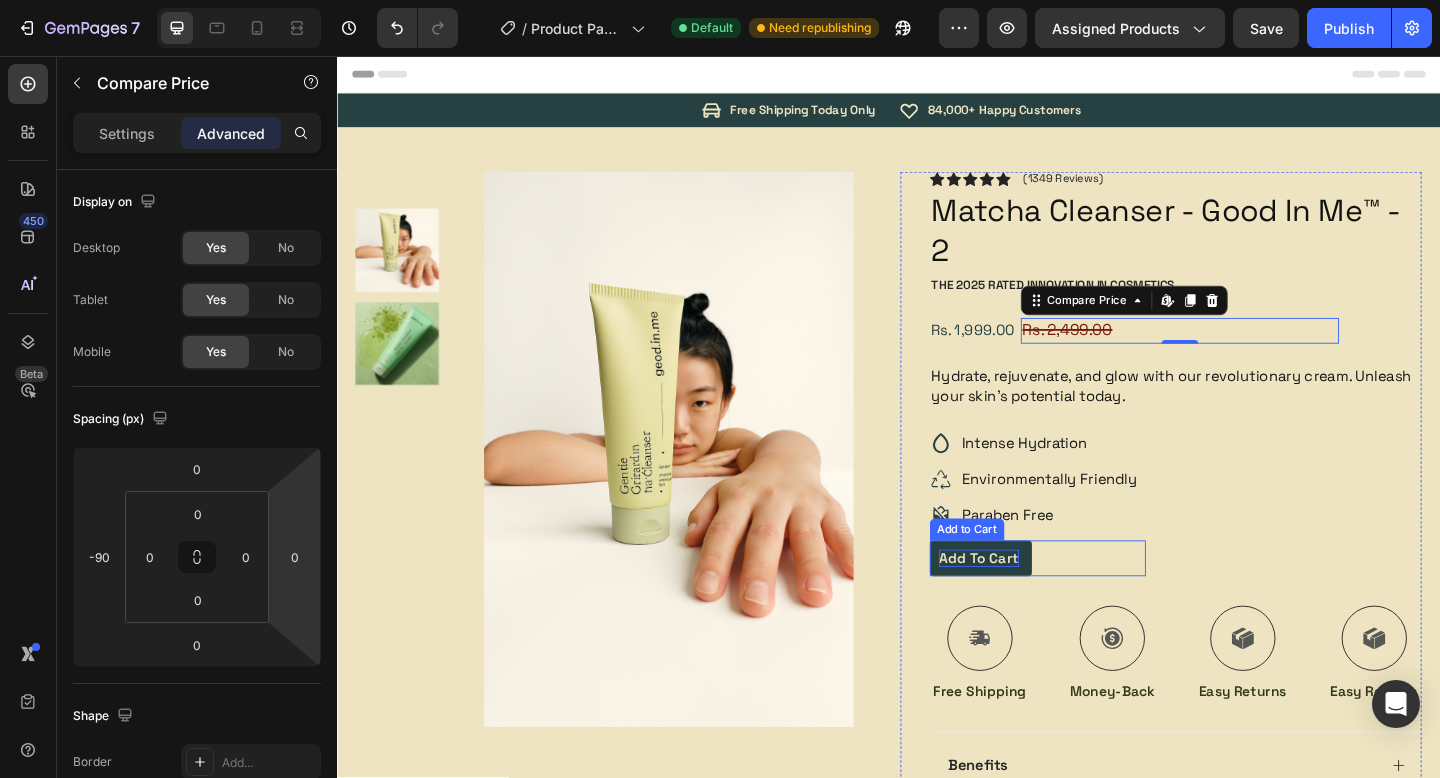 click on "Add to cart" at bounding box center (1037, 603) 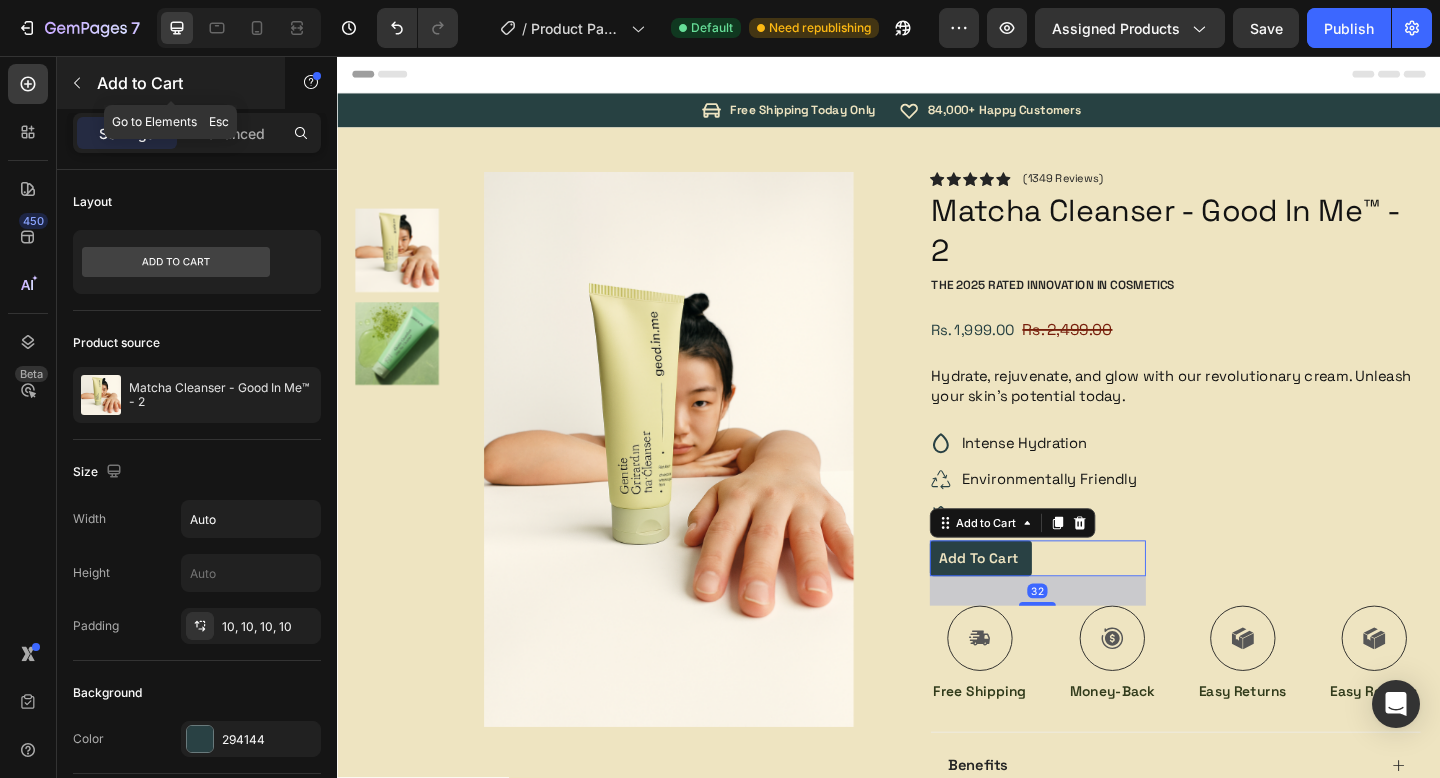 click at bounding box center (77, 83) 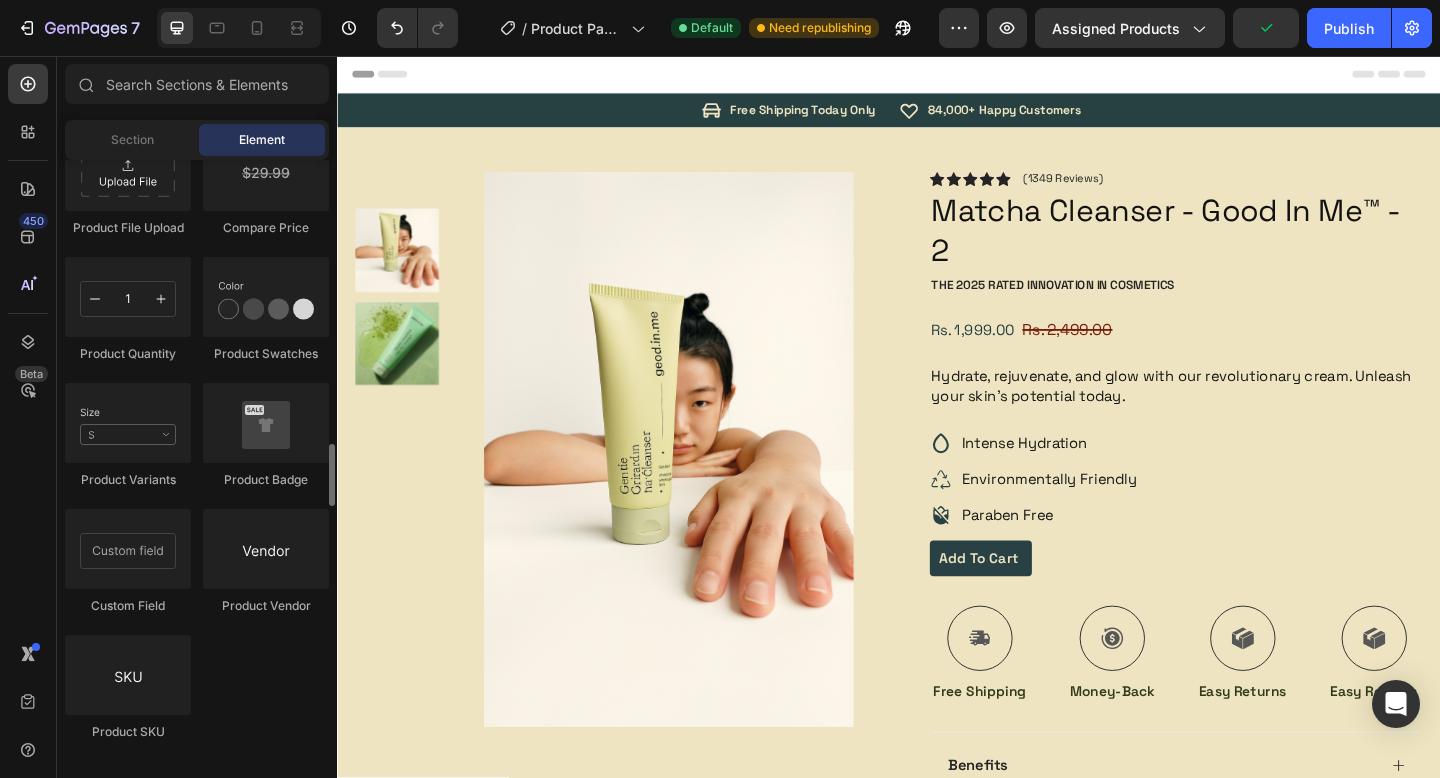 scroll, scrollTop: 3427, scrollLeft: 0, axis: vertical 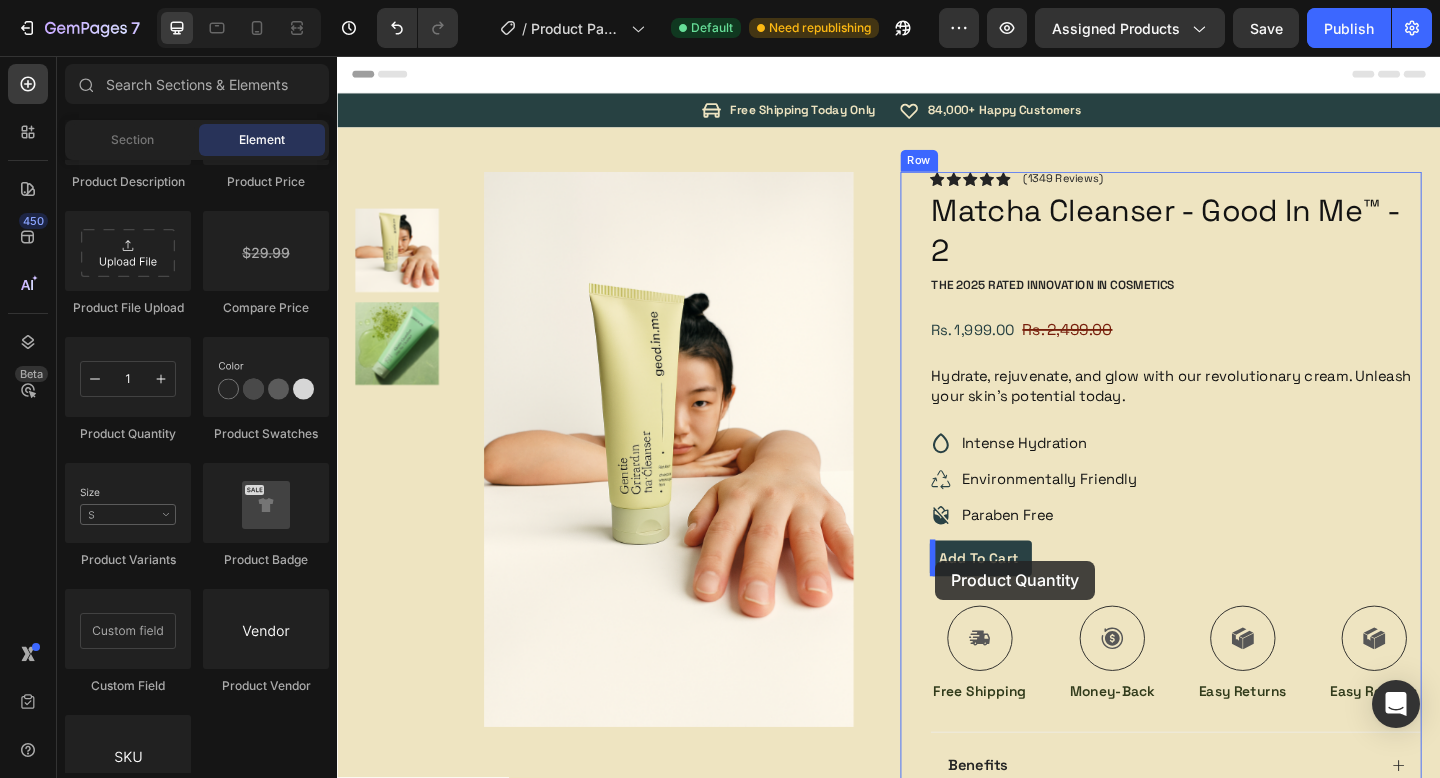drag, startPoint x: 480, startPoint y: 452, endPoint x: 988, endPoint y: 605, distance: 530.5403 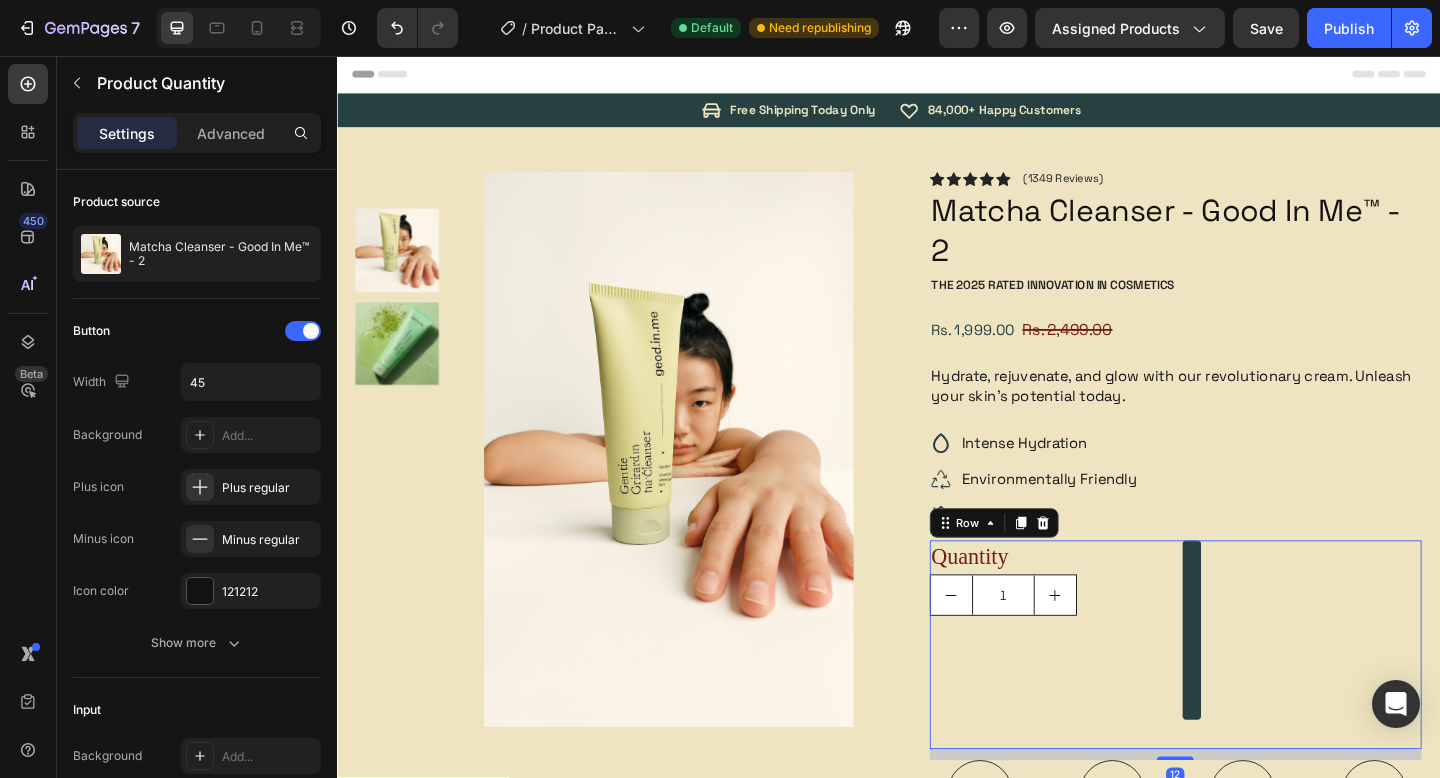 click on "Quantity Text Block
1
Product Quantity" at bounding box center (1112, 697) 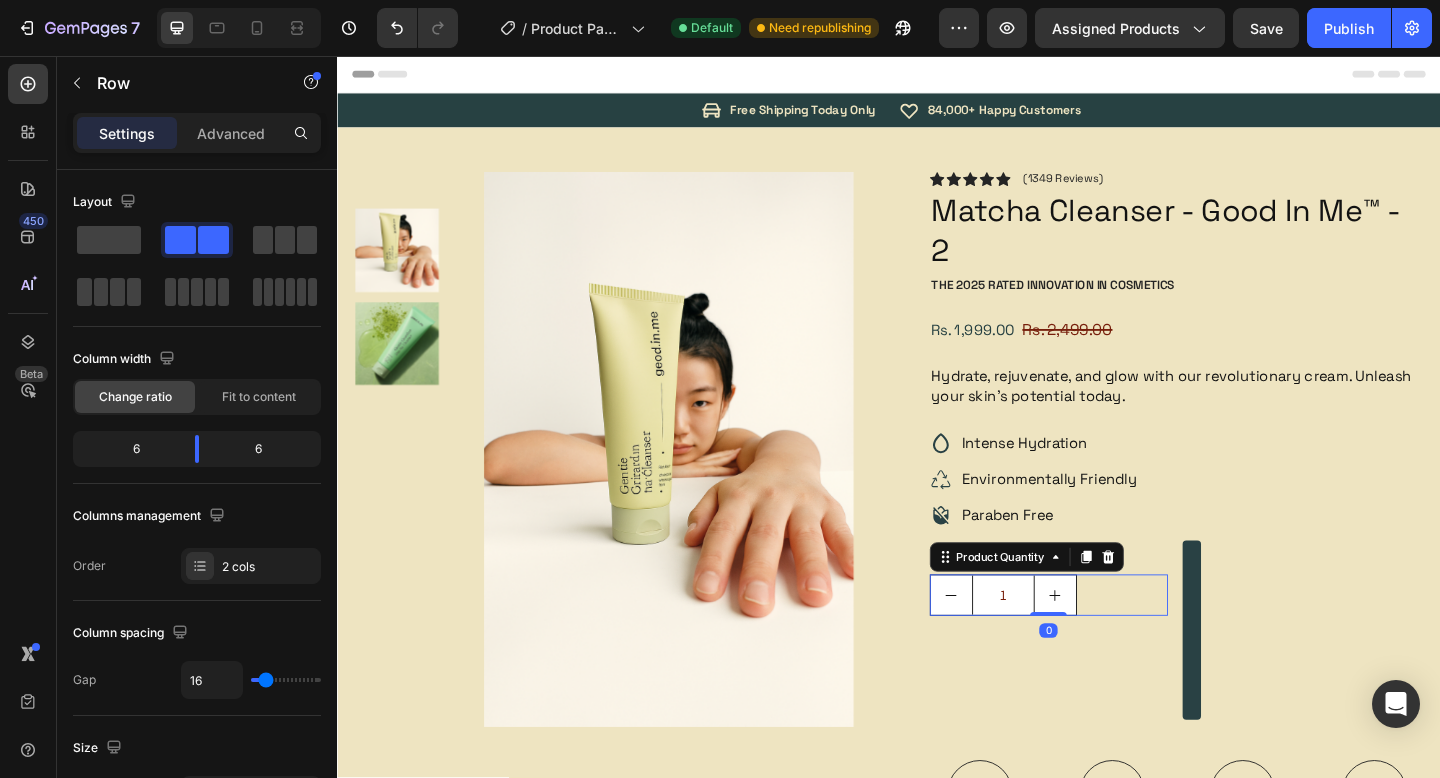 click at bounding box center (1118, 642) 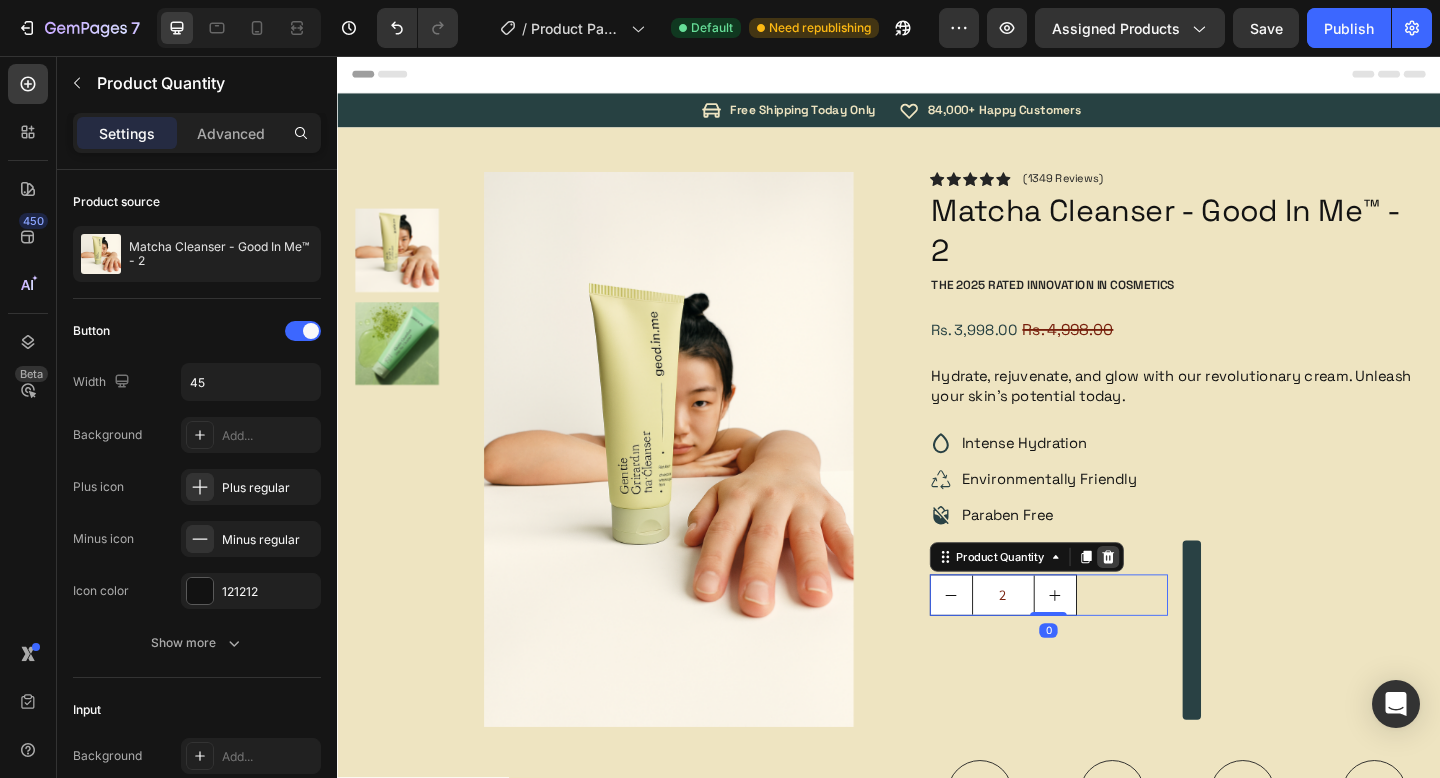 click 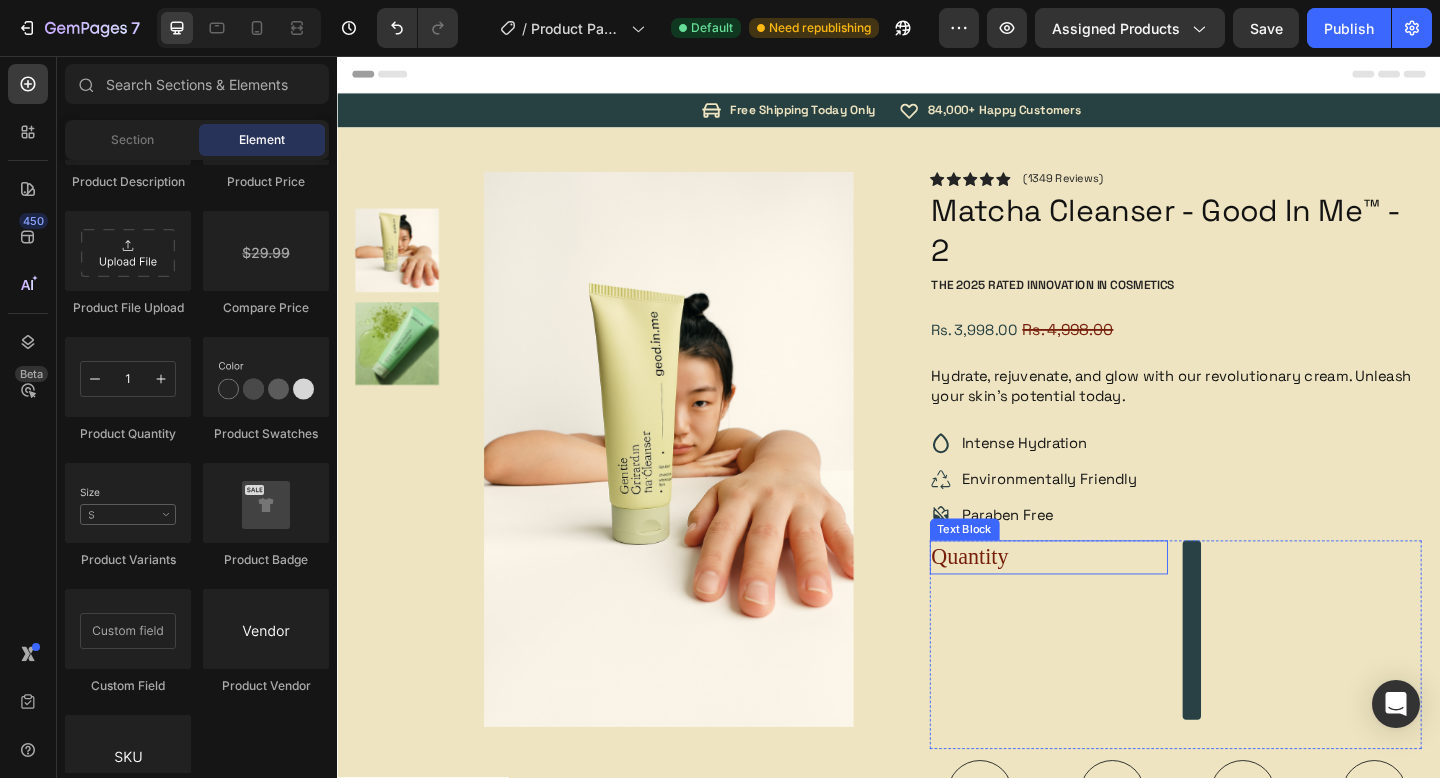 click on "Quantity" at bounding box center [1112, 602] 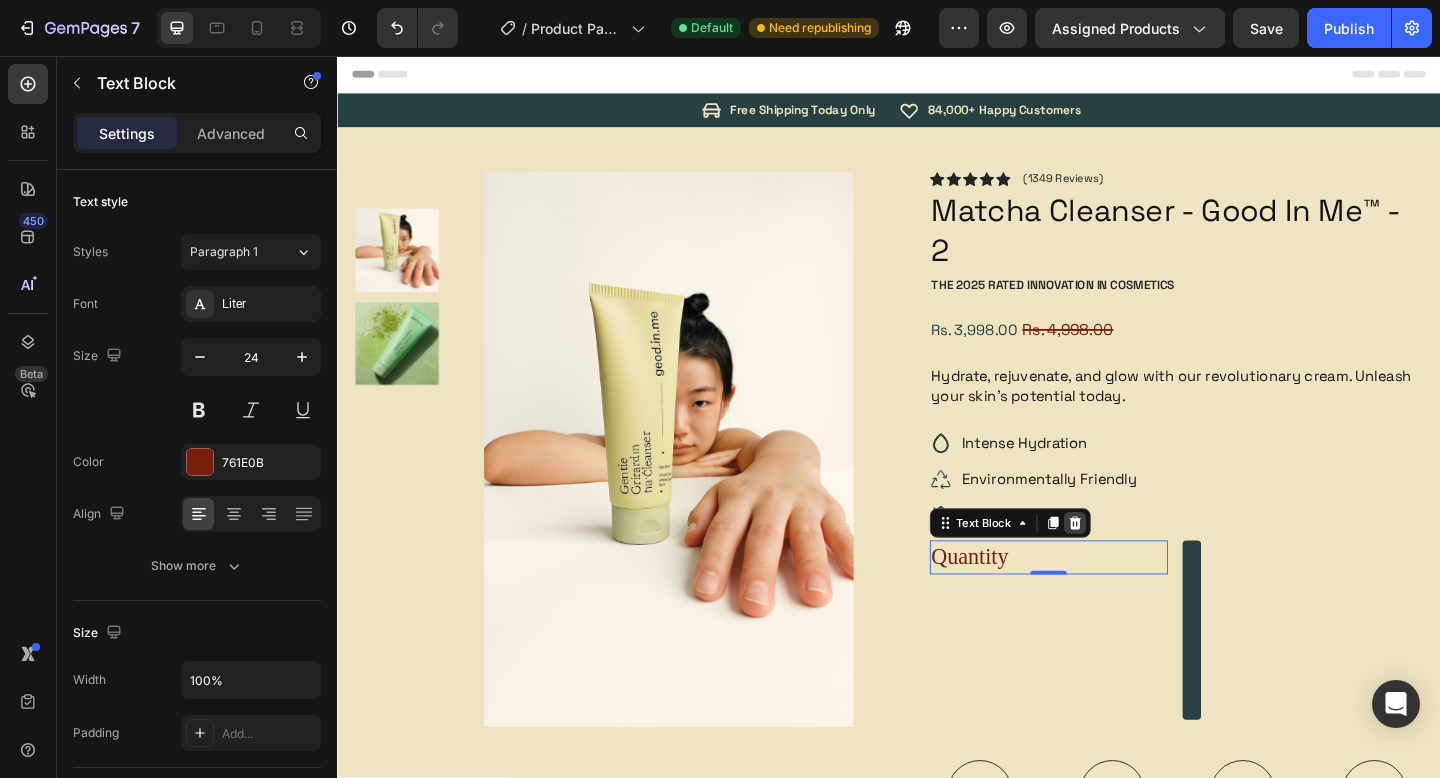 click 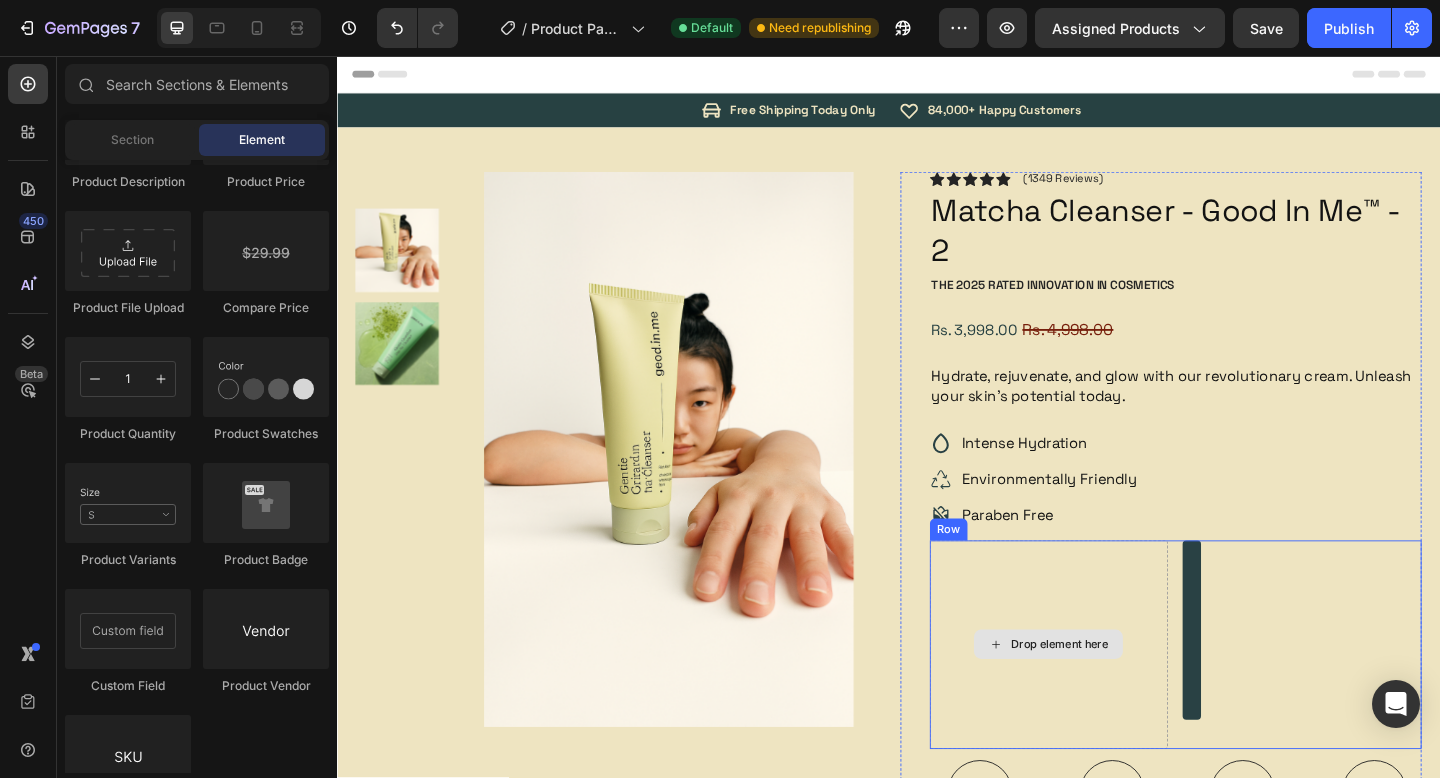click on "Drop element here" at bounding box center (1111, 696) 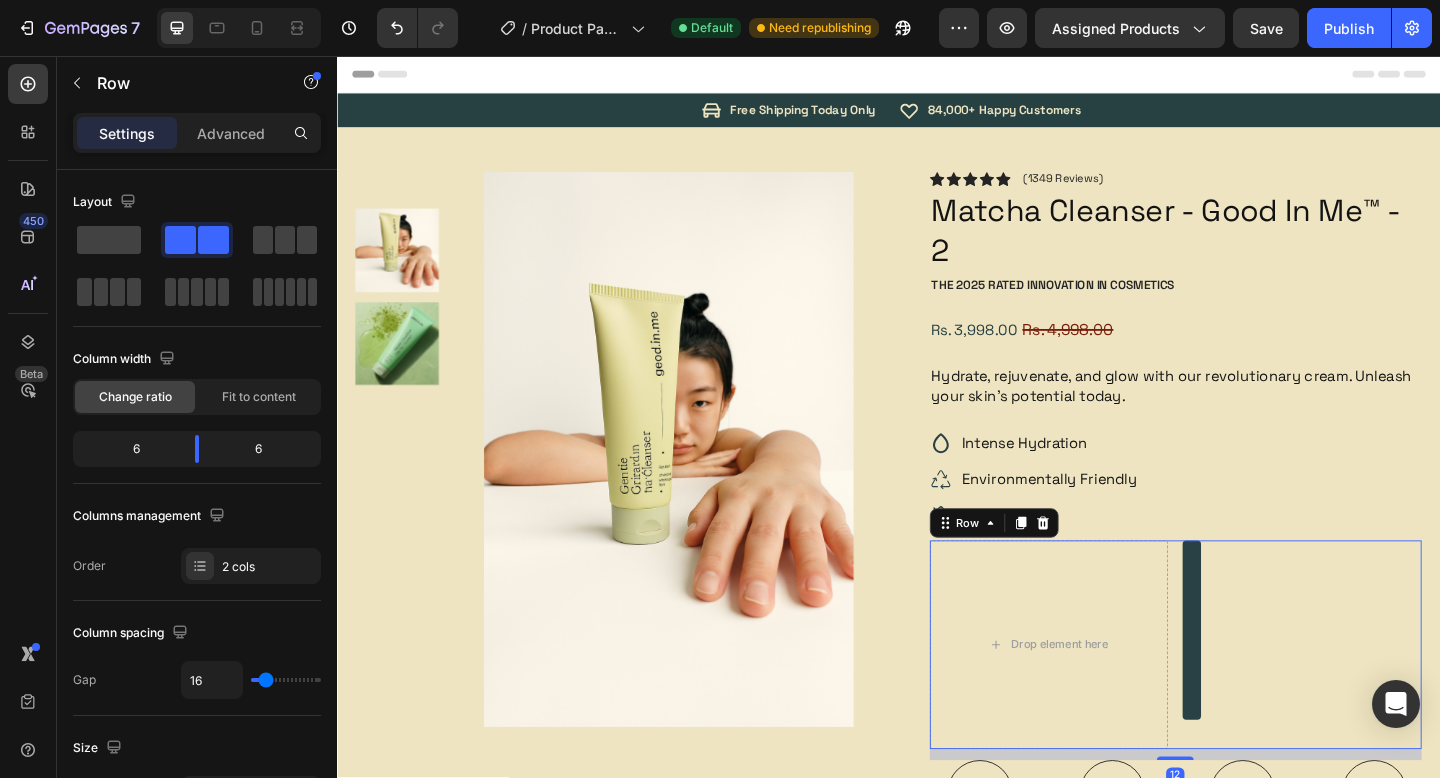 click on "Row" at bounding box center (1052, 564) 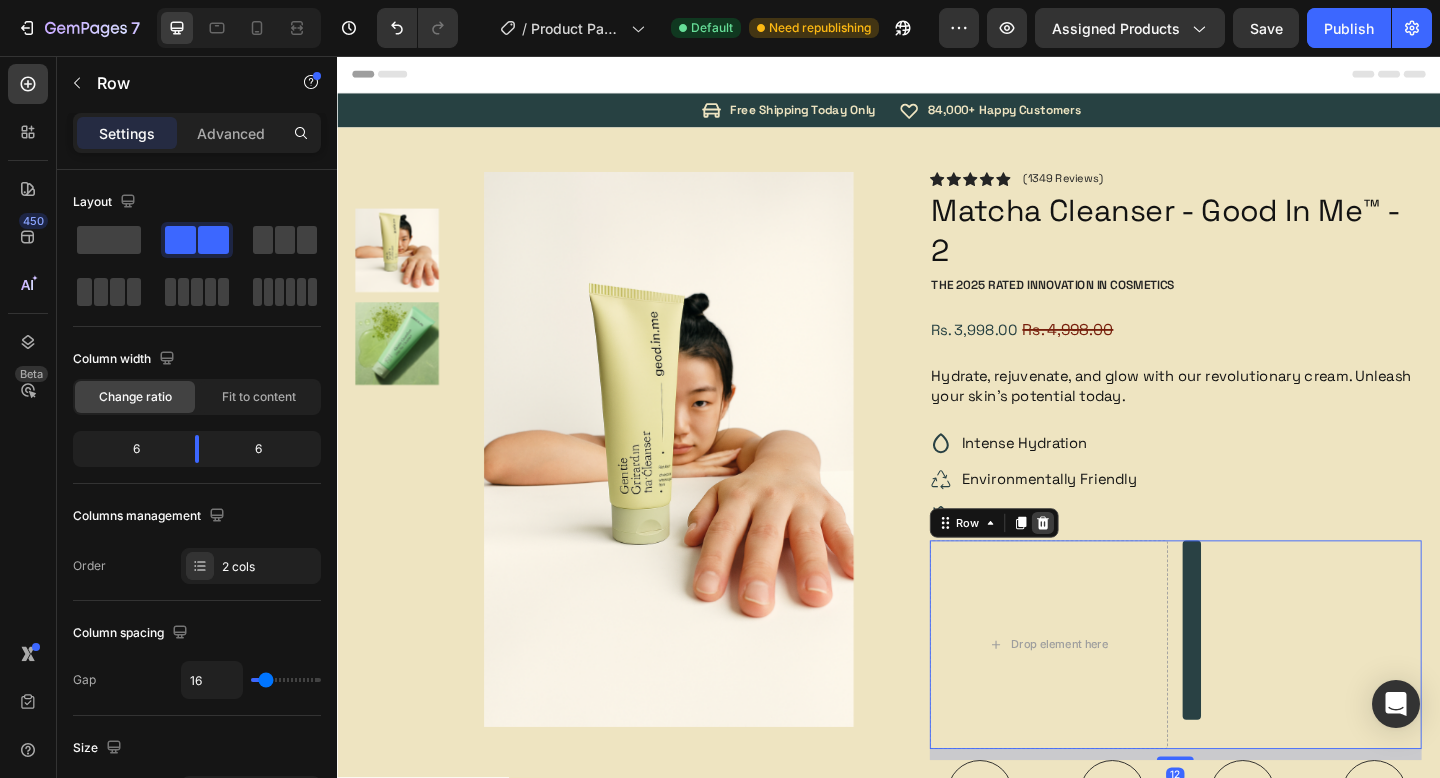 click 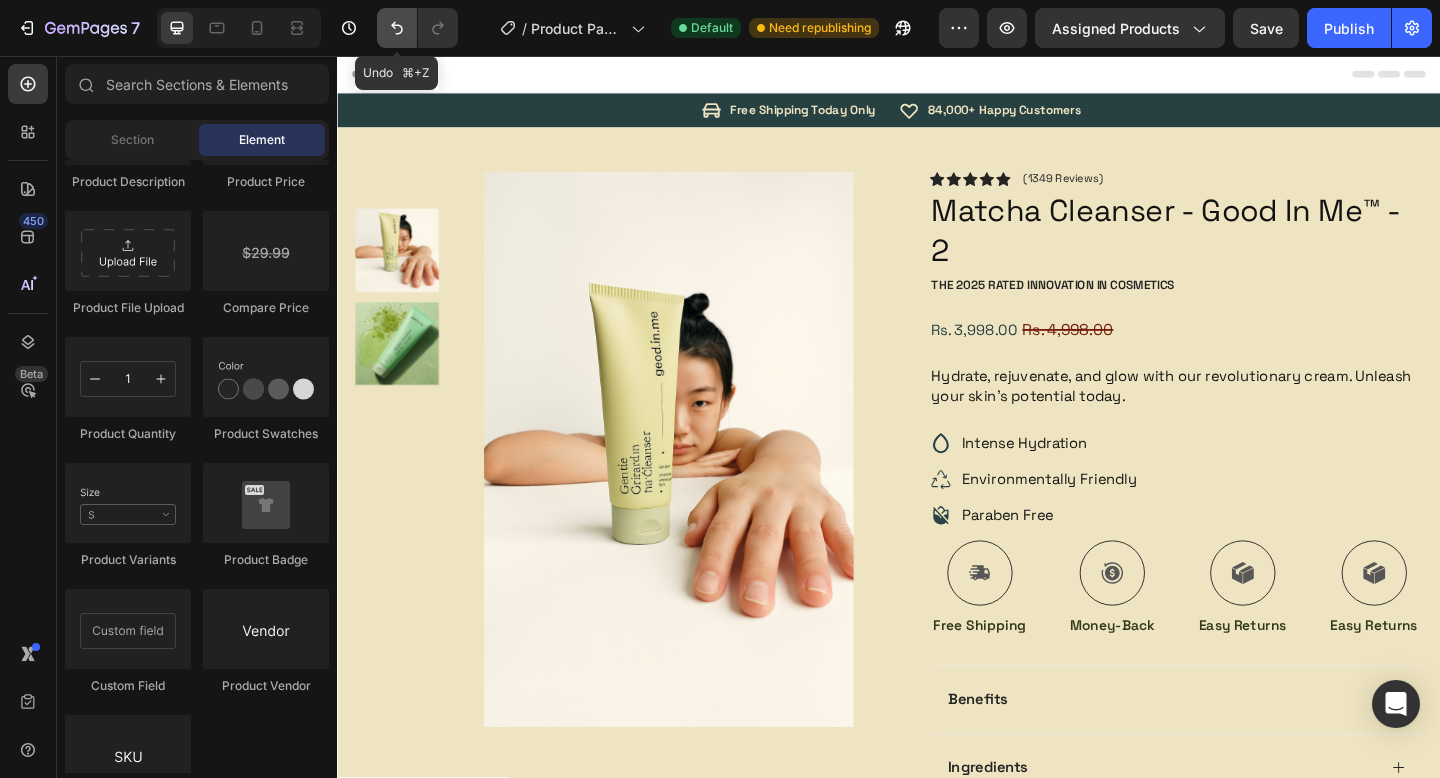 click 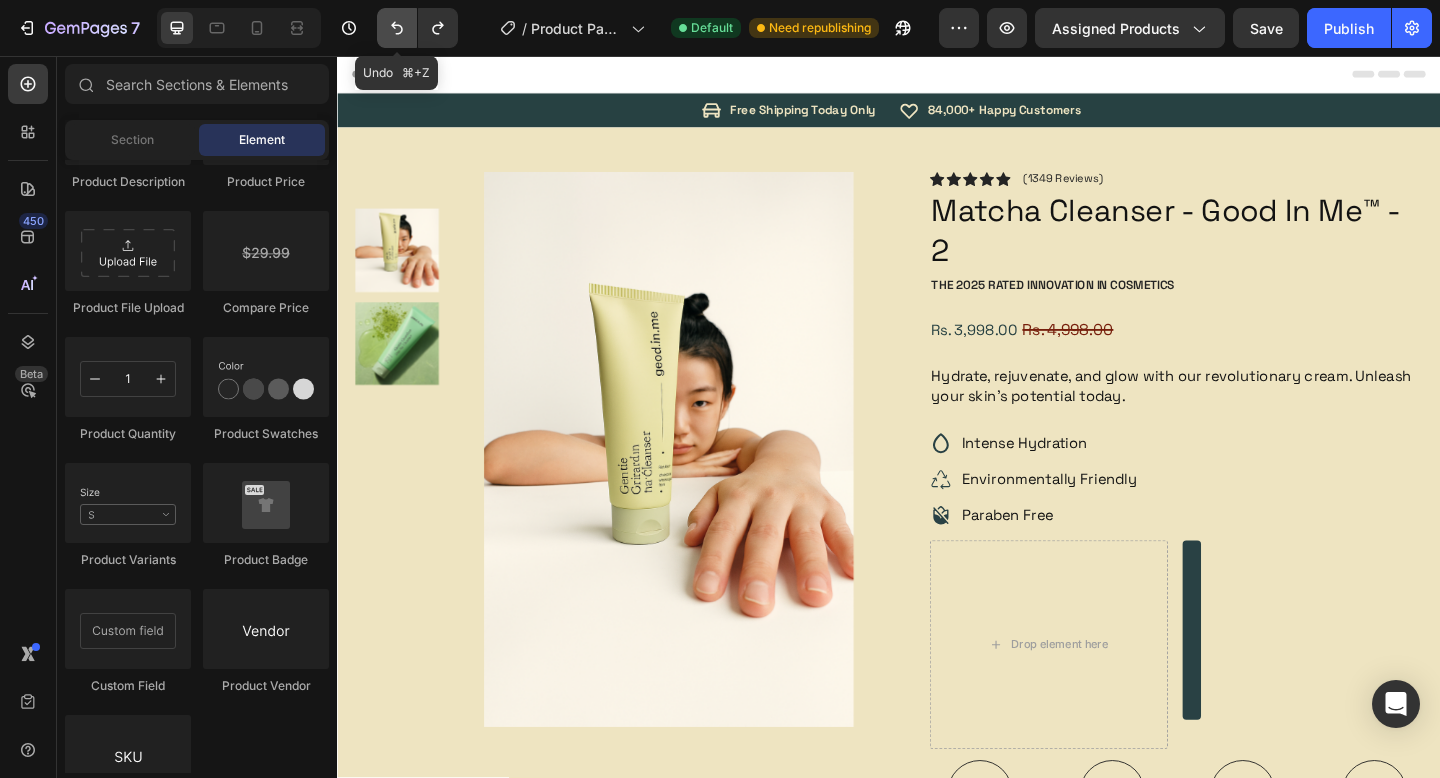 click 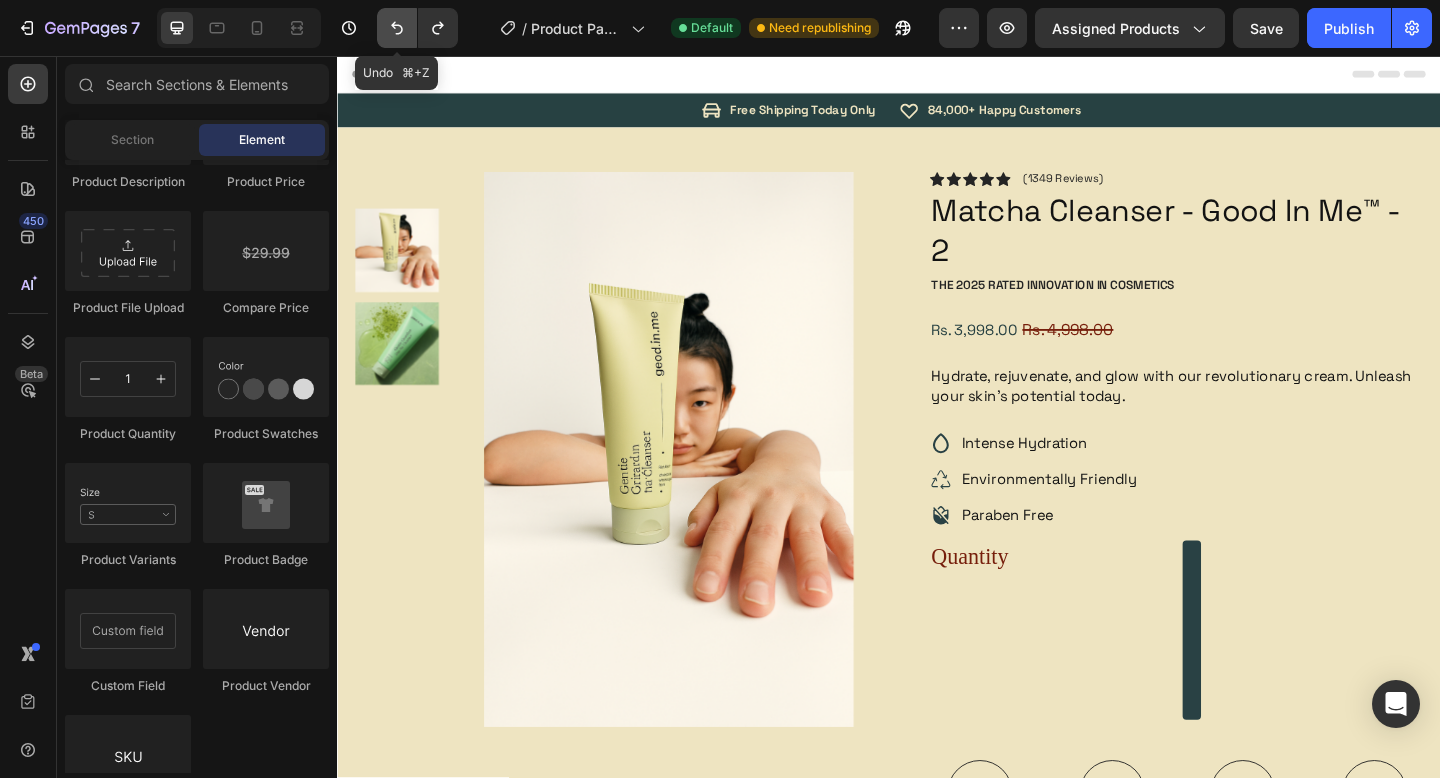 click 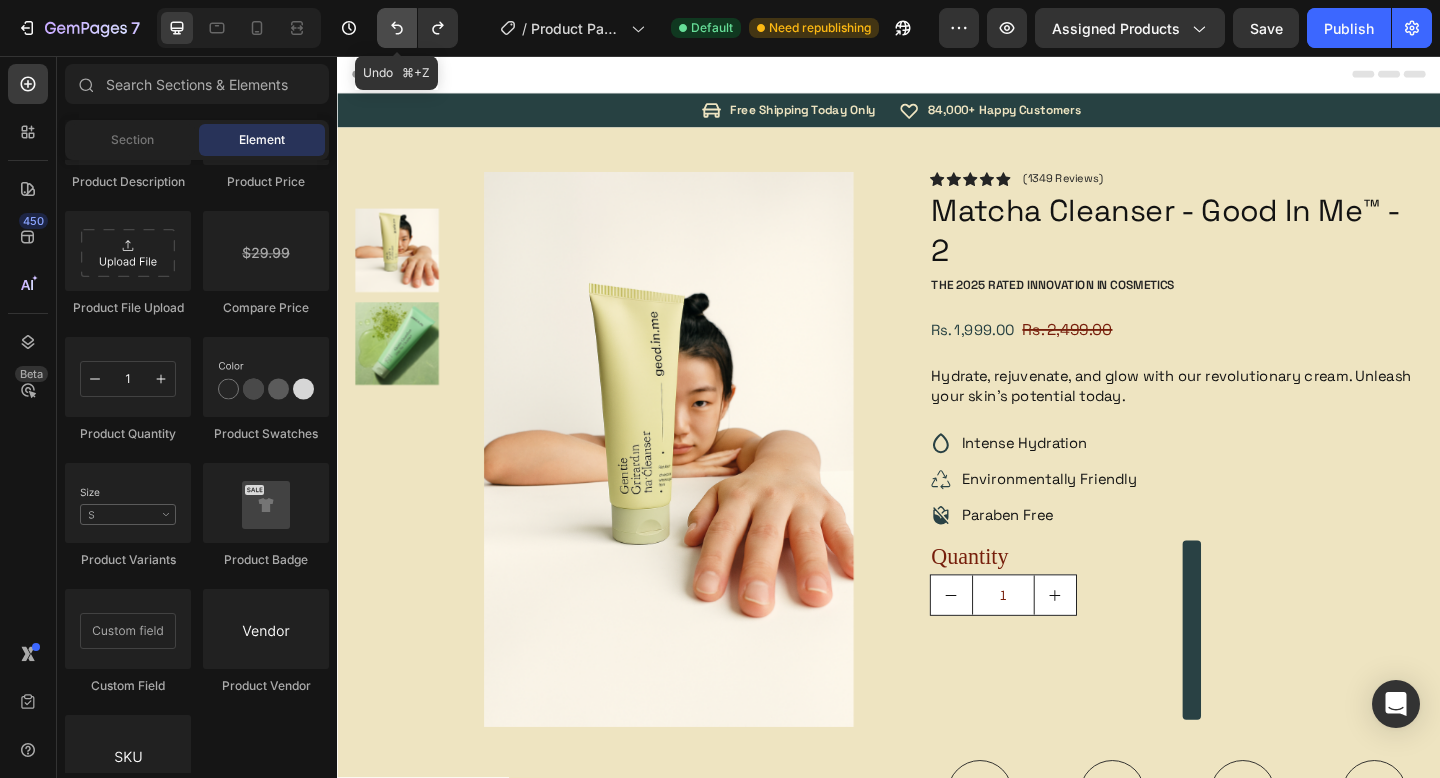 click 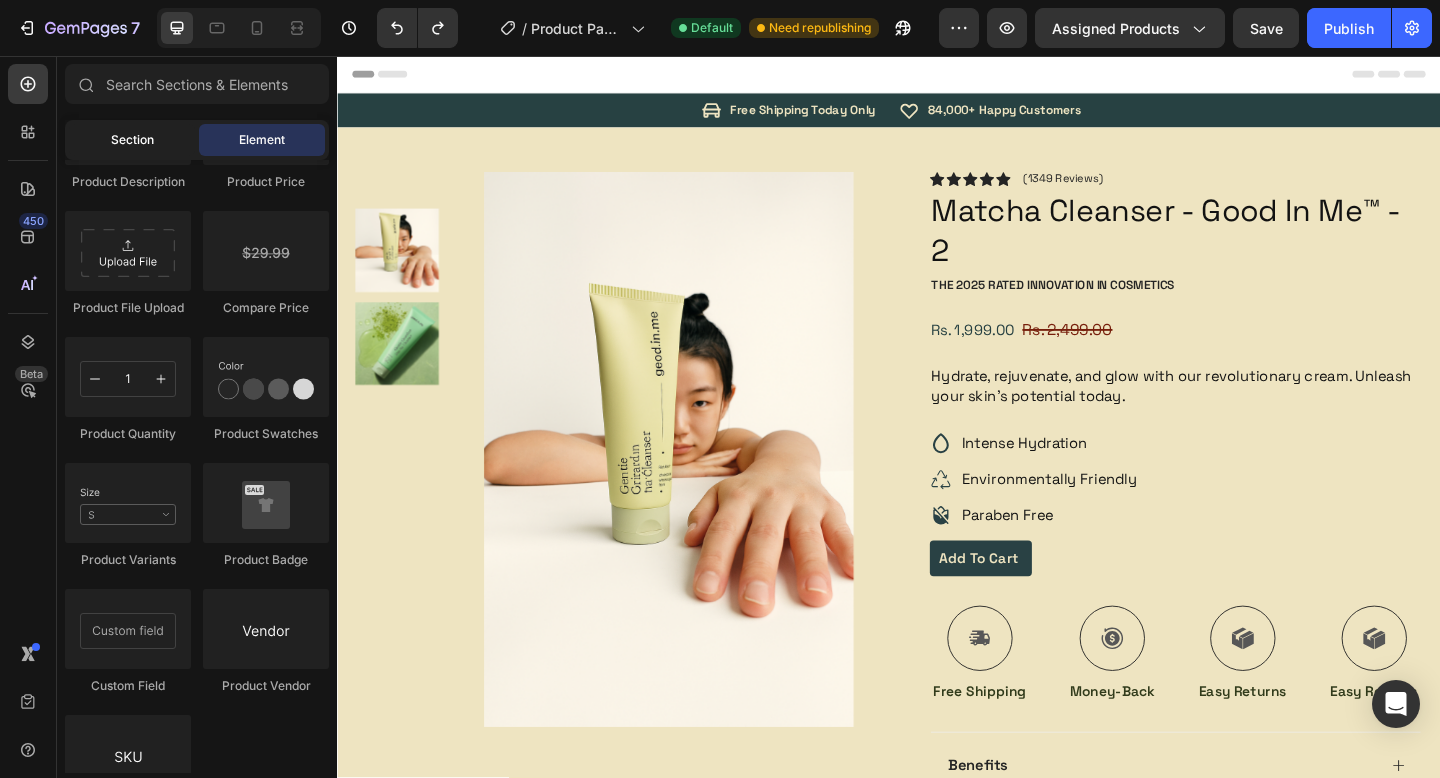 click on "Section" 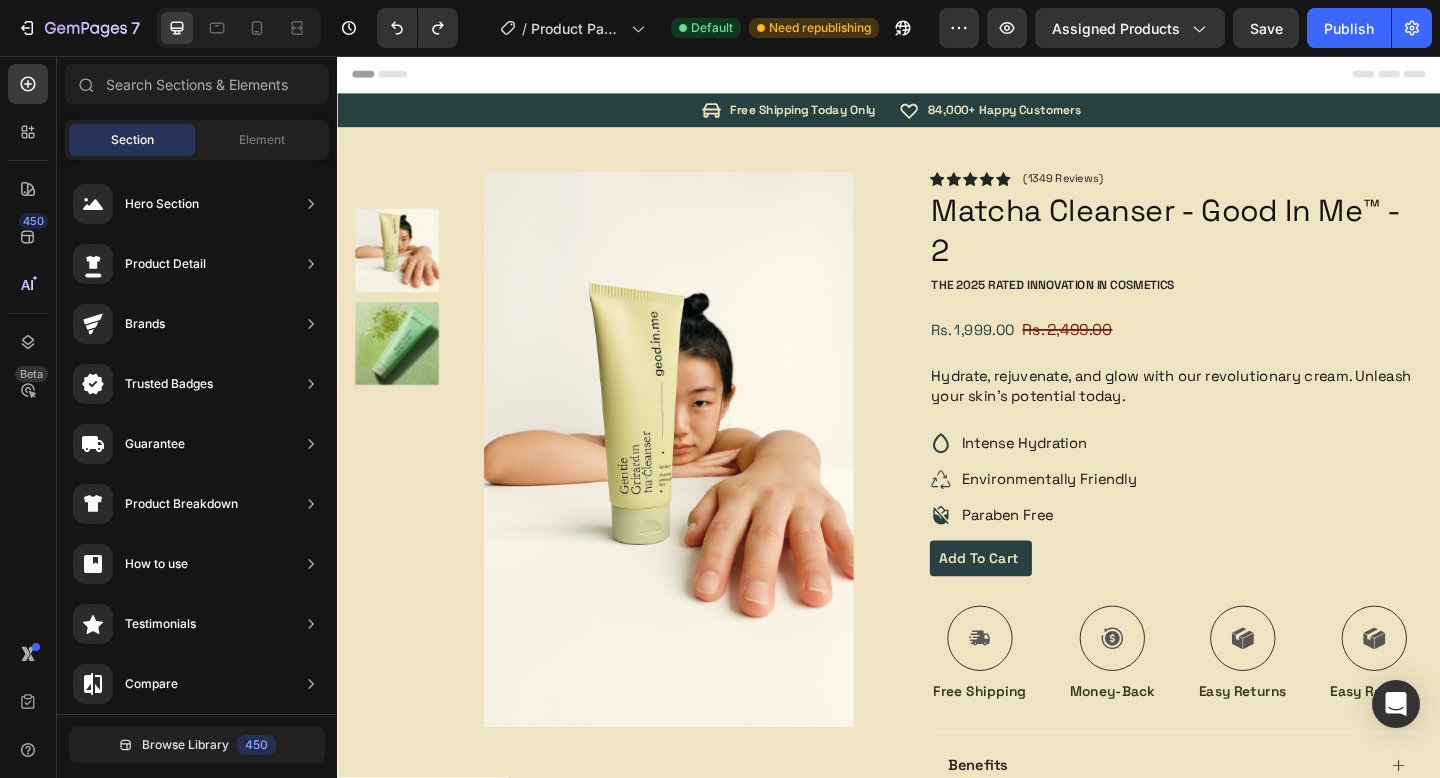 click on "Section Element" at bounding box center (197, 140) 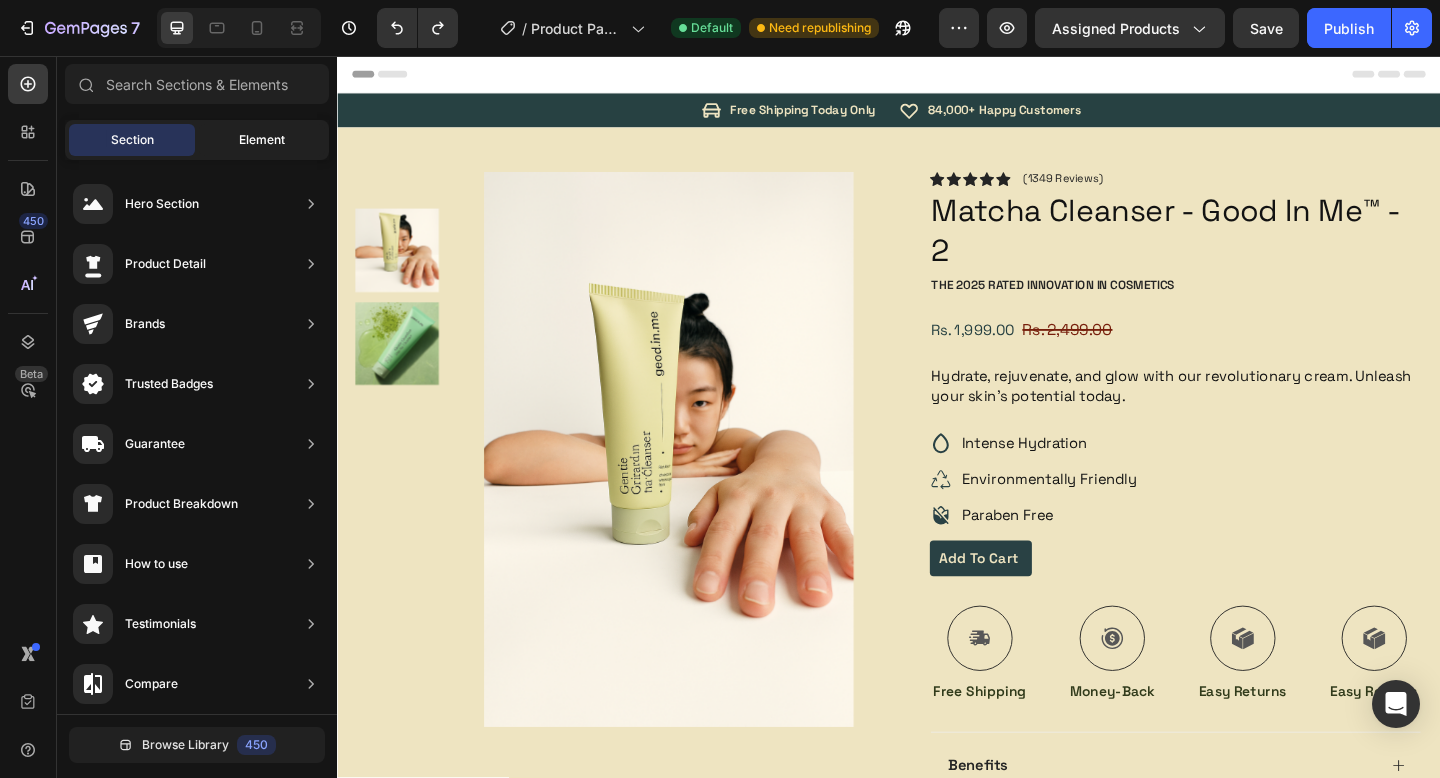 click on "Element" at bounding box center [262, 140] 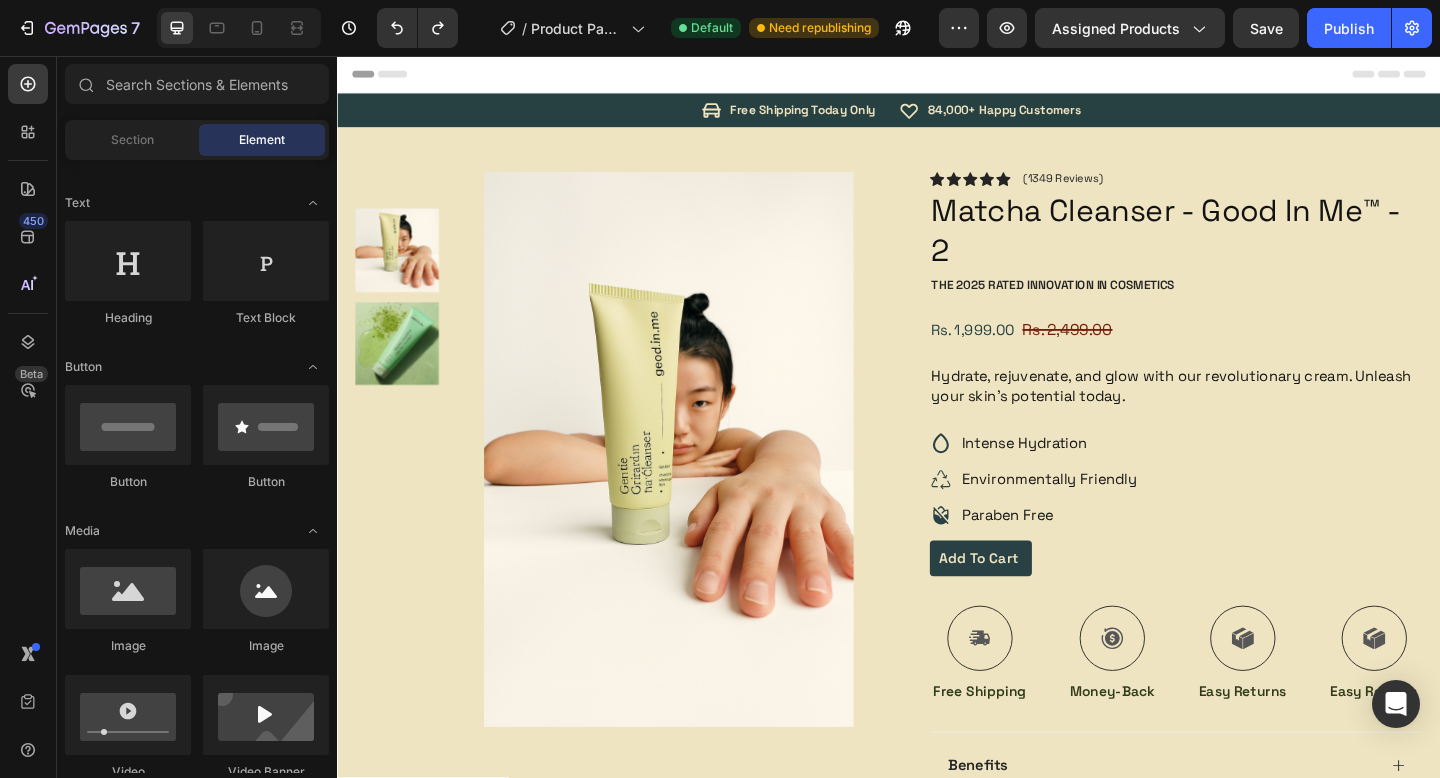 scroll, scrollTop: 0, scrollLeft: 0, axis: both 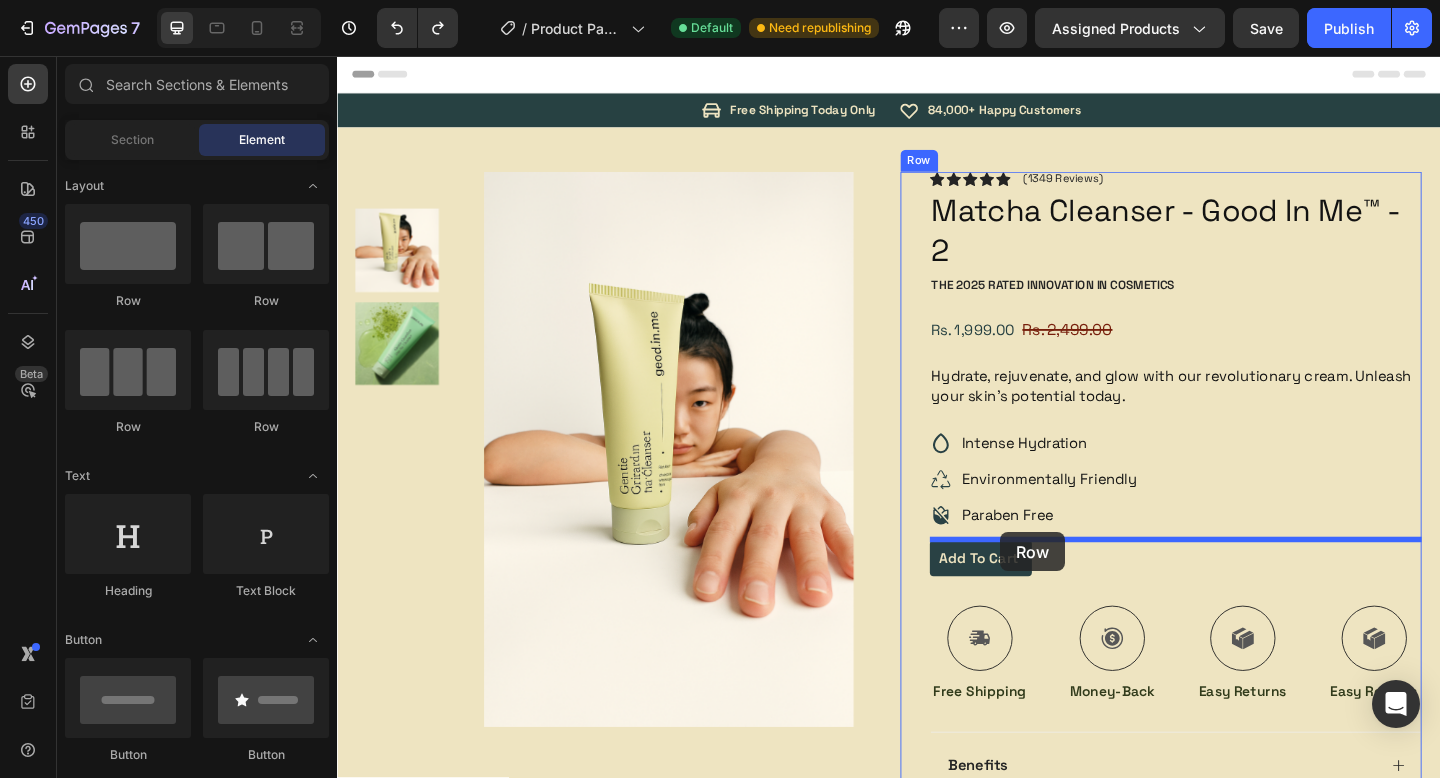 drag, startPoint x: 581, startPoint y: 341, endPoint x: 1058, endPoint y: 574, distance: 530.86536 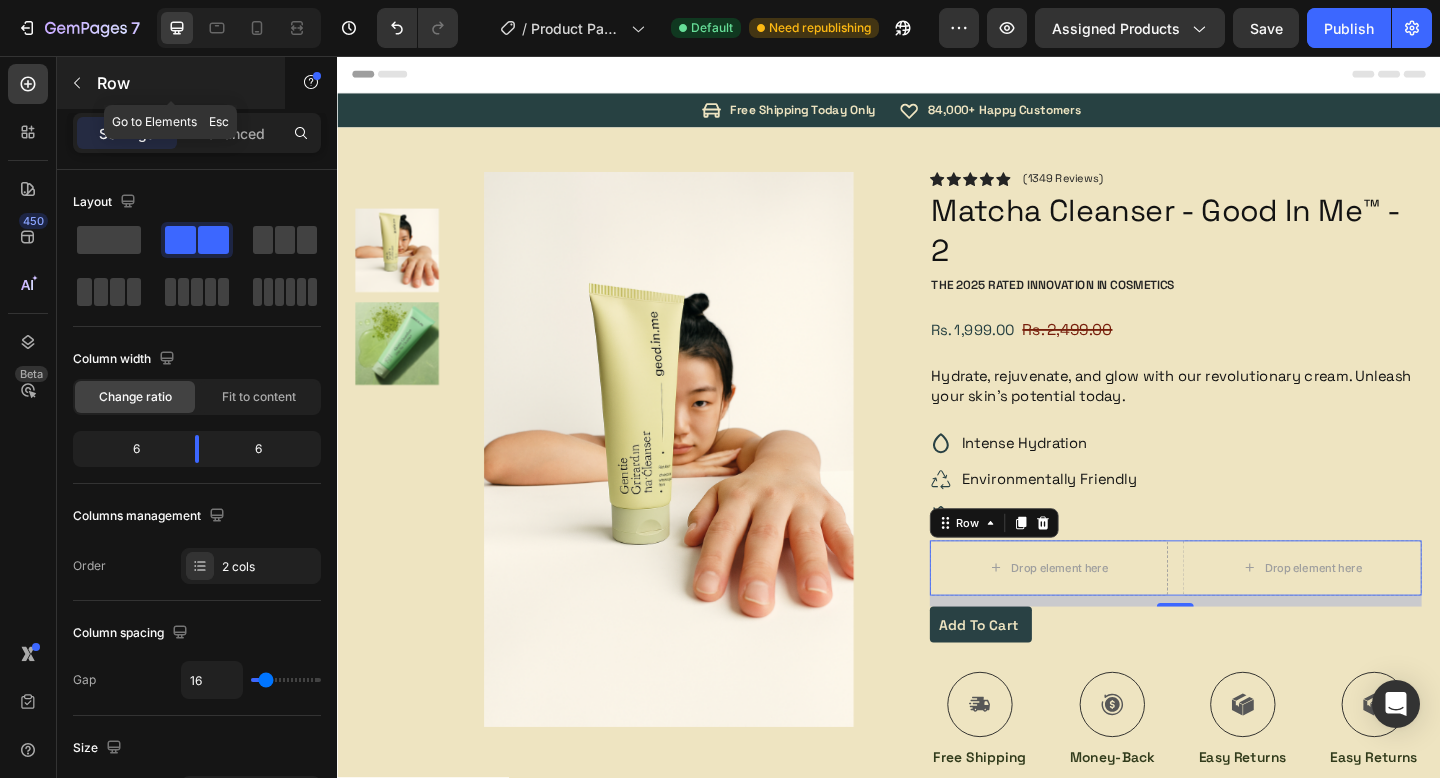 click 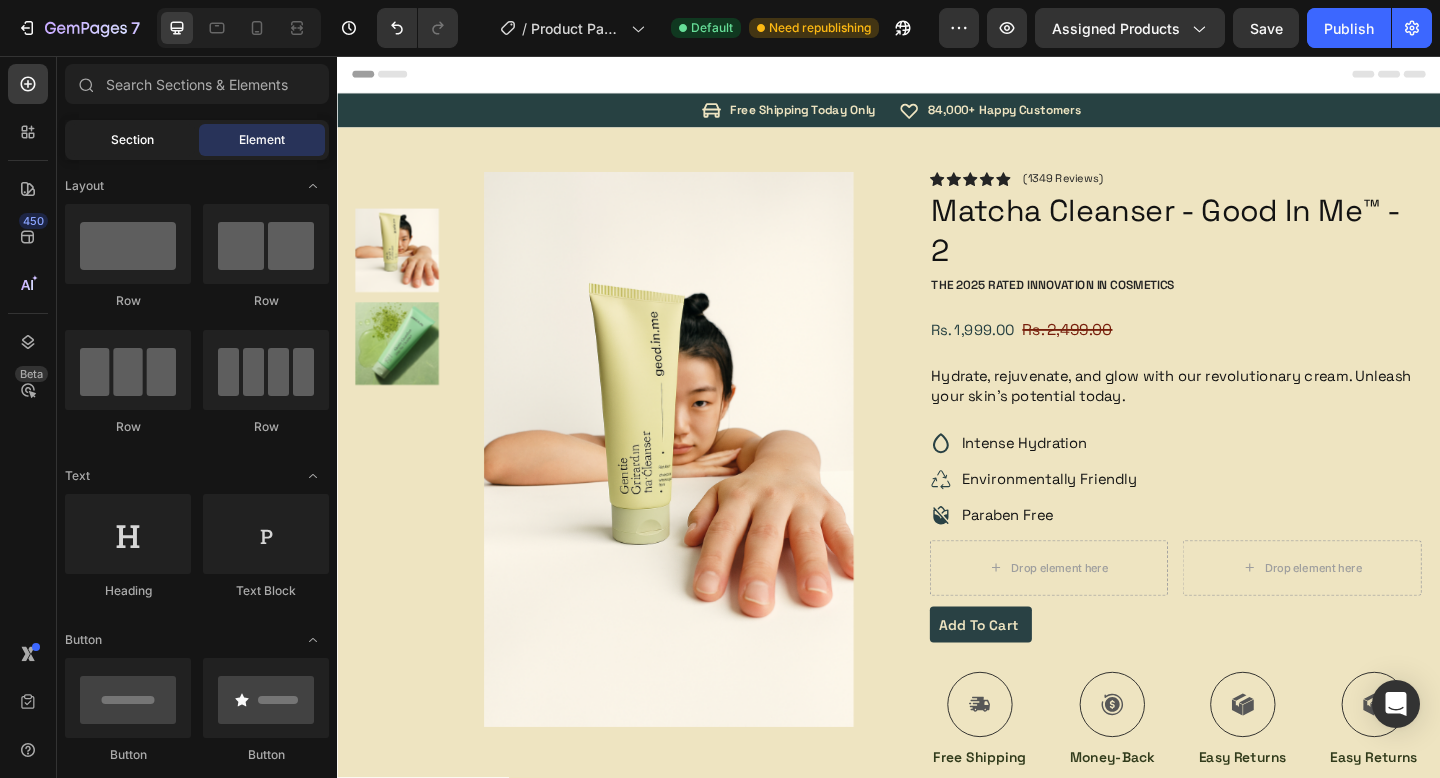 click on "Section" 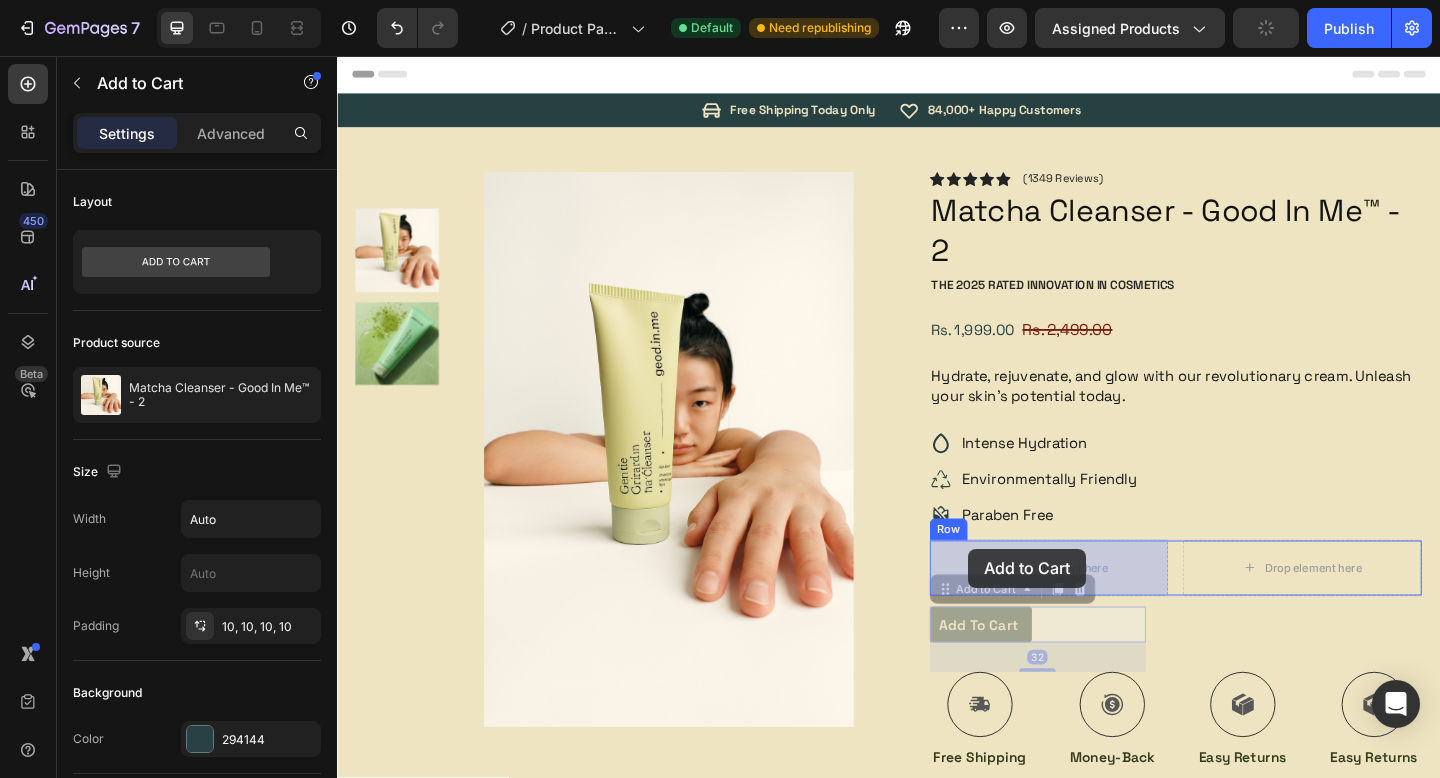 drag, startPoint x: 991, startPoint y: 639, endPoint x: 1024, endPoint y: 592, distance: 57.428215 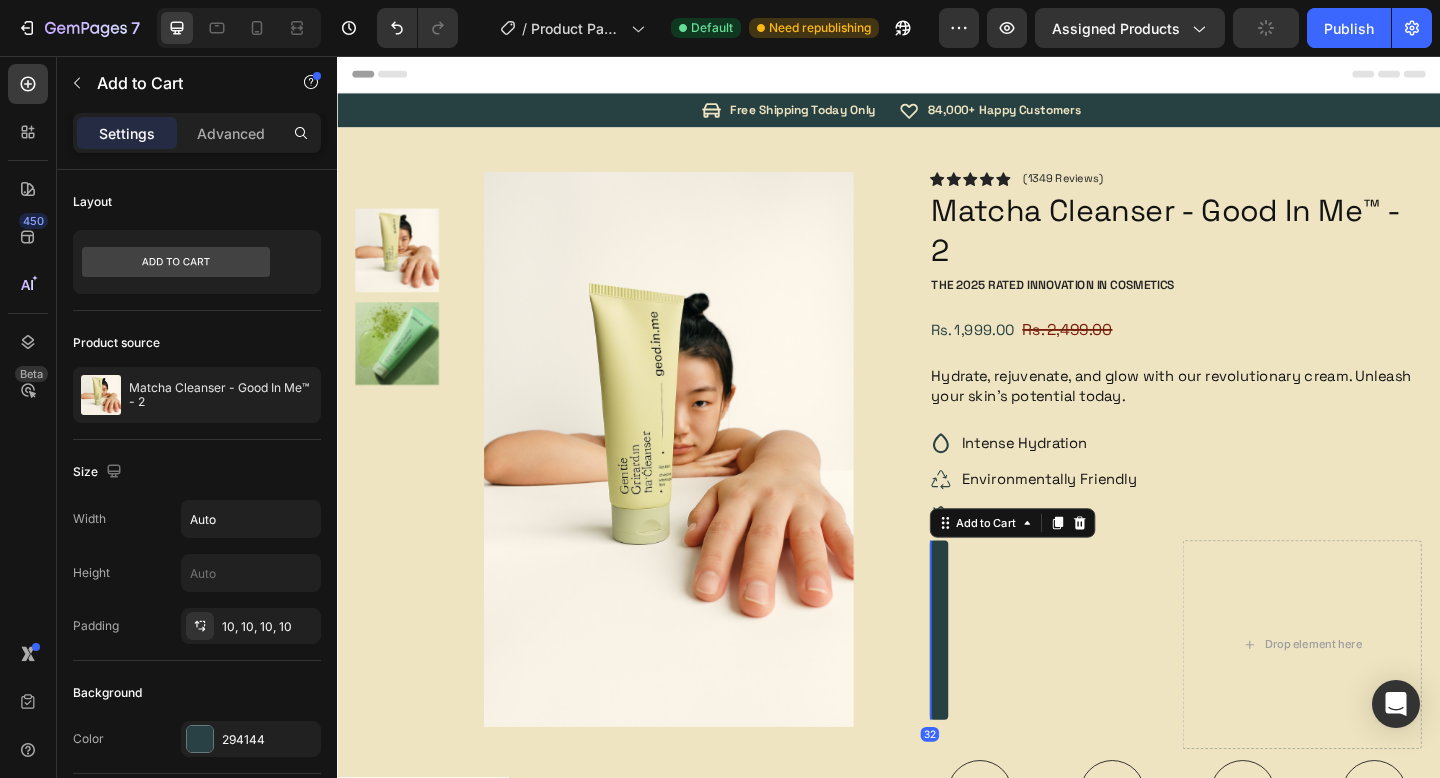 click on "Add to cart" at bounding box center [992, 681] 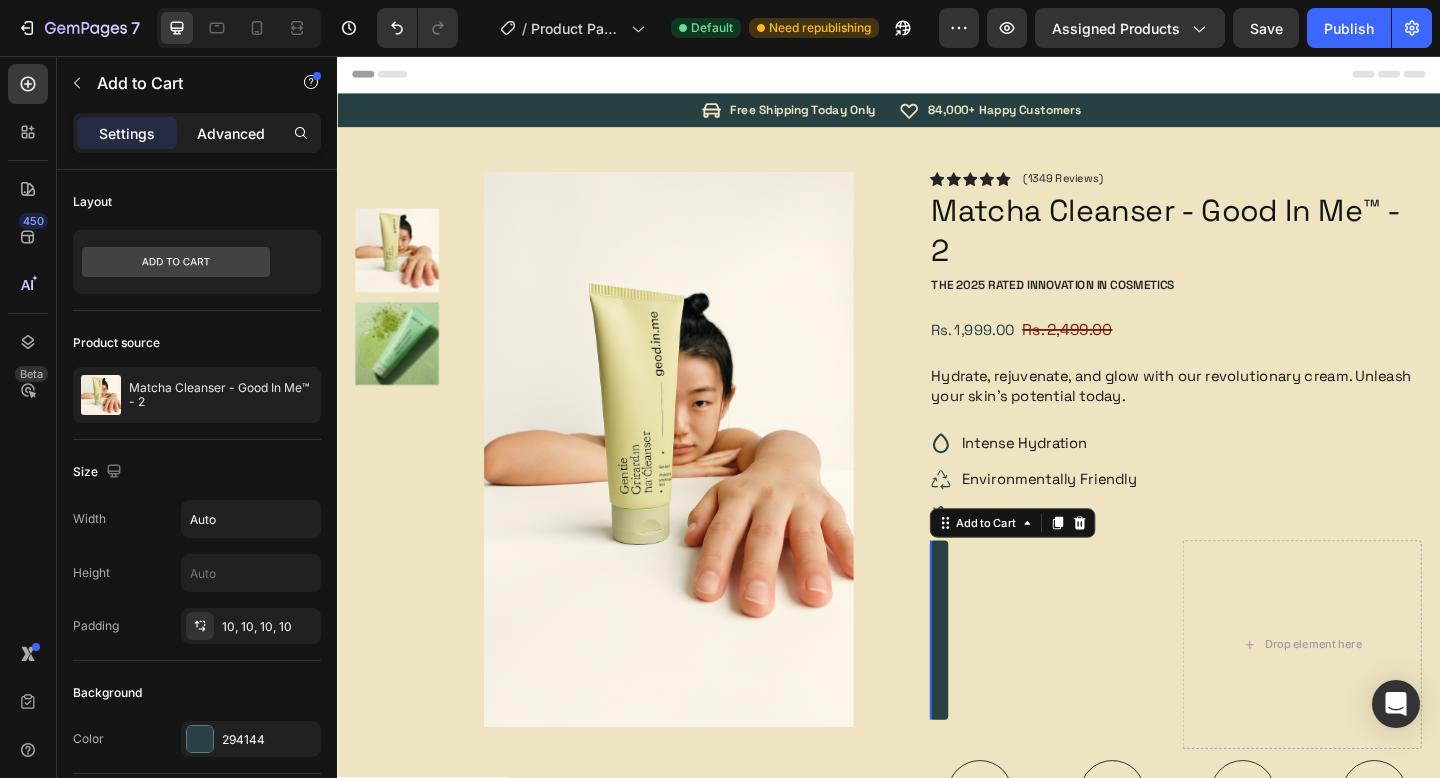click on "Advanced" at bounding box center [231, 133] 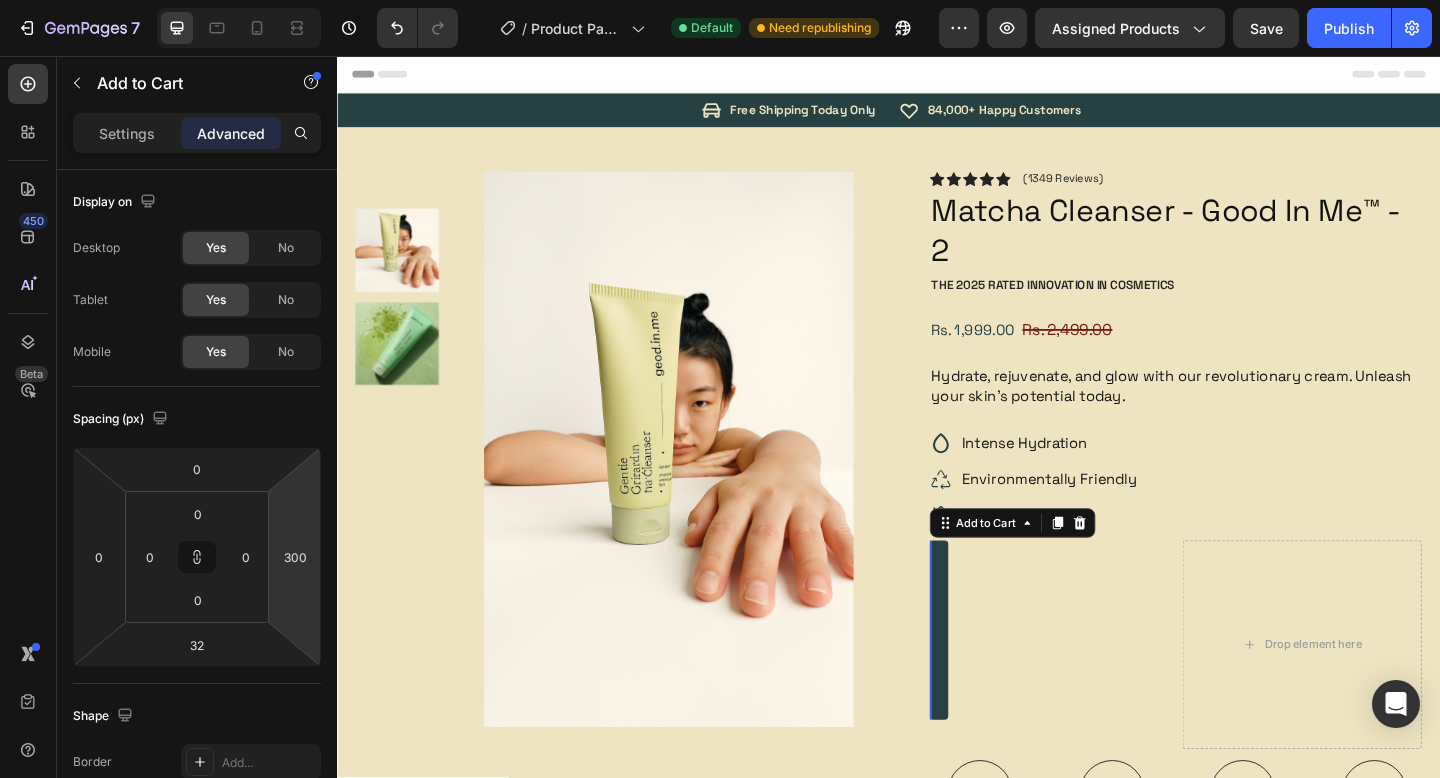 type on "300" 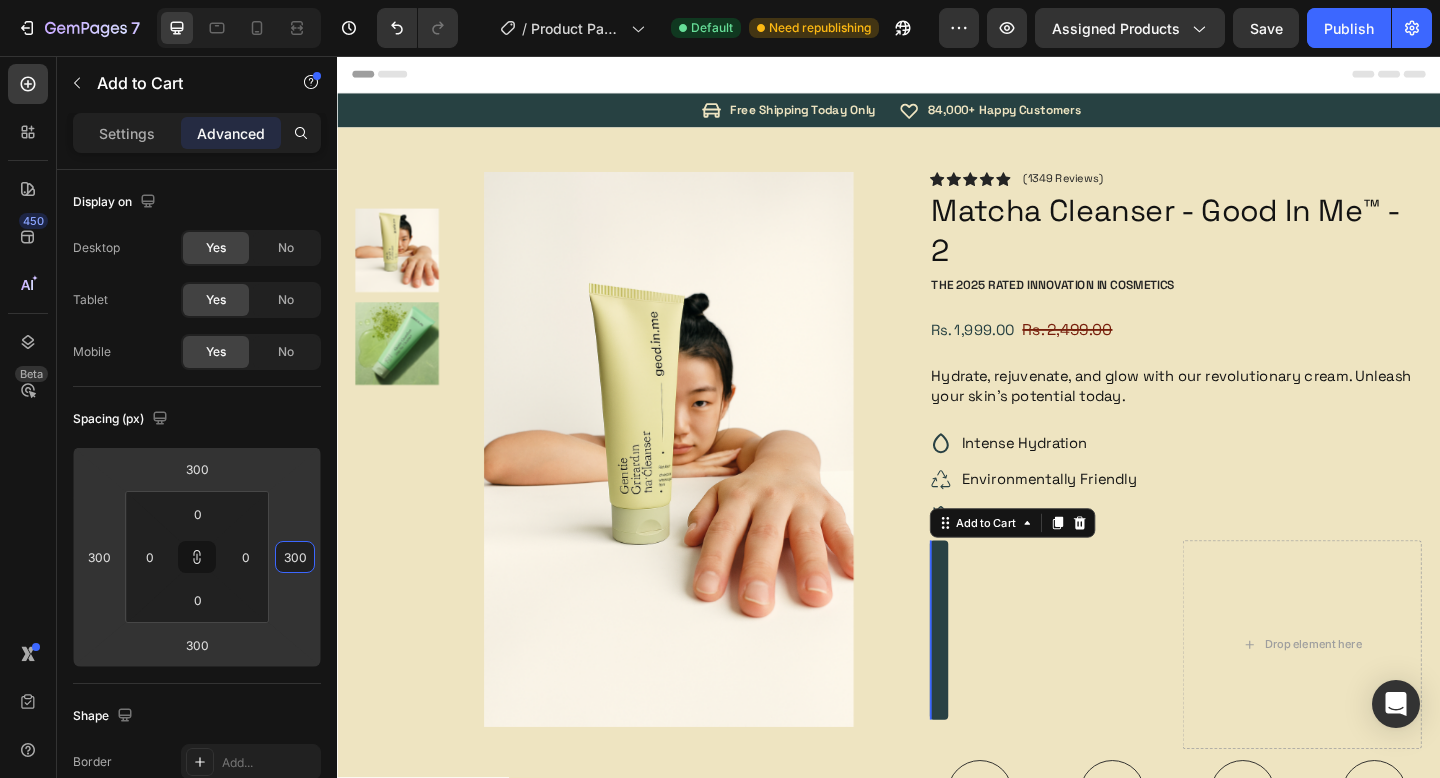 click on "7  Version history  /  Product Page - Jul 29, 08:32:23 Default Need republishing Preview Assigned Products  Save   Publish  450 Beta Sections(18) Elements(84) Section Element Hero Section Product Detail Brands Trusted Badges Guarantee Product Breakdown How to use Testimonials Compare Bundle FAQs Social Proof Brand Story Product List Collection Blog List Contact Sticky Add to Cart Custom Footer Browse Library 450 Layout
Row
Row
Row
Row Text
Heading
Text Block Button
Button
Button Media
Image" at bounding box center (720, 0) 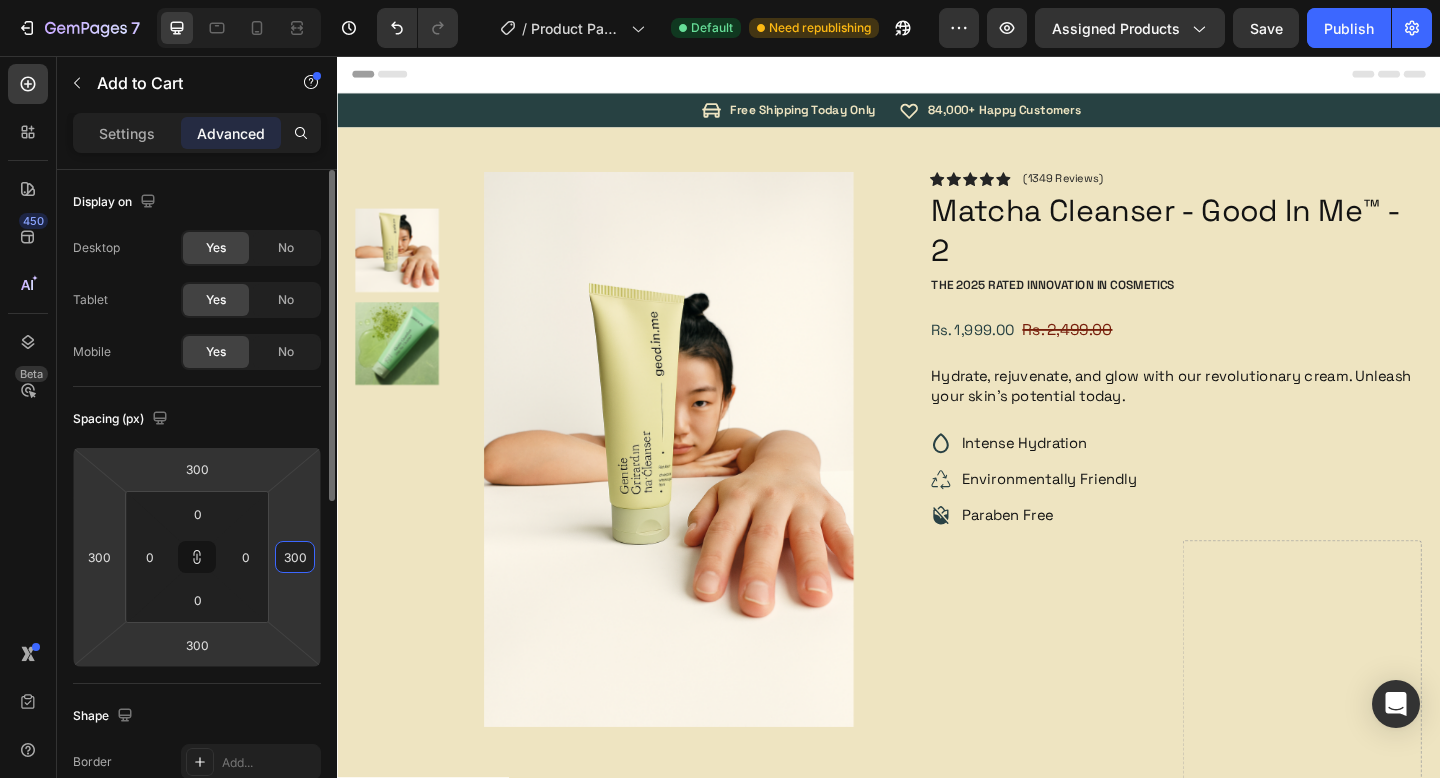 click on "300" at bounding box center [295, 557] 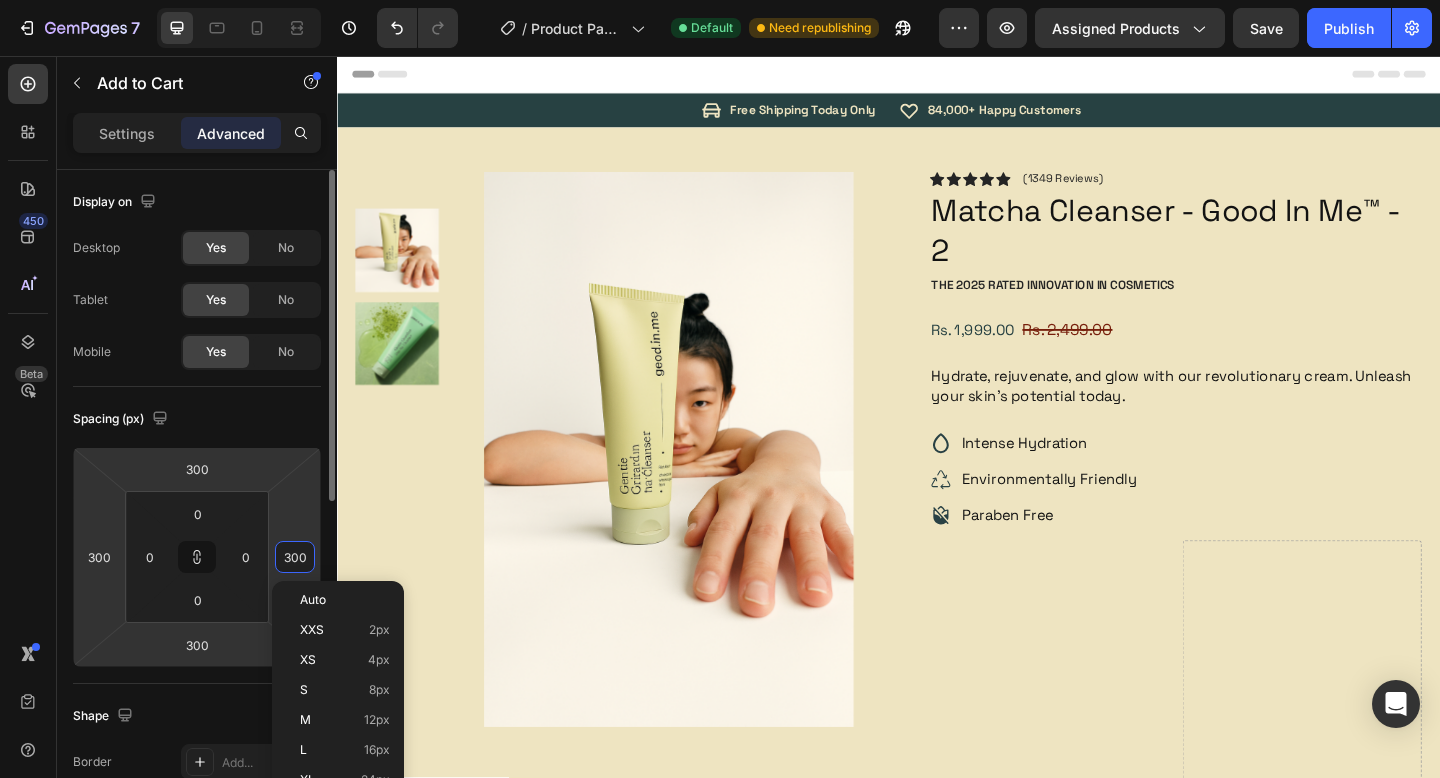 type on "30" 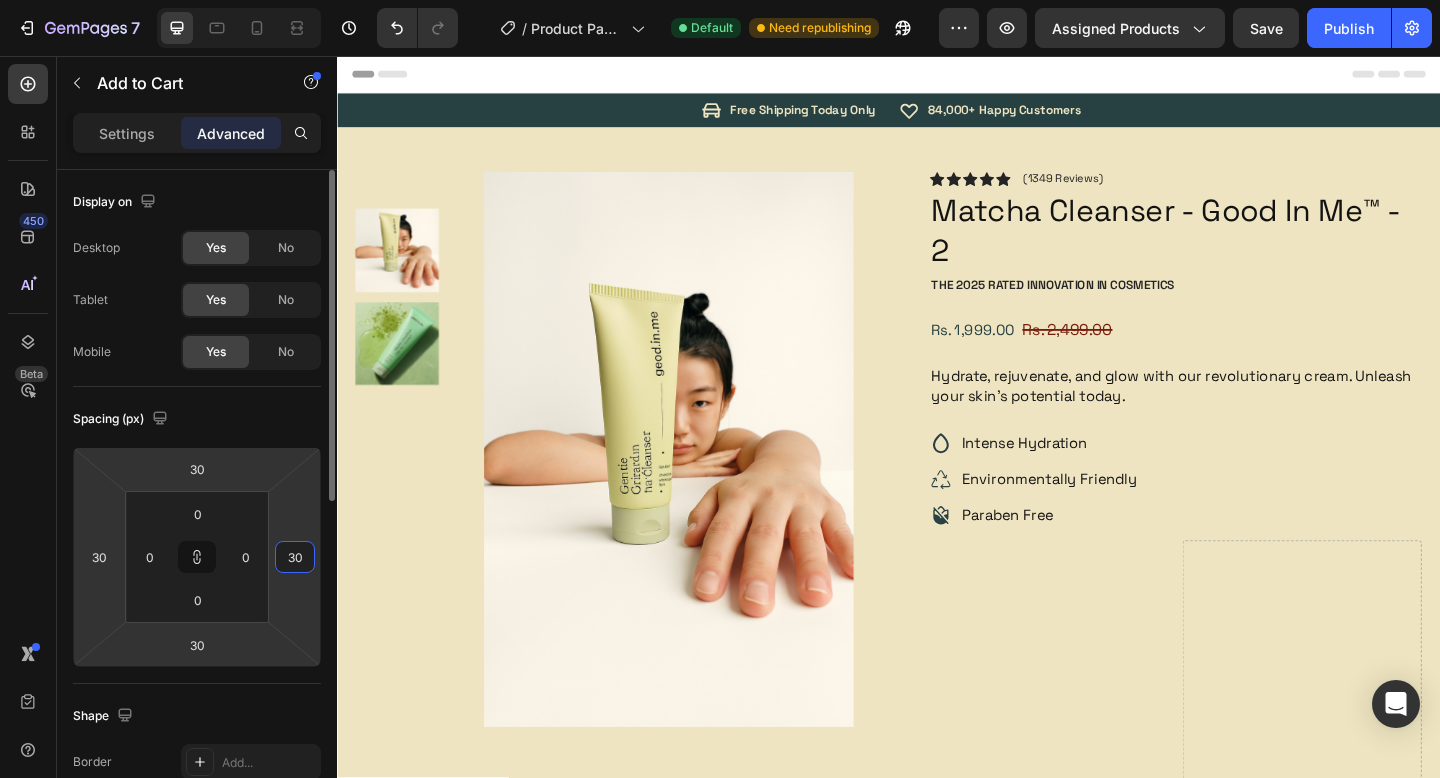 type on "3" 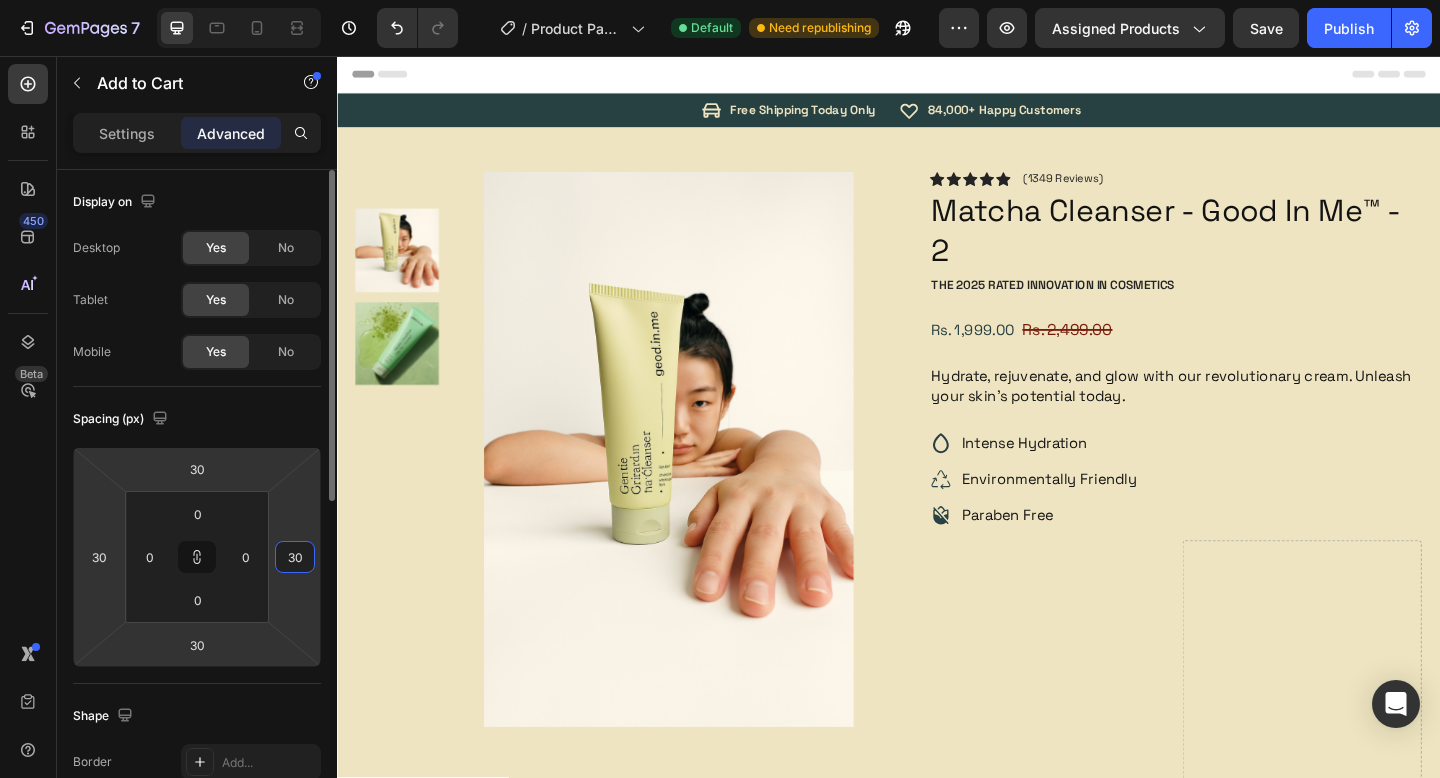 type on "3" 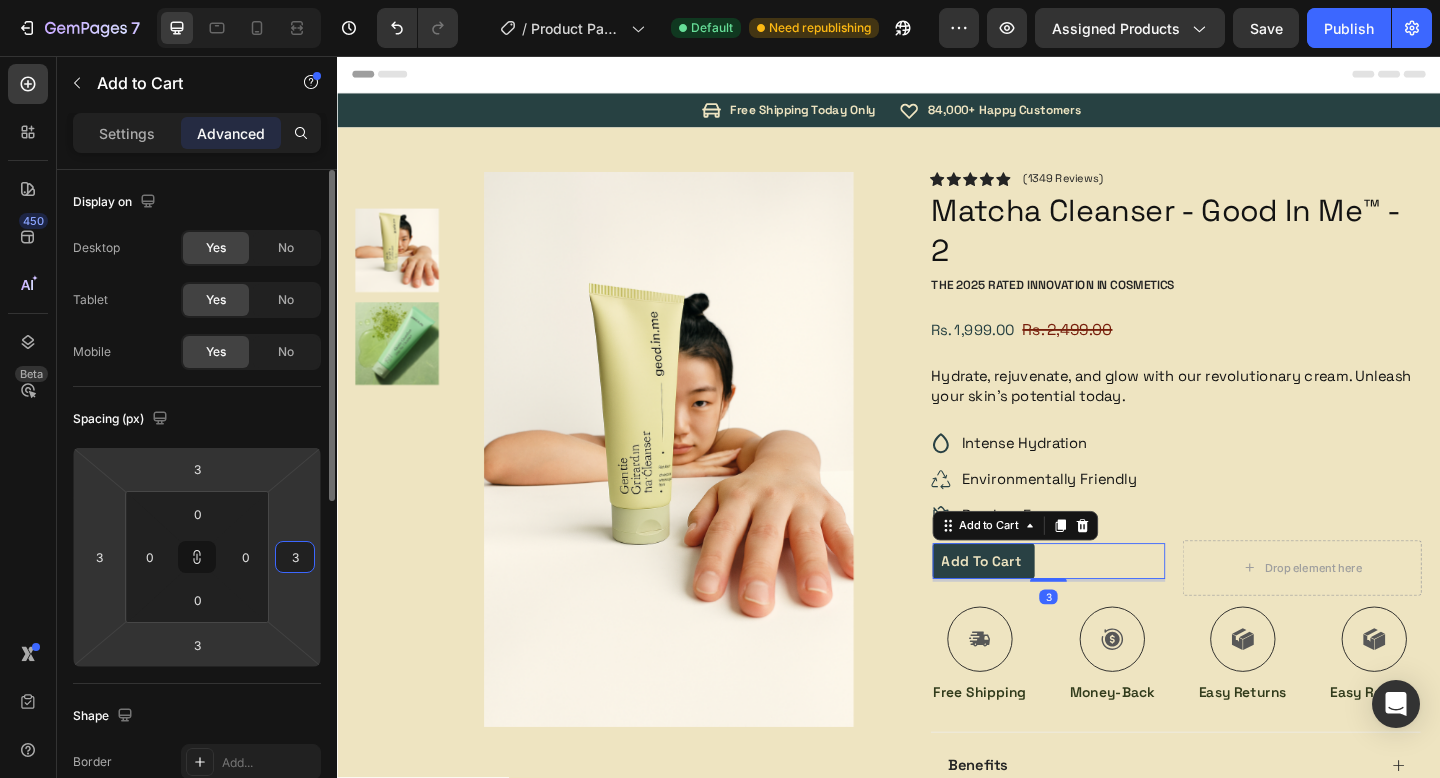 type 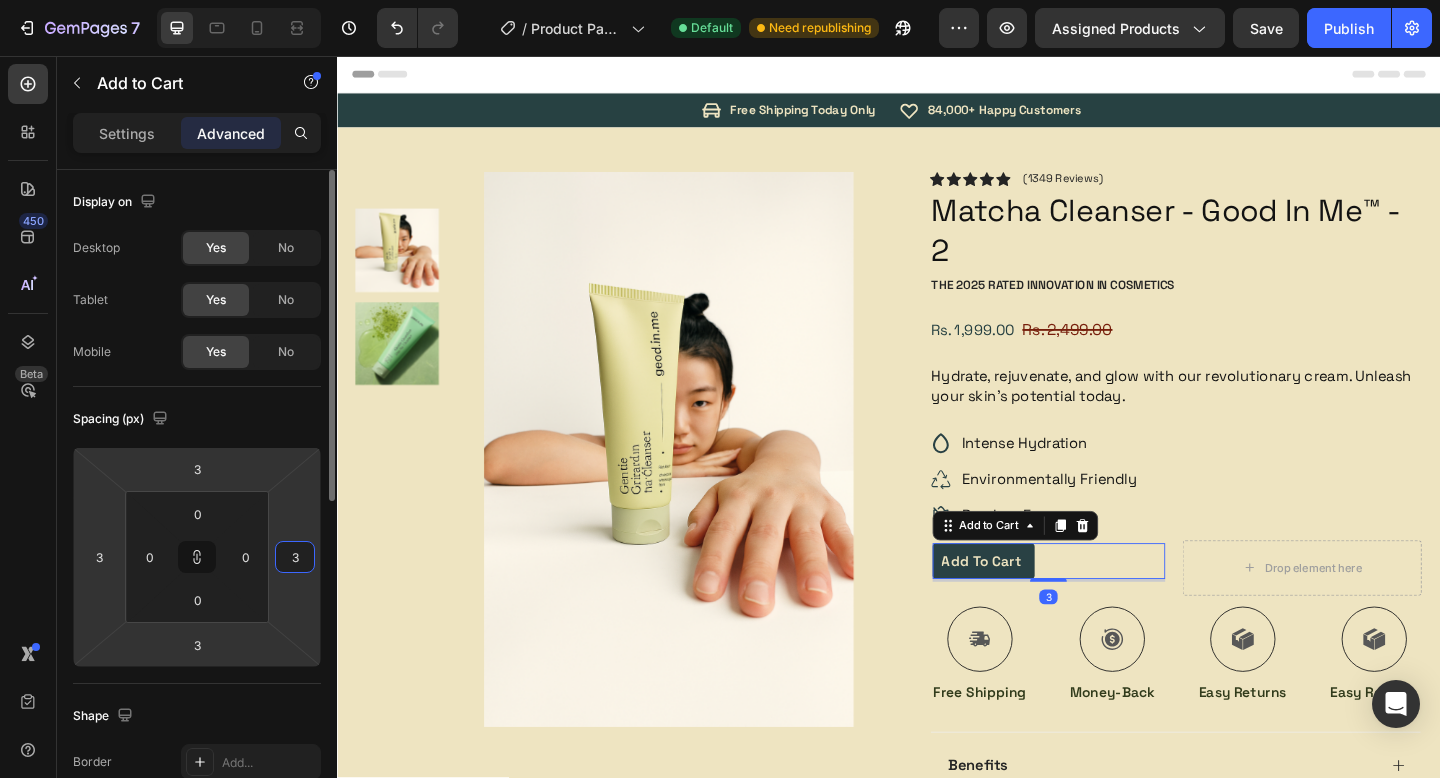 type 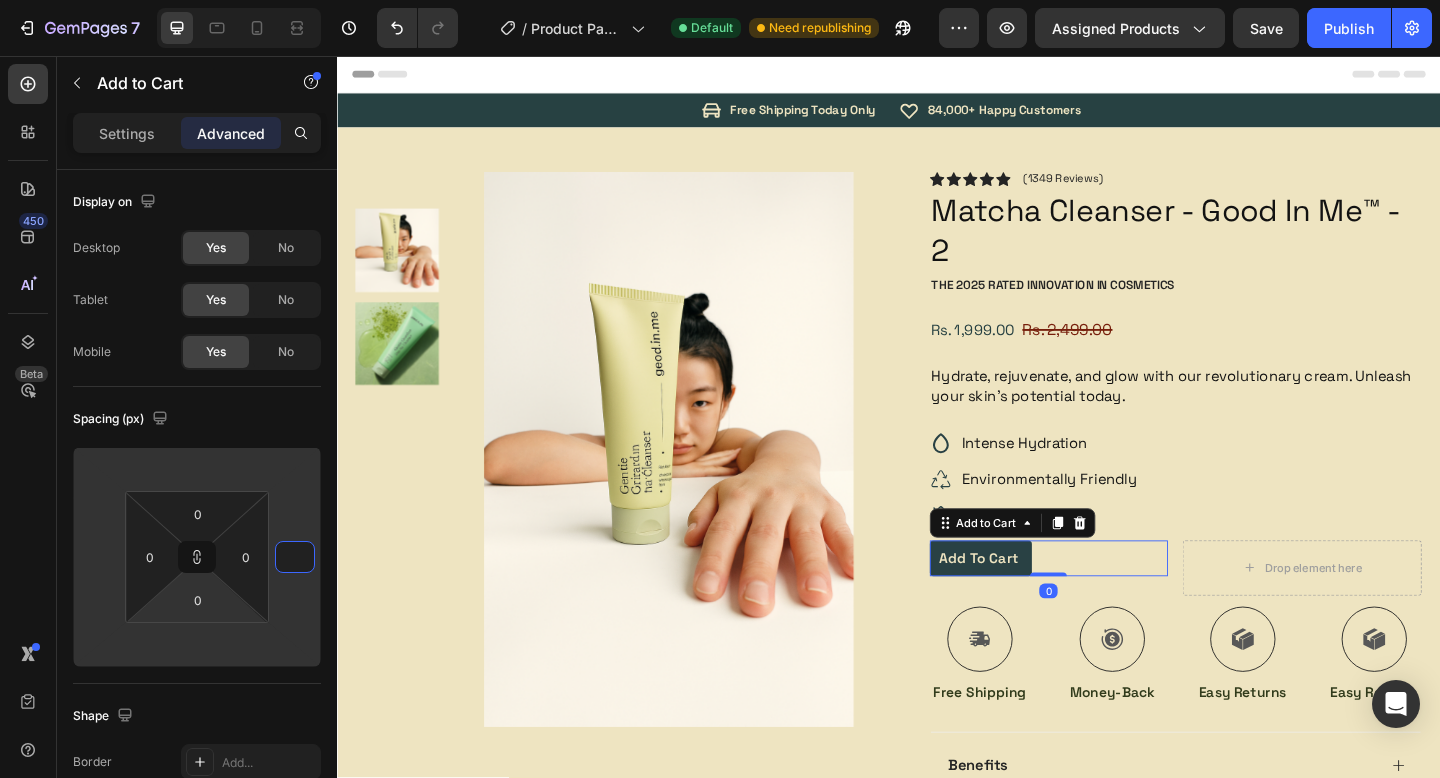 type 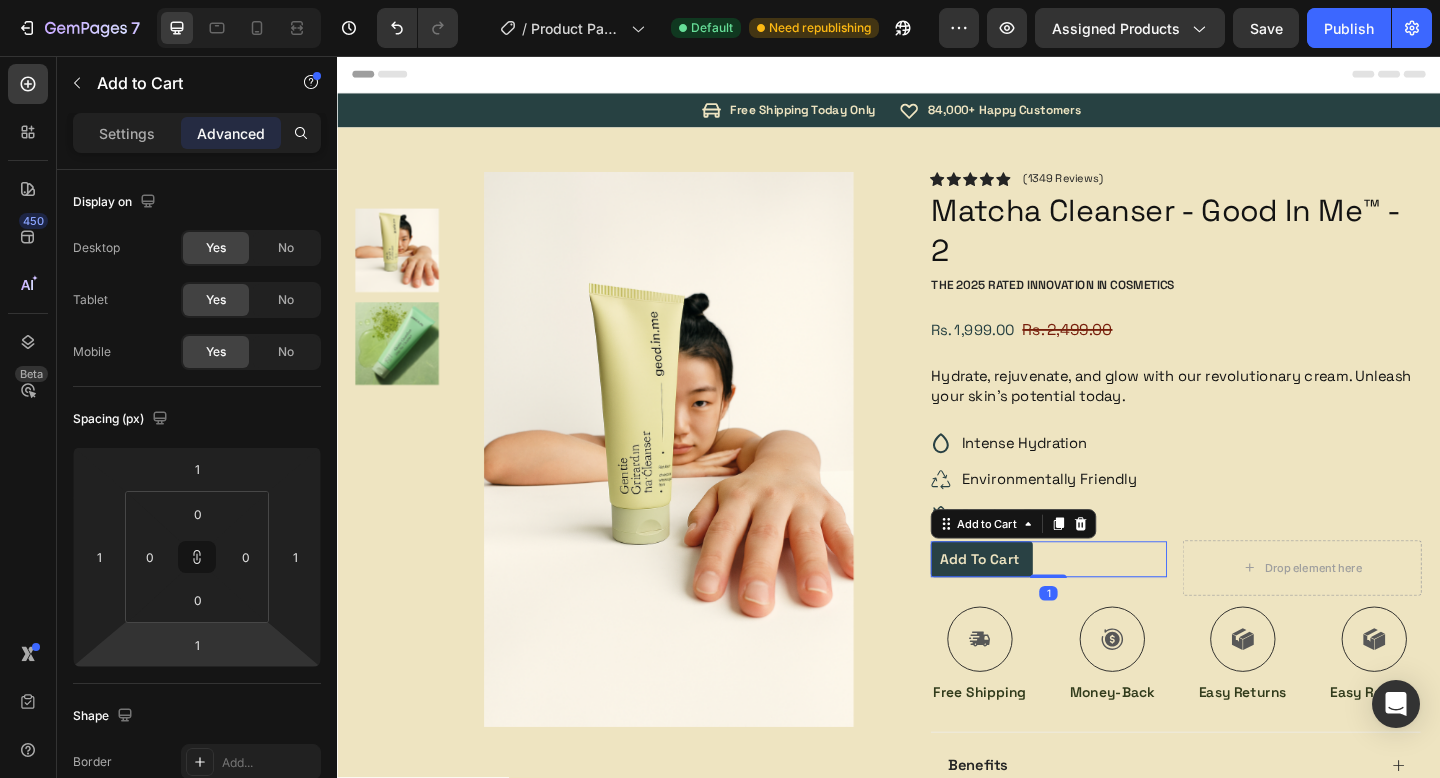 click on "Add to cart Add to Cart   1" at bounding box center (1112, 604) 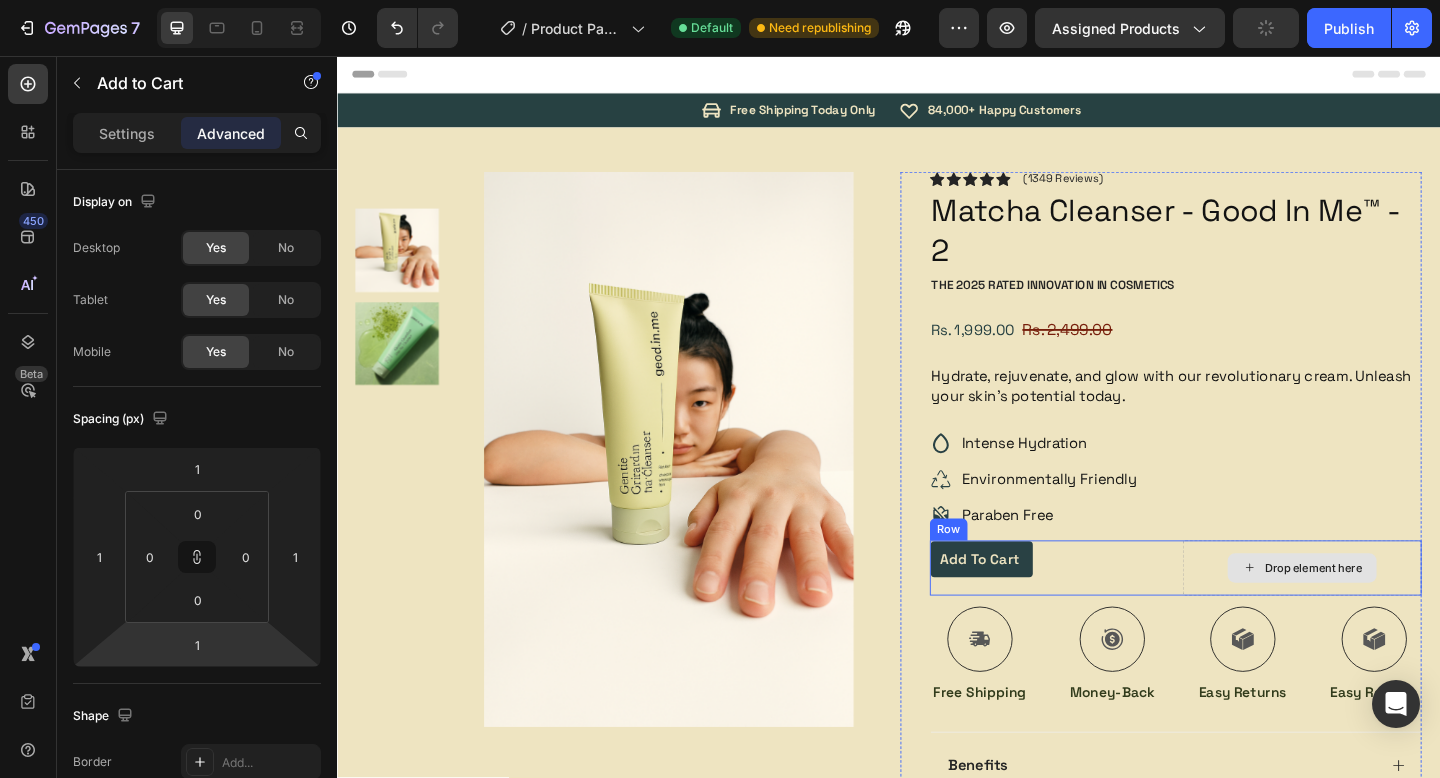 click on "Drop element here" at bounding box center (1387, 613) 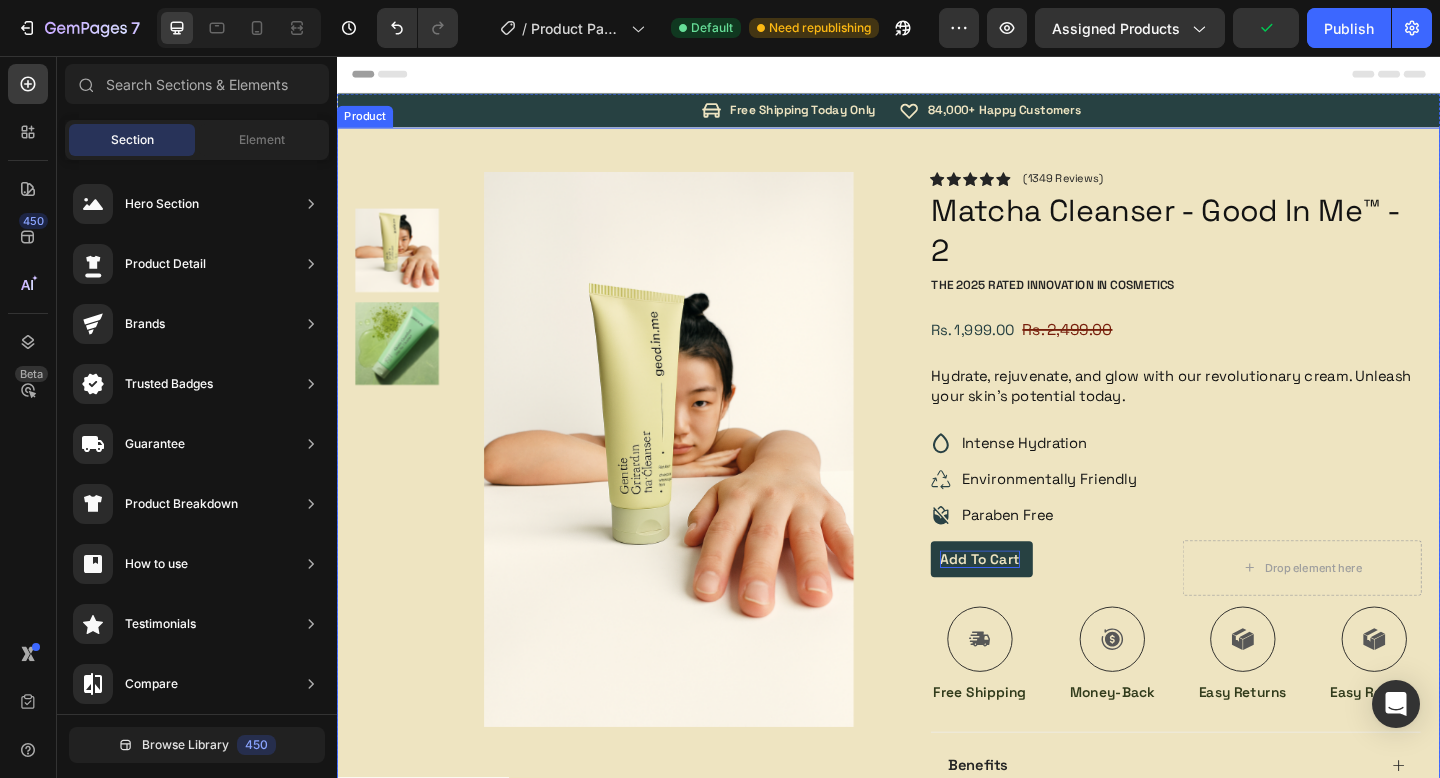 click on "Add to cart" at bounding box center [1036, 604] 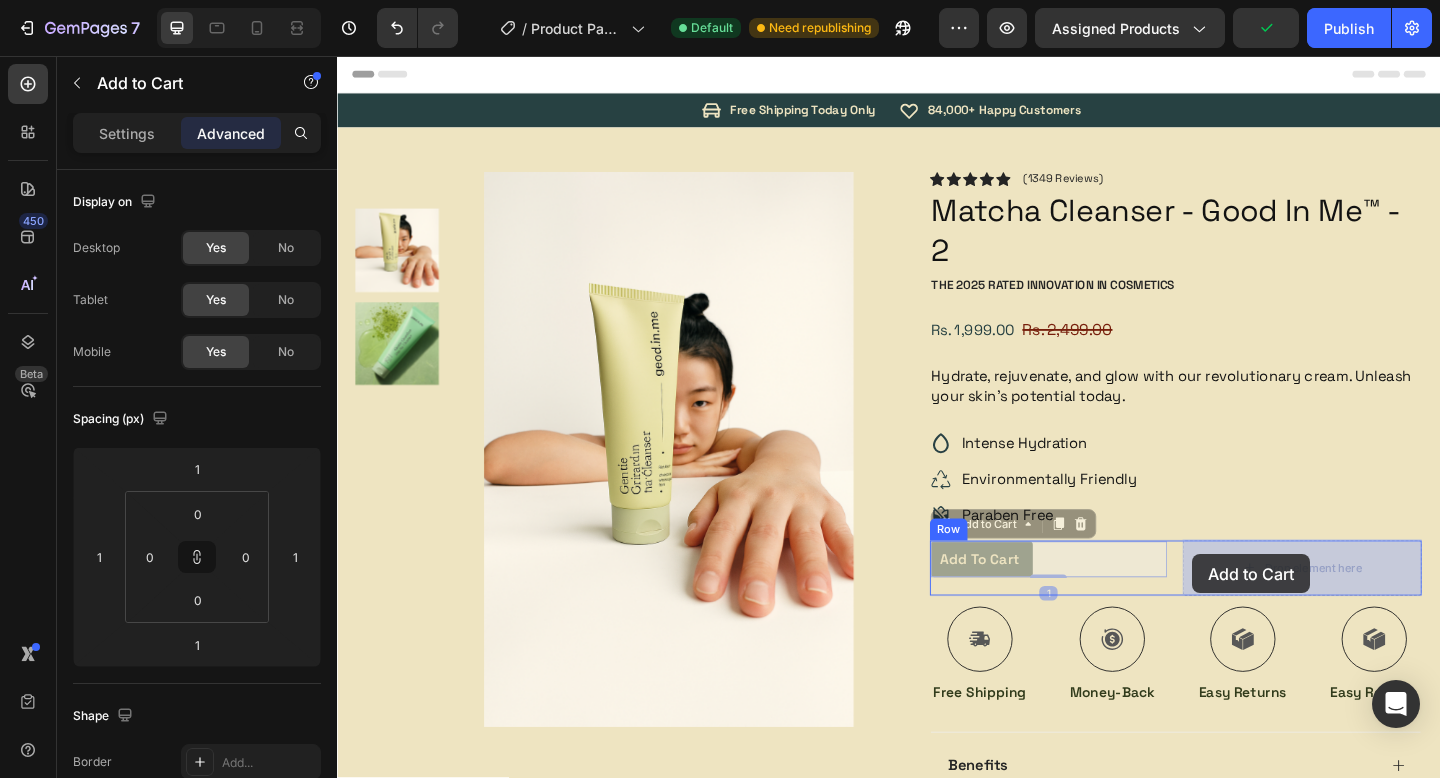 drag, startPoint x: 1003, startPoint y: 568, endPoint x: 1267, endPoint y: 598, distance: 265.69907 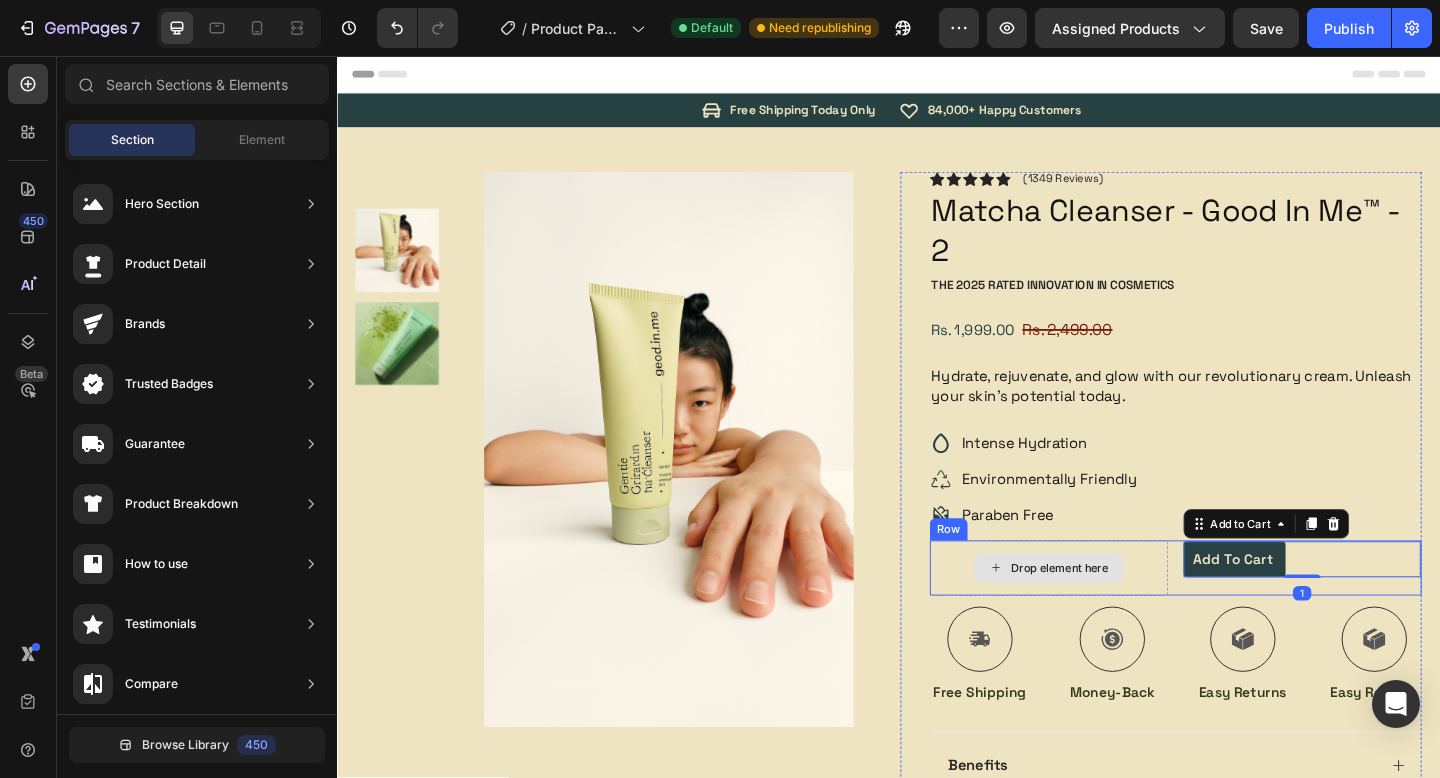 click on "Drop element here" at bounding box center (1111, 613) 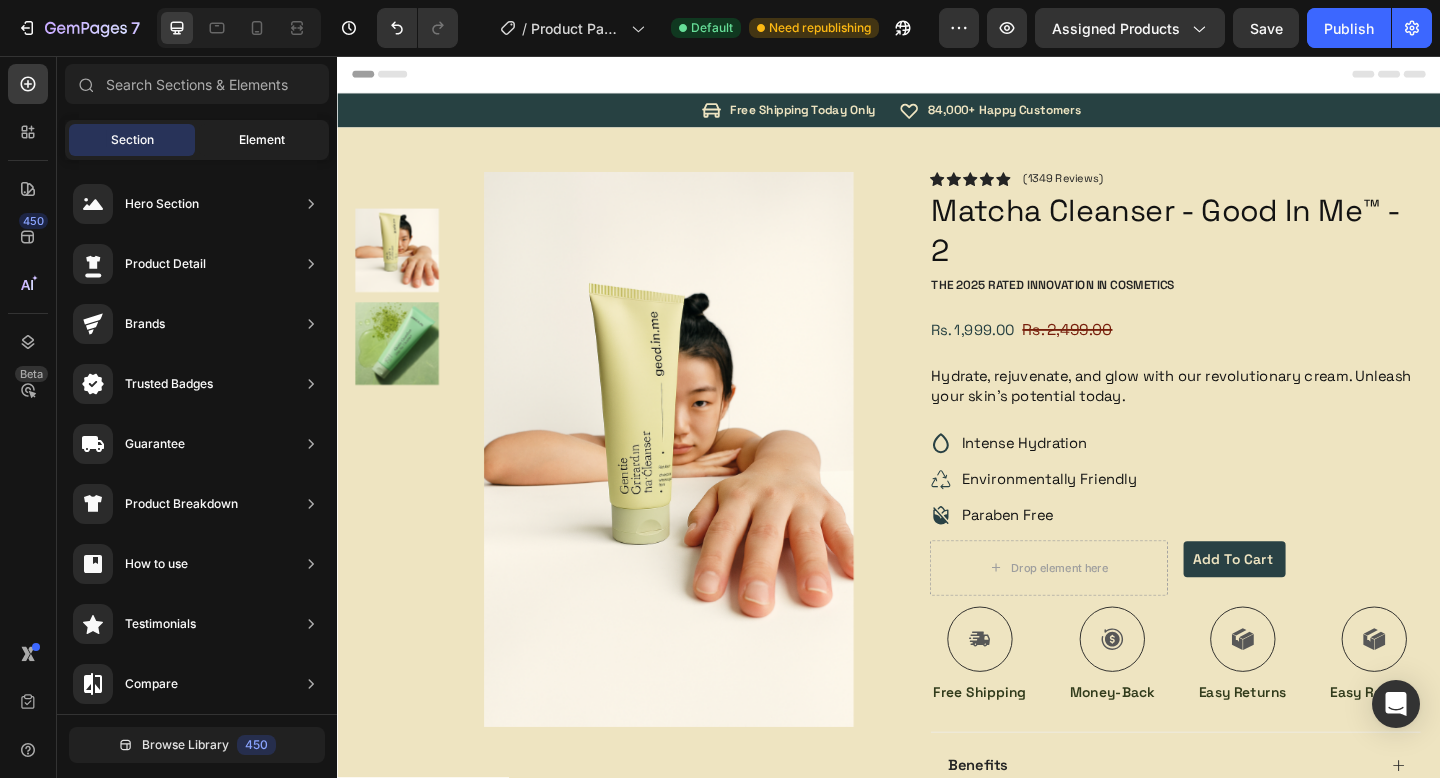 click on "Element" at bounding box center (262, 140) 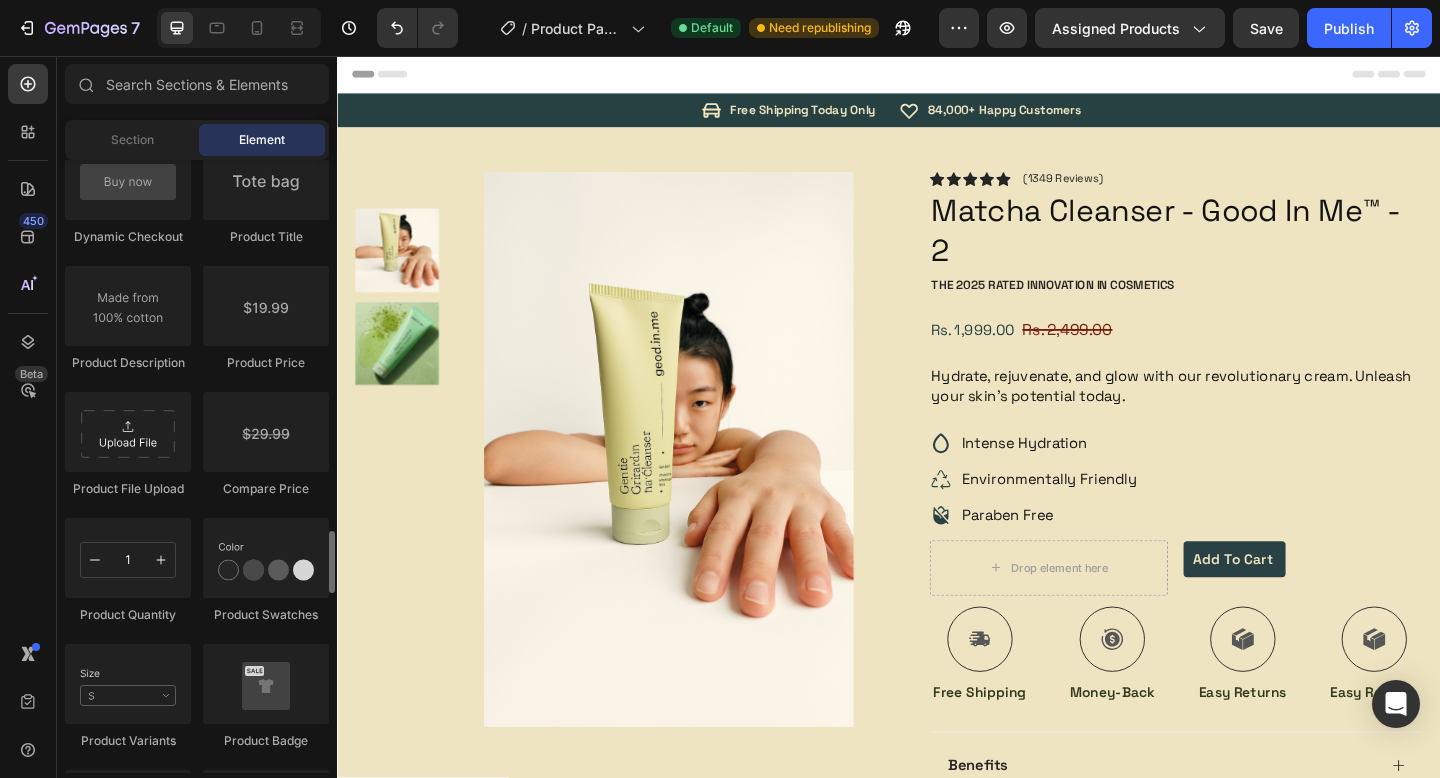scroll, scrollTop: 3322, scrollLeft: 0, axis: vertical 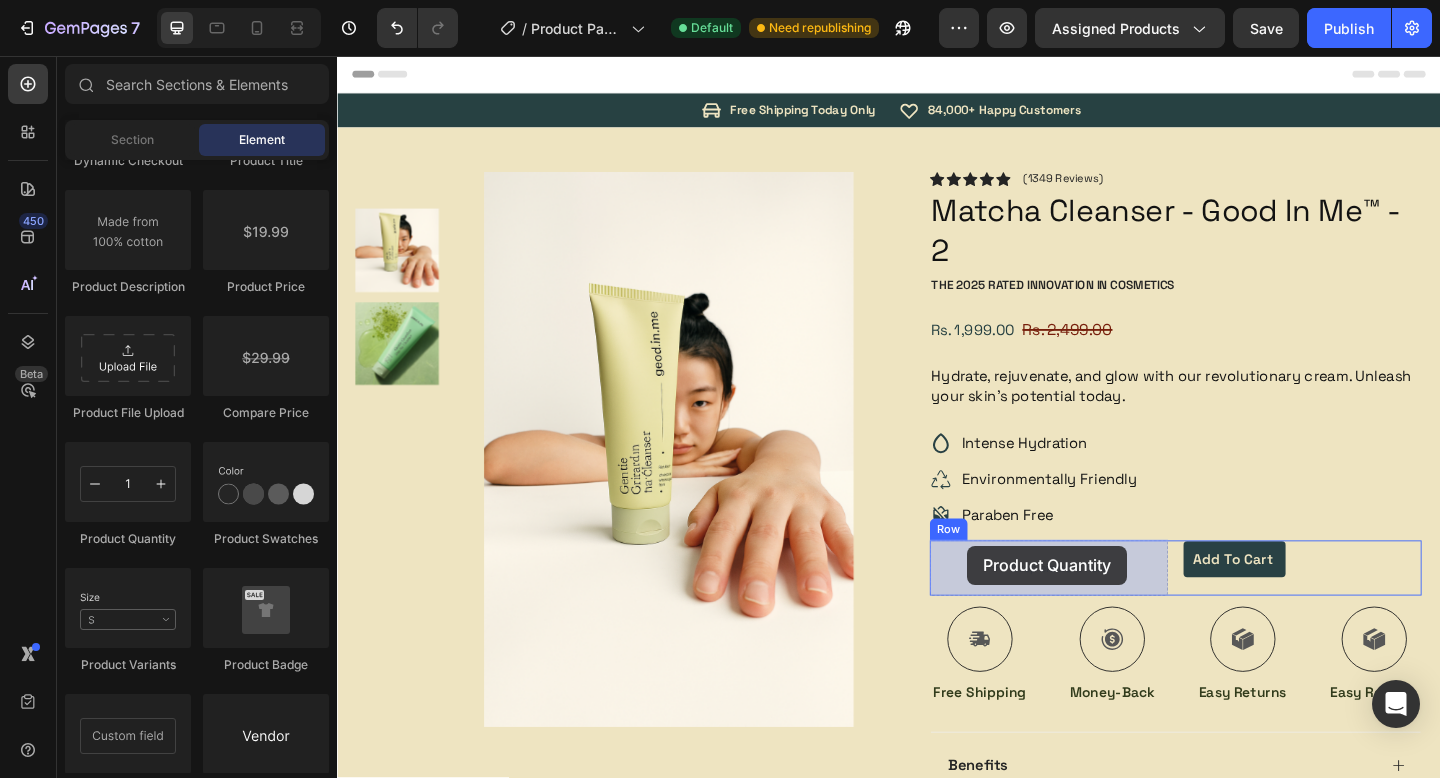 drag, startPoint x: 457, startPoint y: 548, endPoint x: 1022, endPoint y: 589, distance: 566.48566 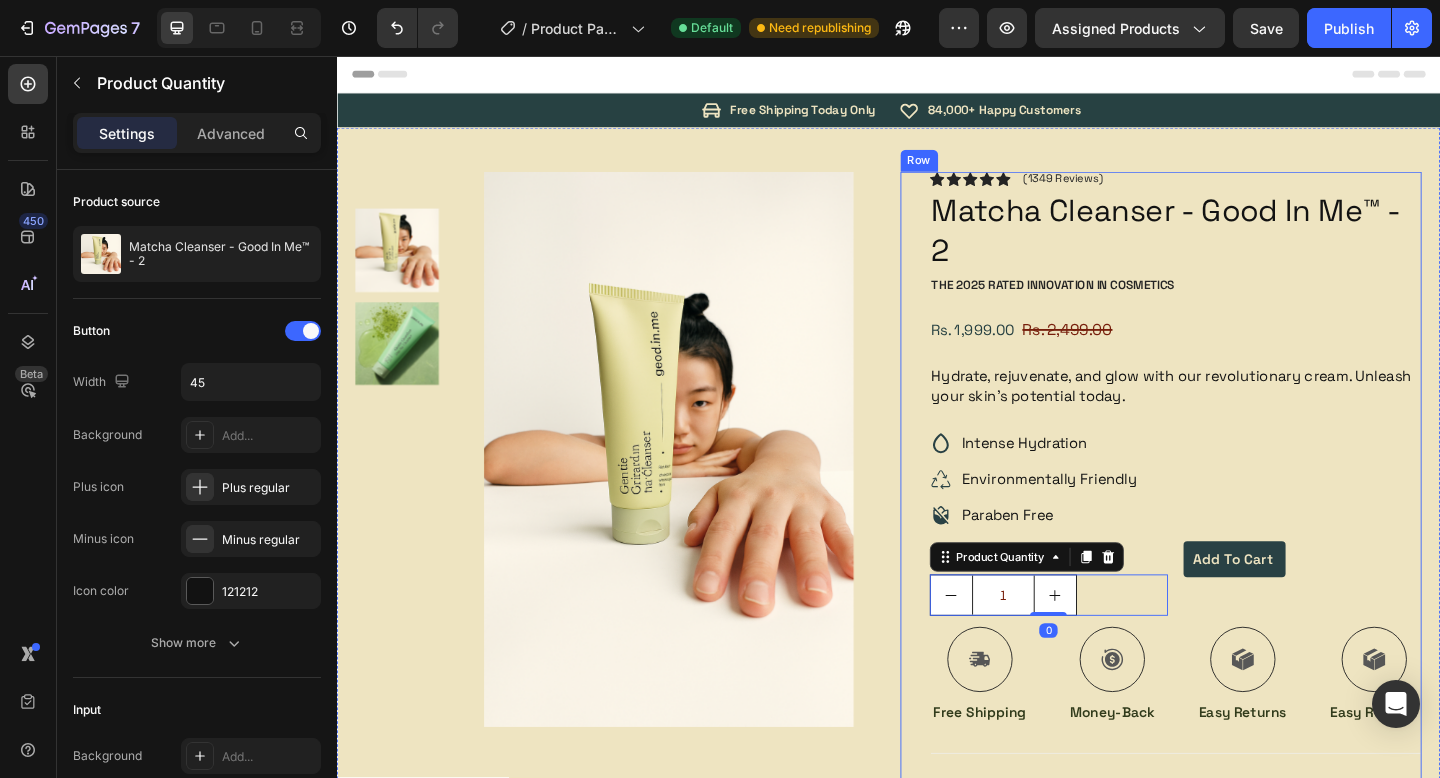 click on "Product Images Row Icon Icon Icon Icon Icon Icon List (1349 Reviews) Text Block Row Matcha Cleanser - Good In Me™ - 2 Product Title The 2025 Rated Innovation in Cosmetics Text Block Rs. 1,999.00 Product Price Product Price Rs. 2,499.00 Compare Price Compare Price Row Hydrate, rejuvenate, and glow with our revolutionary cream. Unleash your skin's potential today. Text Block
Intense Hydration
Environmentally Friendly
Paraben Free Item List Quantity Text Block
1
Product Quantity   0 Add to cart Add to Cart Row
Icon Free Shipping Text Block
Icon Money-Back Text Block
Icon Easy Returns Text Block
Icon Easy Returns Text Block Row Image Icon Icon Icon Icon Icon Icon List Text Block
Icon [NAME],  ( [CITY], [COUNTRY] )  Text Block Row Row
Benefits" at bounding box center [937, 611] 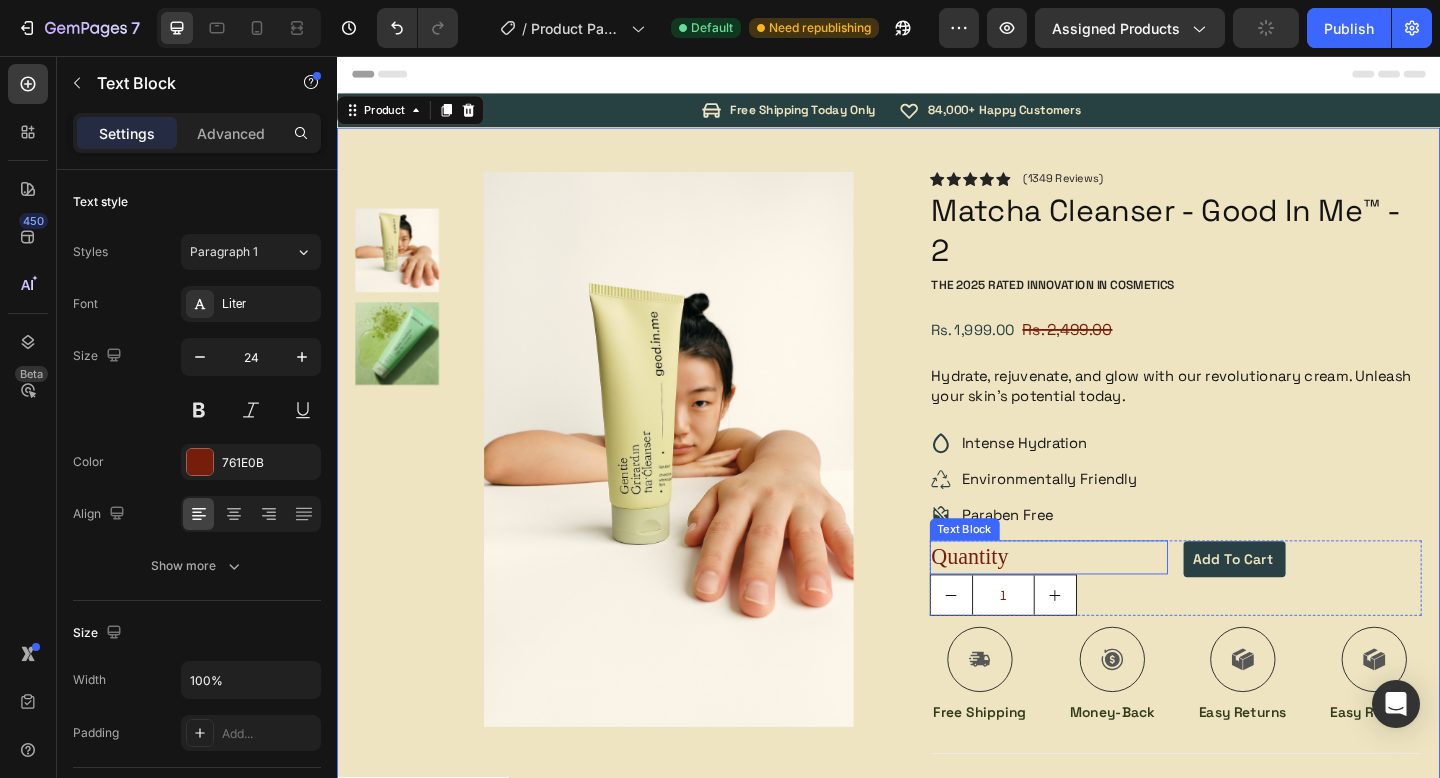 click on "Quantity" at bounding box center [1112, 602] 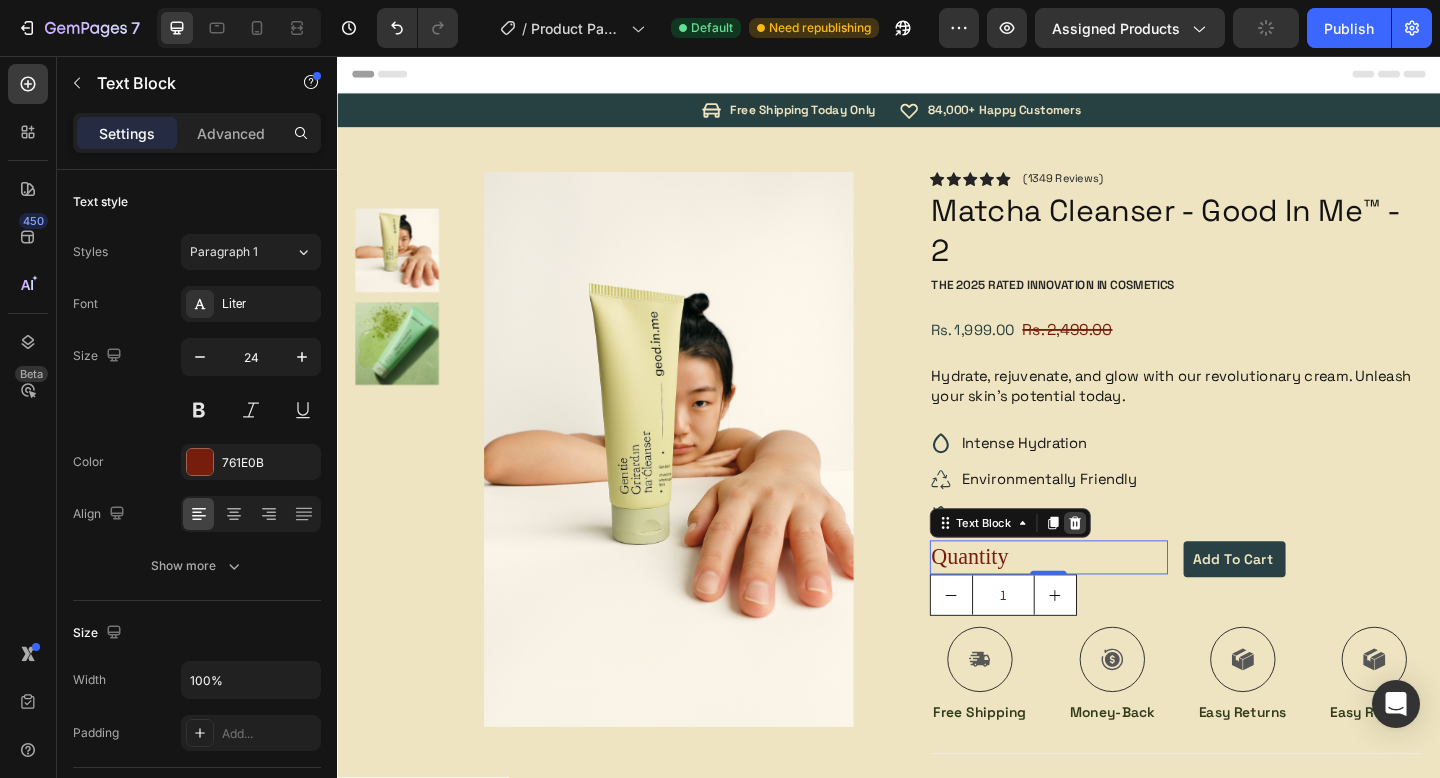 click 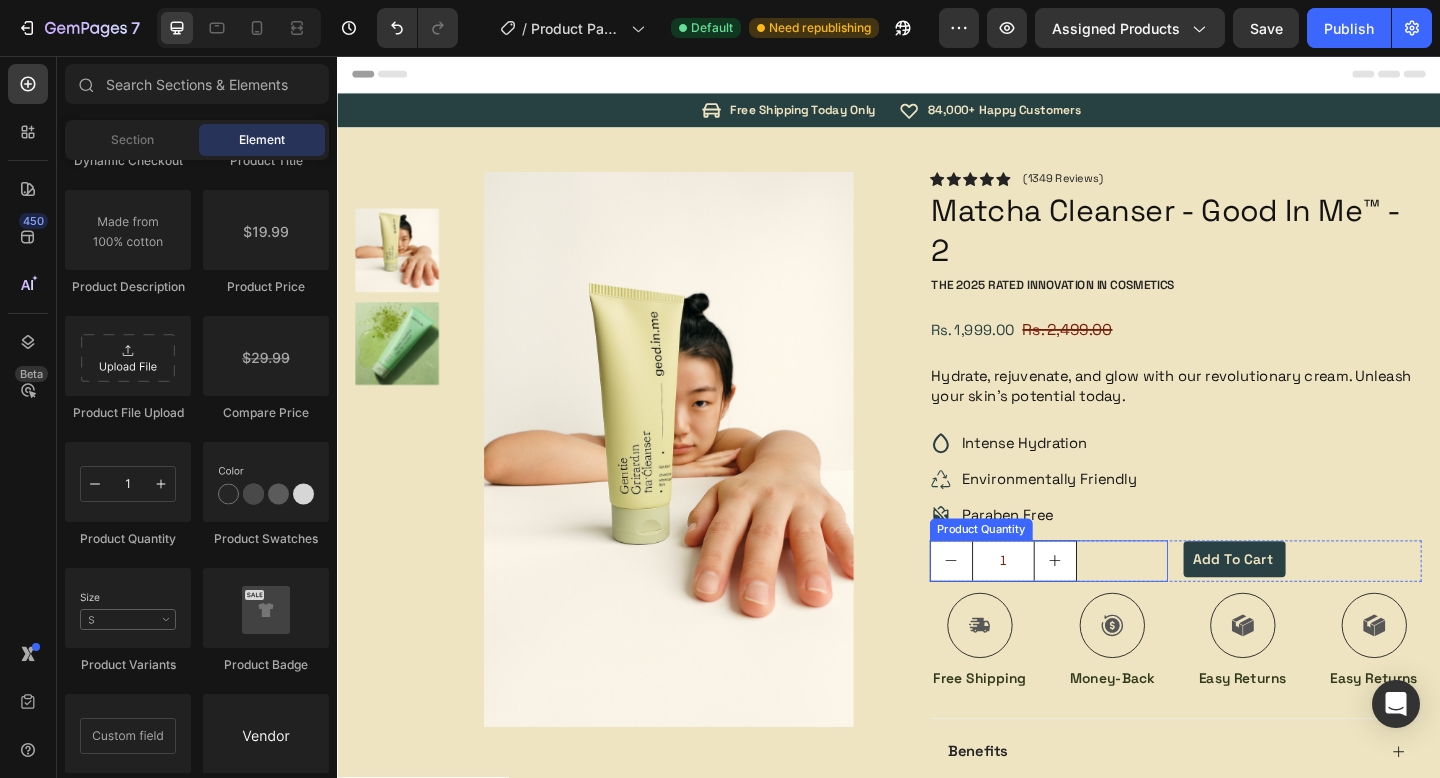 click 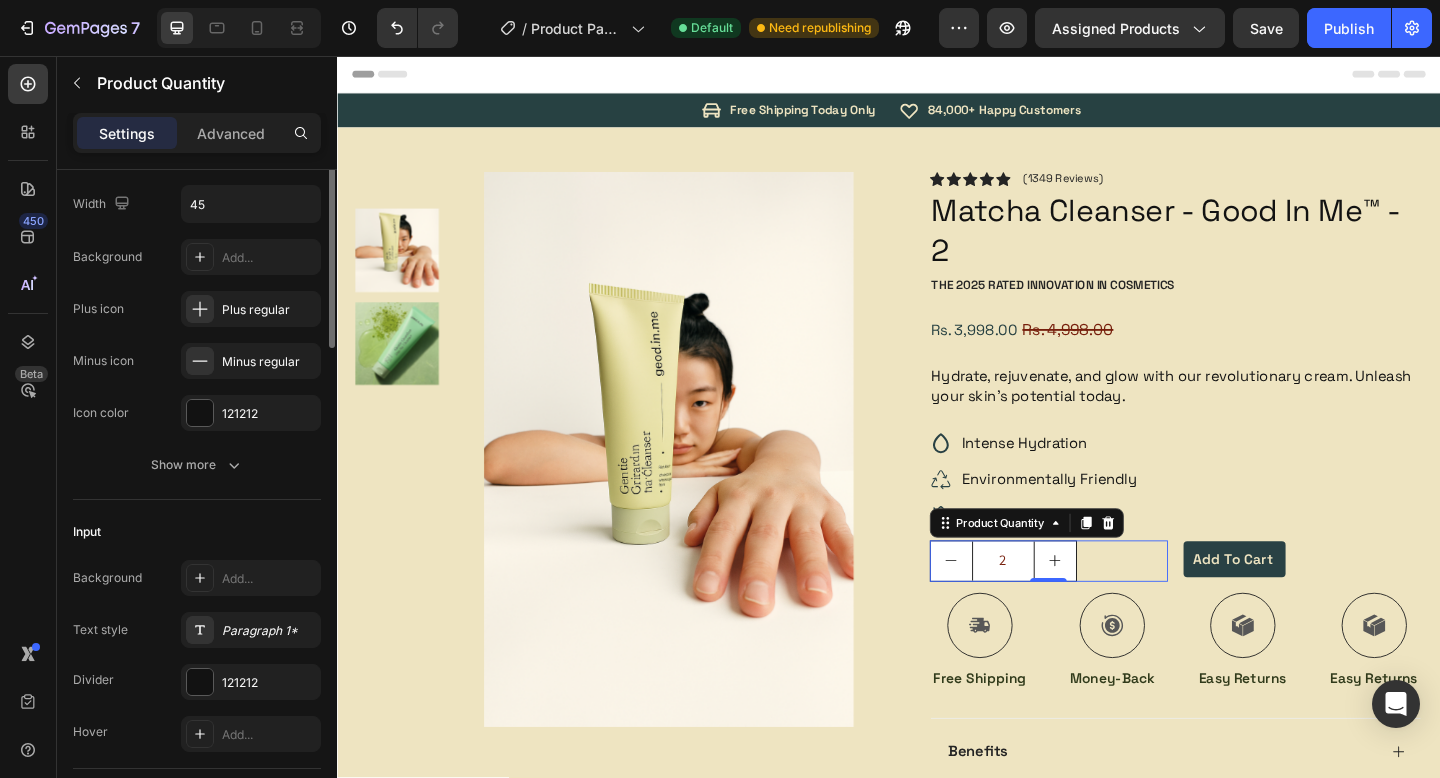 scroll, scrollTop: 195, scrollLeft: 0, axis: vertical 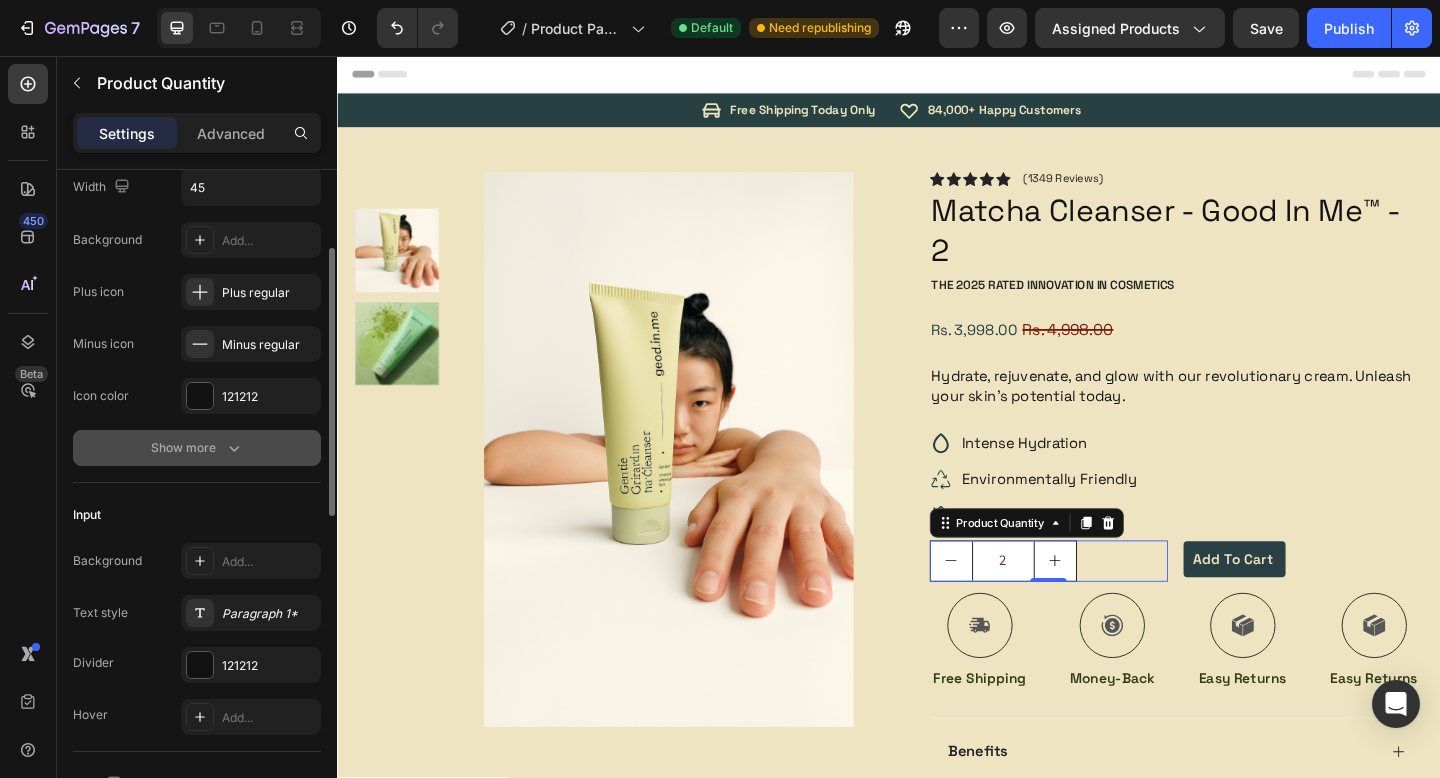 click on "Show more" at bounding box center [197, 448] 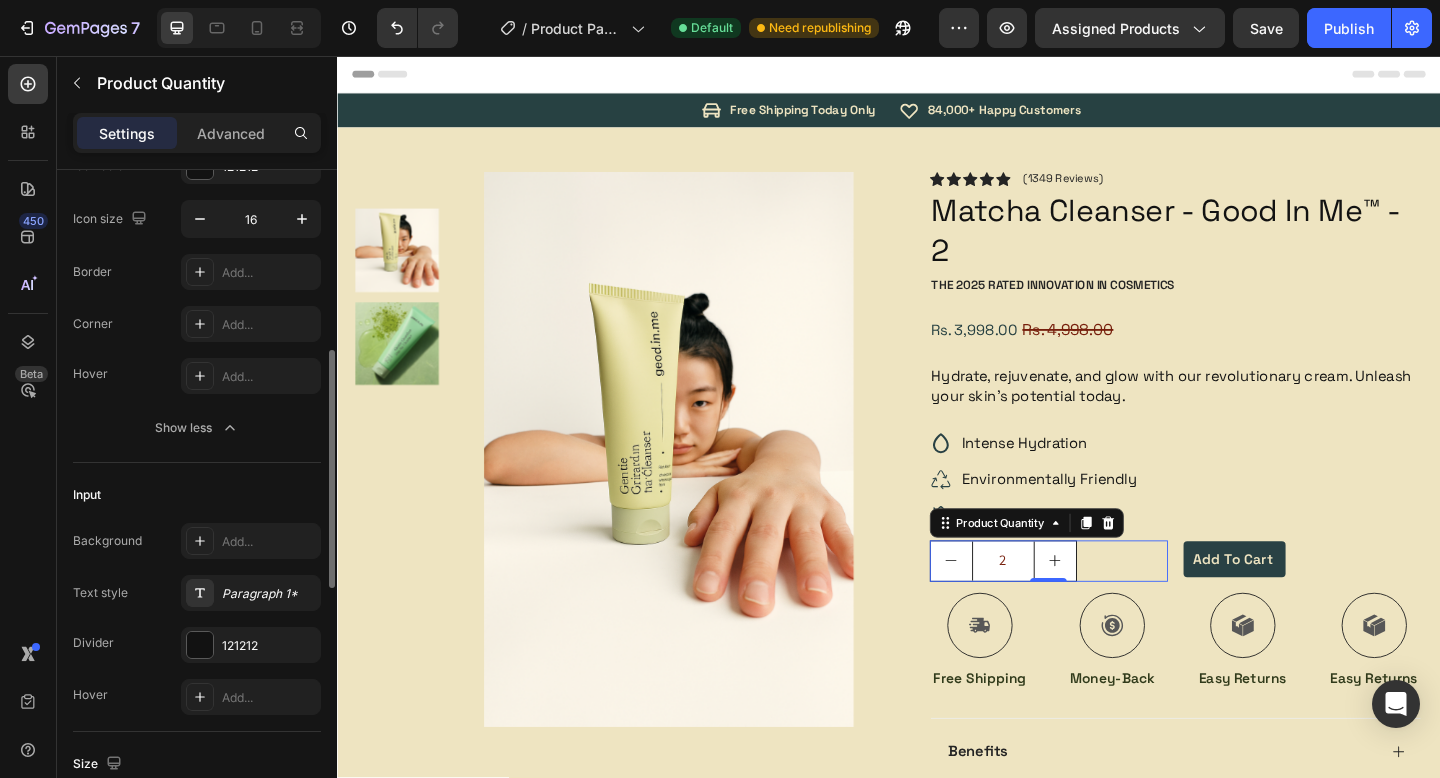 scroll, scrollTop: 720, scrollLeft: 0, axis: vertical 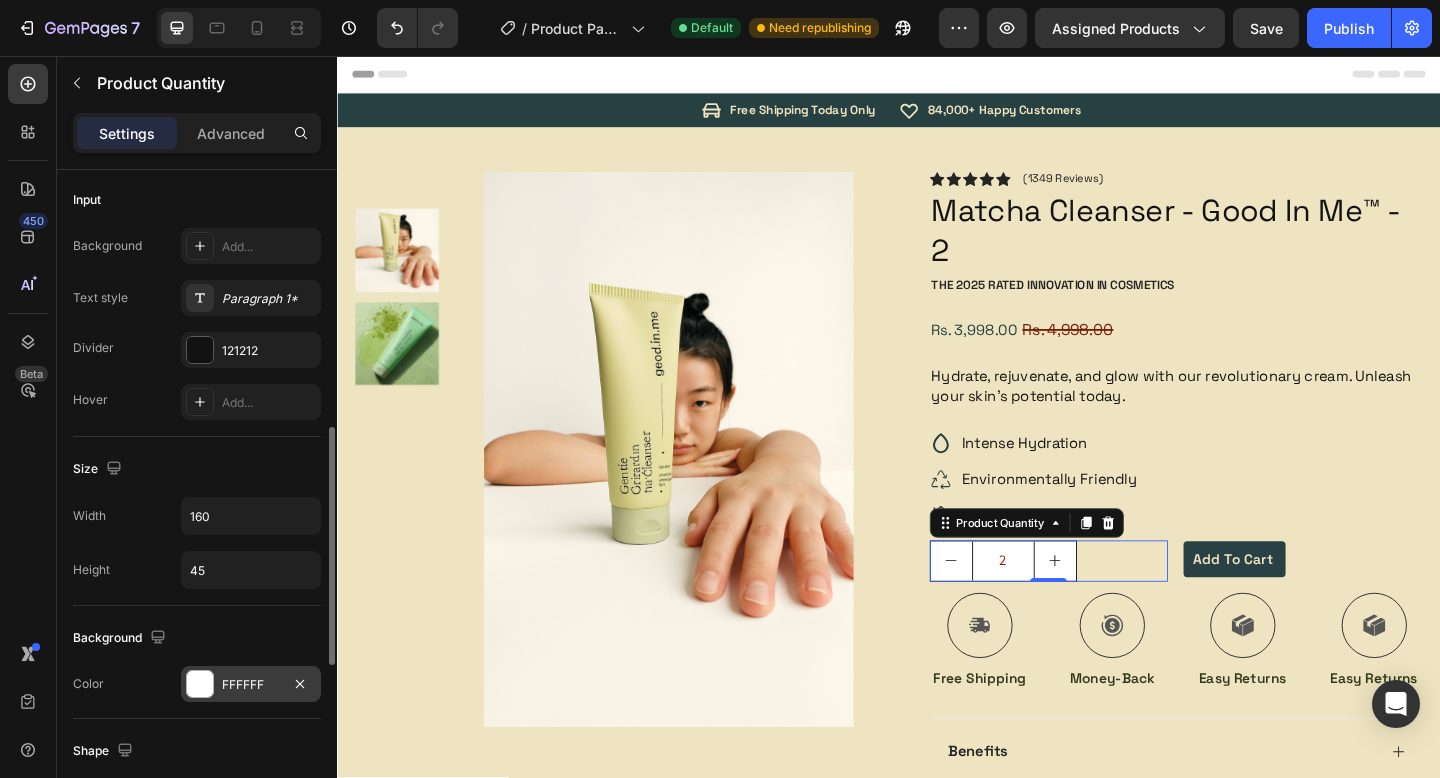 click at bounding box center [200, 684] 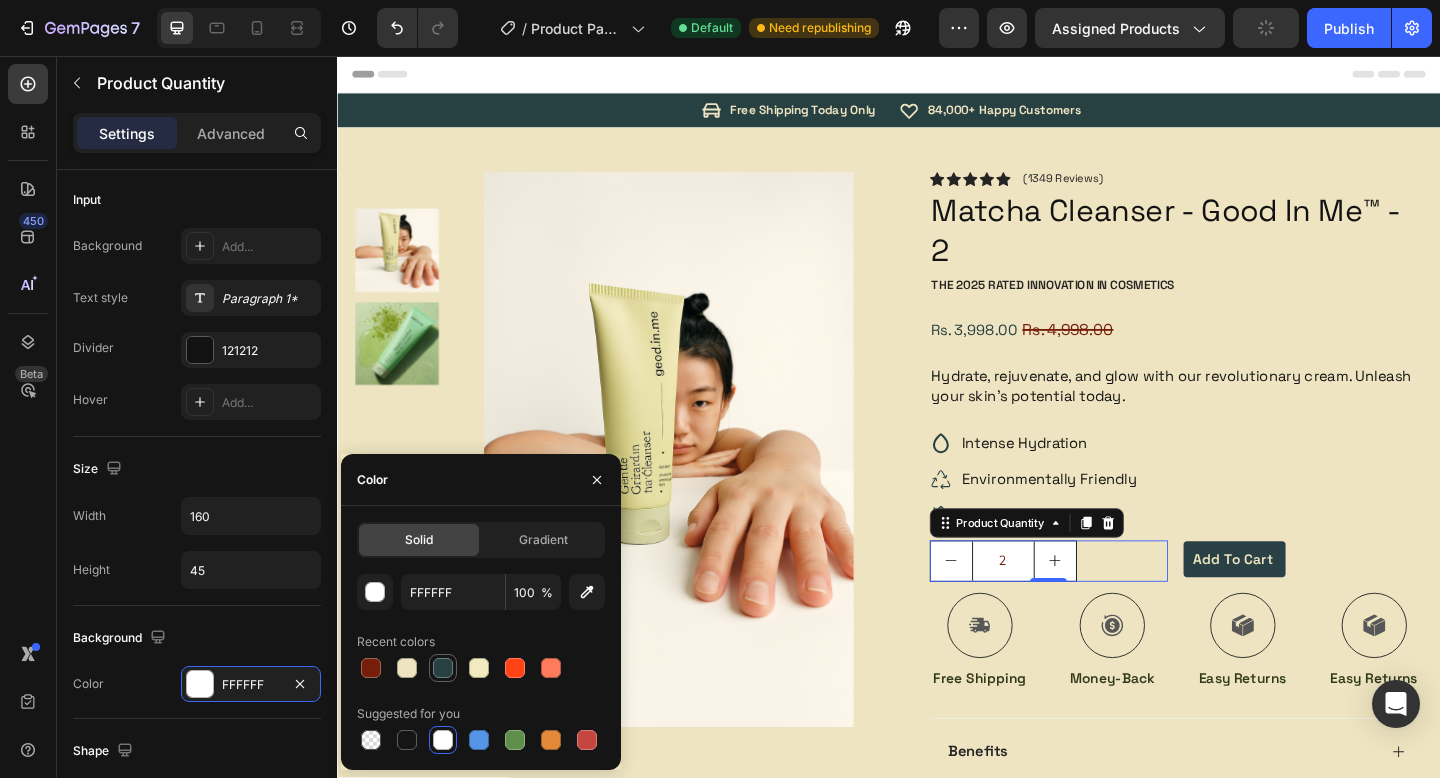 click at bounding box center [443, 668] 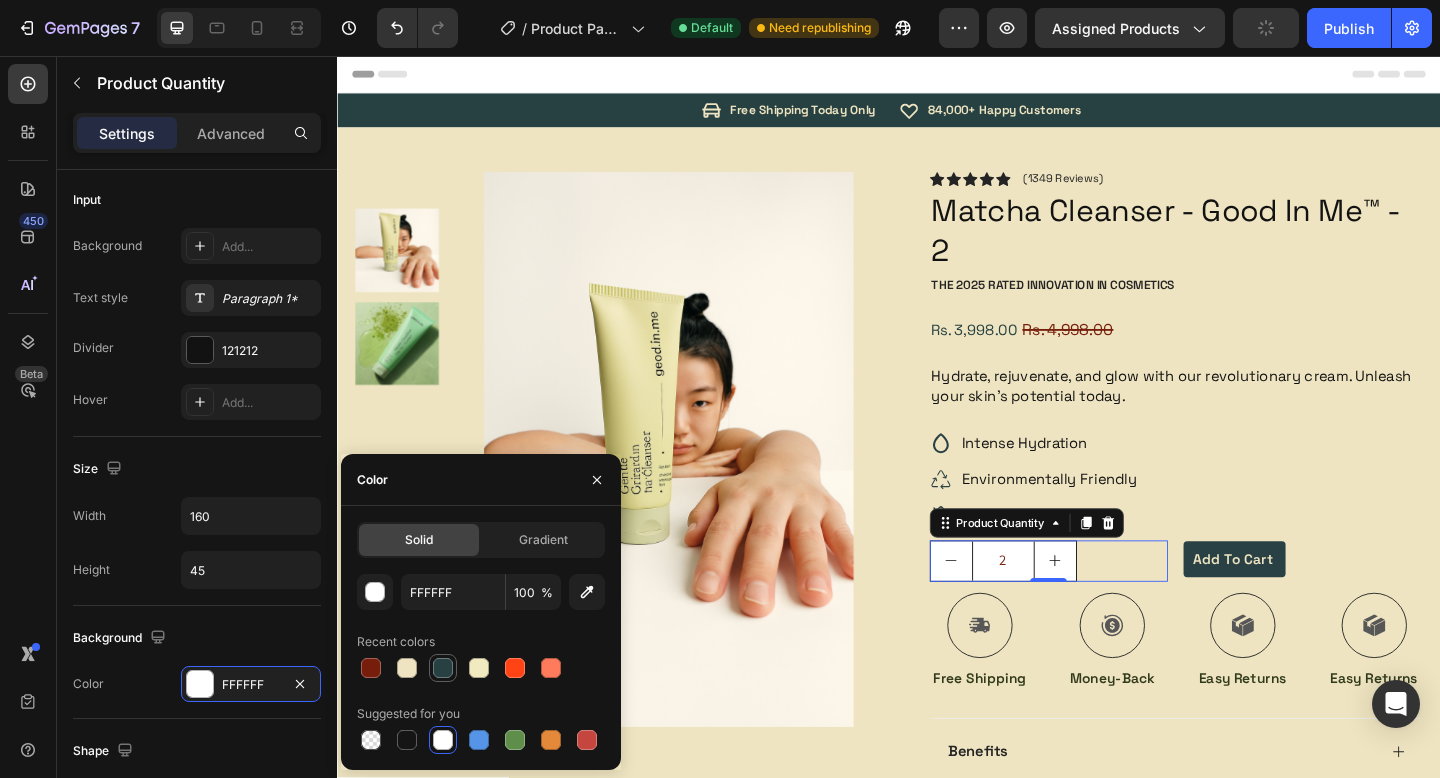 type on "274142" 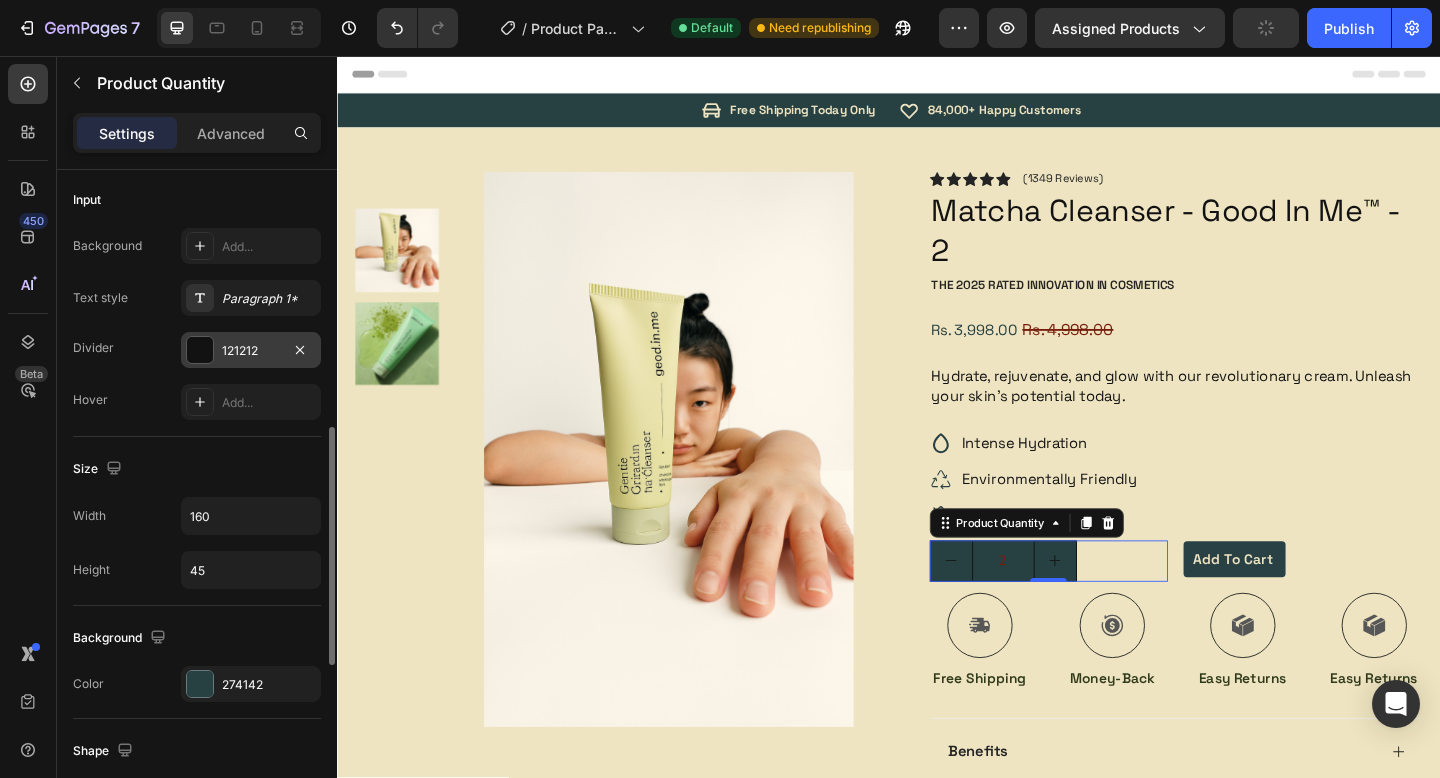 click at bounding box center [200, 350] 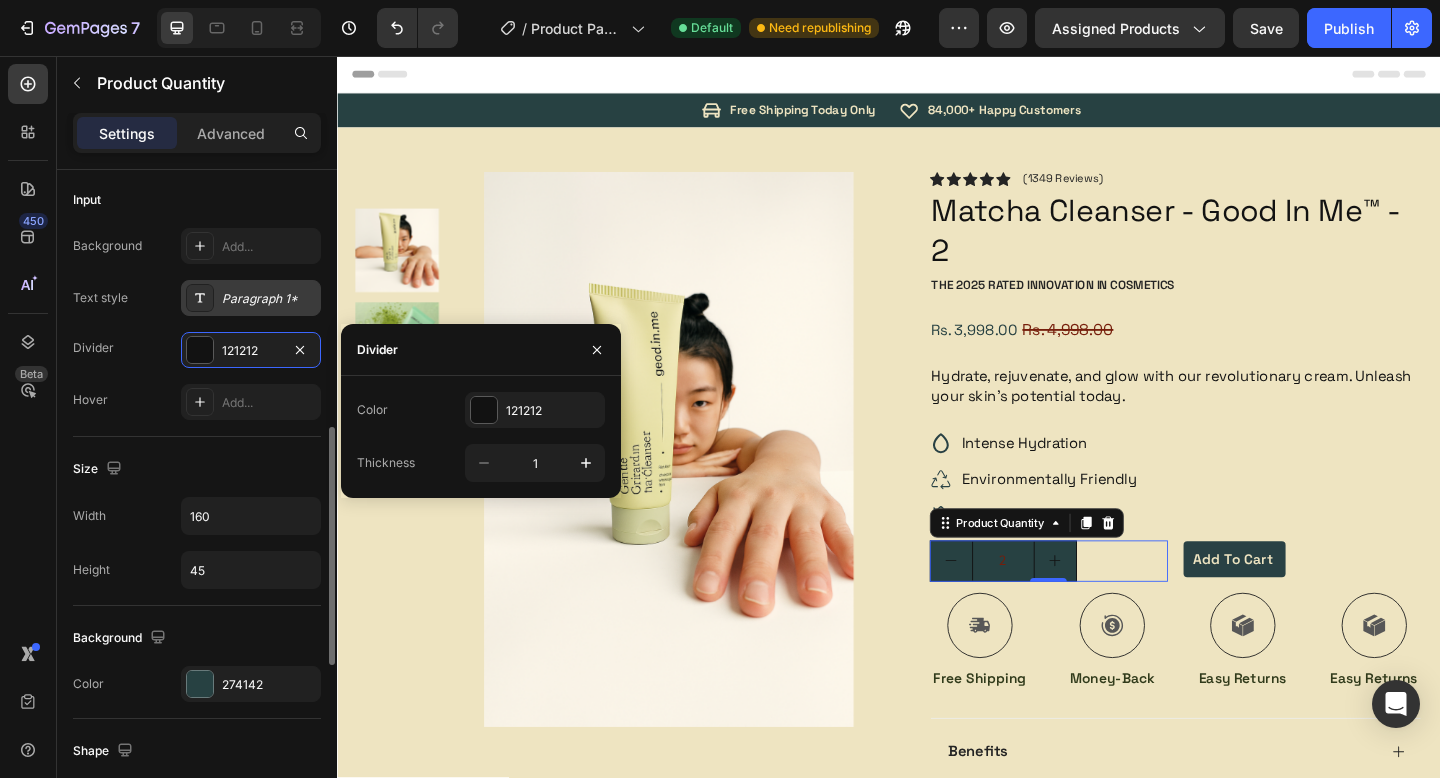 click on "Paragraph 1*" at bounding box center [269, 299] 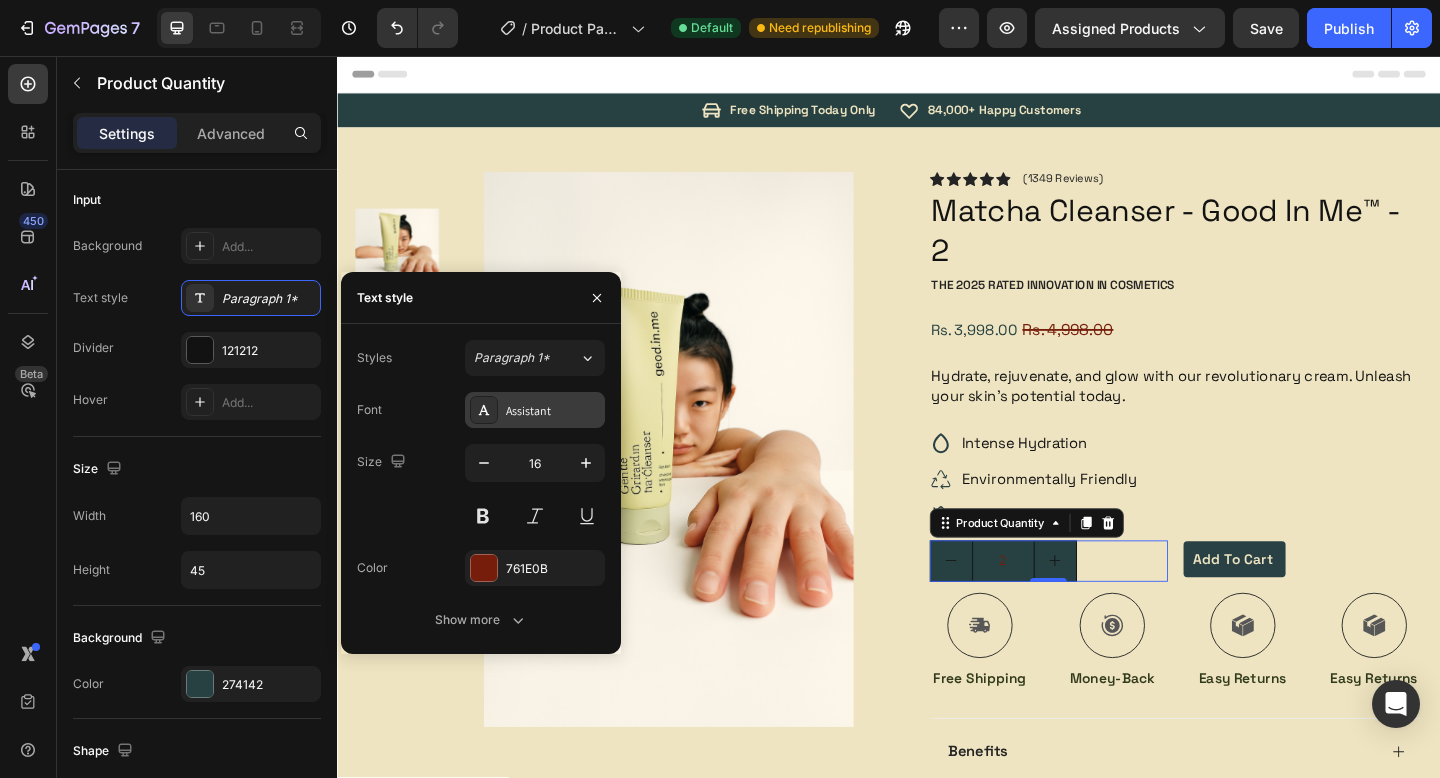 click on "Assistant" at bounding box center (553, 411) 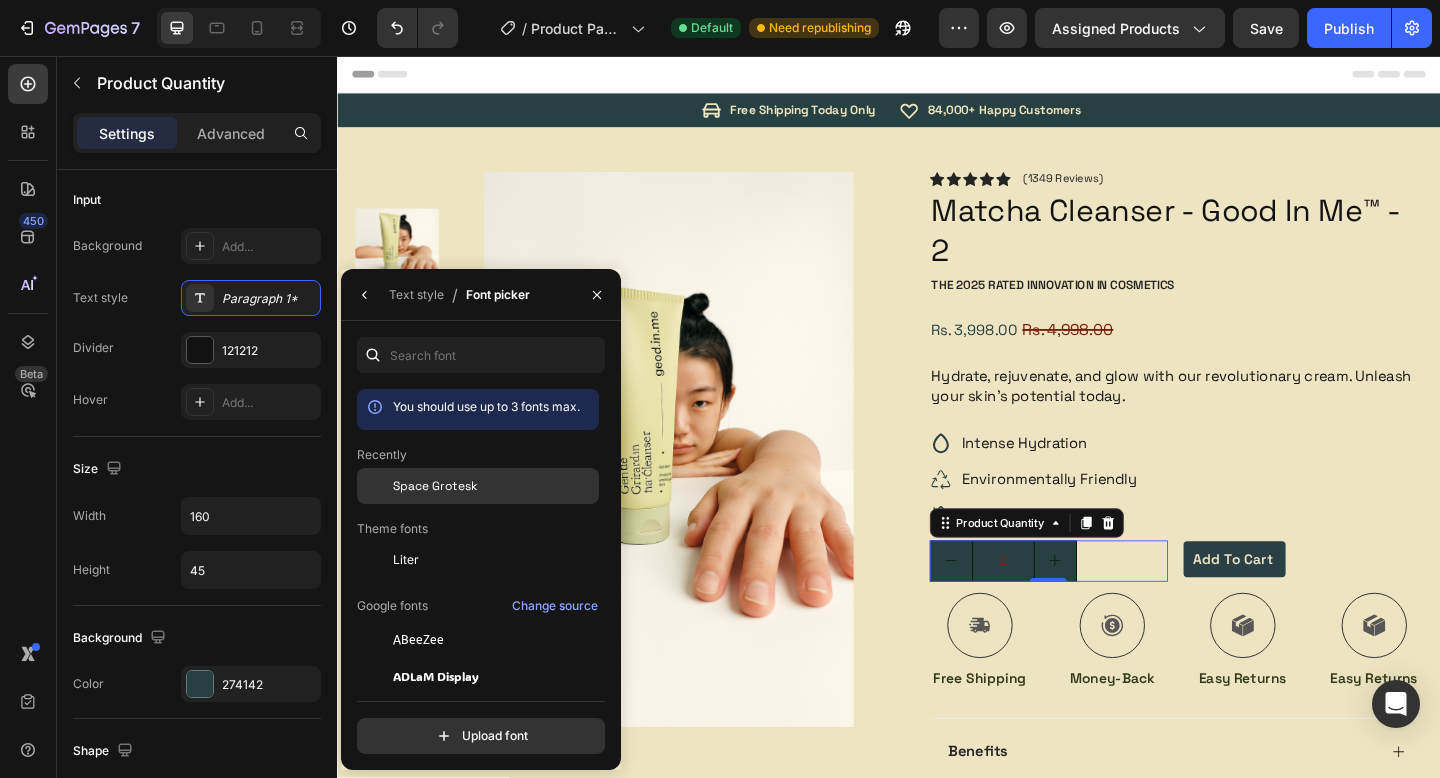 click on "Space Grotesk" 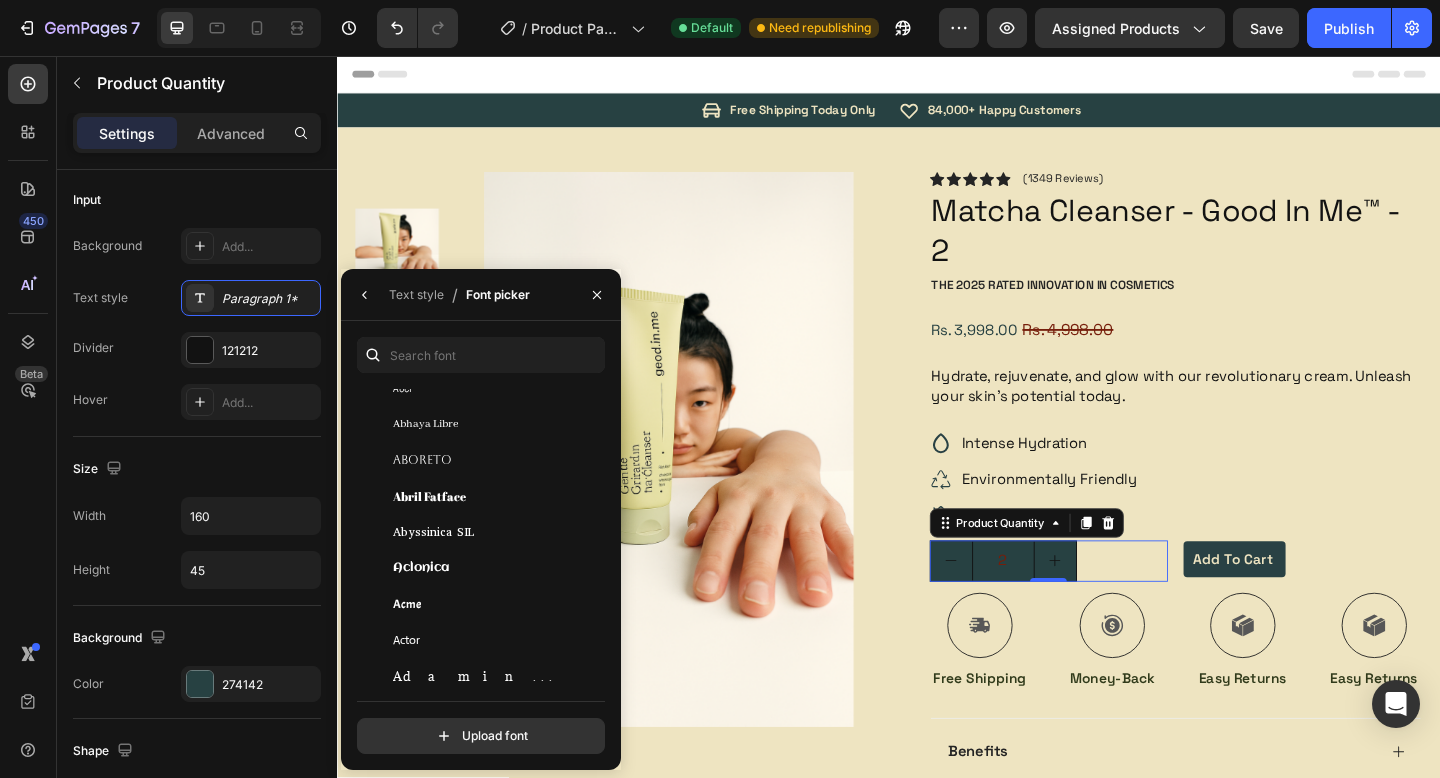 scroll, scrollTop: 368, scrollLeft: 0, axis: vertical 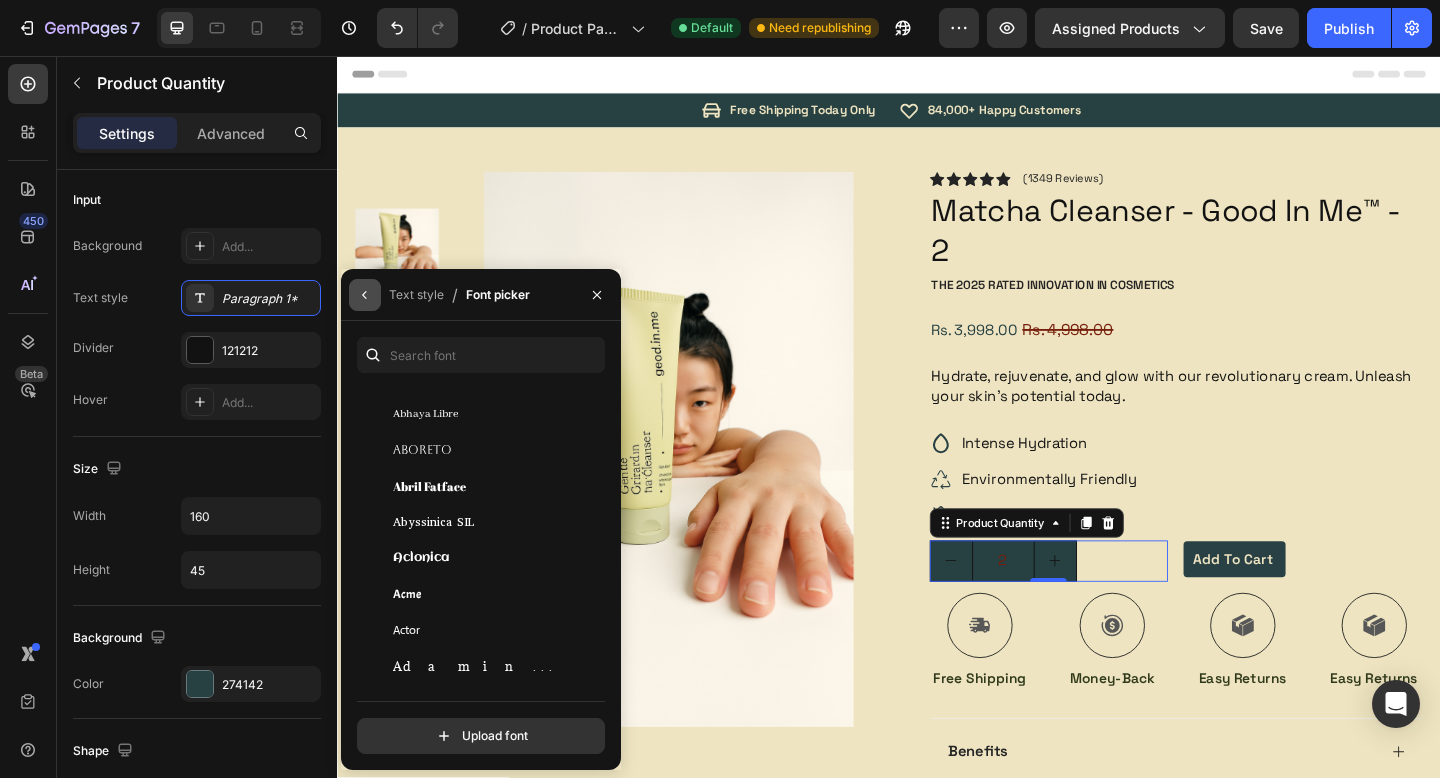 click 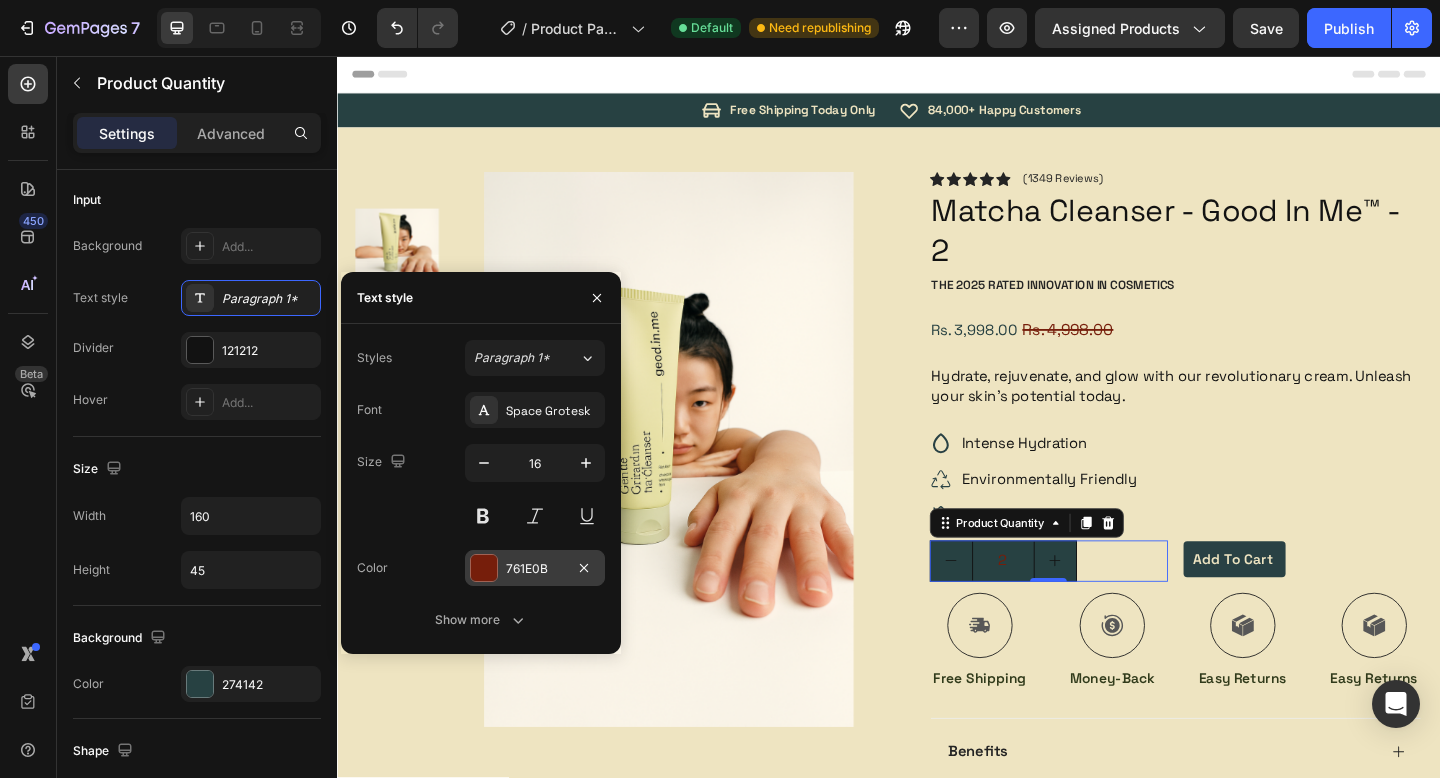 click at bounding box center (484, 568) 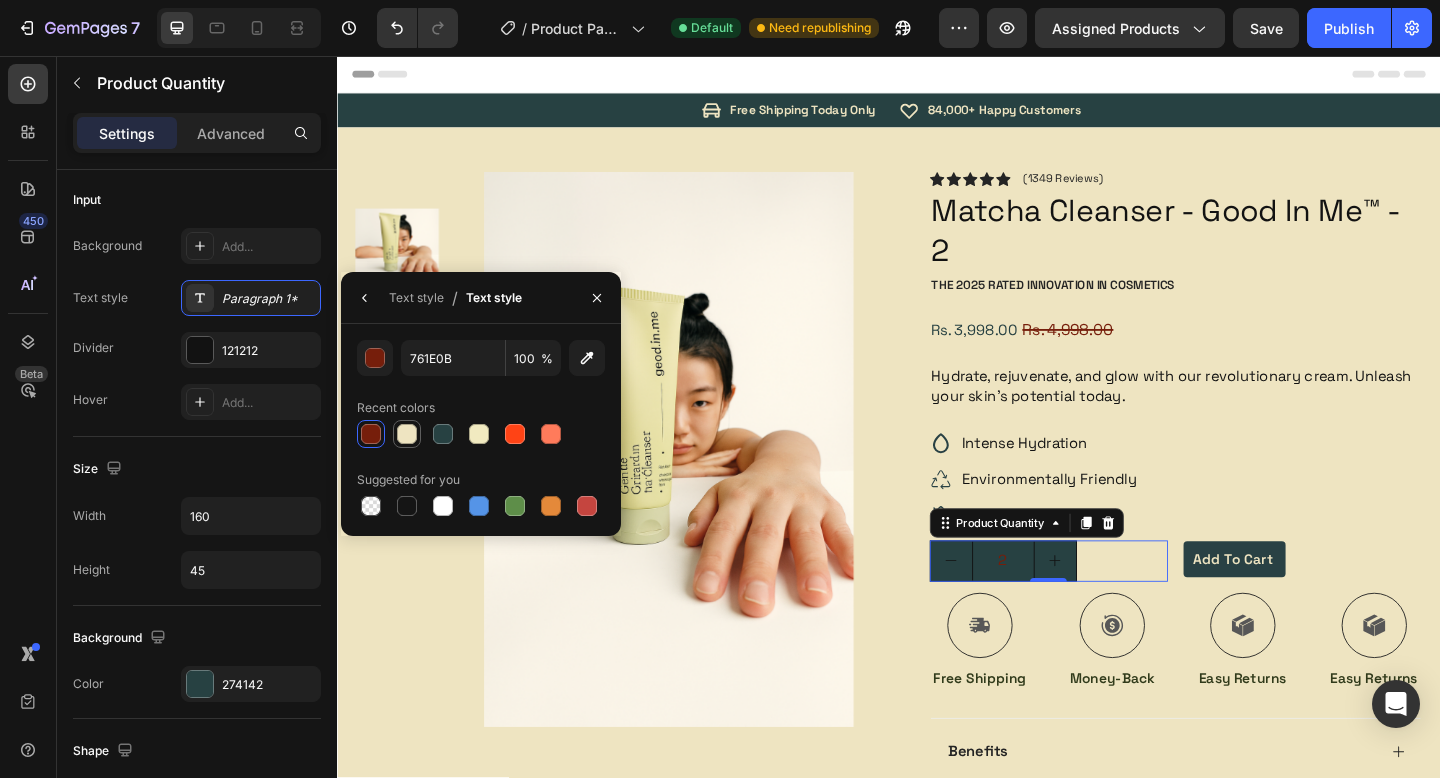 click at bounding box center [407, 434] 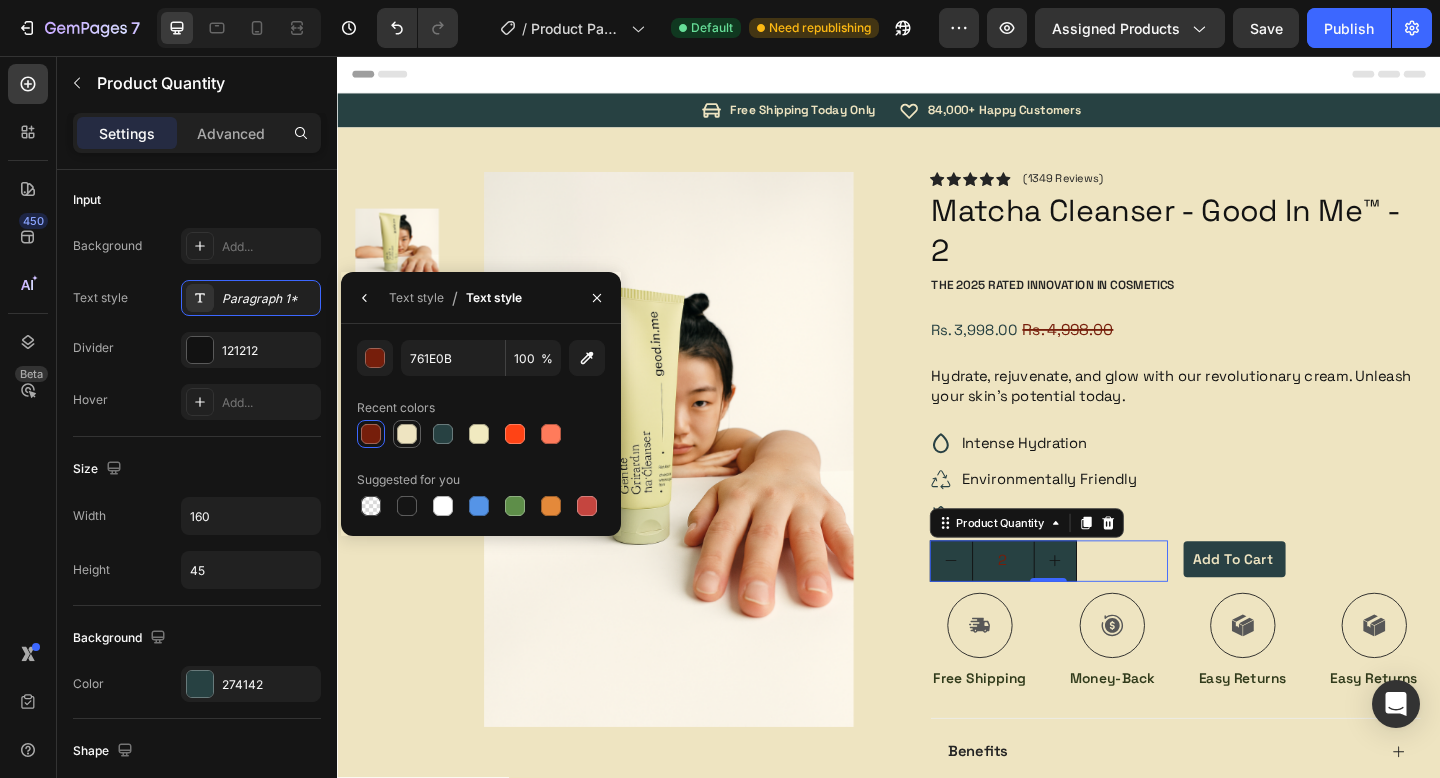 type on "EEE4C1" 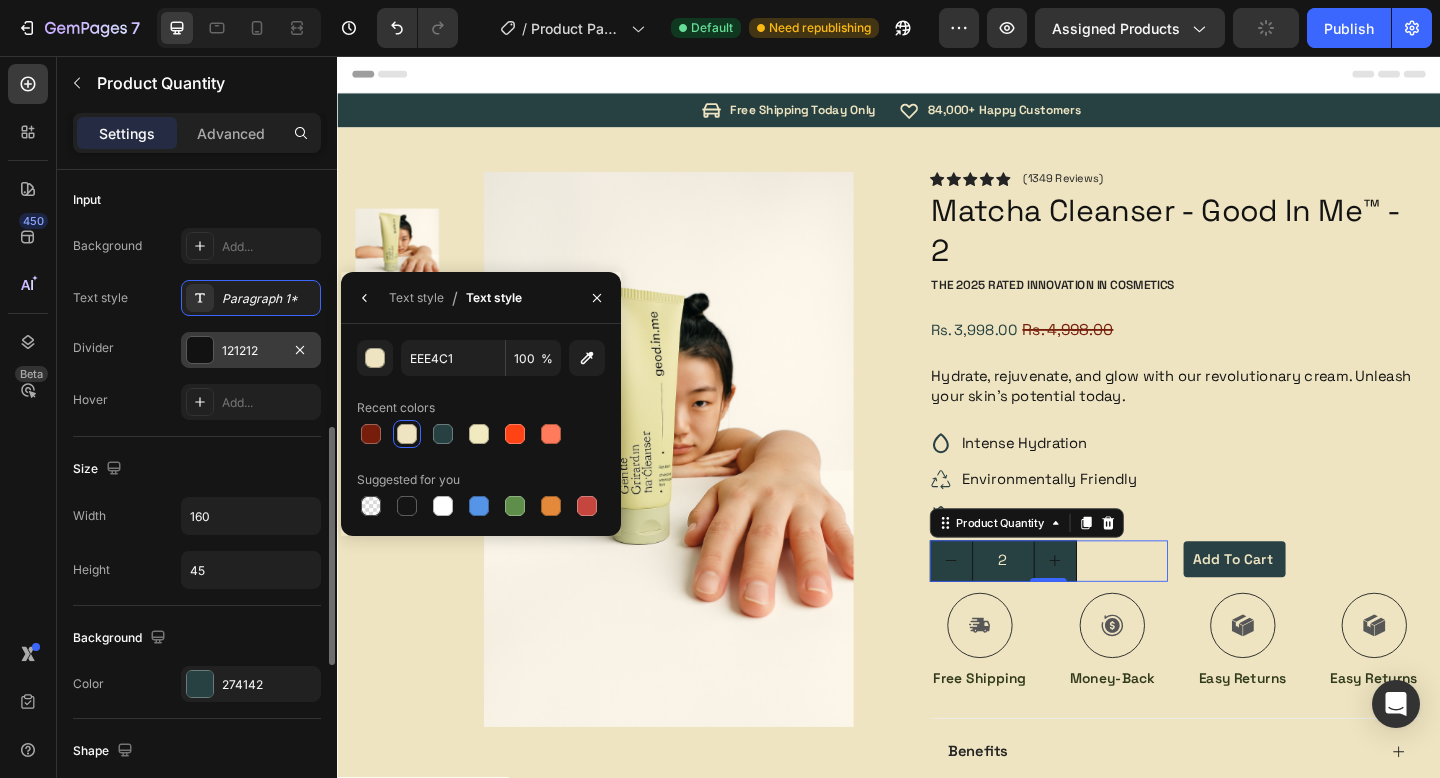 click at bounding box center (200, 350) 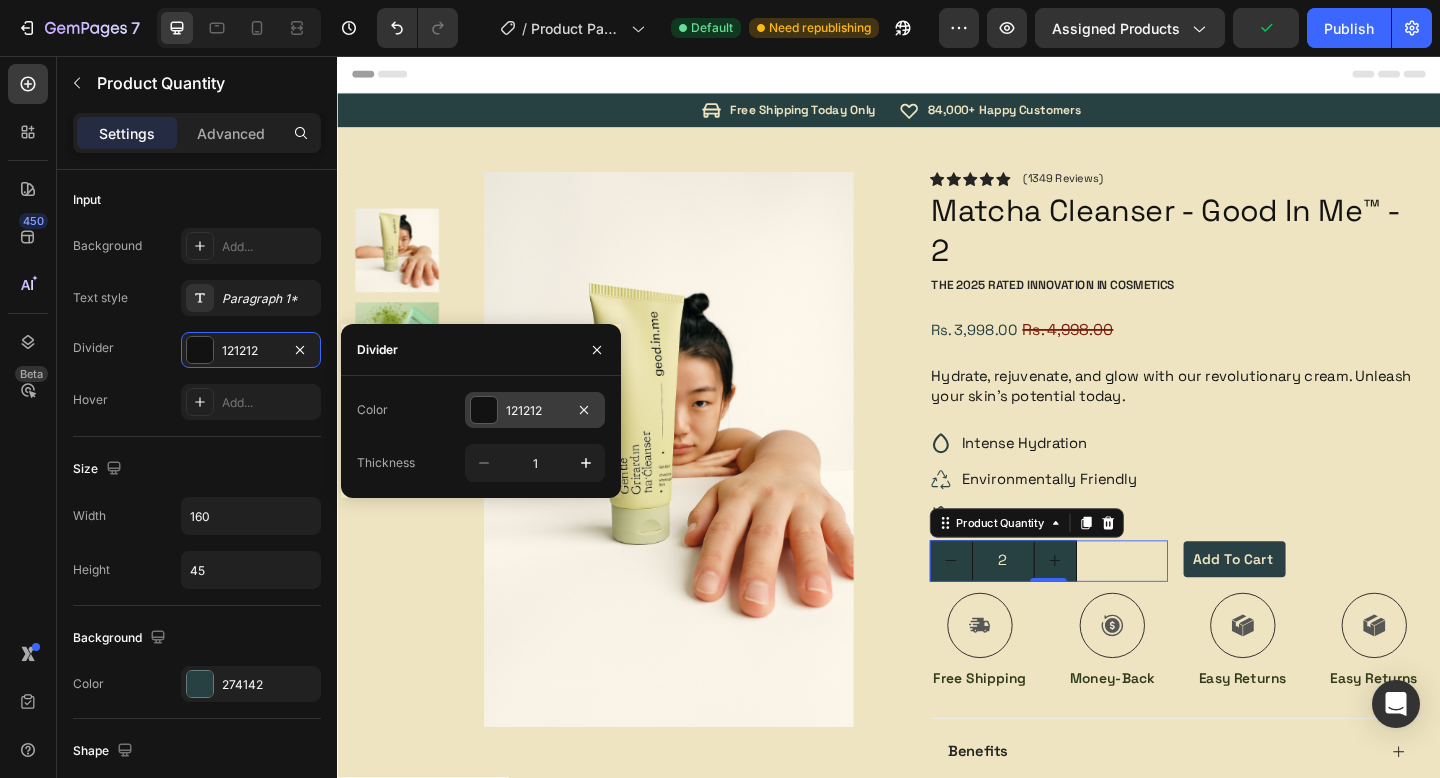 click at bounding box center (484, 410) 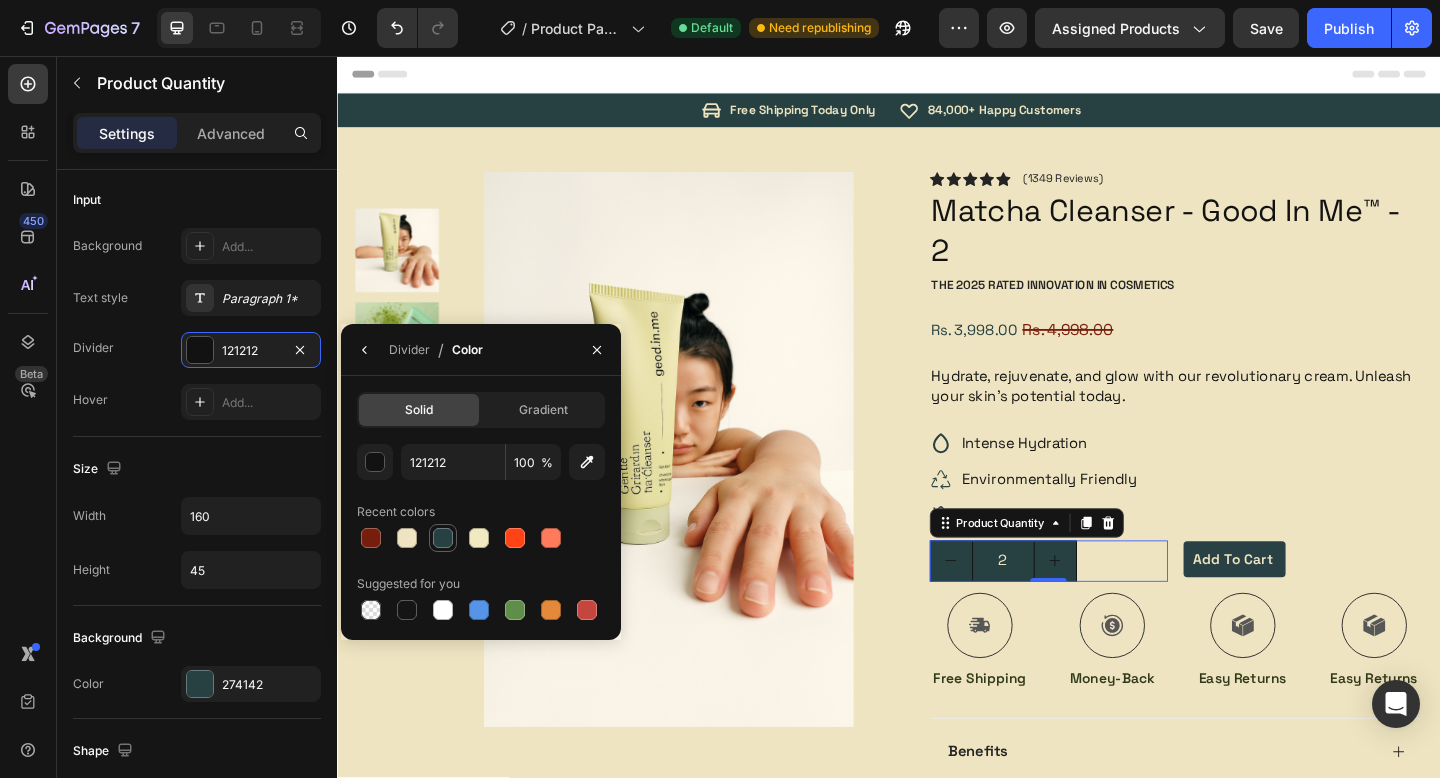 click at bounding box center (443, 538) 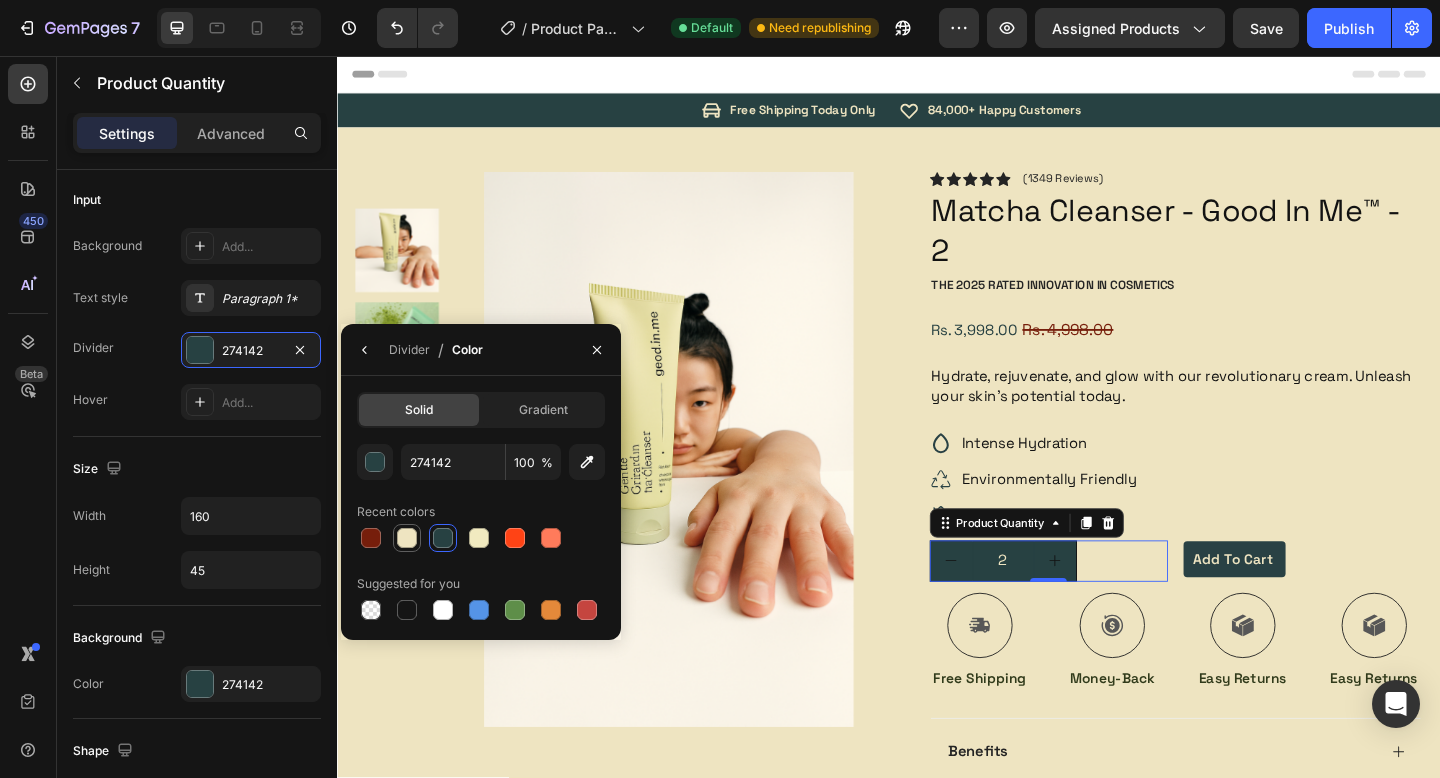 click at bounding box center (407, 538) 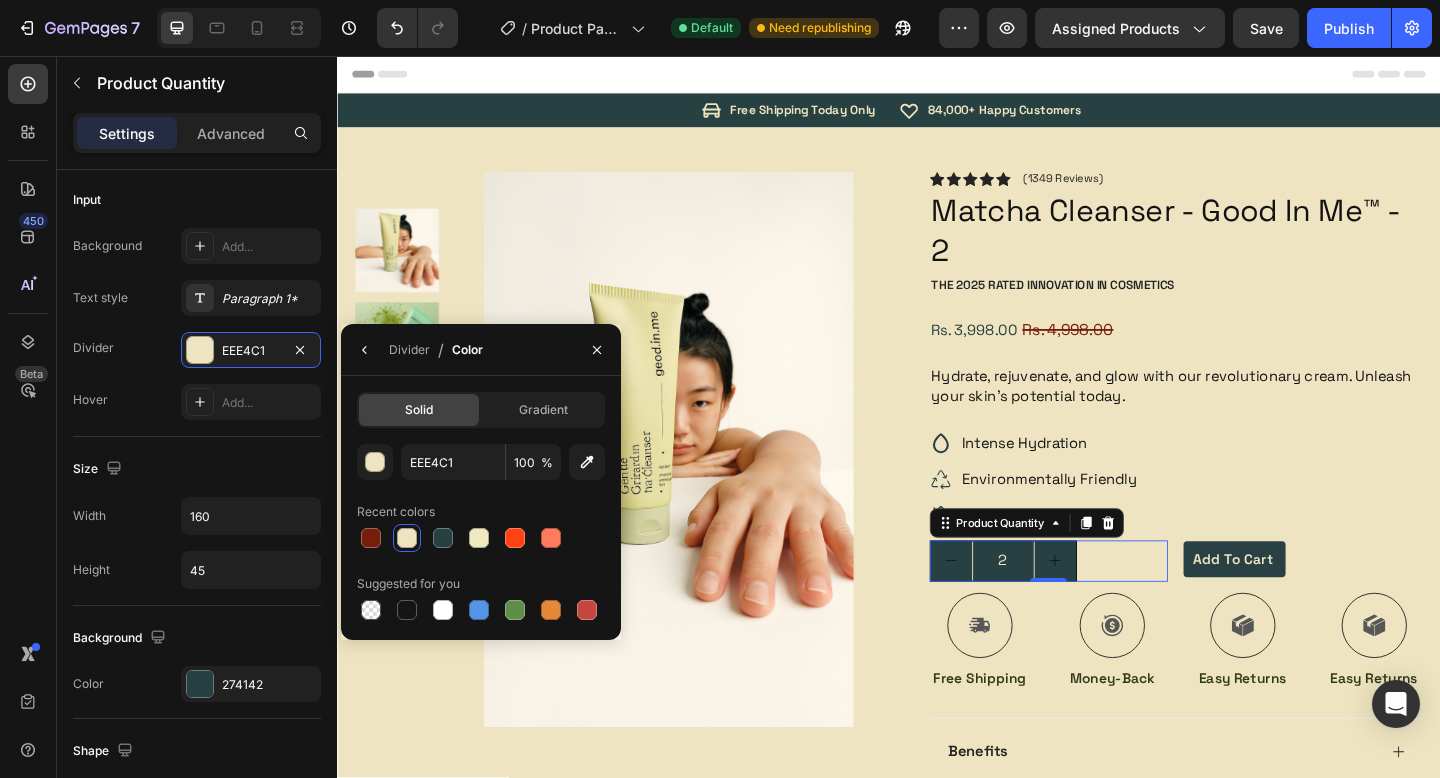 click at bounding box center [1036, 675] 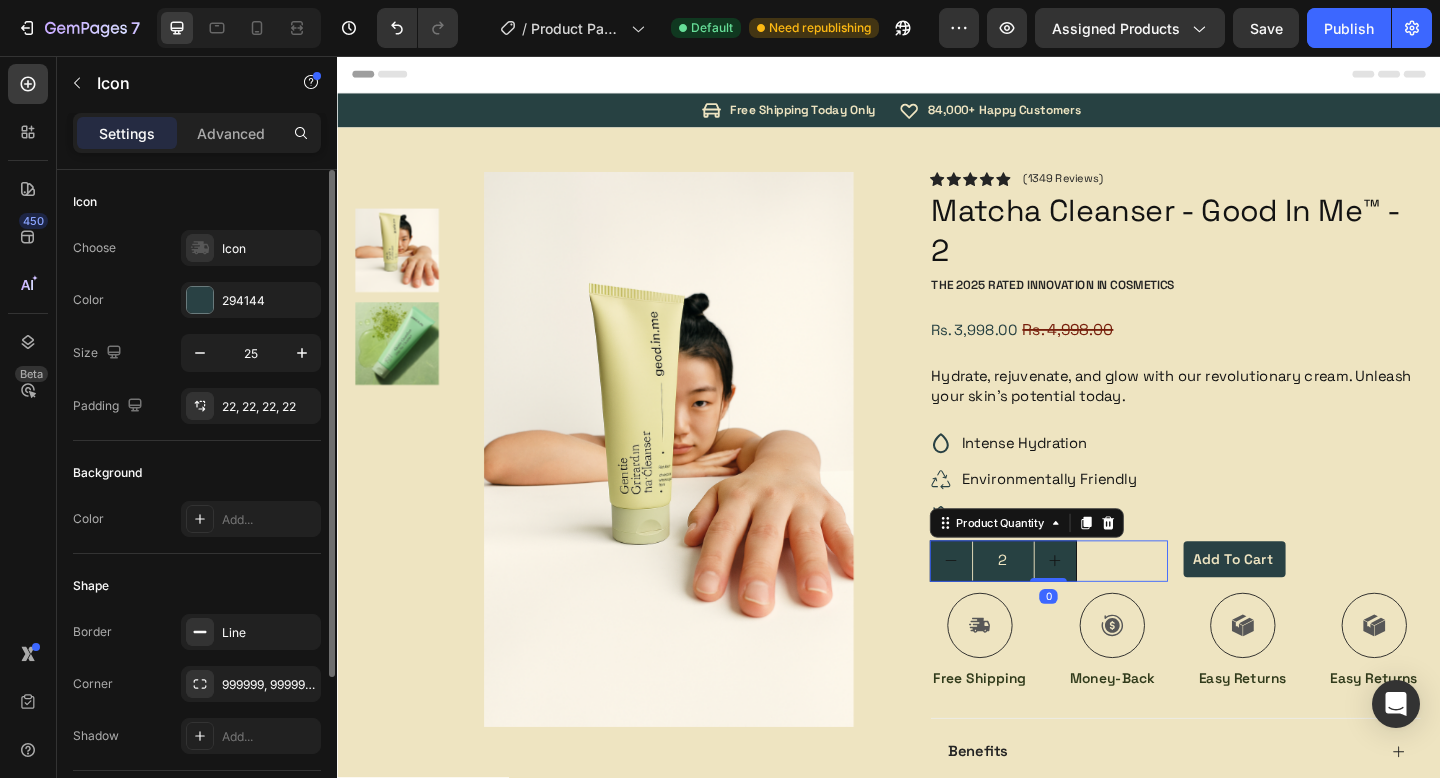 click at bounding box center (1005, 605) 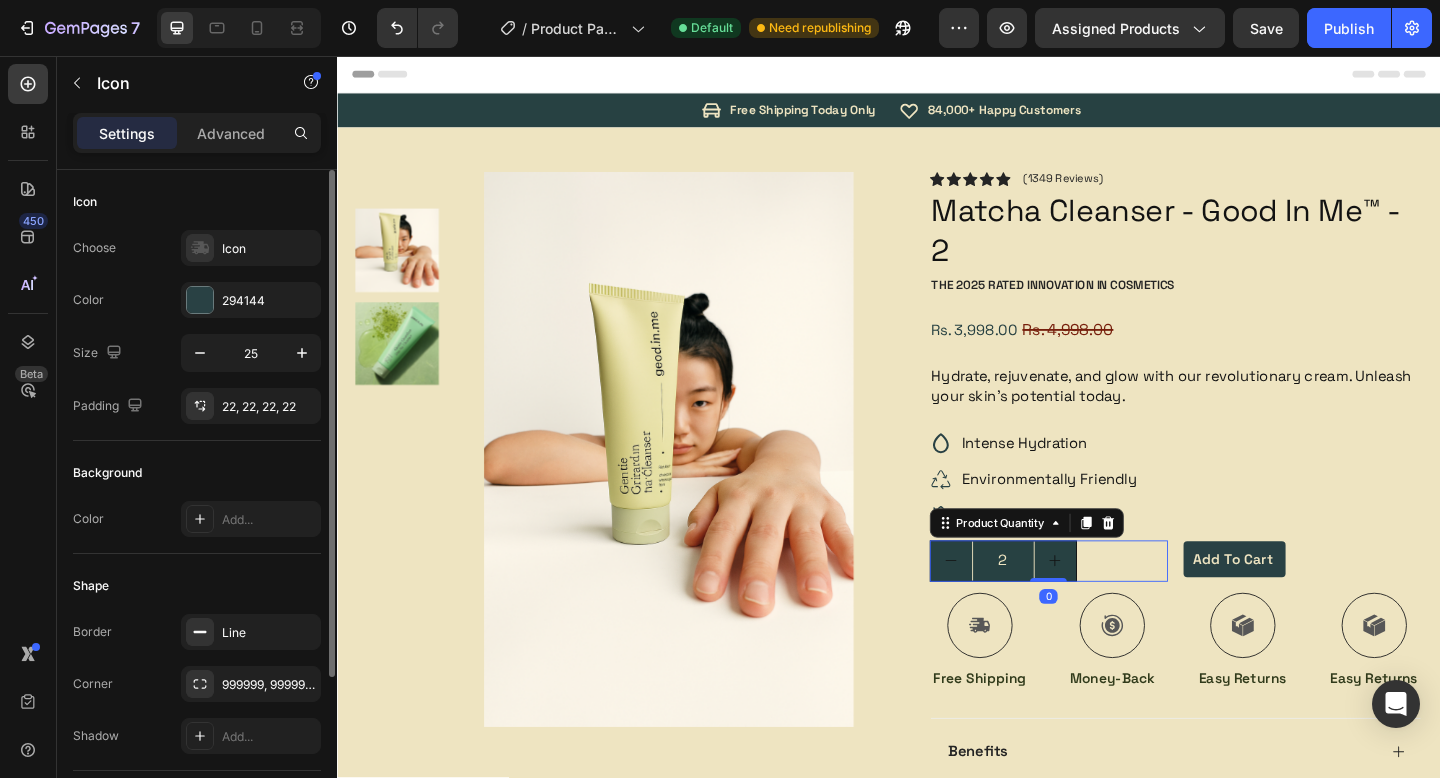 type on "1" 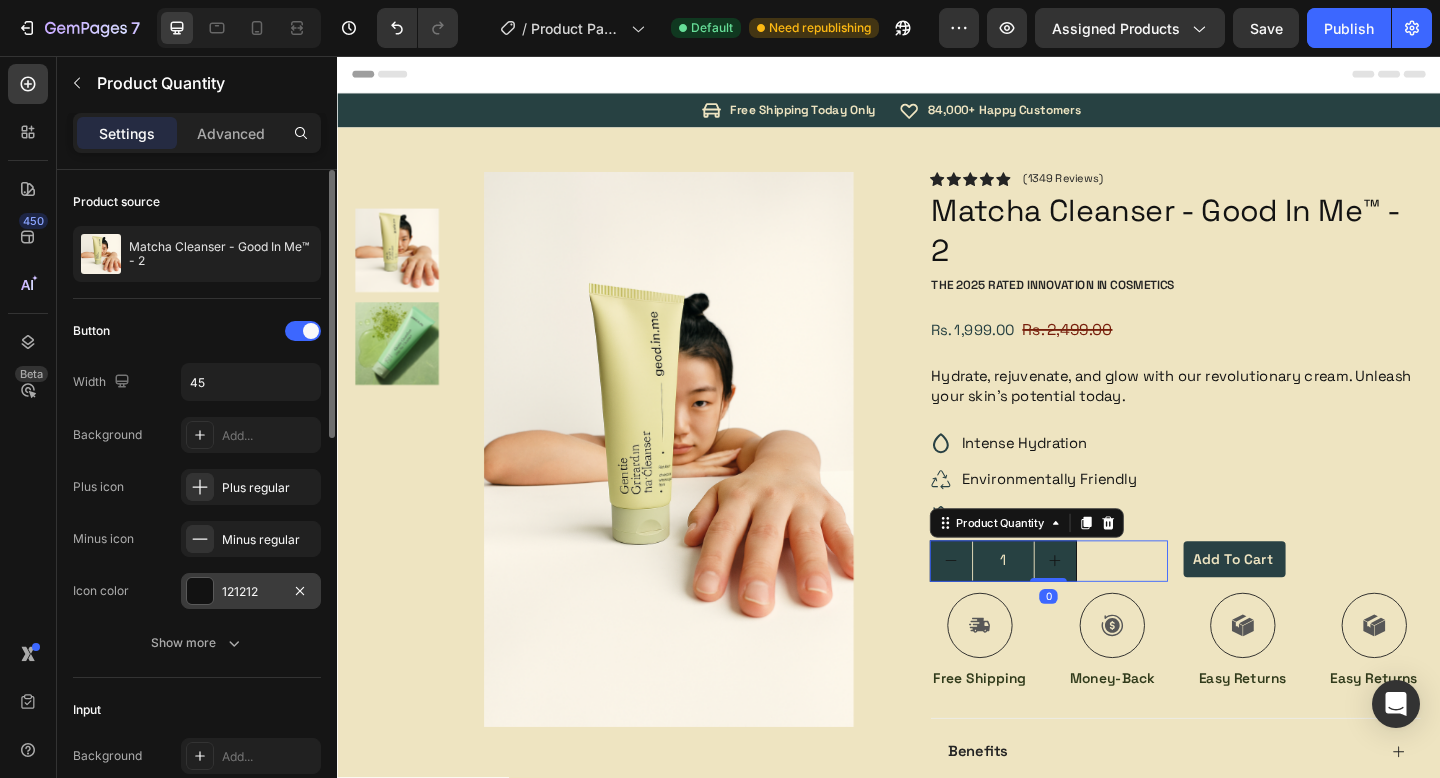 click at bounding box center (200, 591) 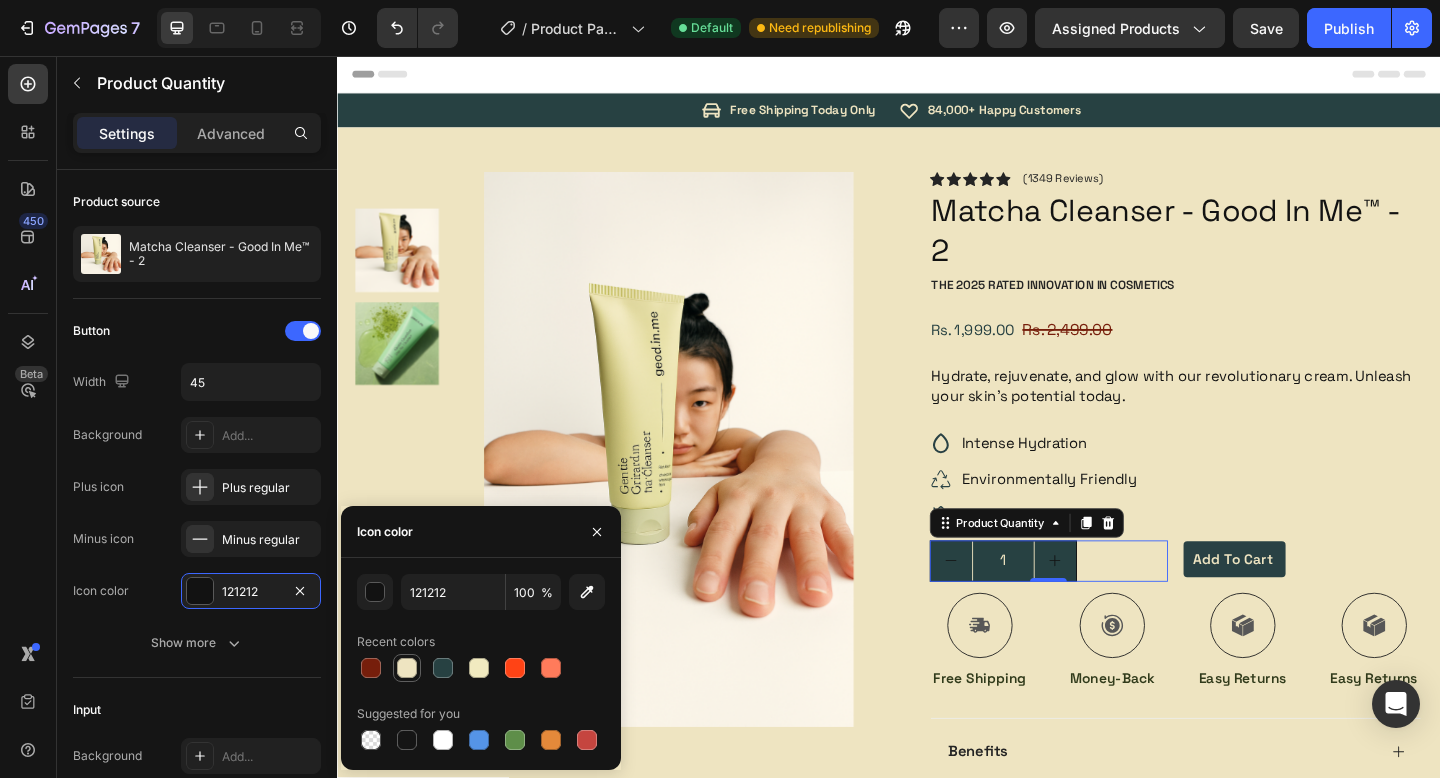 click at bounding box center [407, 668] 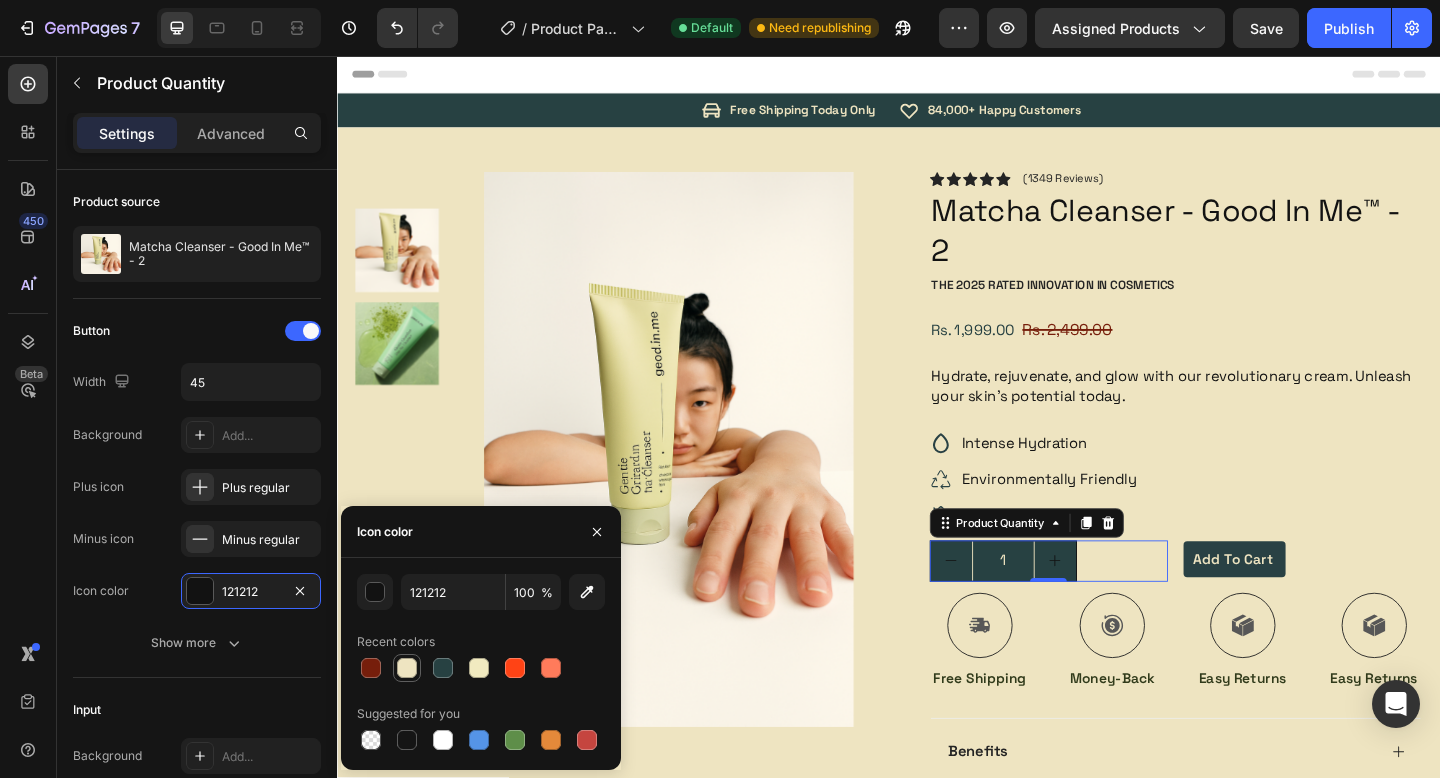 type on "EEE4C1" 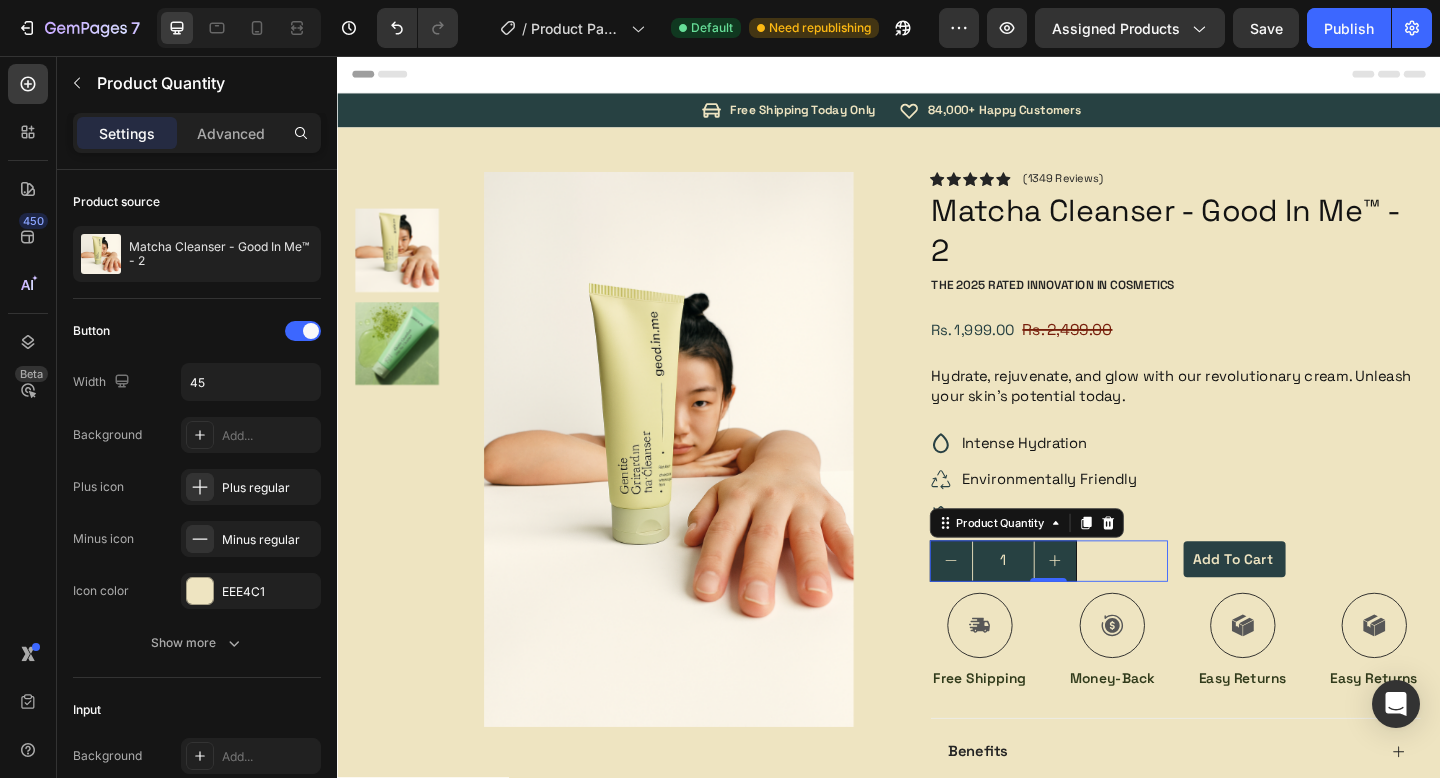 click on "1" at bounding box center [1062, 605] 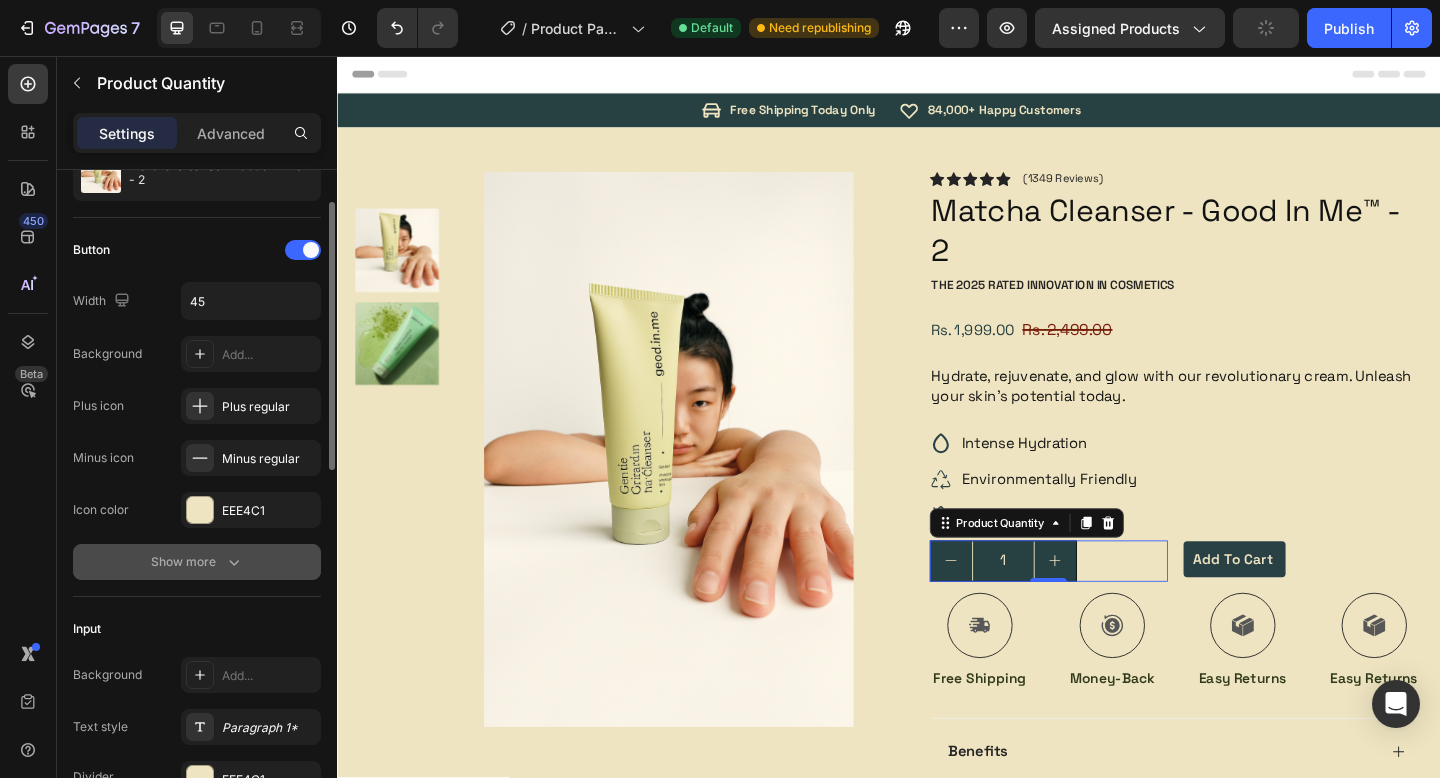 click on "Show more" at bounding box center [197, 562] 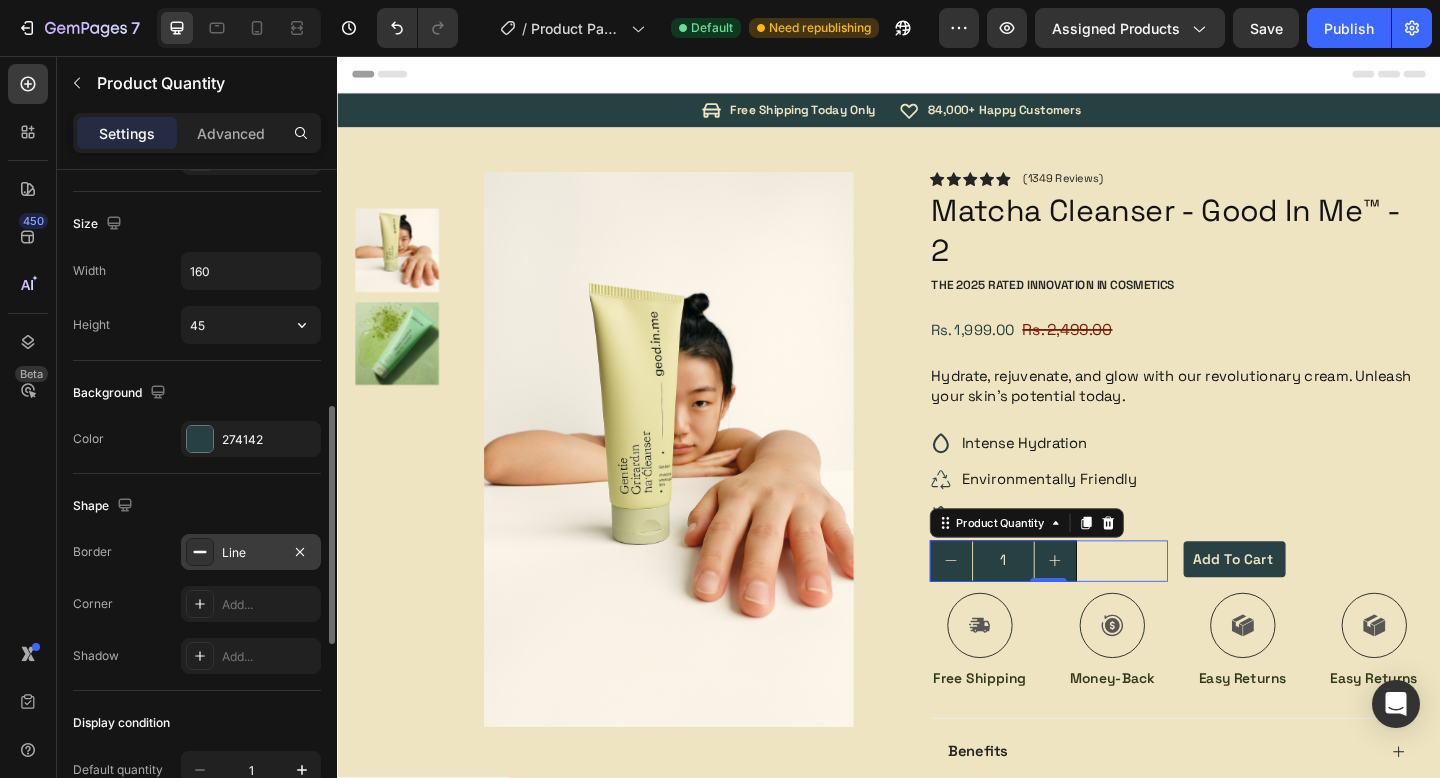 scroll, scrollTop: 1031, scrollLeft: 0, axis: vertical 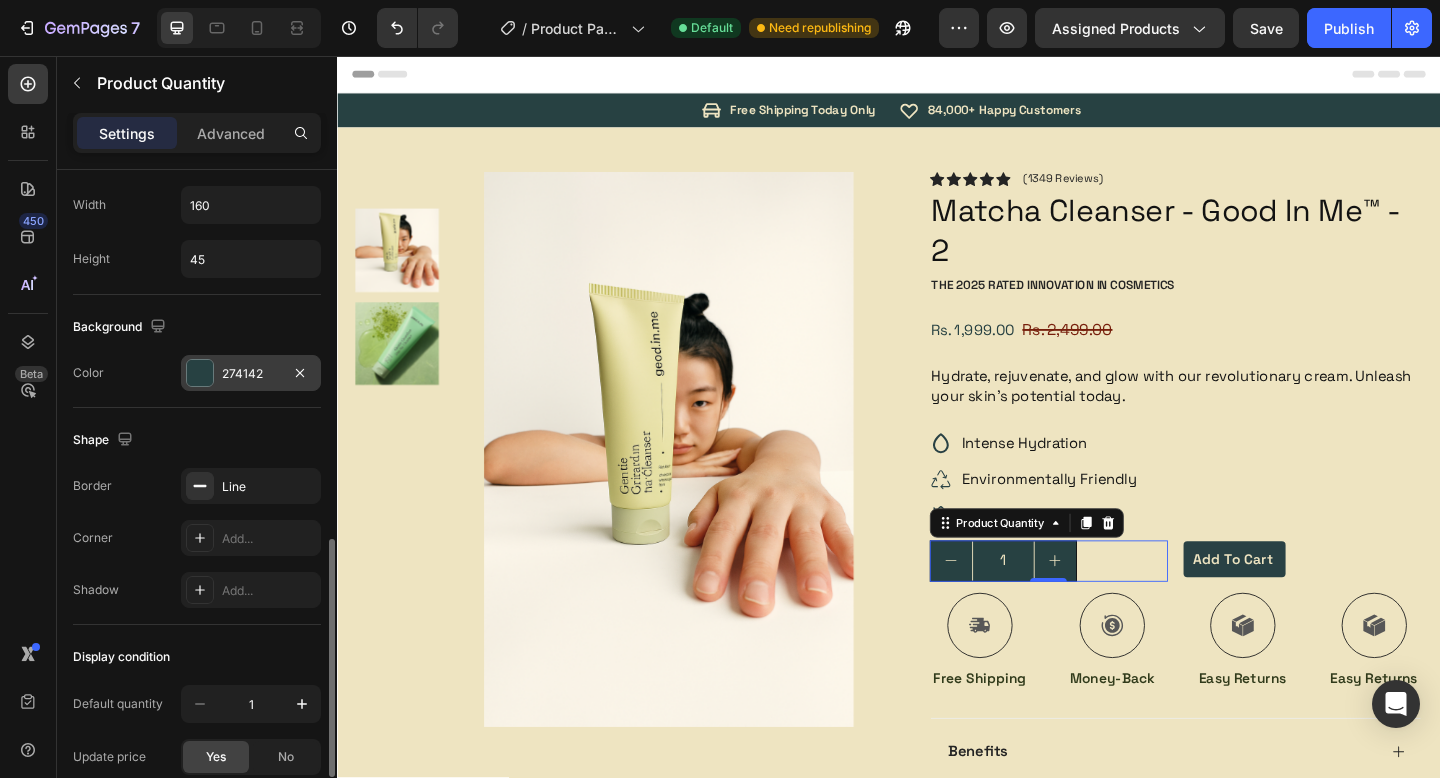 click at bounding box center (200, 373) 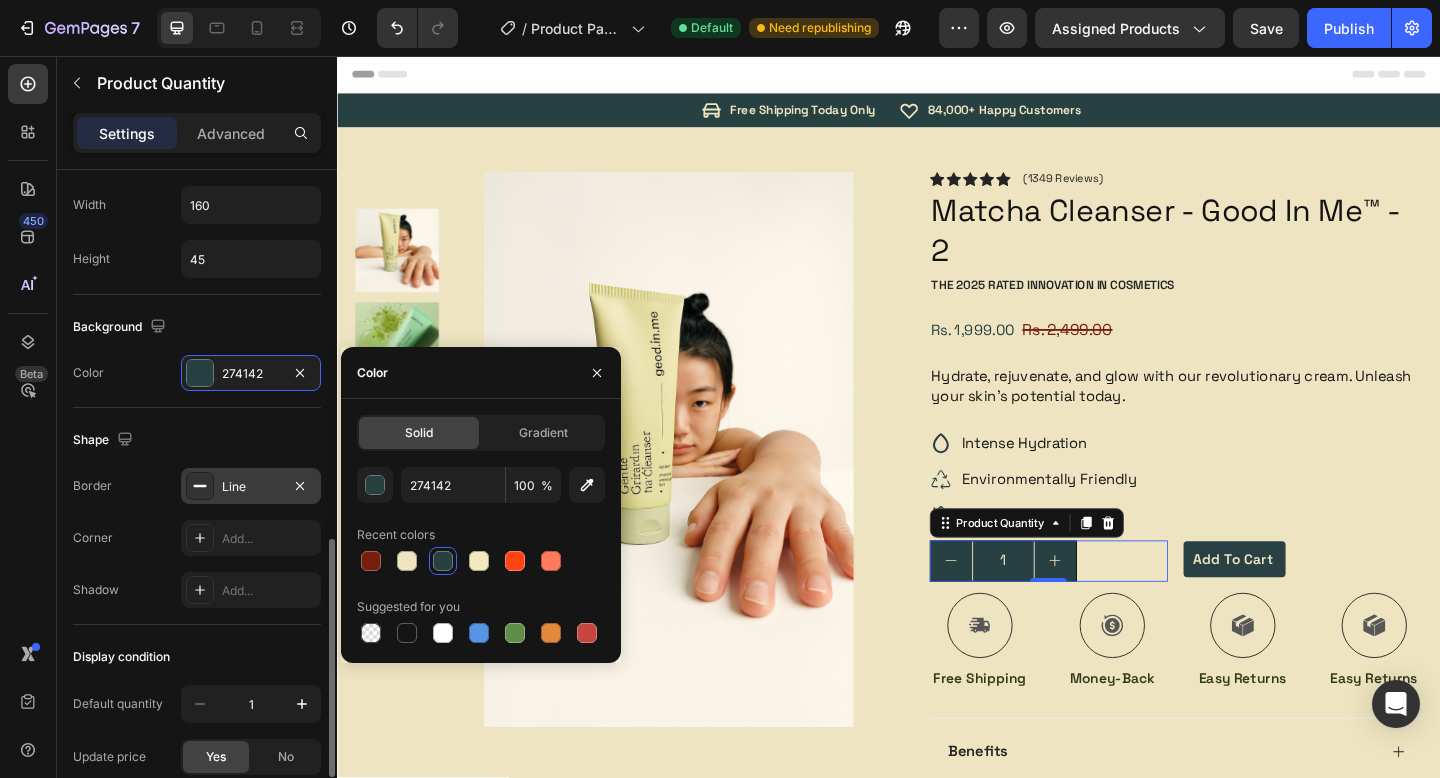 click at bounding box center [200, 486] 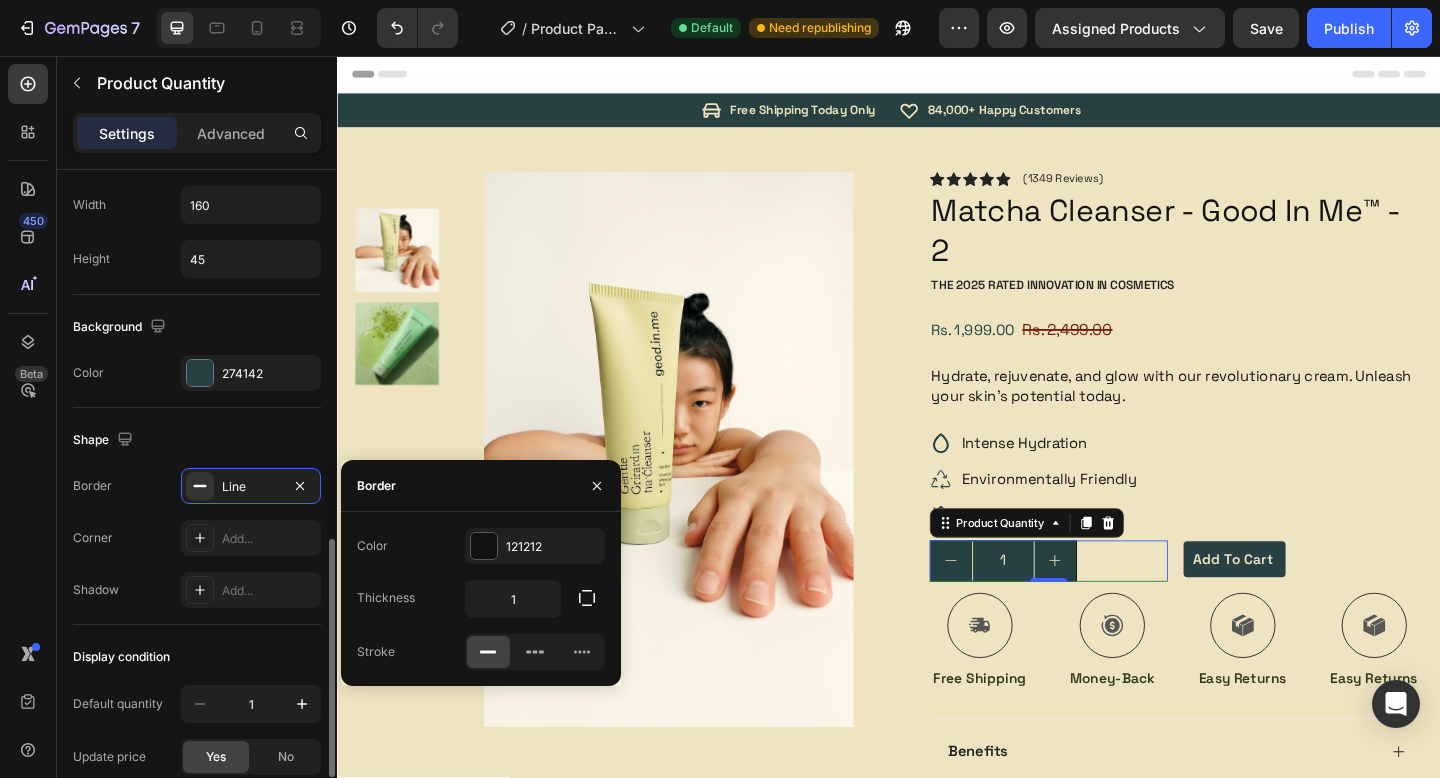 click on "Border Line" at bounding box center (197, 486) 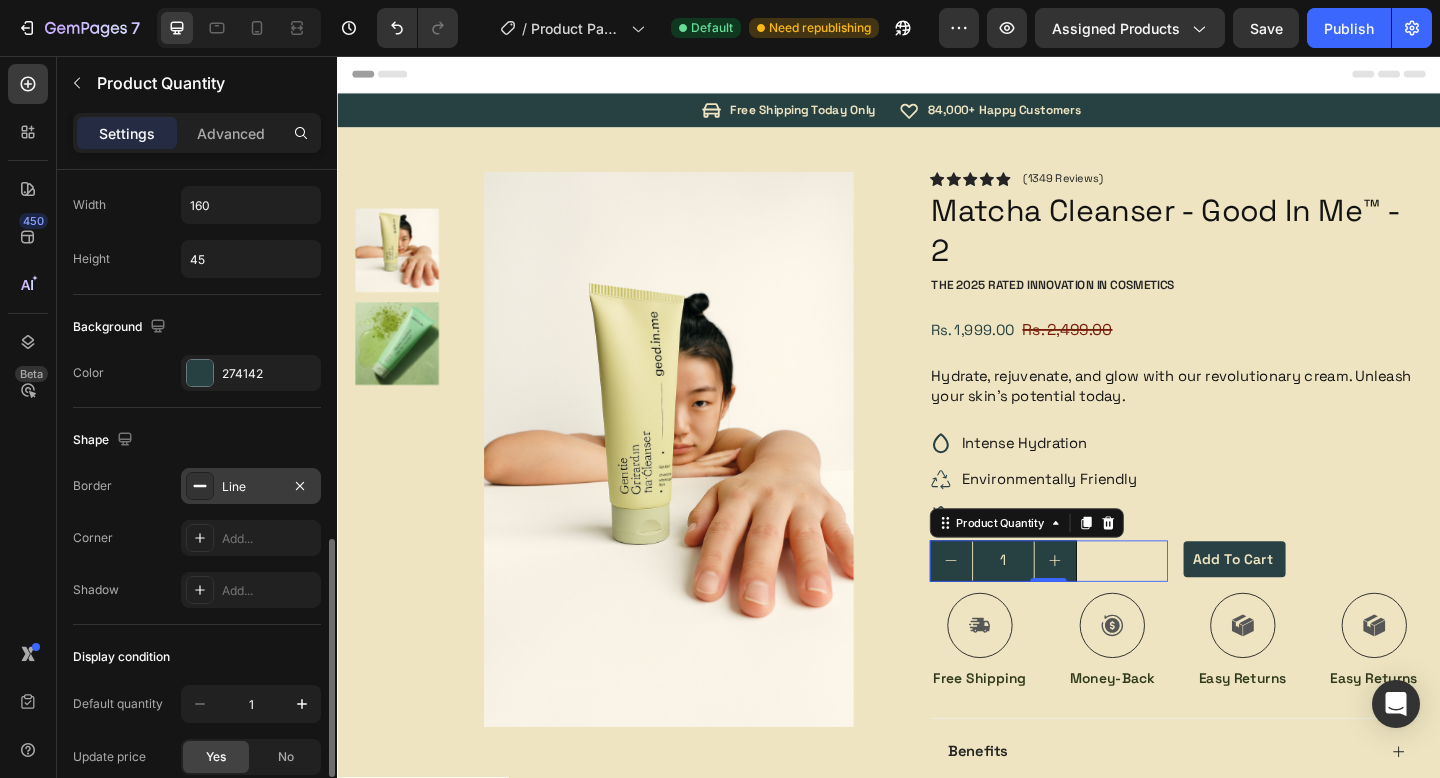 click 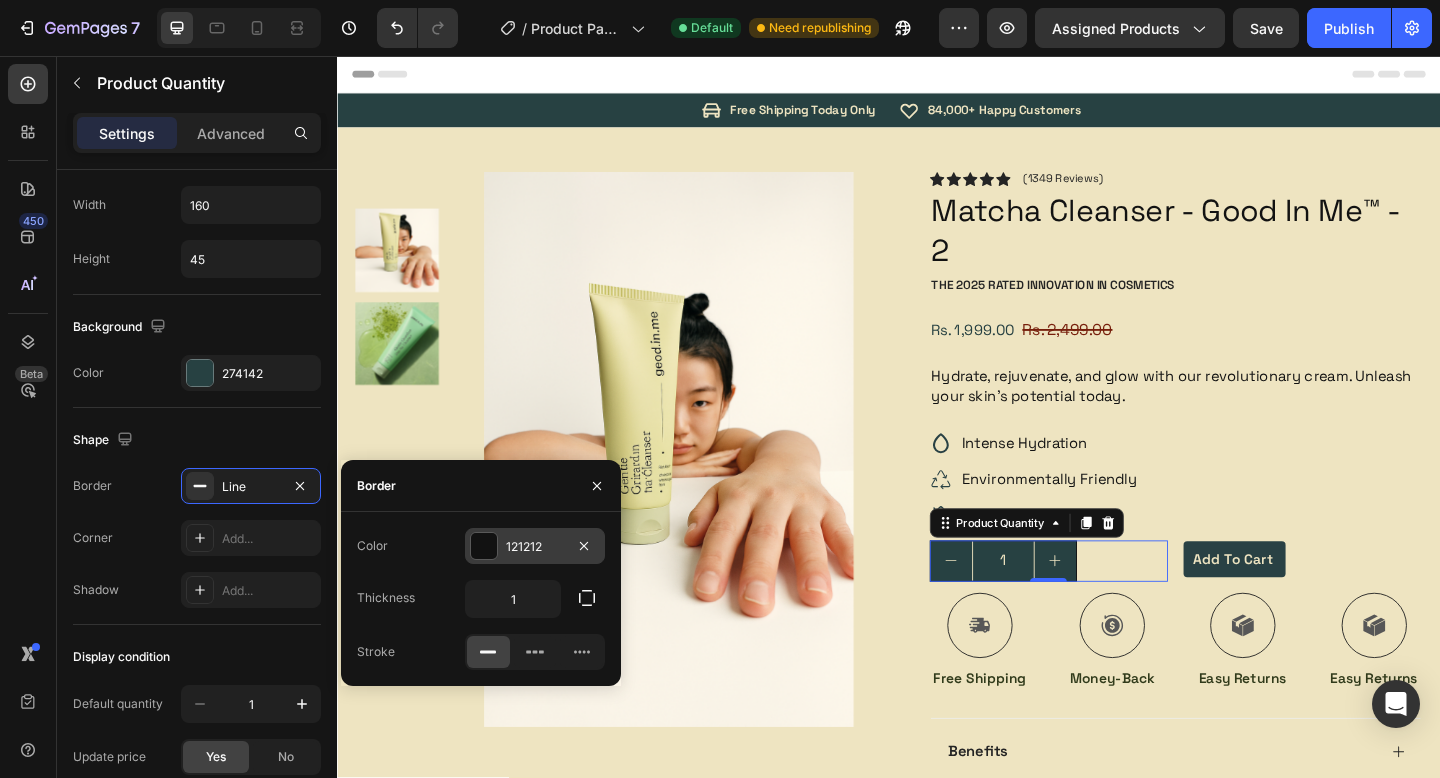 click at bounding box center (484, 546) 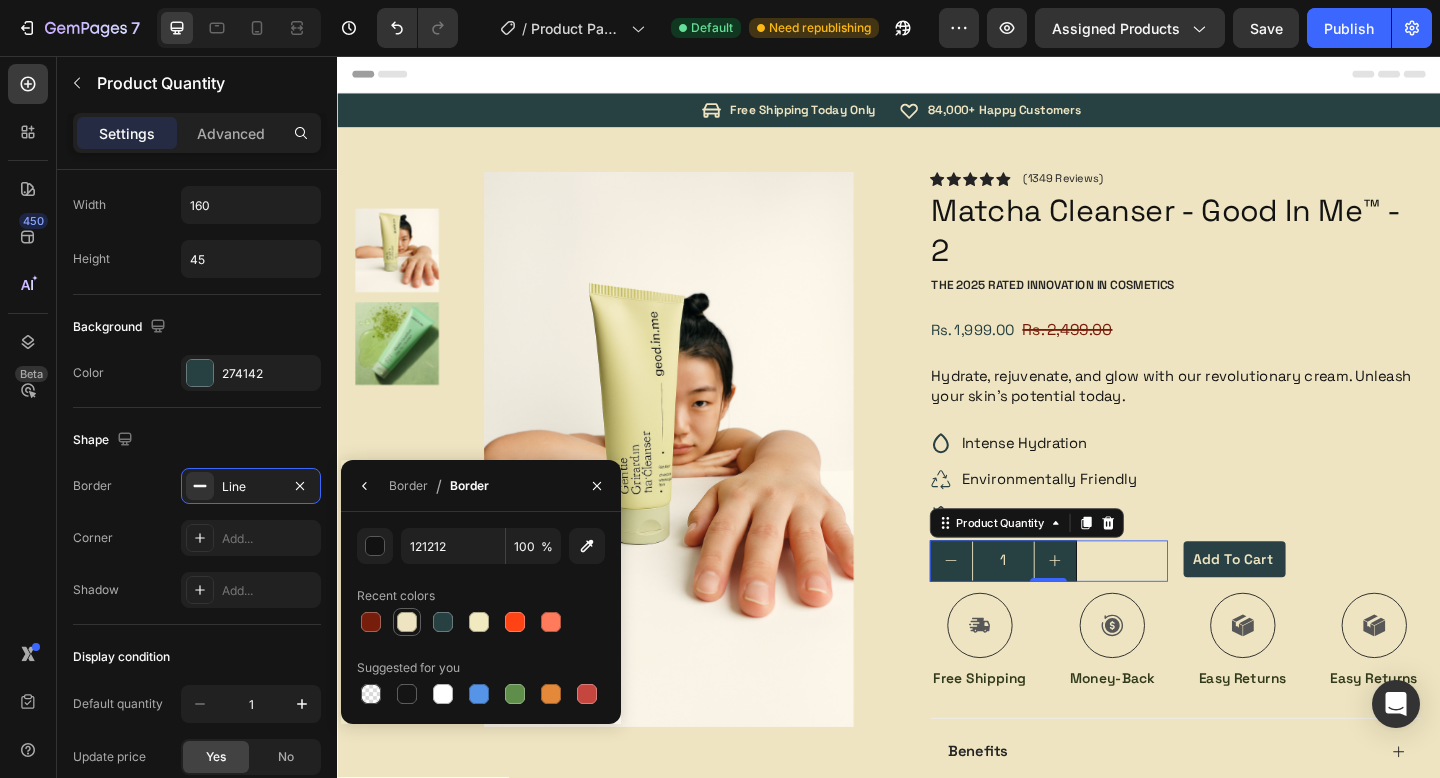 click at bounding box center (407, 622) 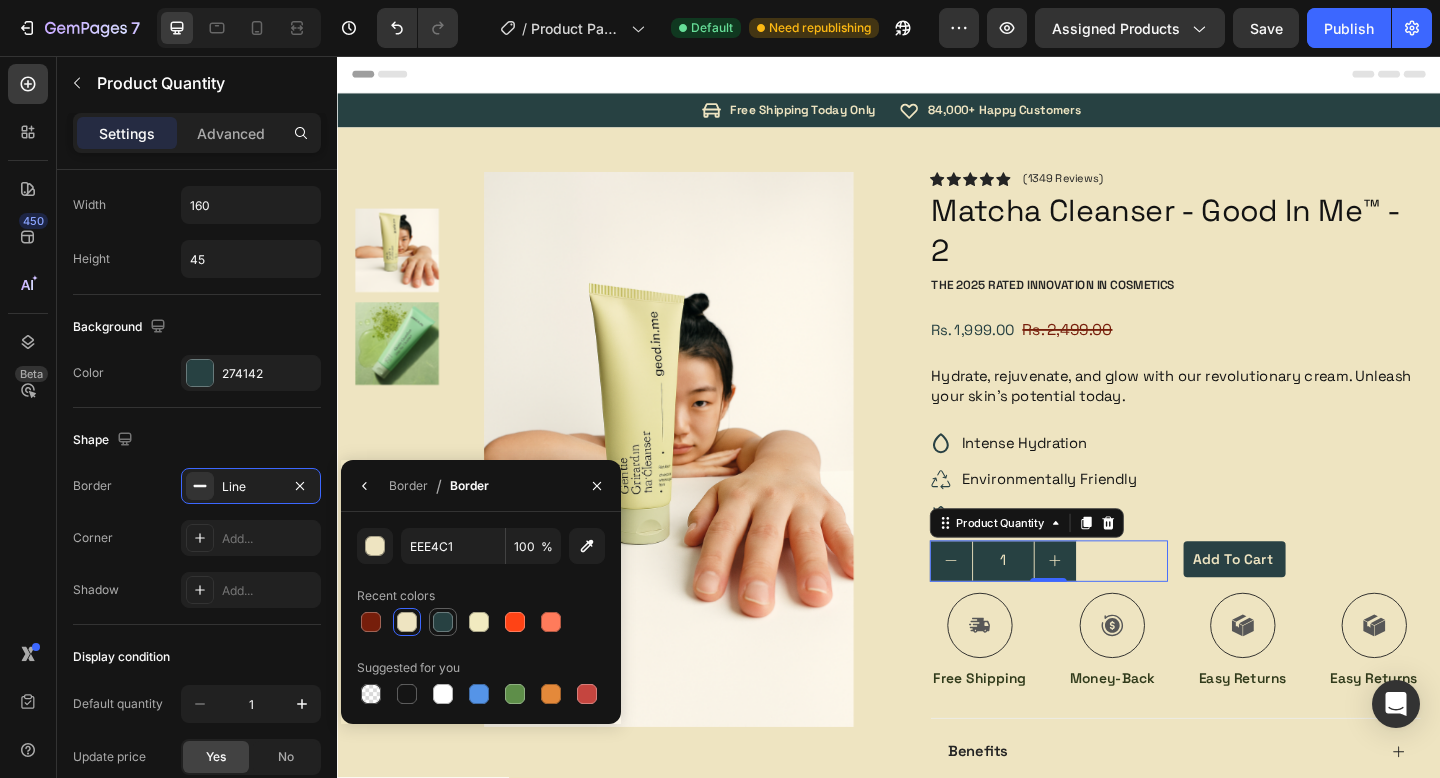 click at bounding box center (443, 622) 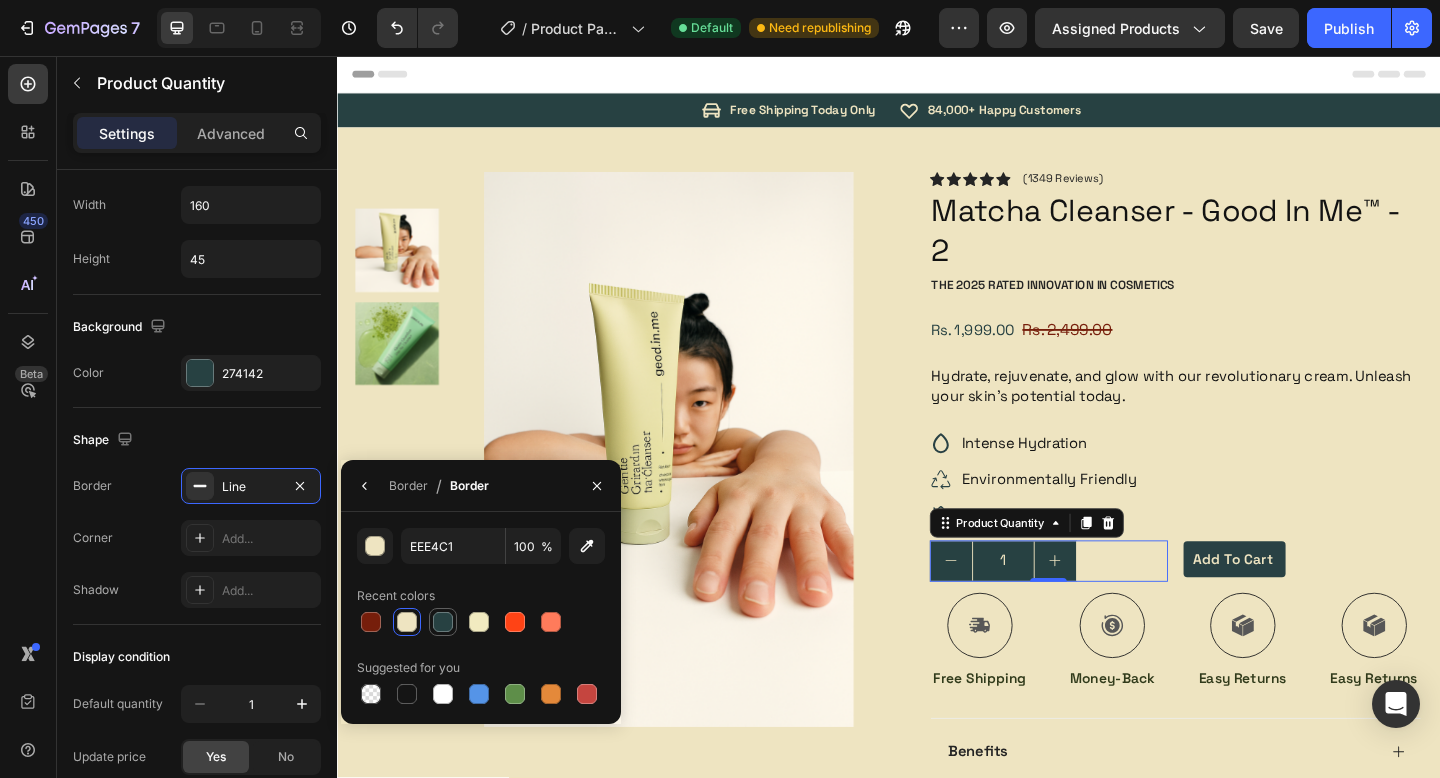 type on "274142" 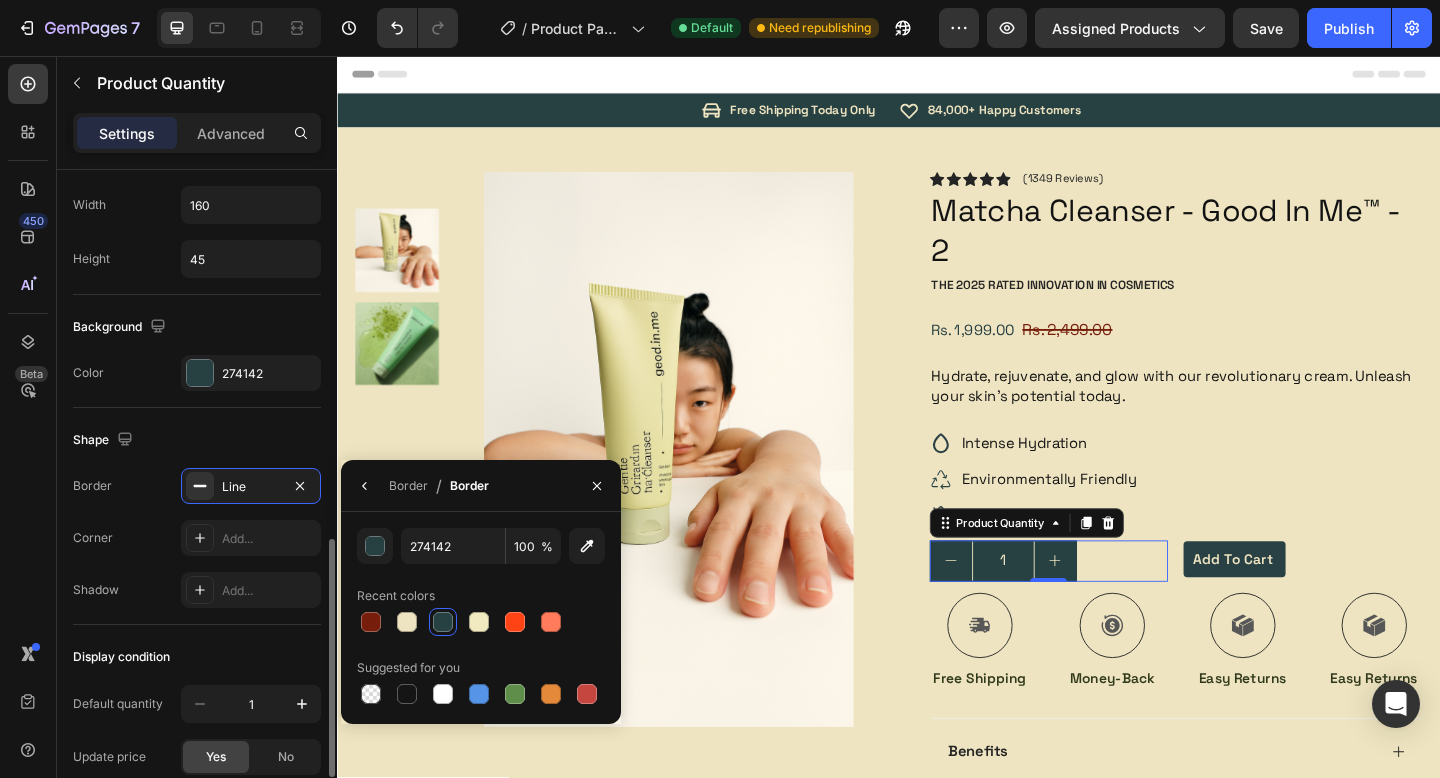 click on "Shape" at bounding box center [197, 440] 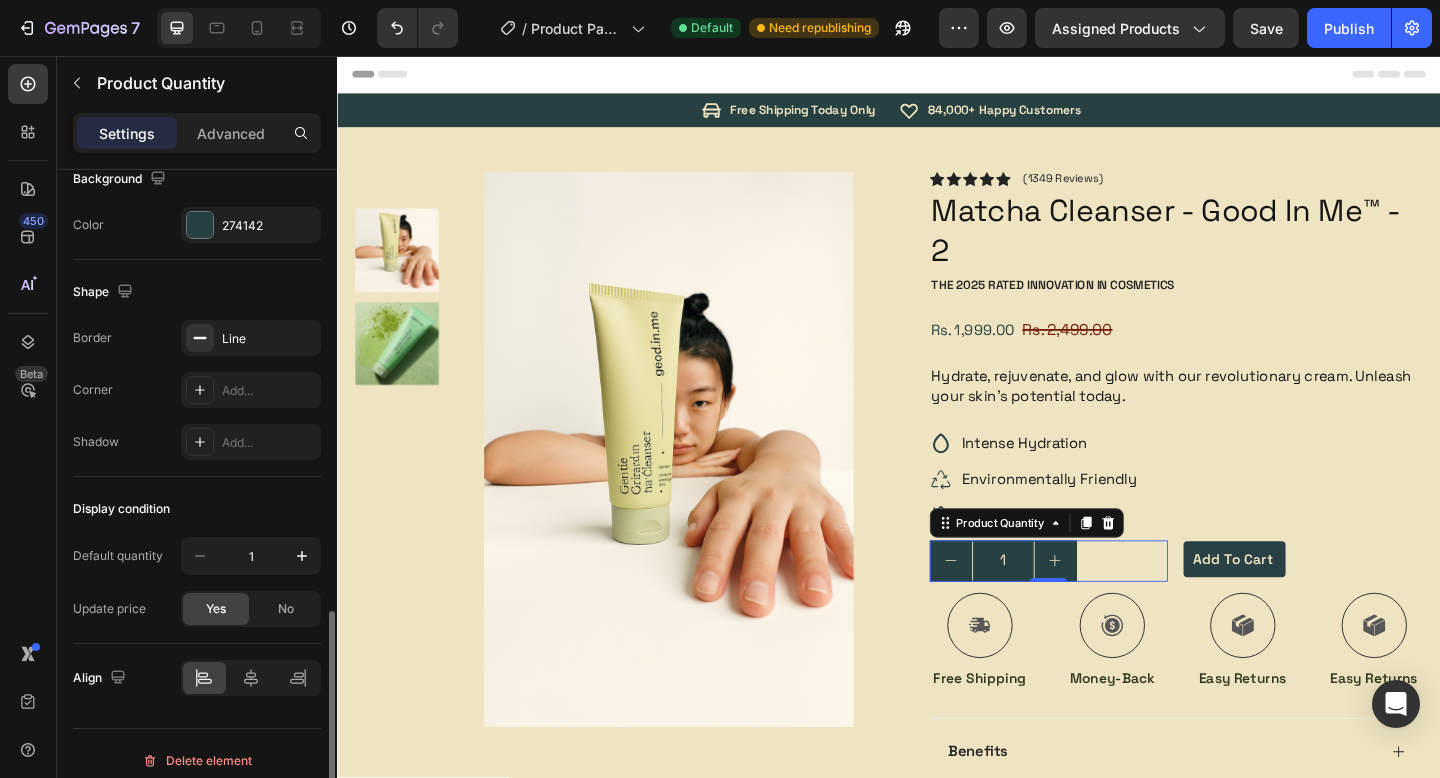 scroll, scrollTop: 1193, scrollLeft: 0, axis: vertical 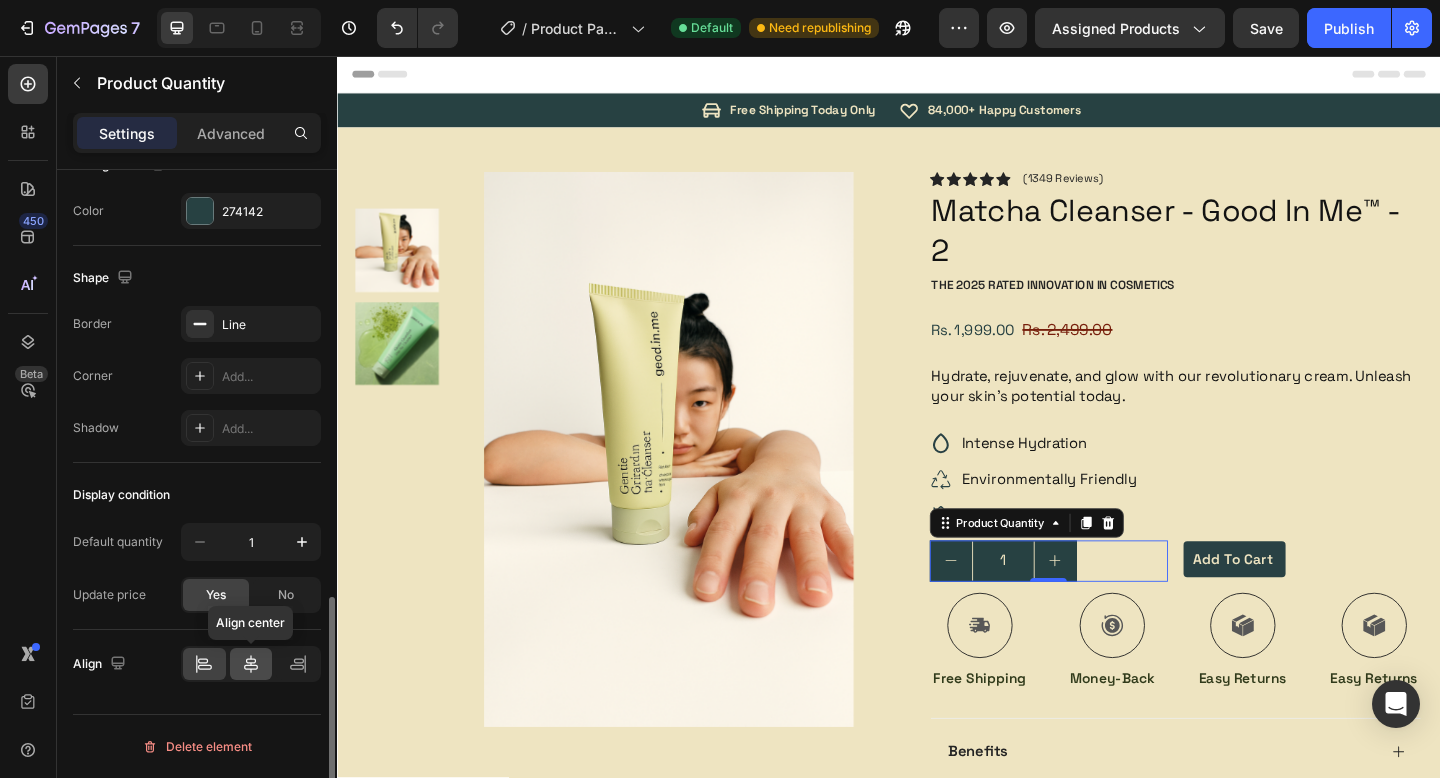 click 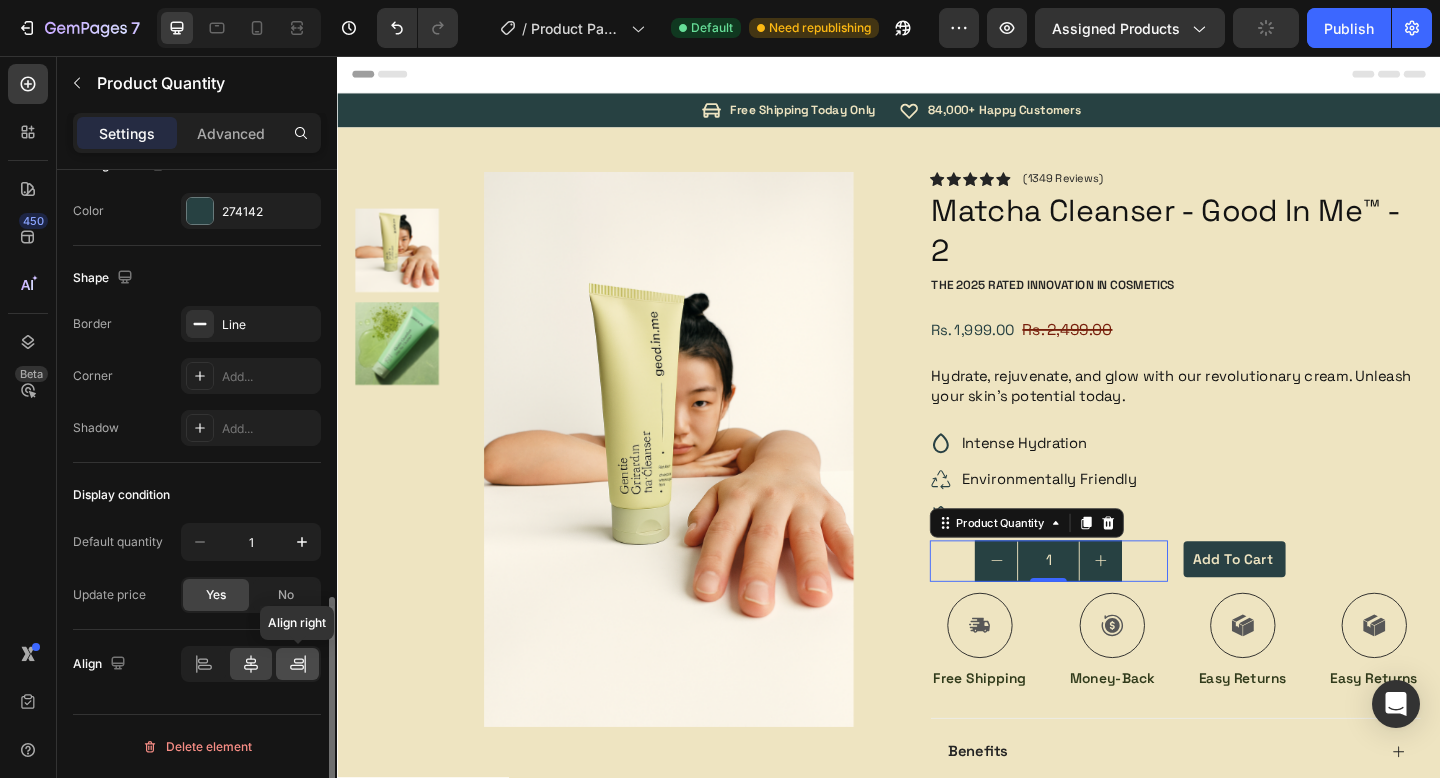 click 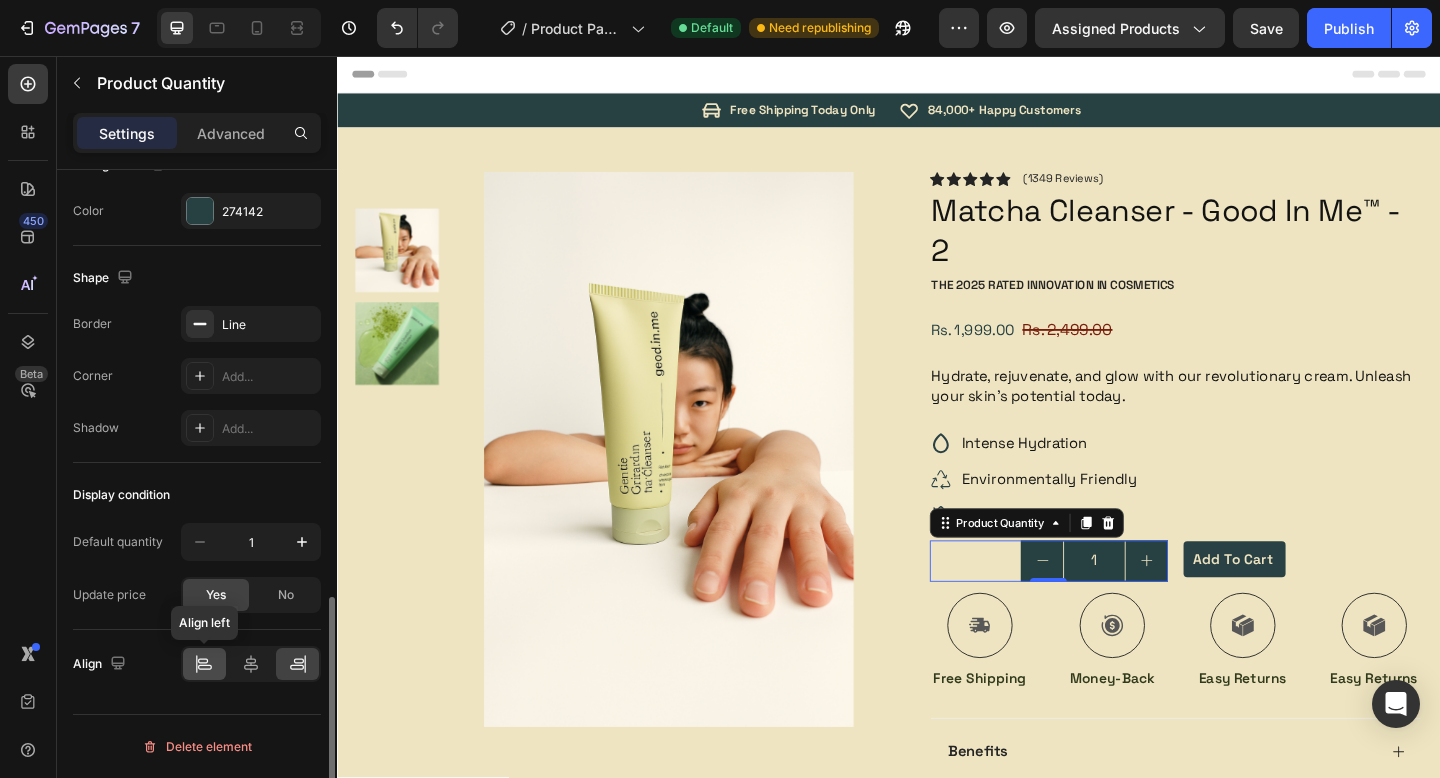 click 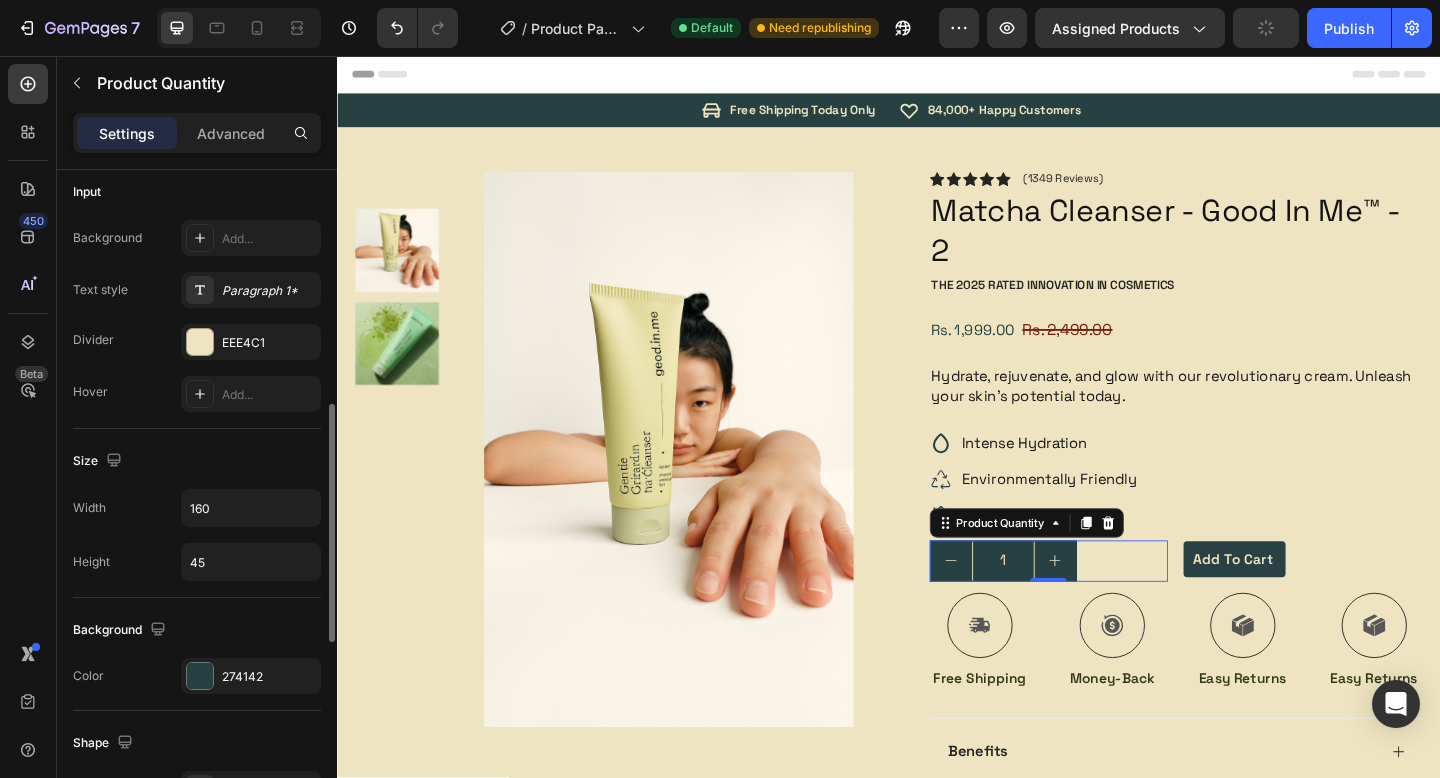 scroll, scrollTop: 709, scrollLeft: 0, axis: vertical 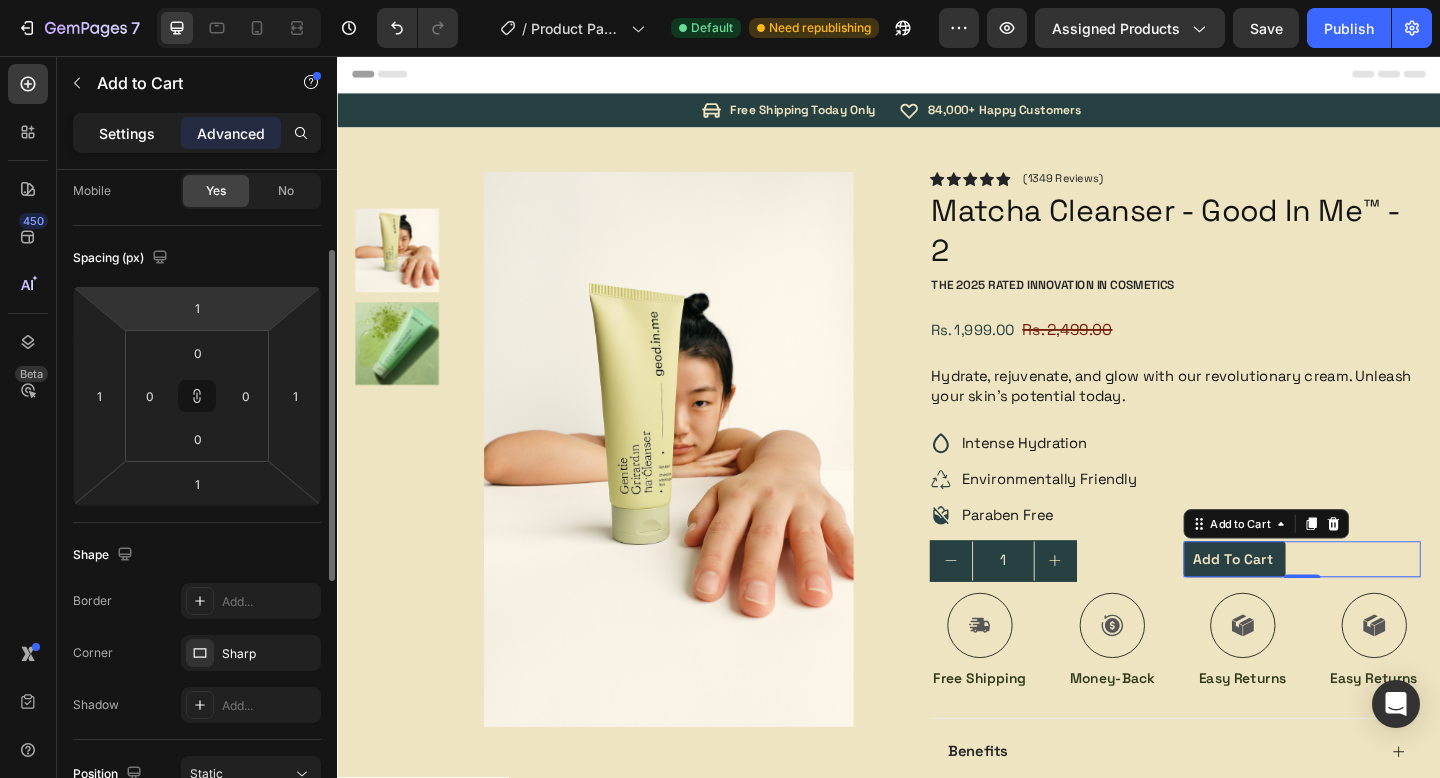 click on "Settings" at bounding box center [127, 133] 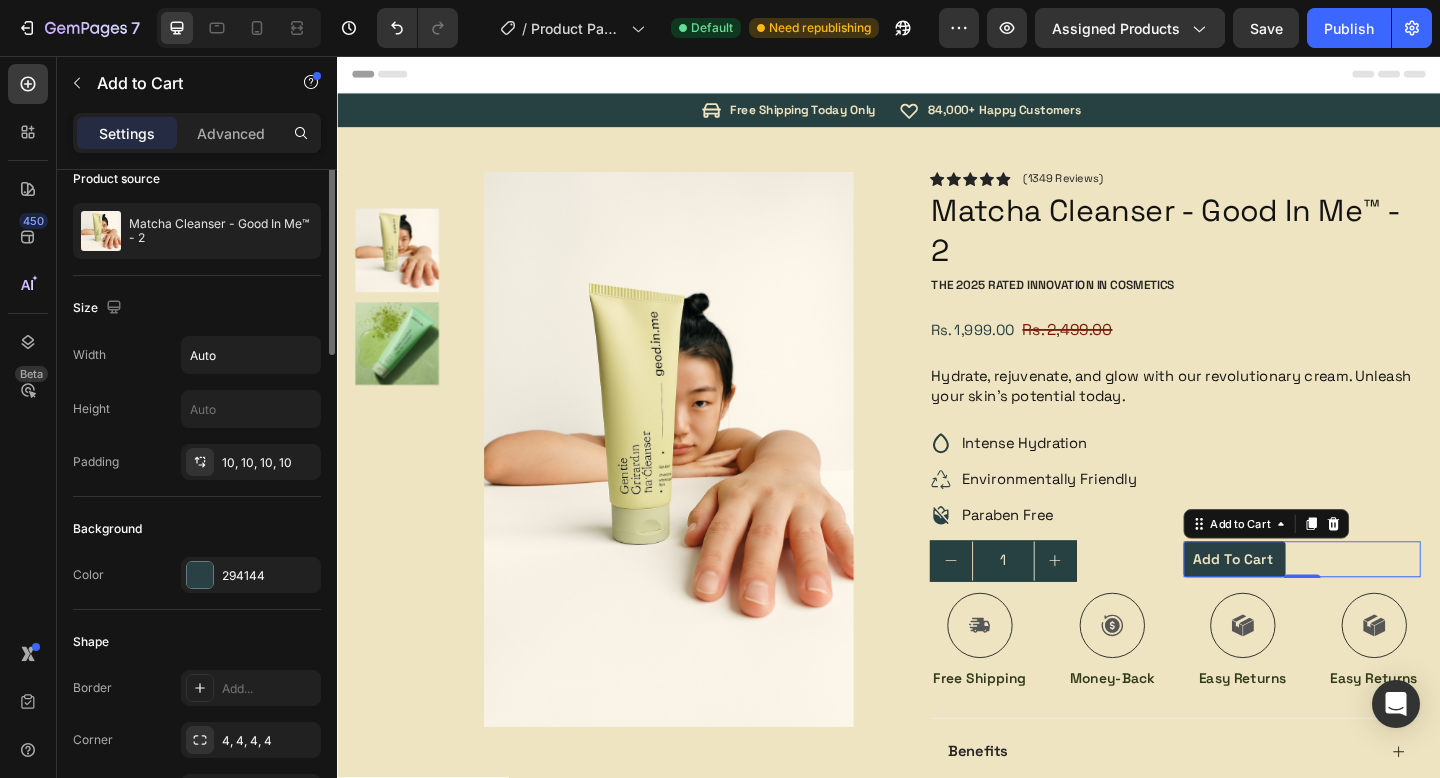 scroll, scrollTop: 0, scrollLeft: 0, axis: both 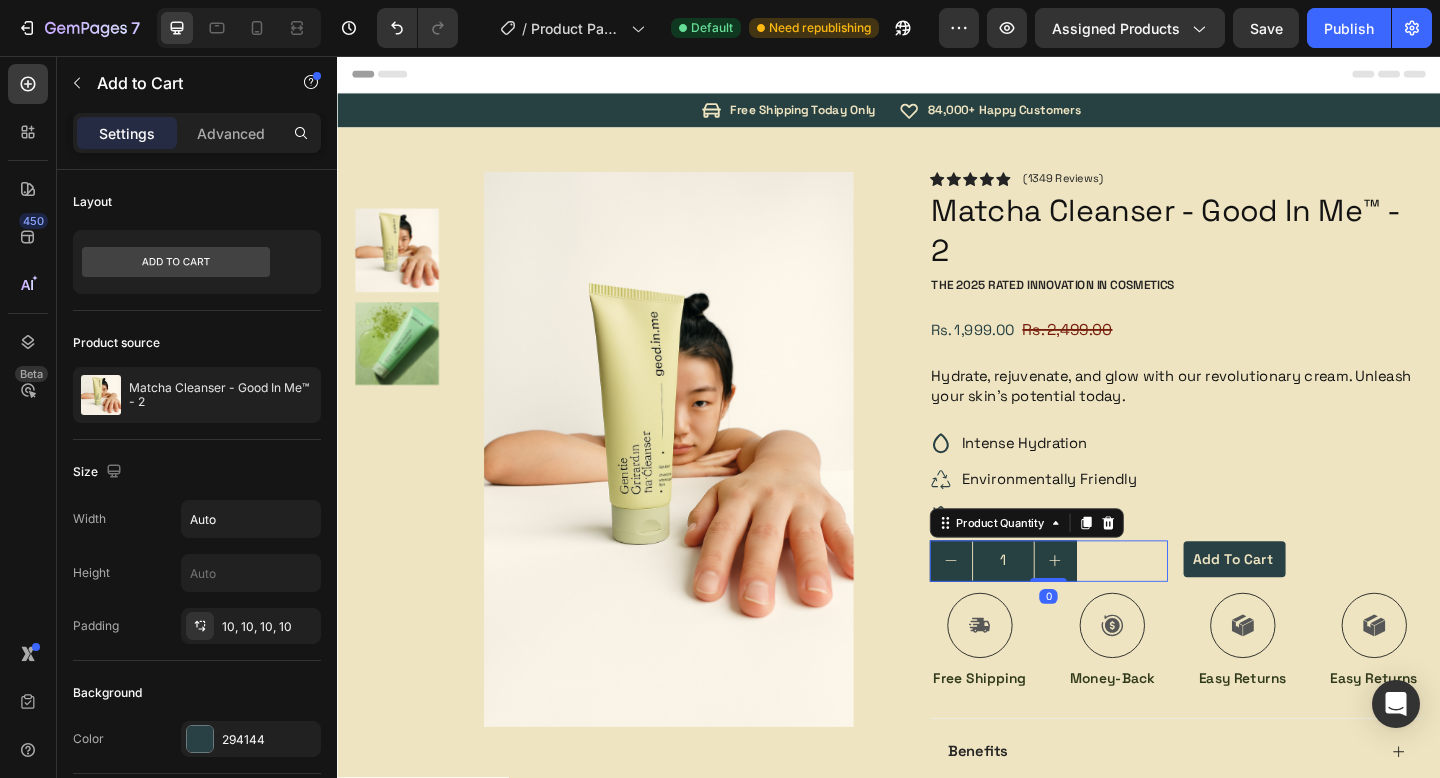 click at bounding box center [1118, 605] 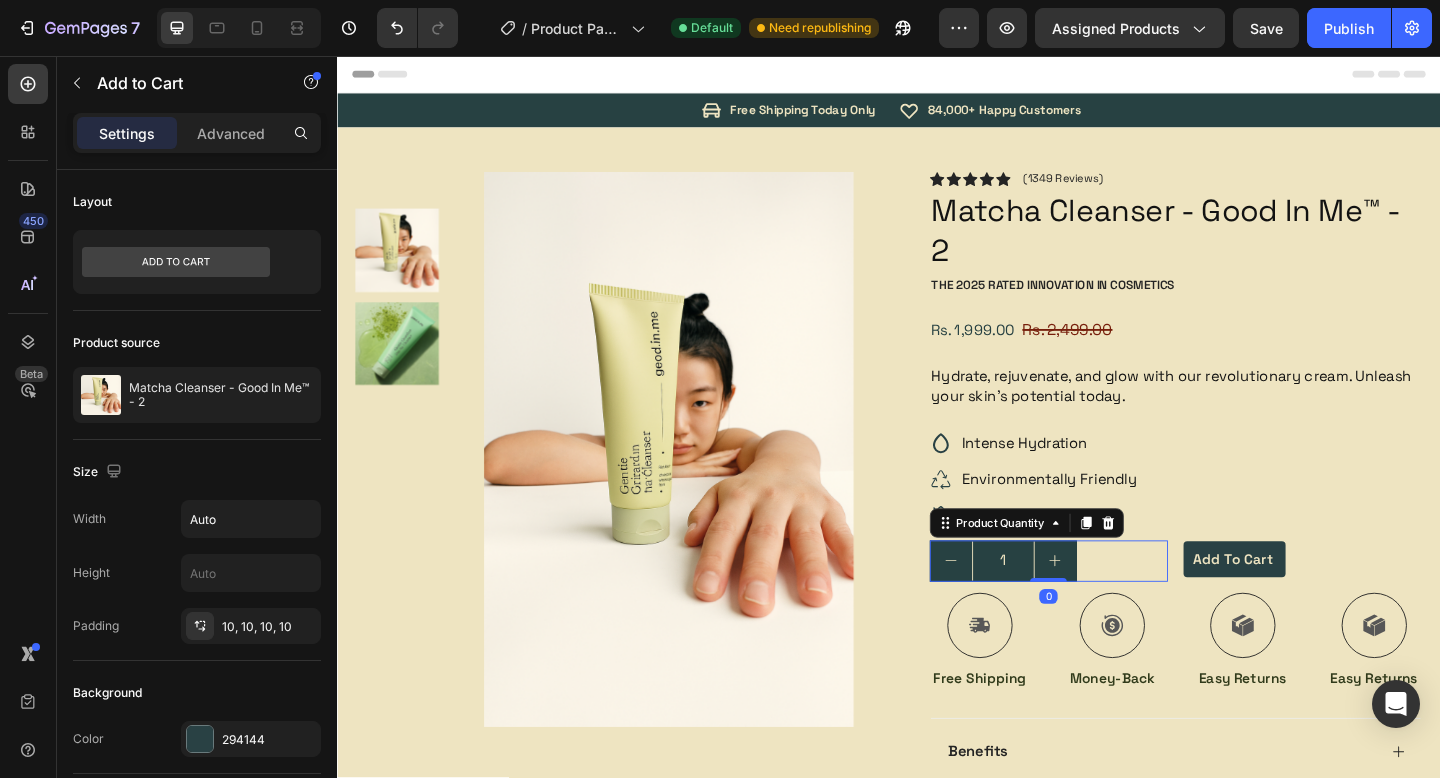 type on "2" 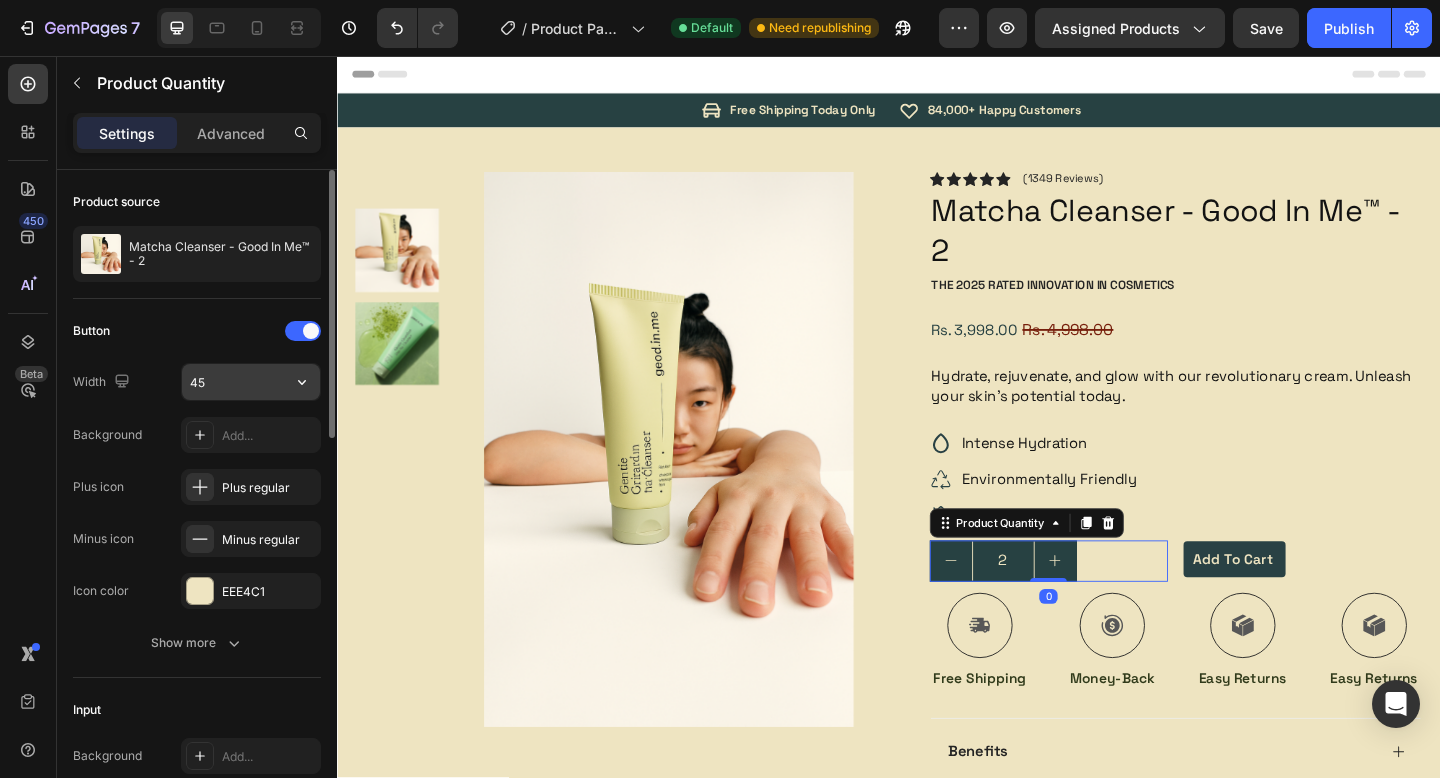 click on "45" at bounding box center (251, 382) 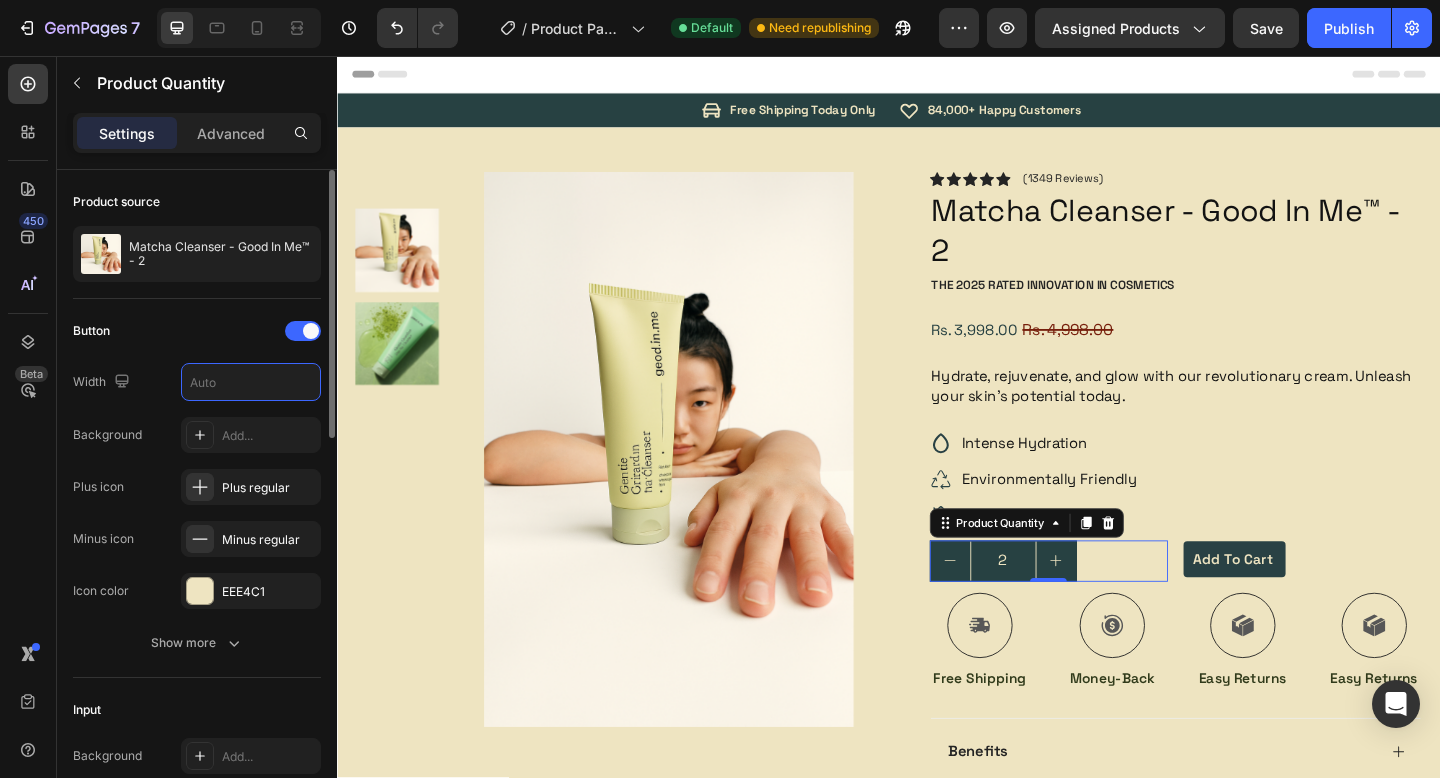 type 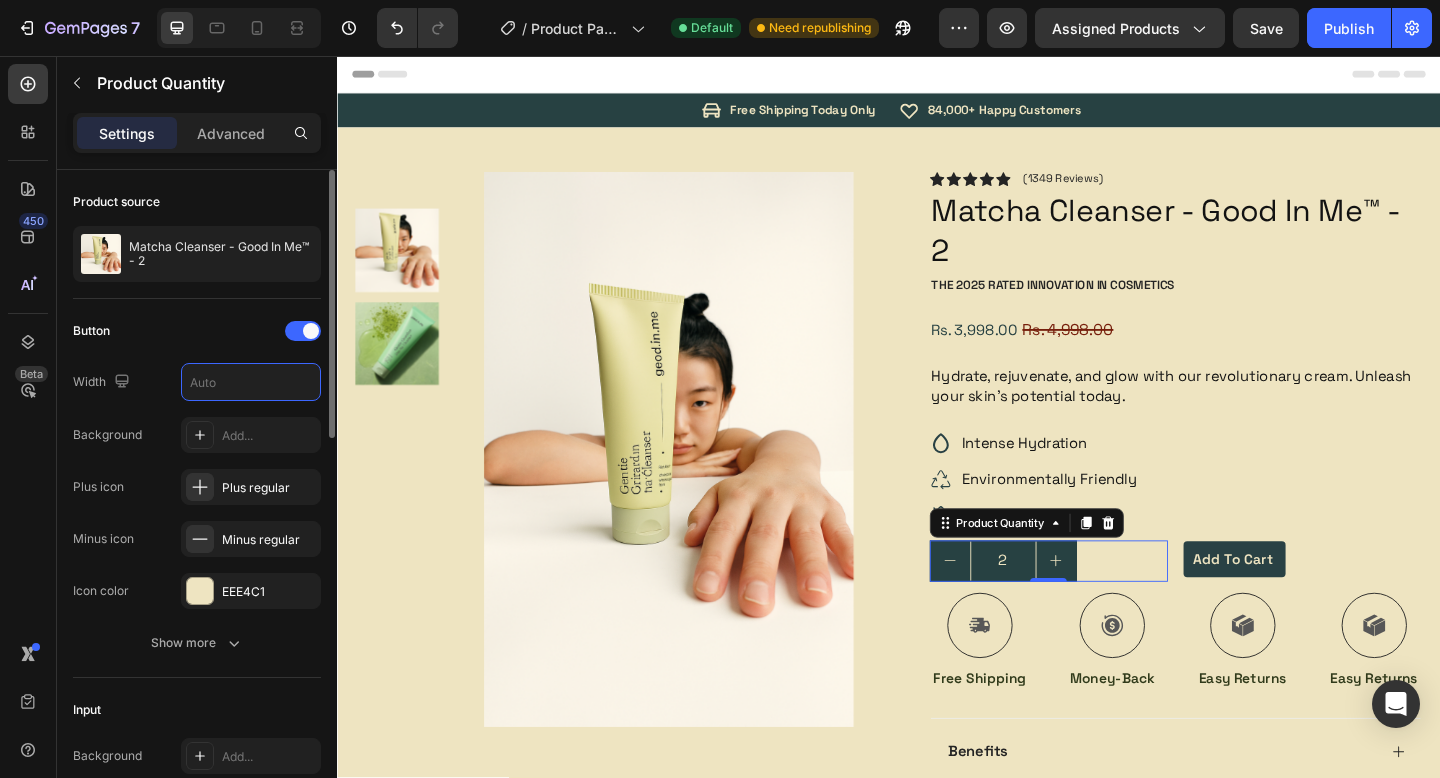 click on "Button" at bounding box center [197, 331] 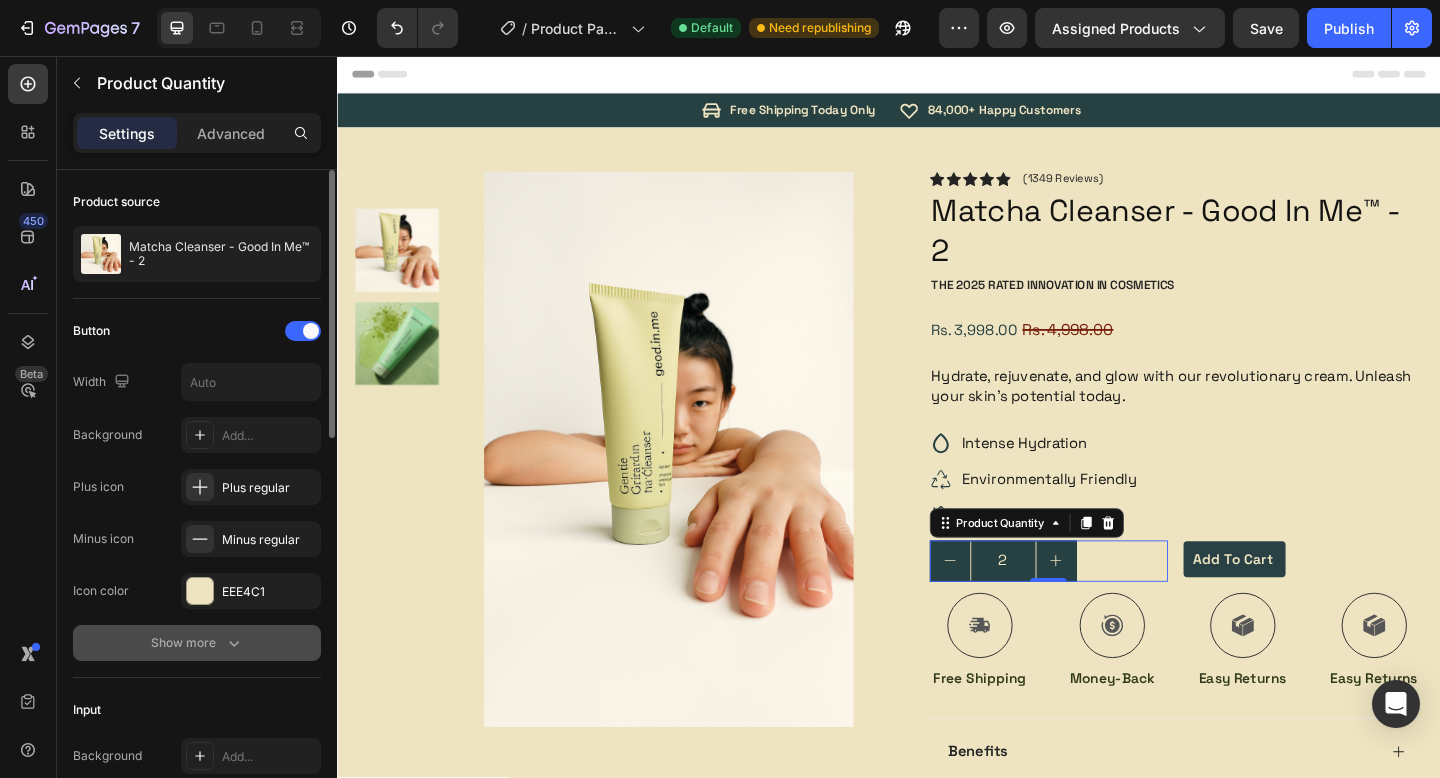 click 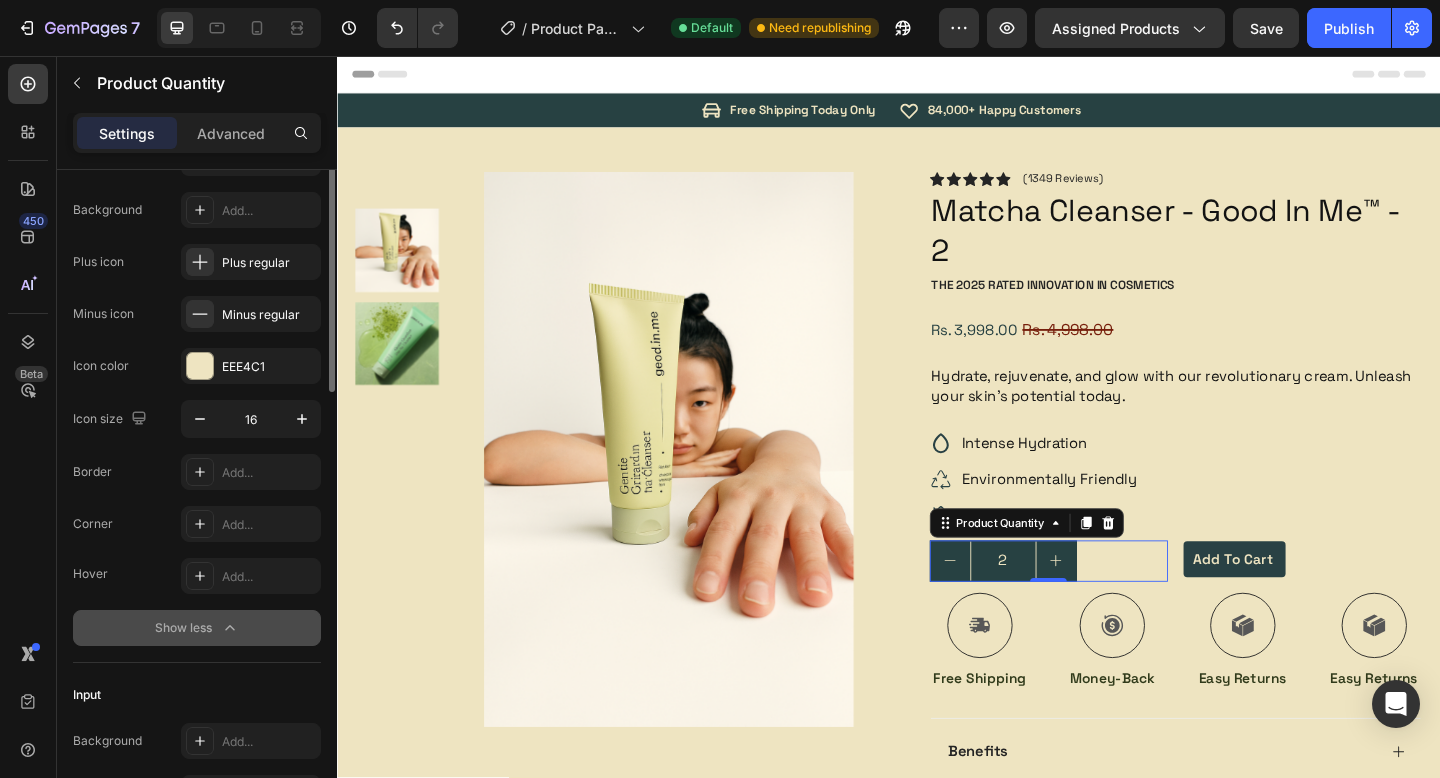 scroll, scrollTop: 249, scrollLeft: 0, axis: vertical 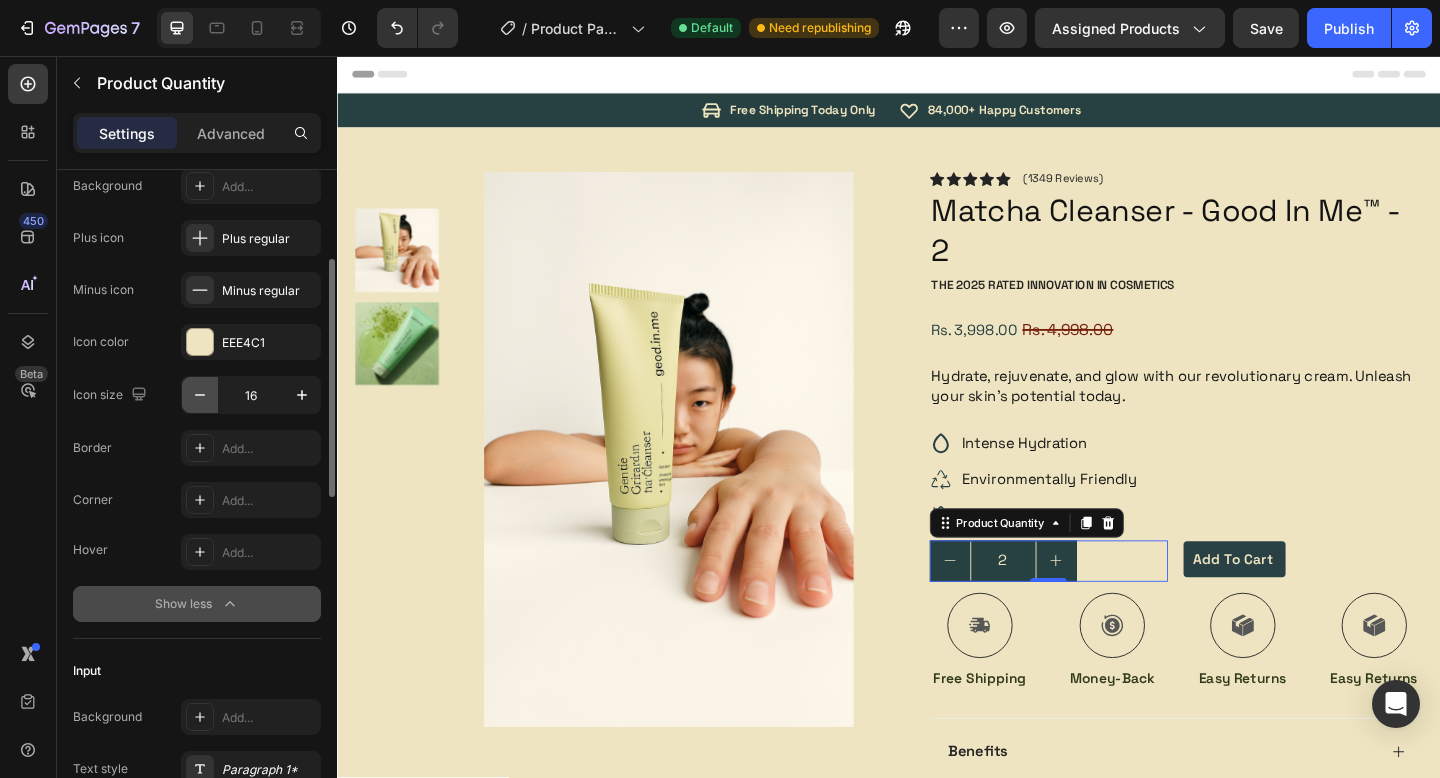 click 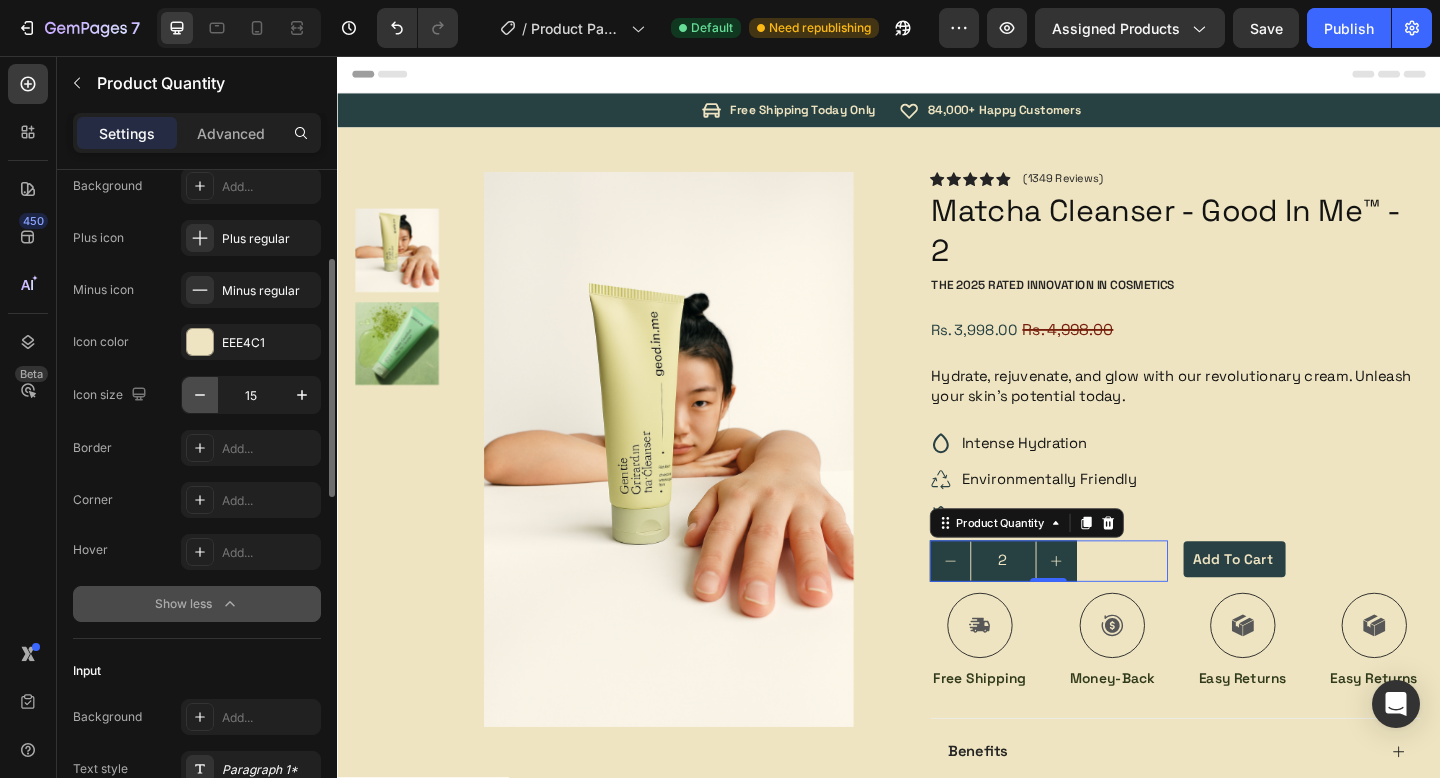 click 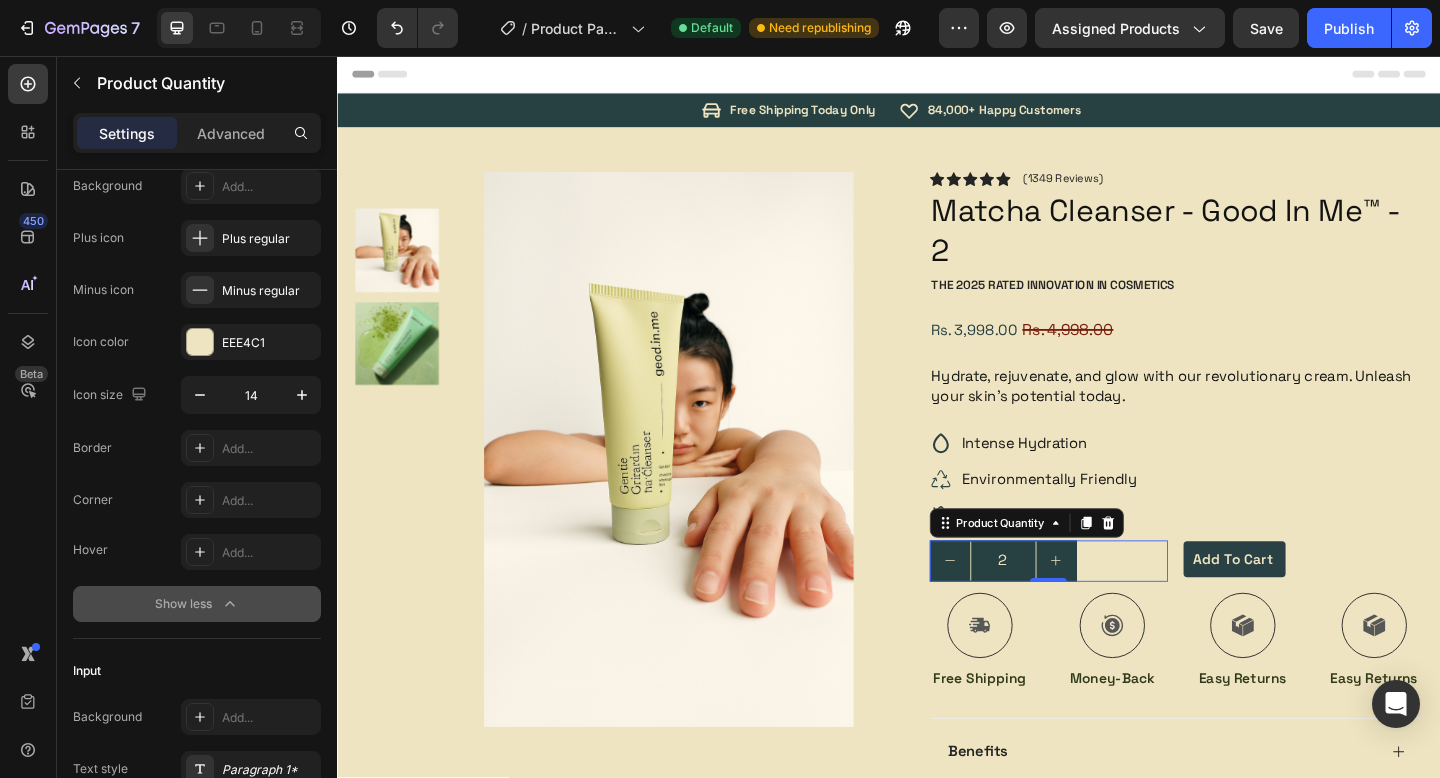 click on "2" at bounding box center (1062, 605) 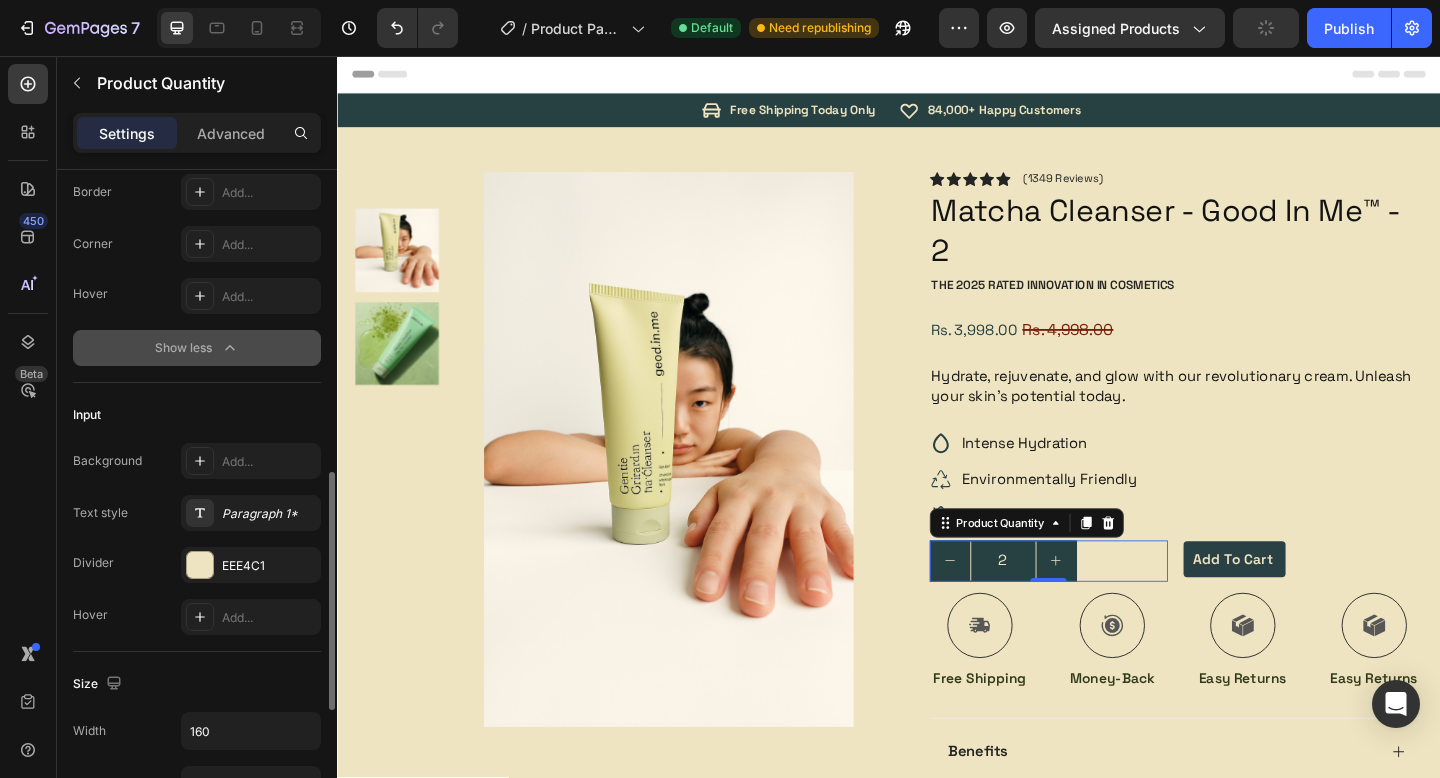 scroll, scrollTop: 595, scrollLeft: 0, axis: vertical 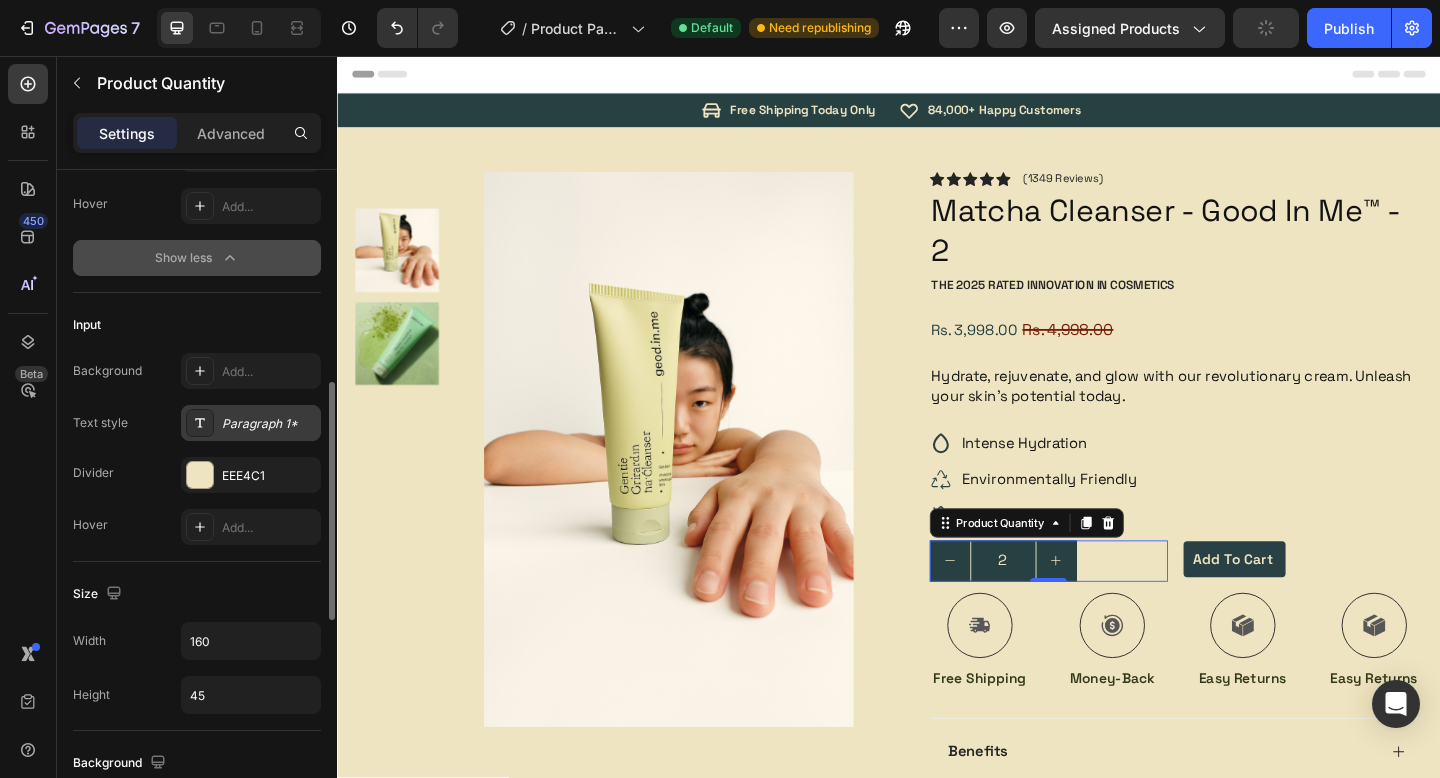 click on "Paragraph 1*" at bounding box center (251, 423) 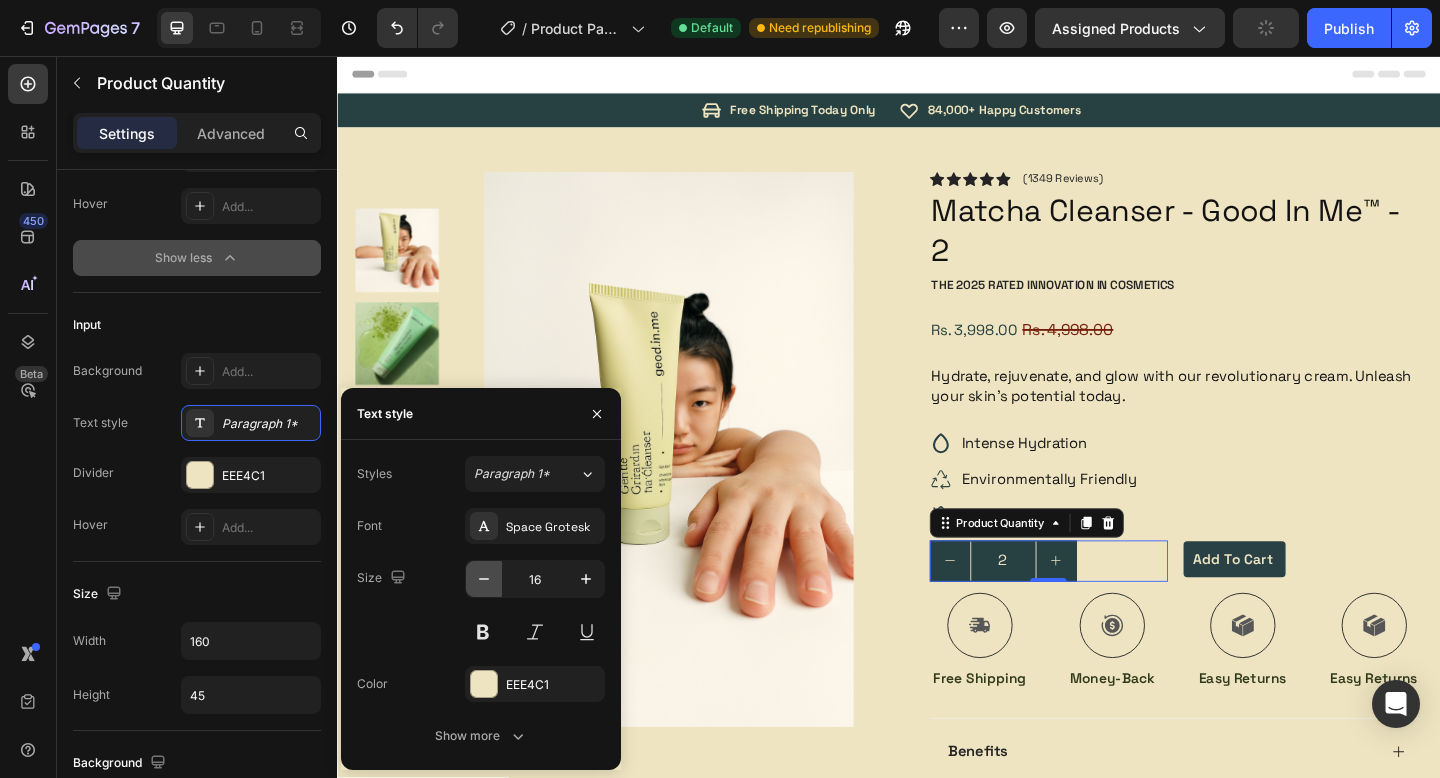 click 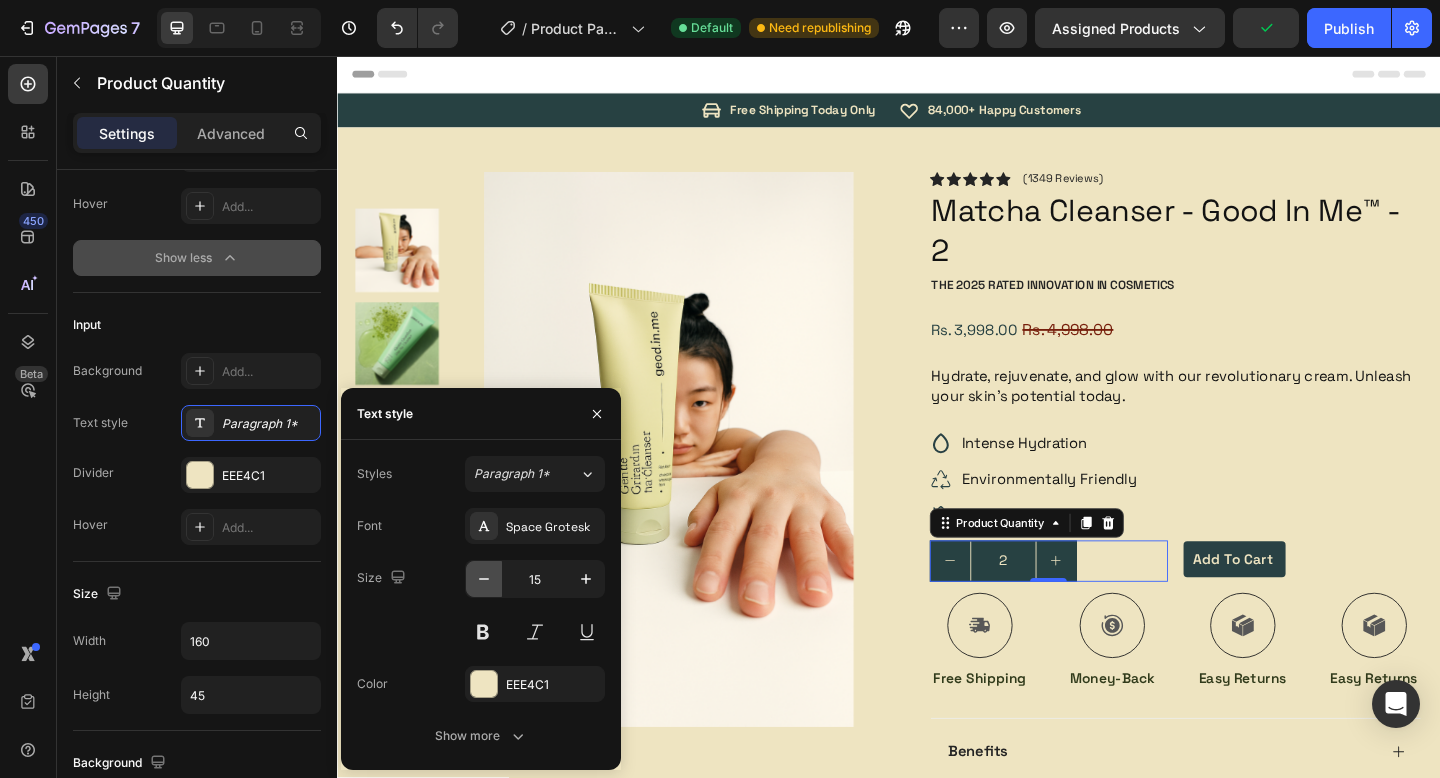 click 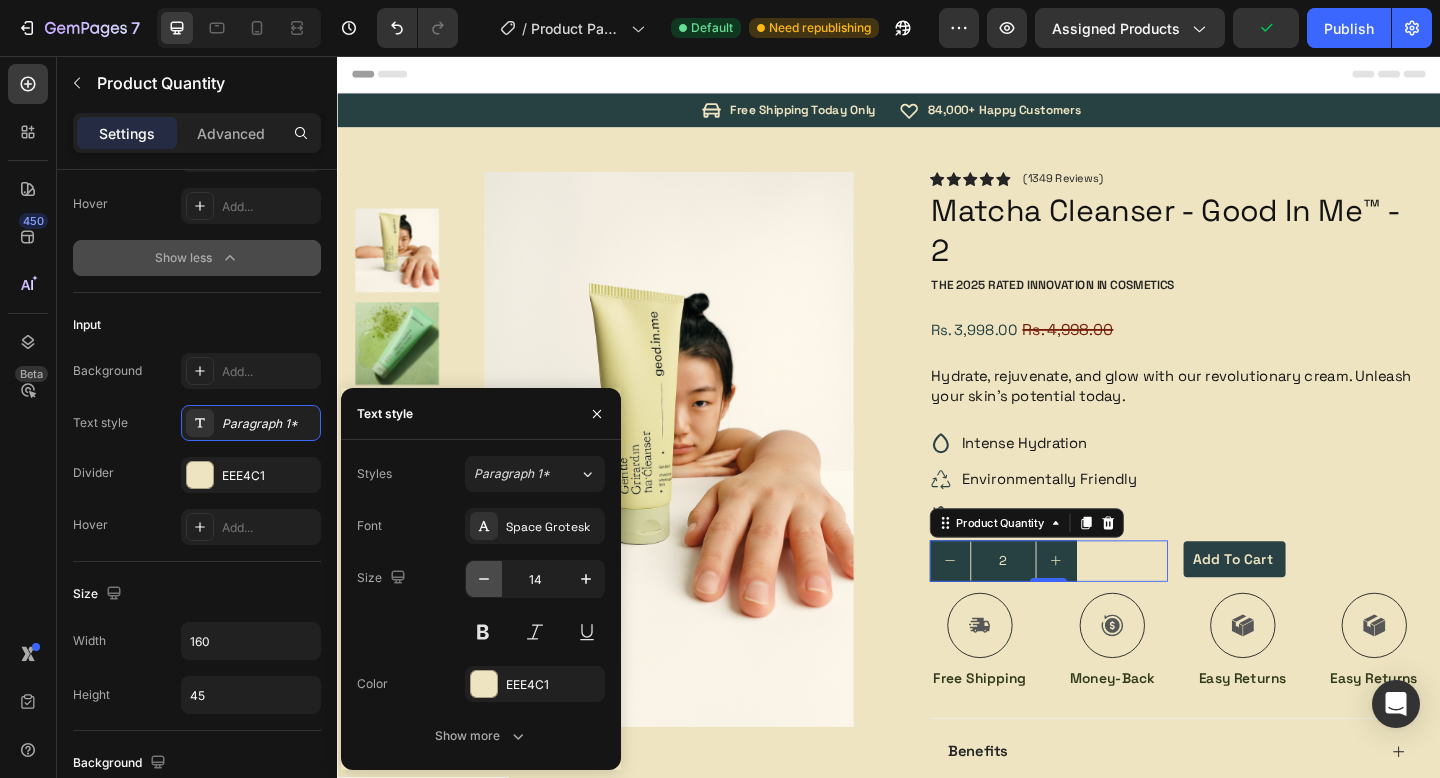 click 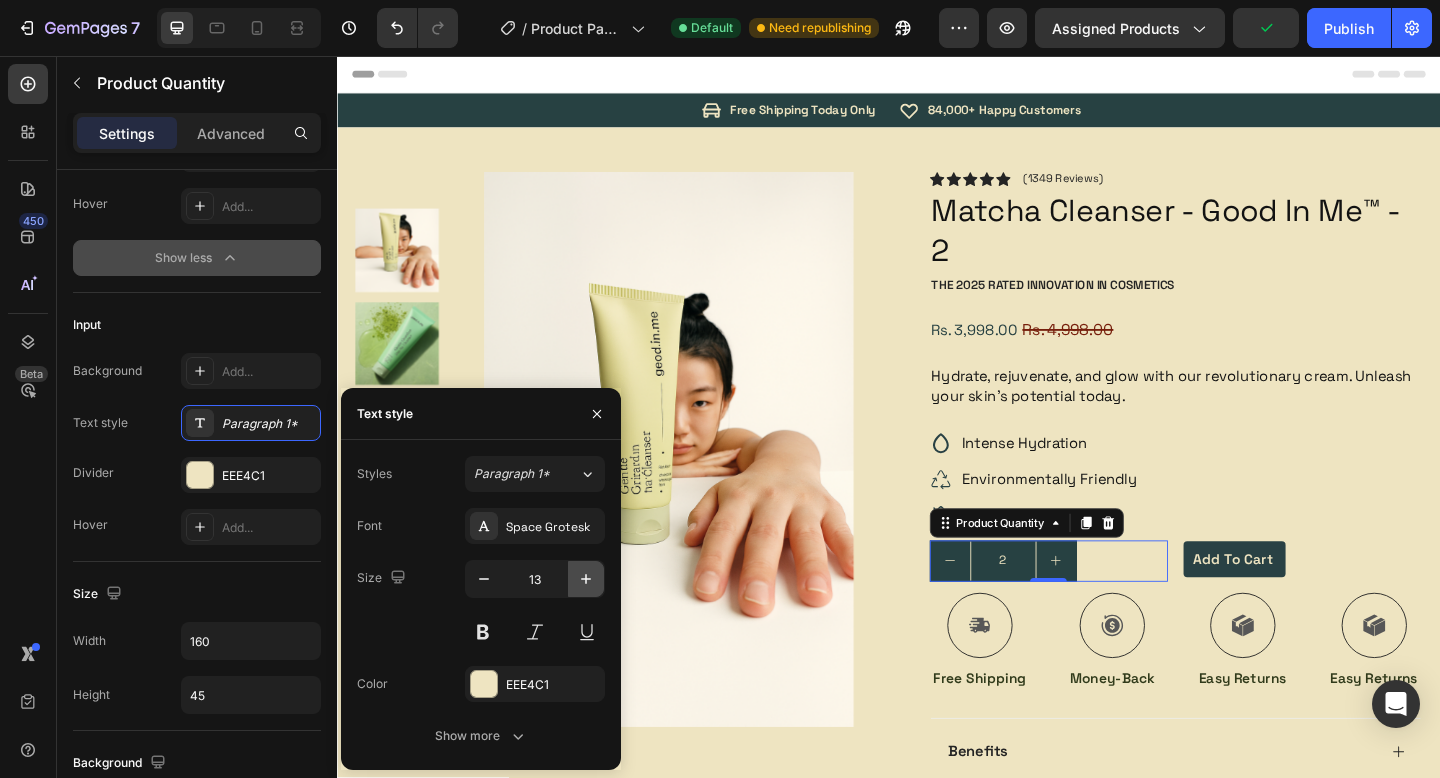 click 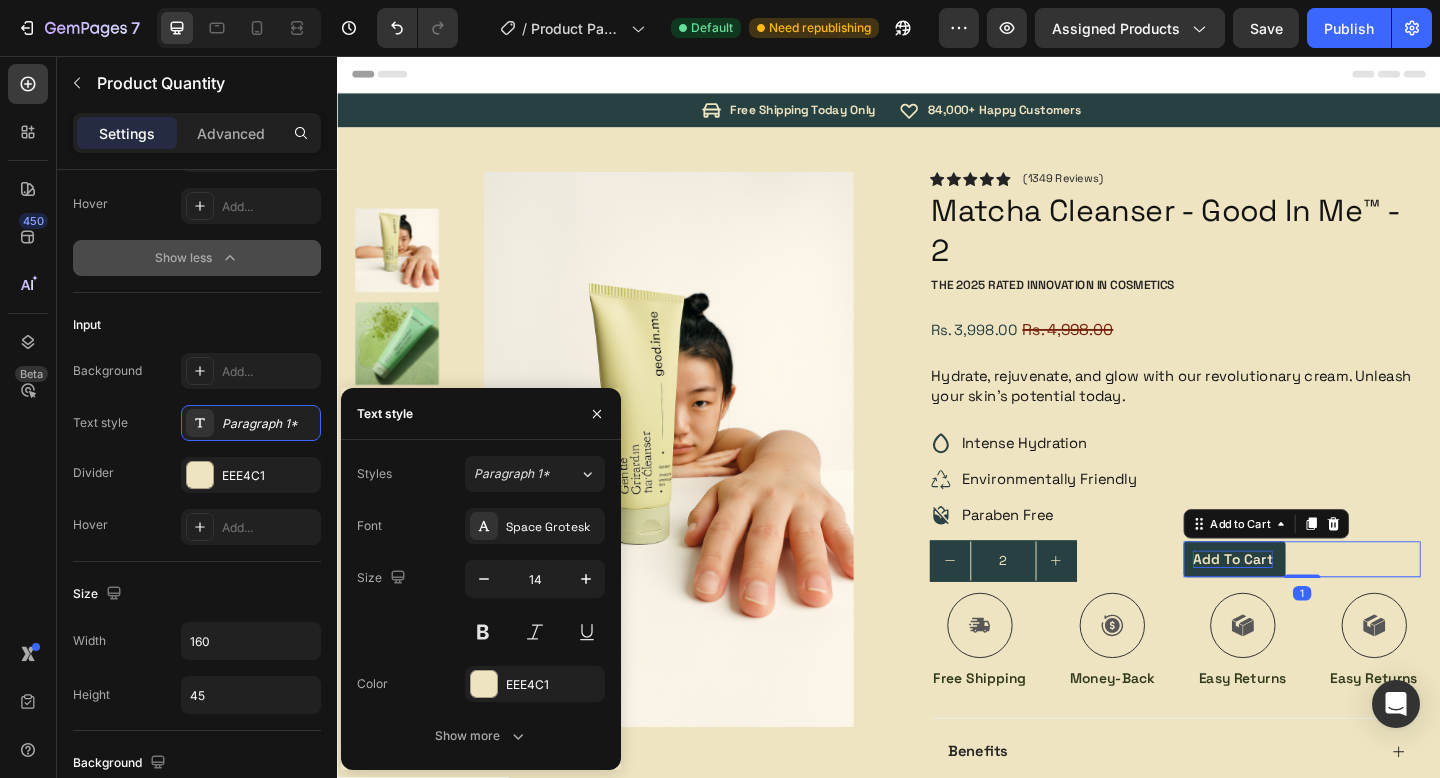 click on "Add to cart" at bounding box center (1311, 604) 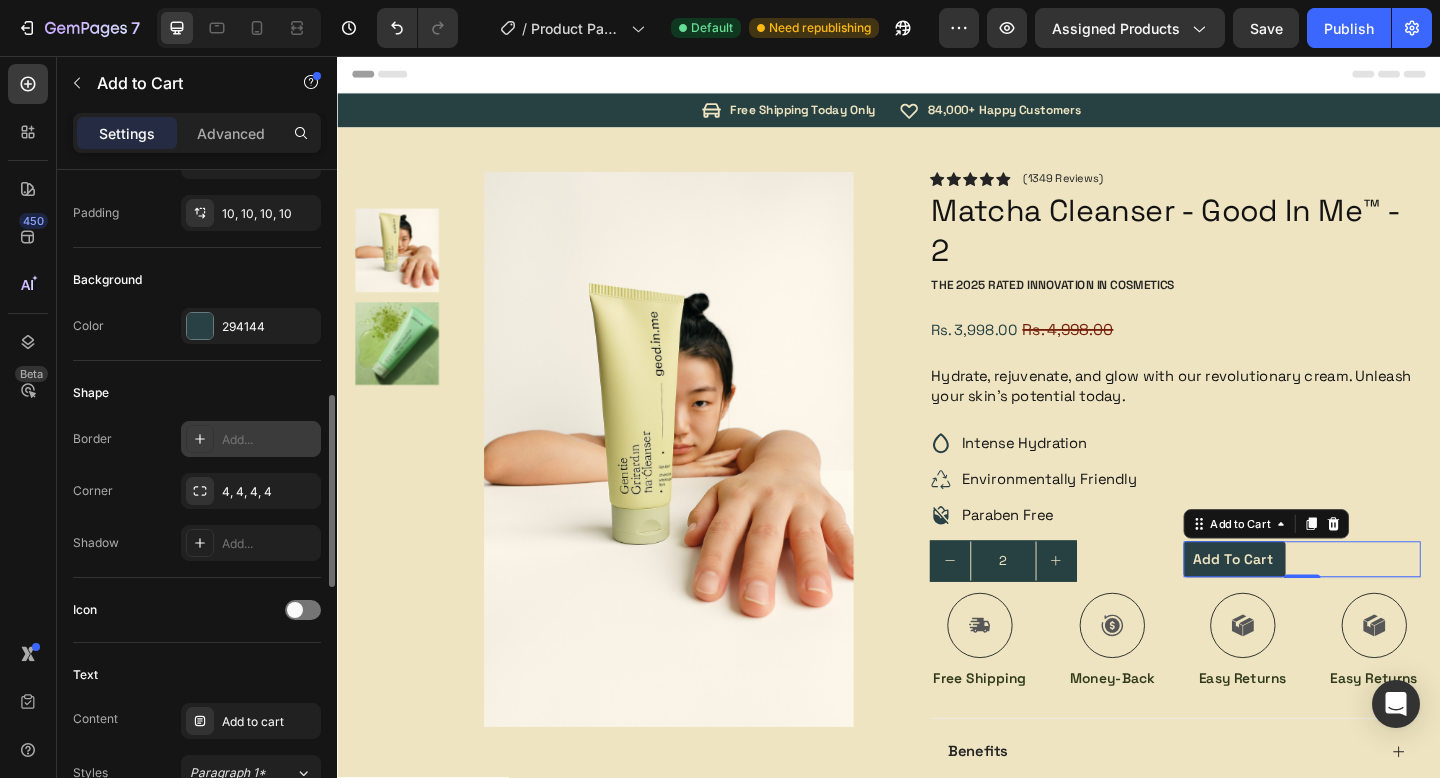 scroll, scrollTop: 687, scrollLeft: 0, axis: vertical 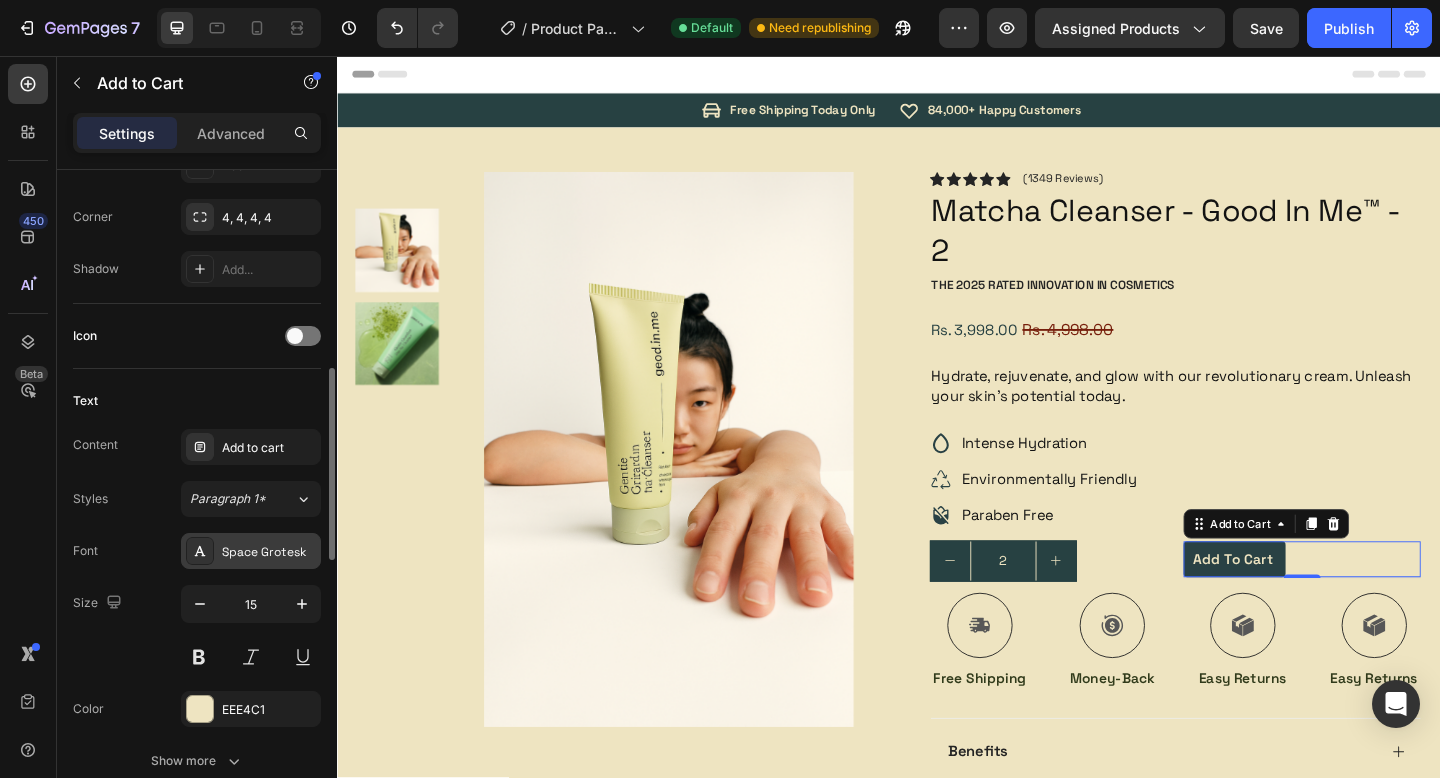 click on "Space Grotesk" at bounding box center [269, 552] 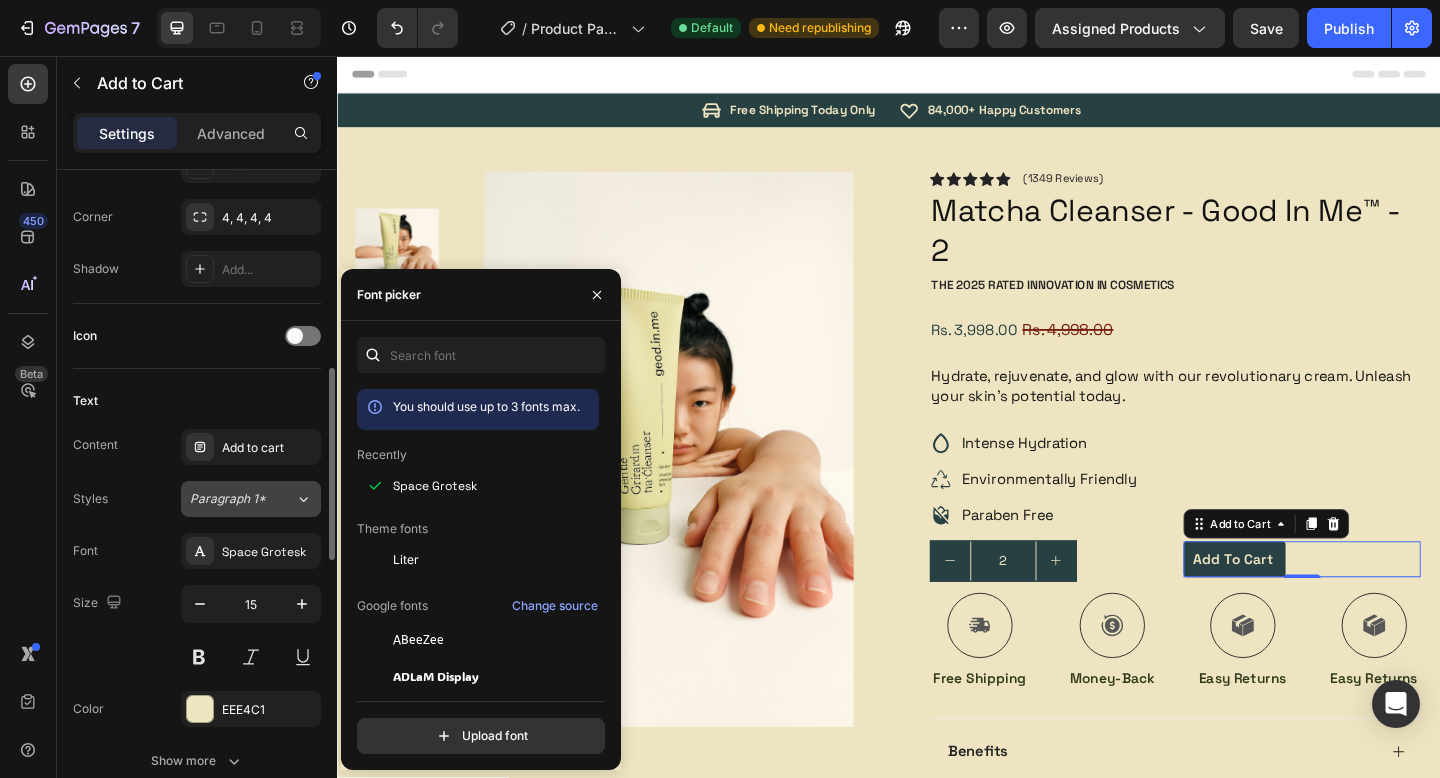 click on "Paragraph 1*" 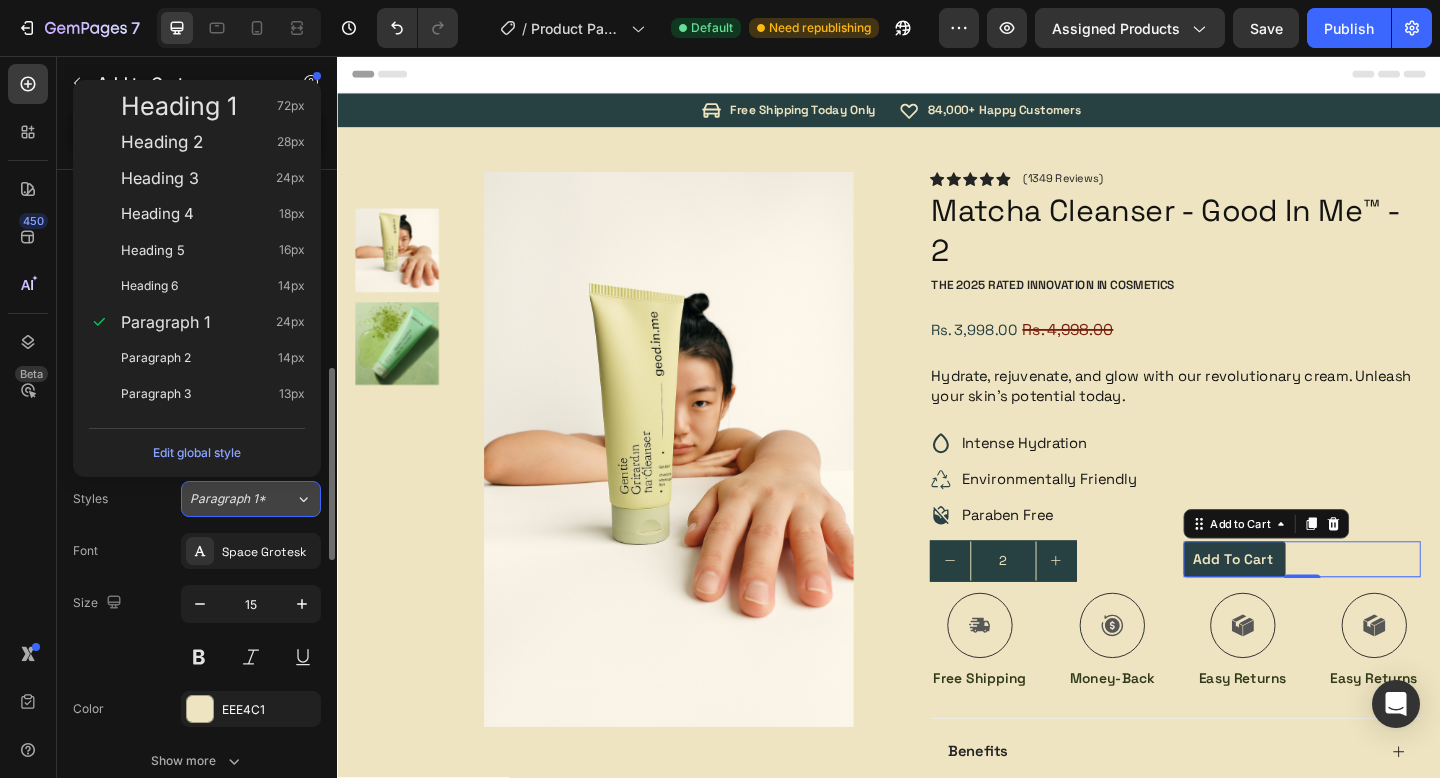 click on "Paragraph 1*" 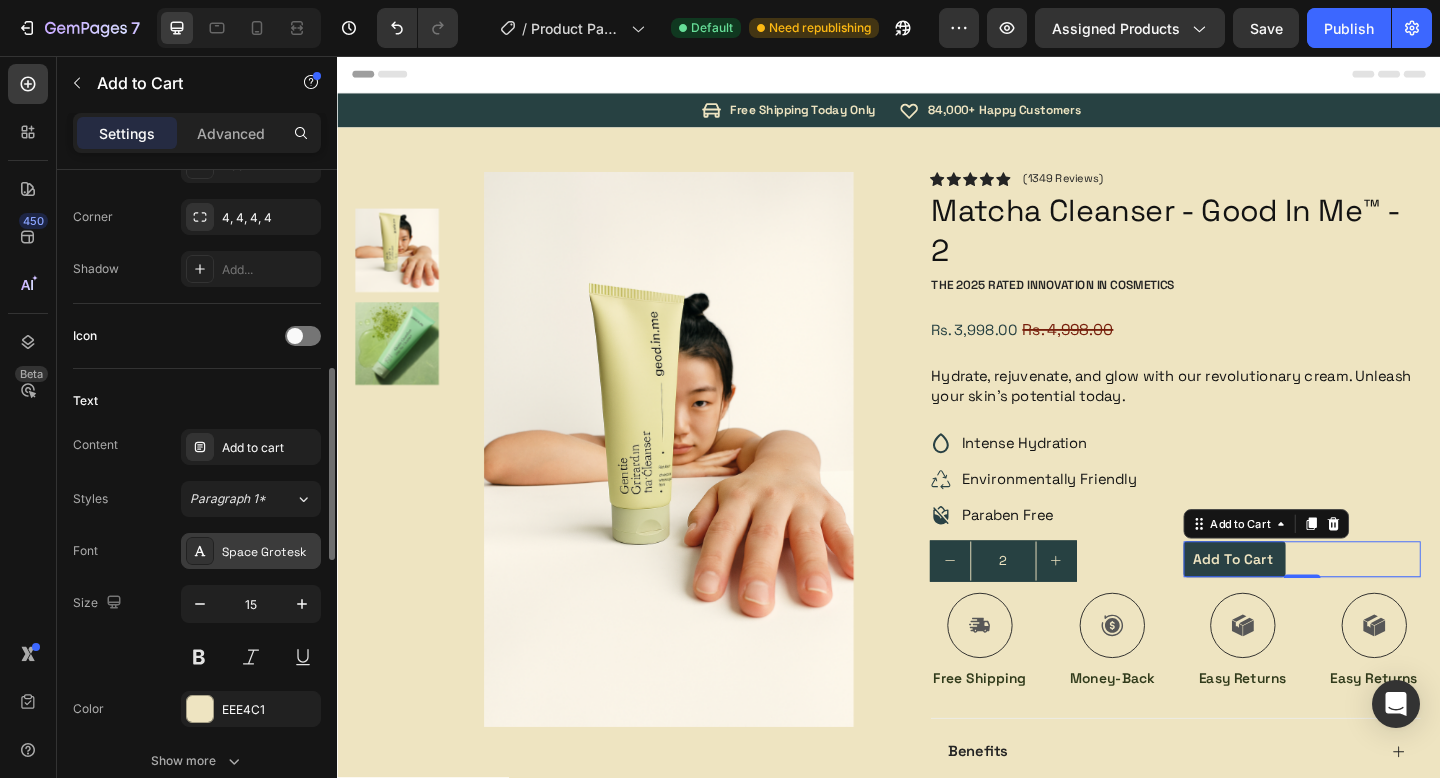 click on "Space Grotesk" at bounding box center [251, 551] 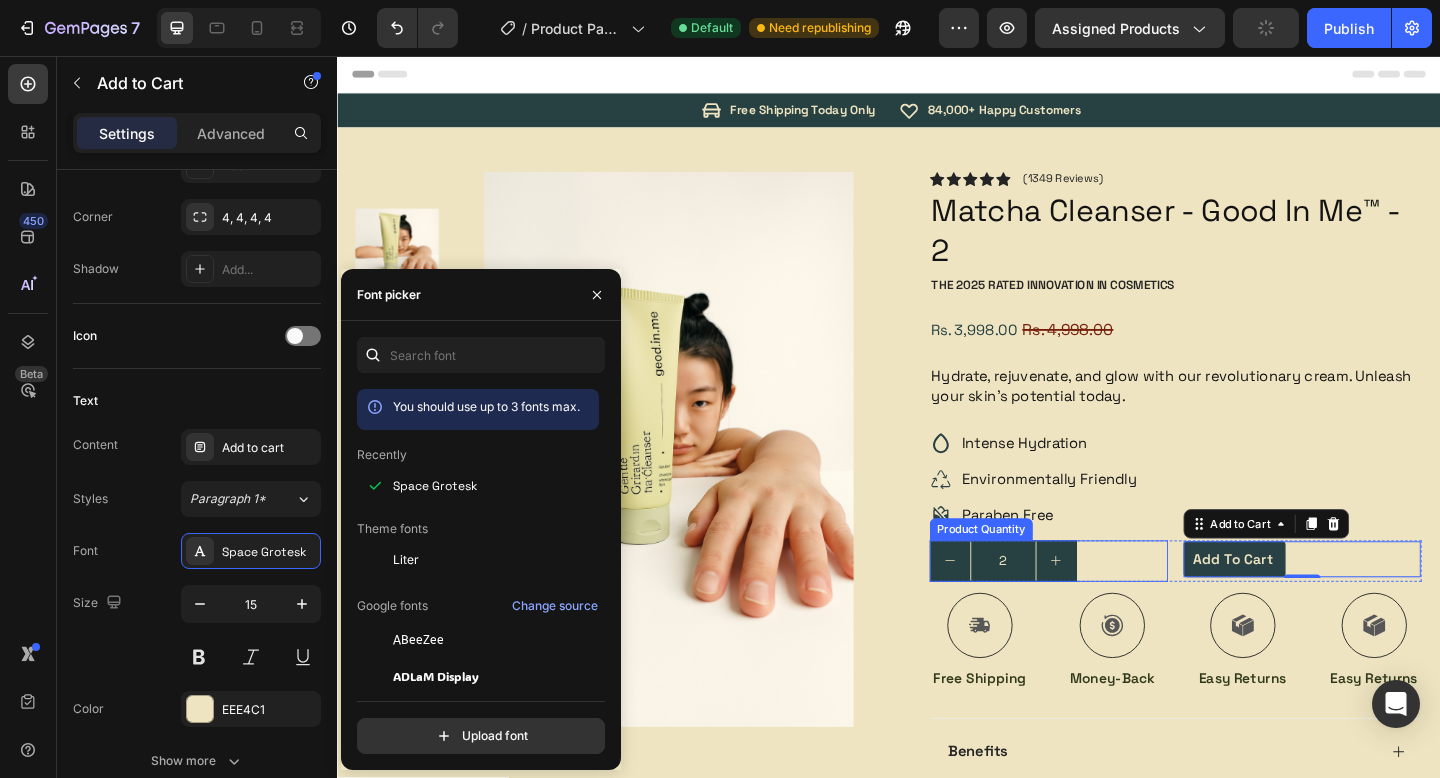 click 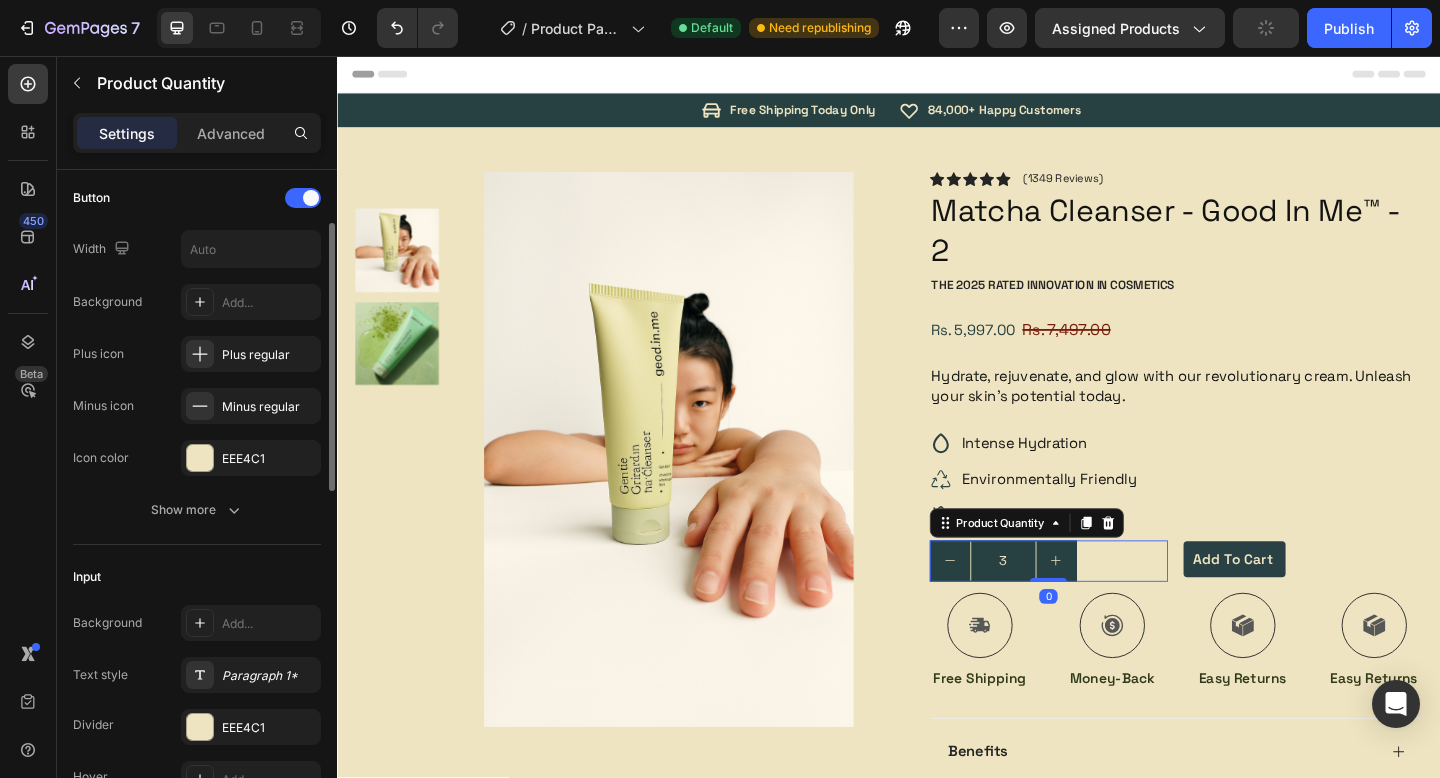 scroll, scrollTop: 372, scrollLeft: 0, axis: vertical 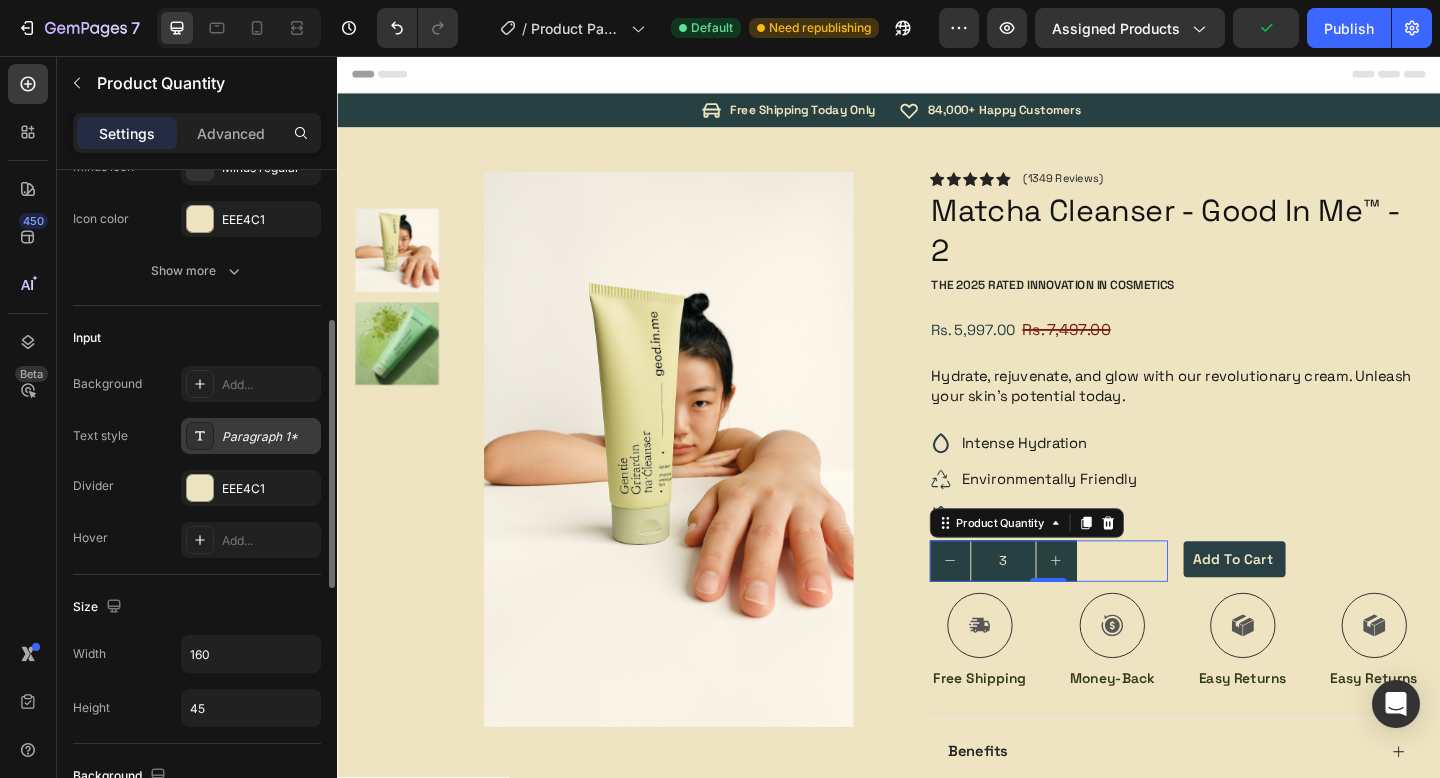 click on "Paragraph 1*" at bounding box center [269, 437] 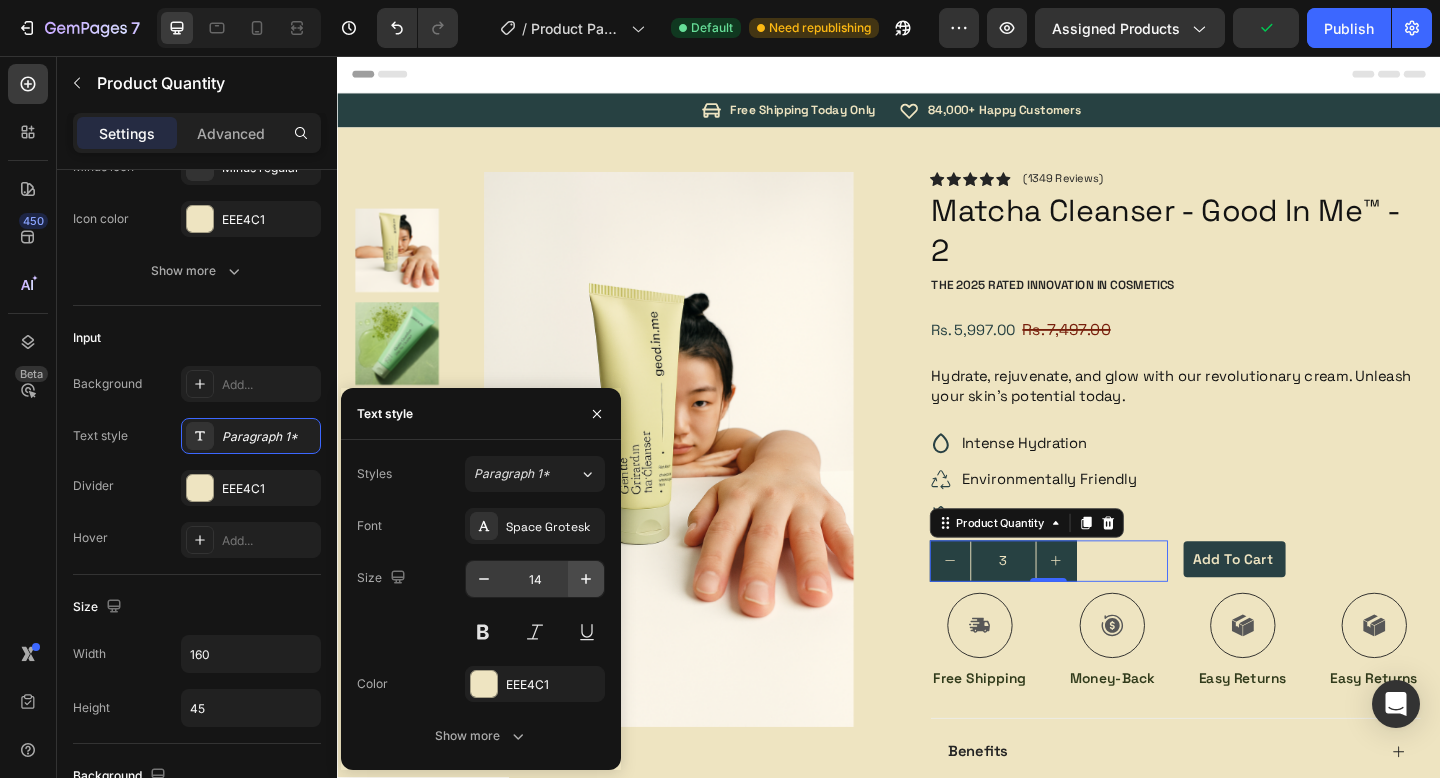 click 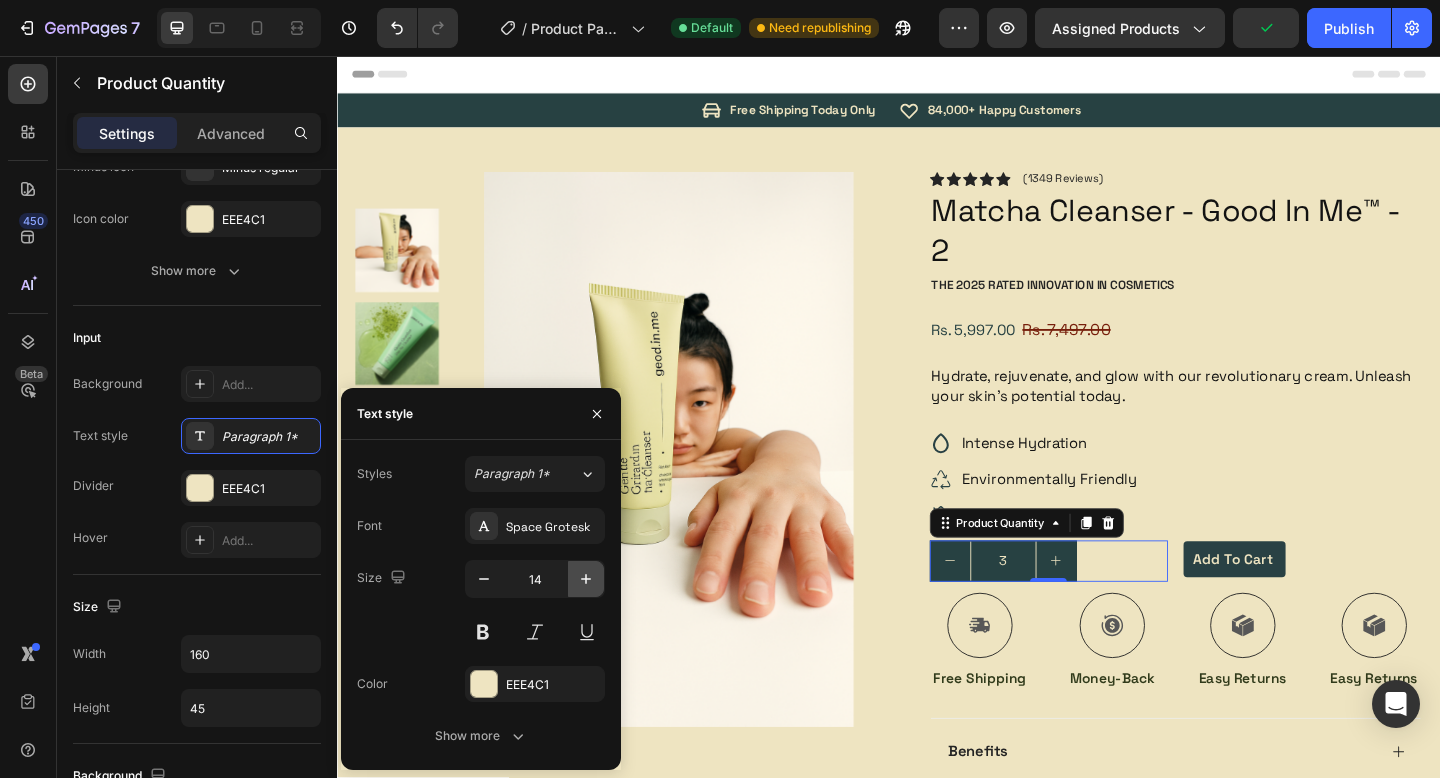 type on "15" 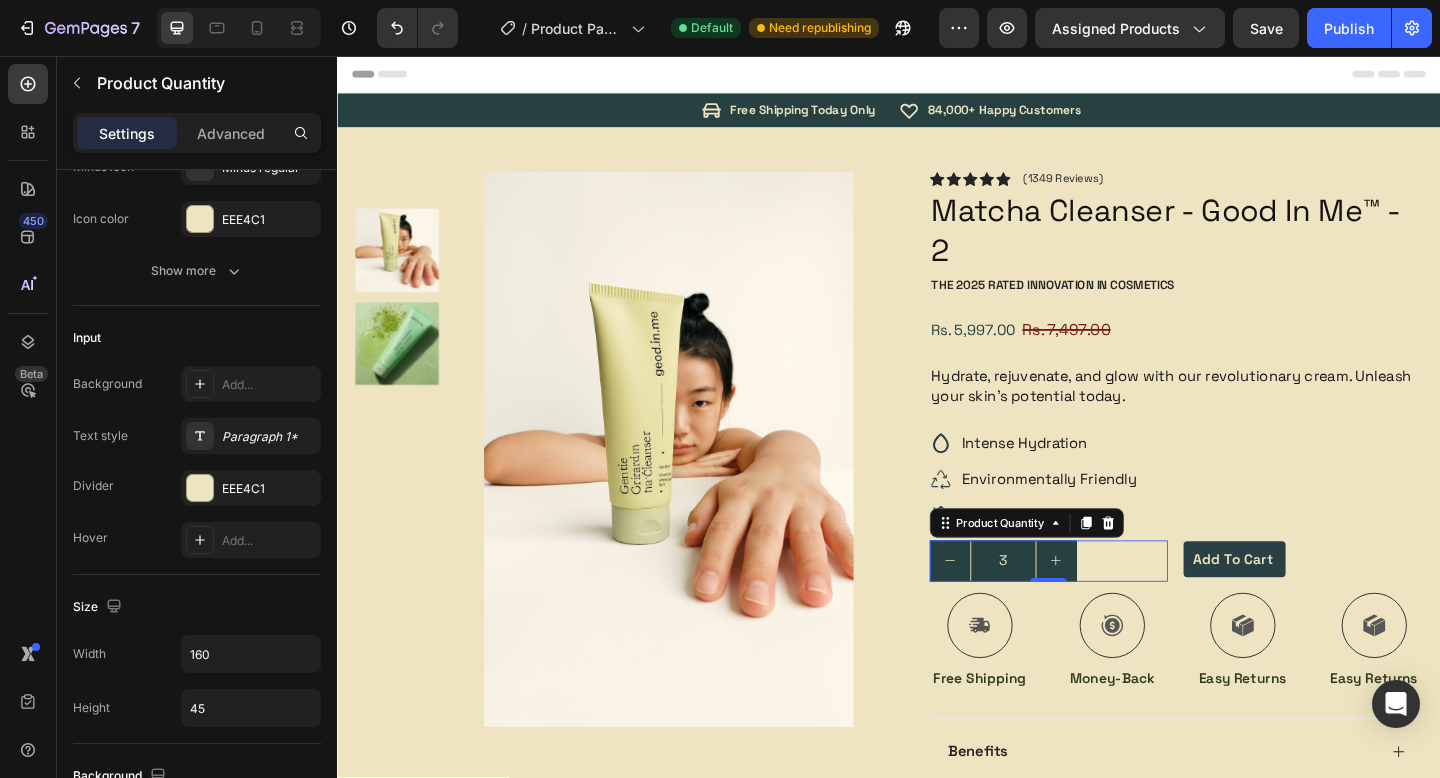 click on "3" at bounding box center (1062, 605) 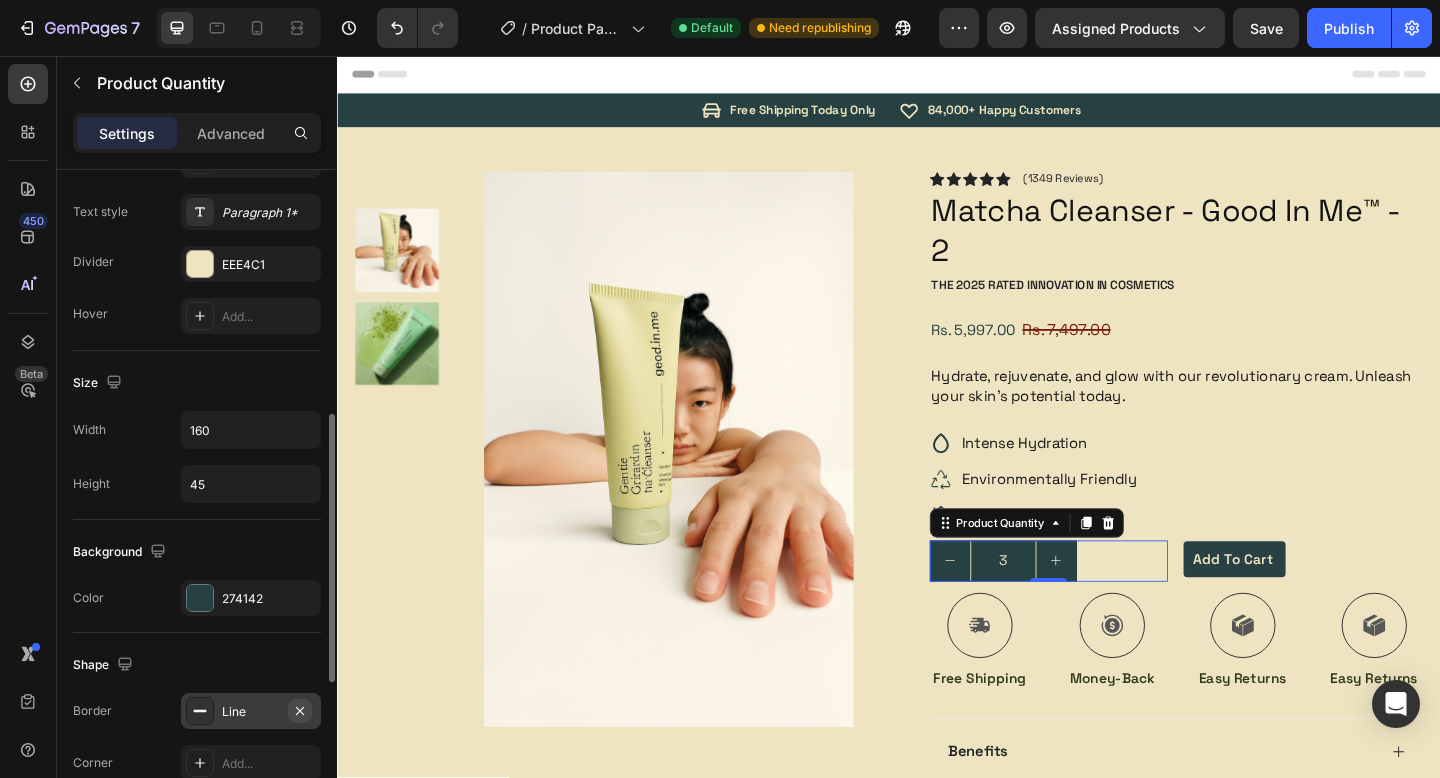 scroll, scrollTop: 836, scrollLeft: 0, axis: vertical 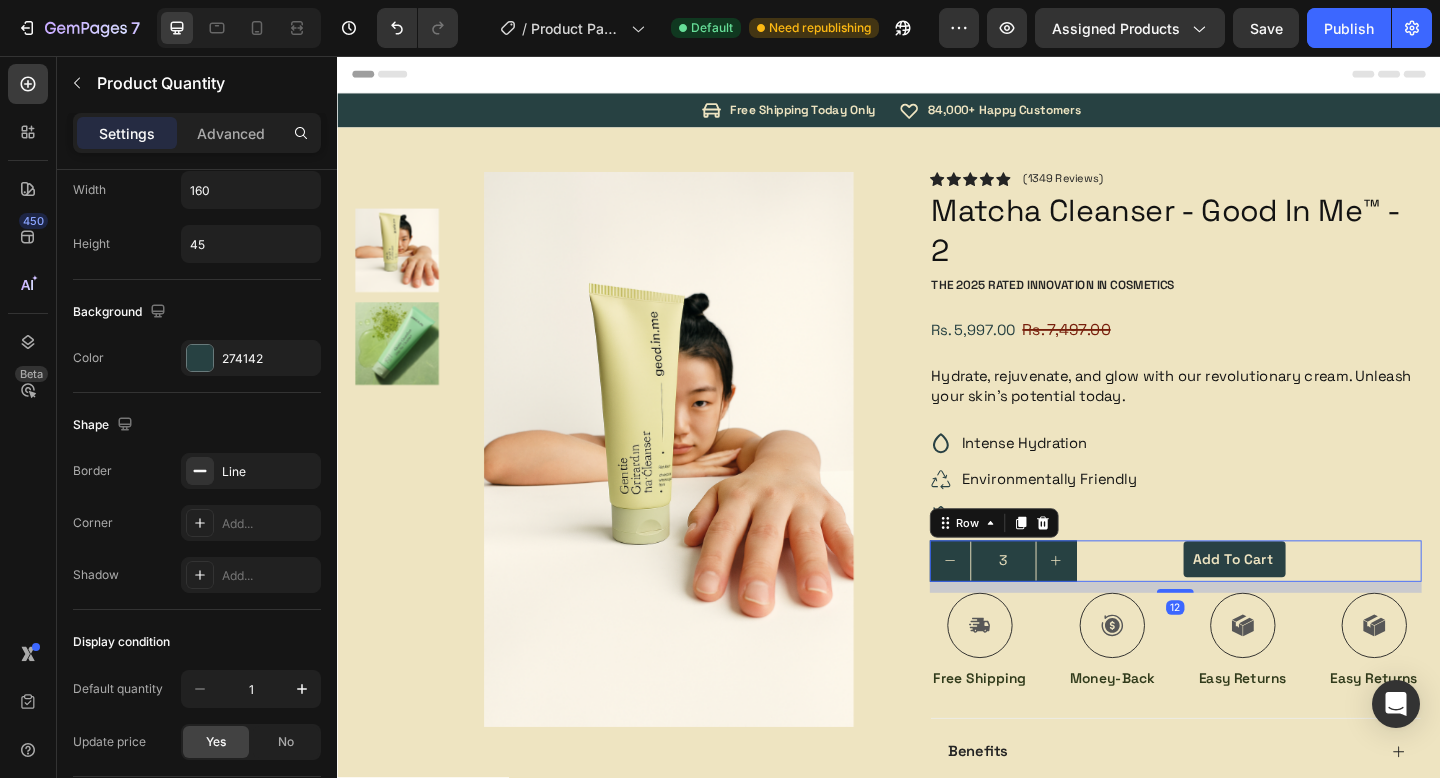 click on "3
Product Quantity Add to cart Add to Cart Row   12" at bounding box center (1250, 605) 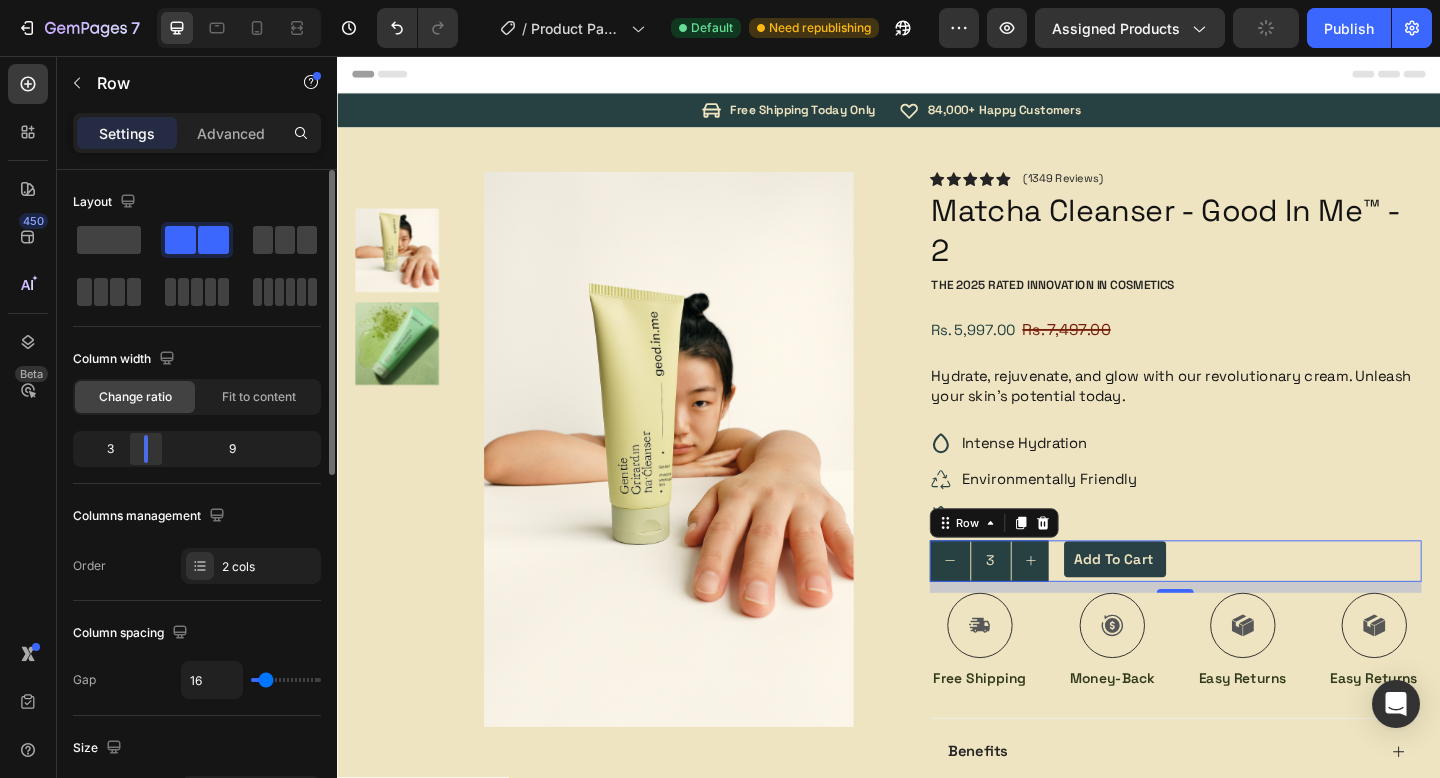 drag, startPoint x: 202, startPoint y: 454, endPoint x: 142, endPoint y: 451, distance: 60.074955 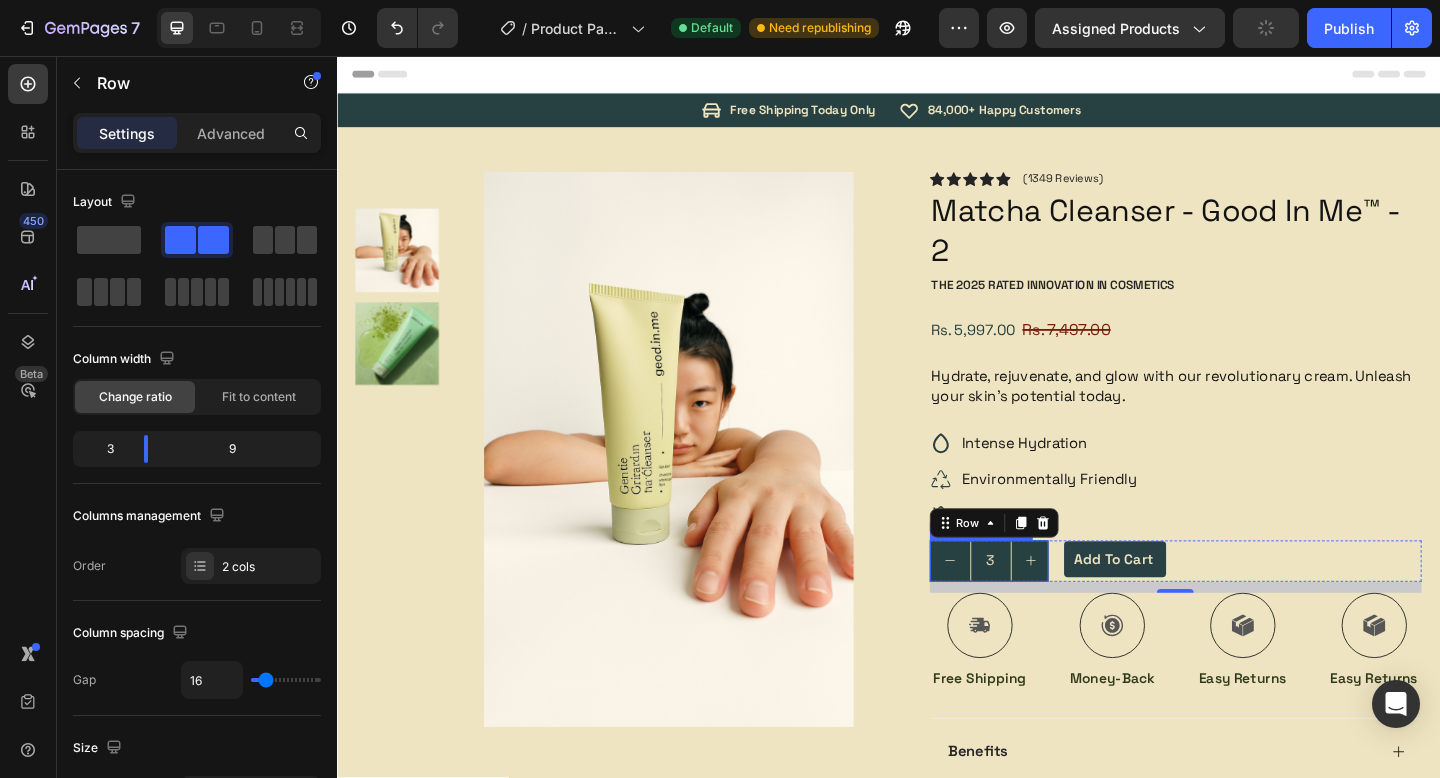 click at bounding box center (1004, 605) 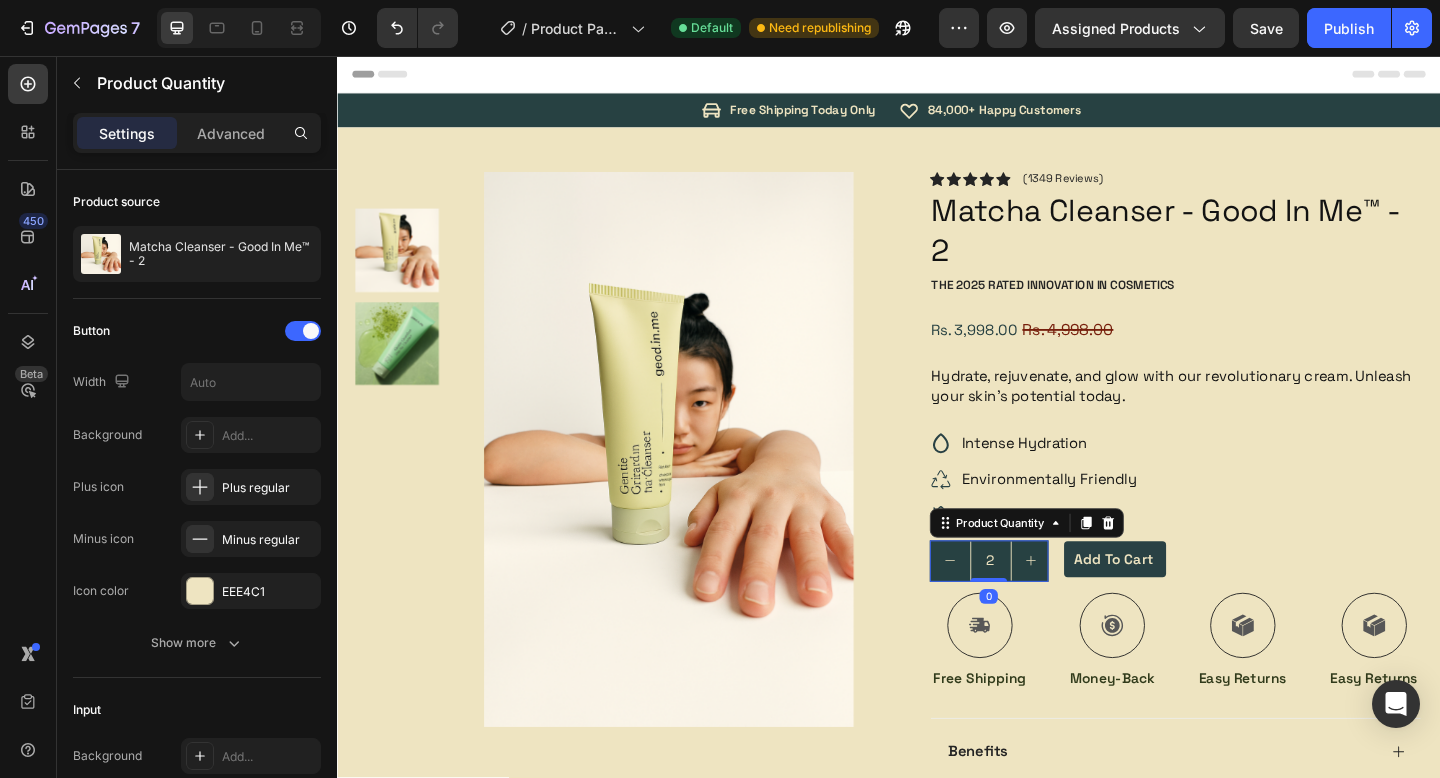 click at bounding box center (1004, 605) 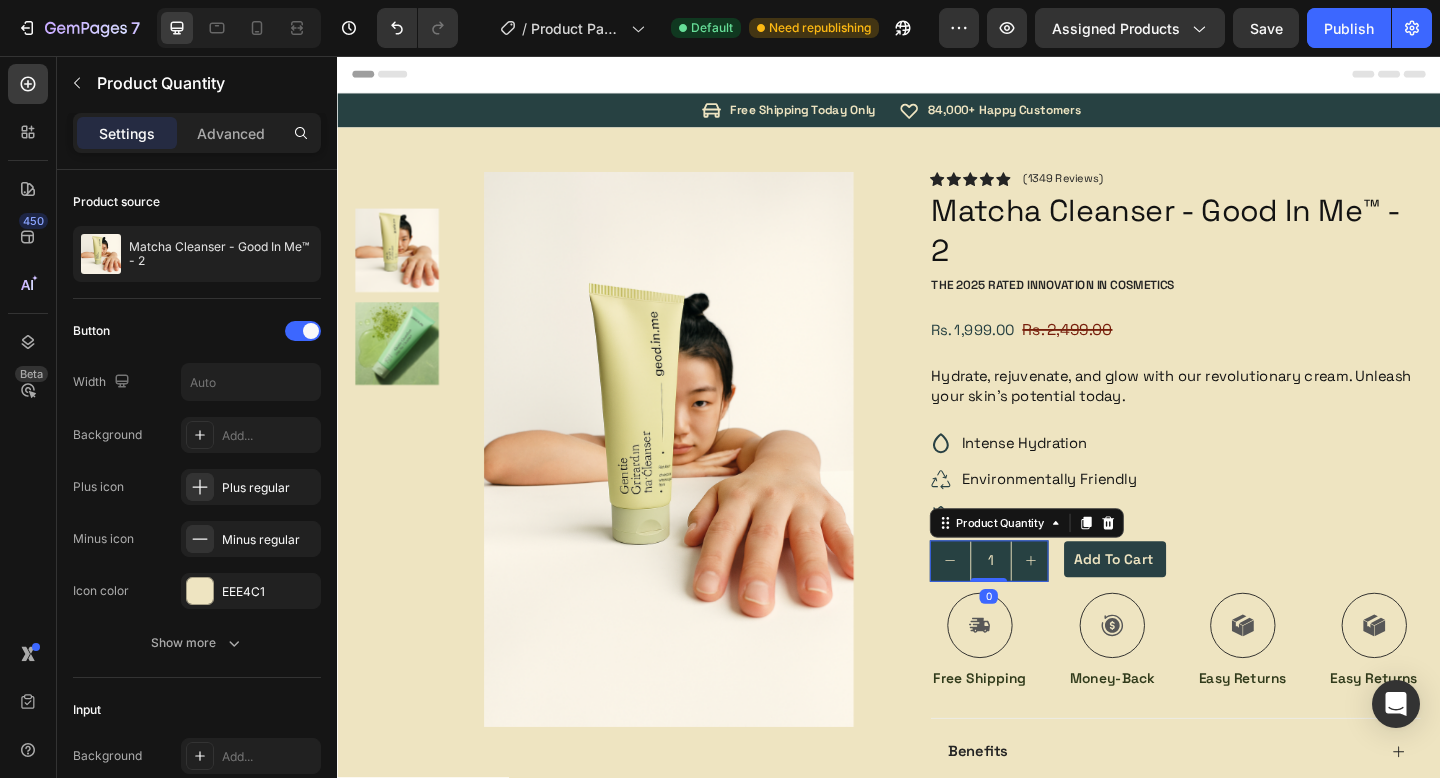 click on "Intense Hydration
Environmentally Friendly
Paraben Free" at bounding box center (1250, 517) 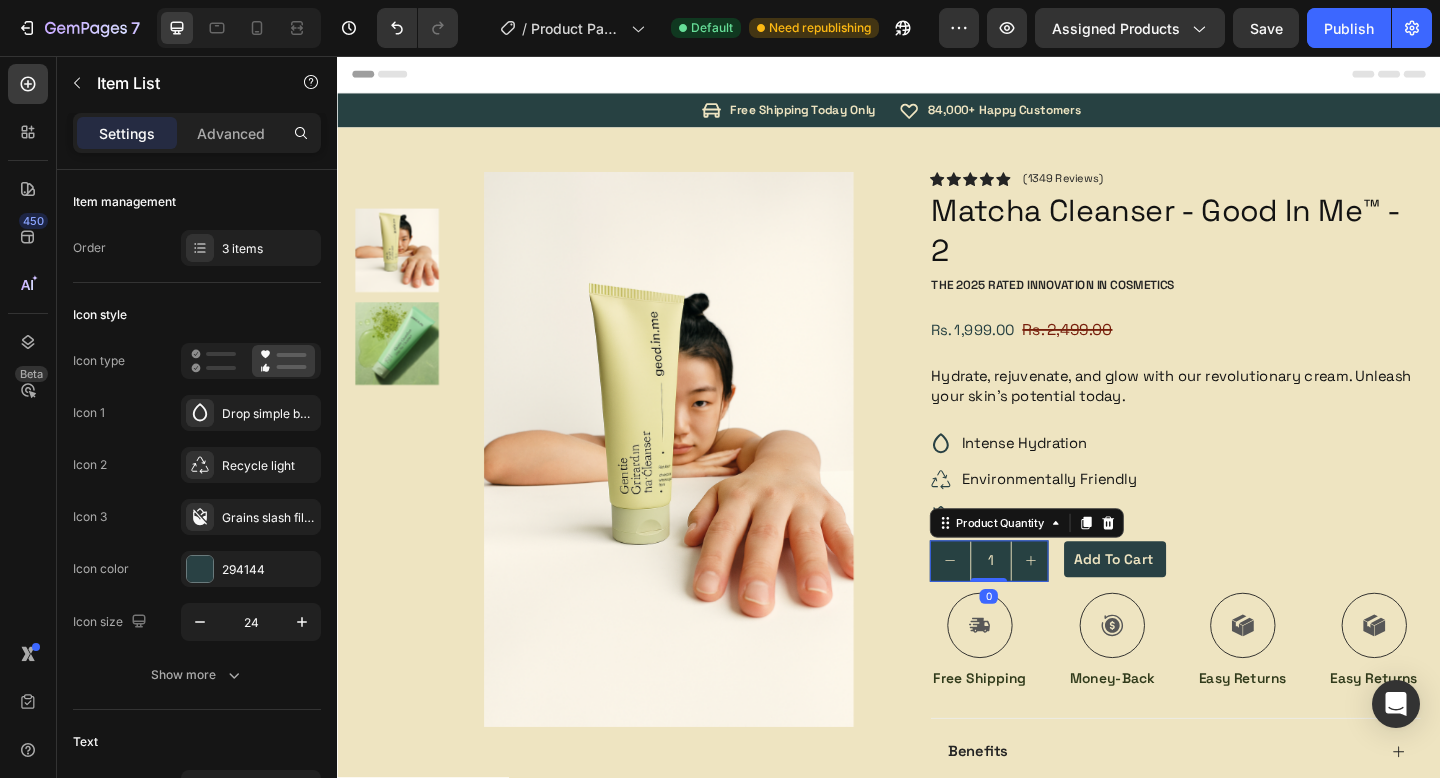 click at bounding box center (1092, 605) 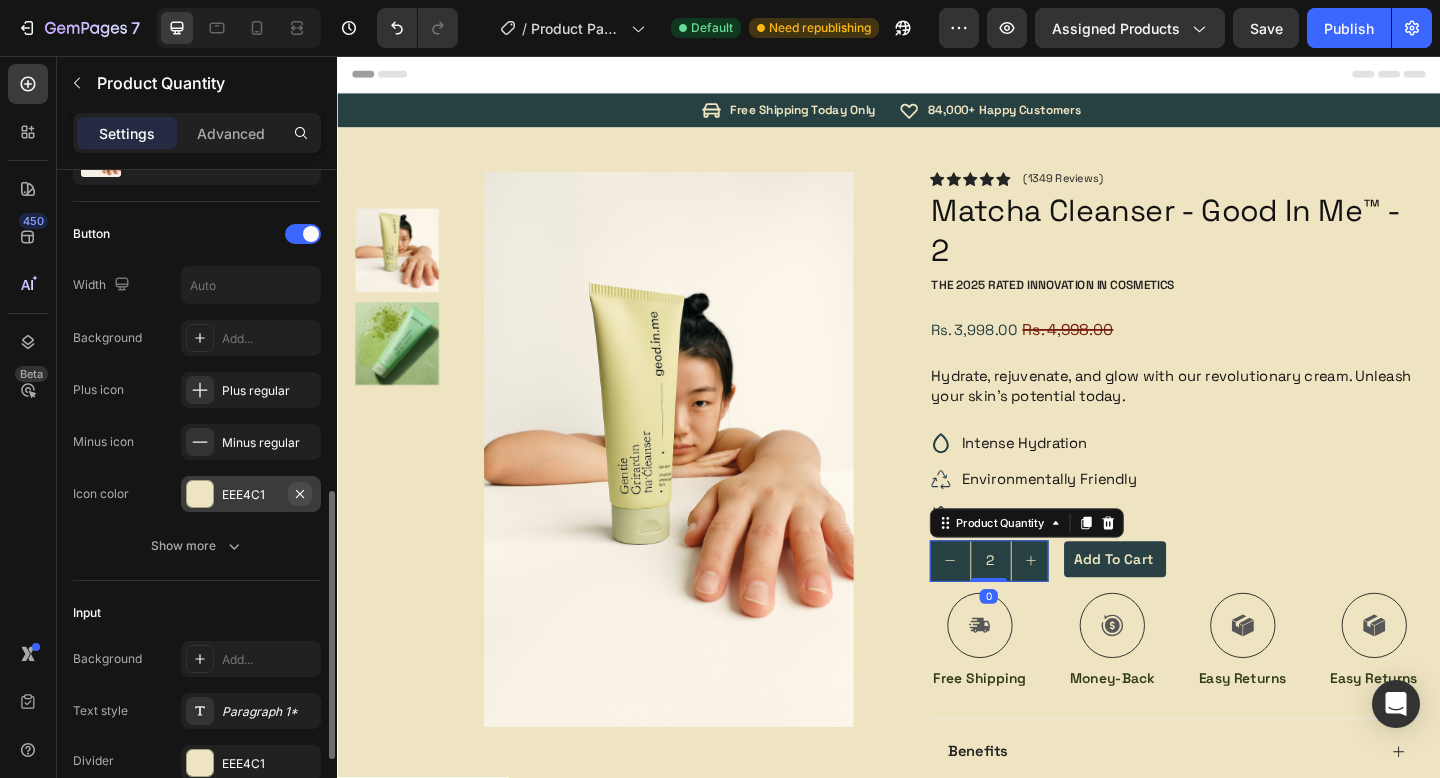 scroll, scrollTop: 399, scrollLeft: 0, axis: vertical 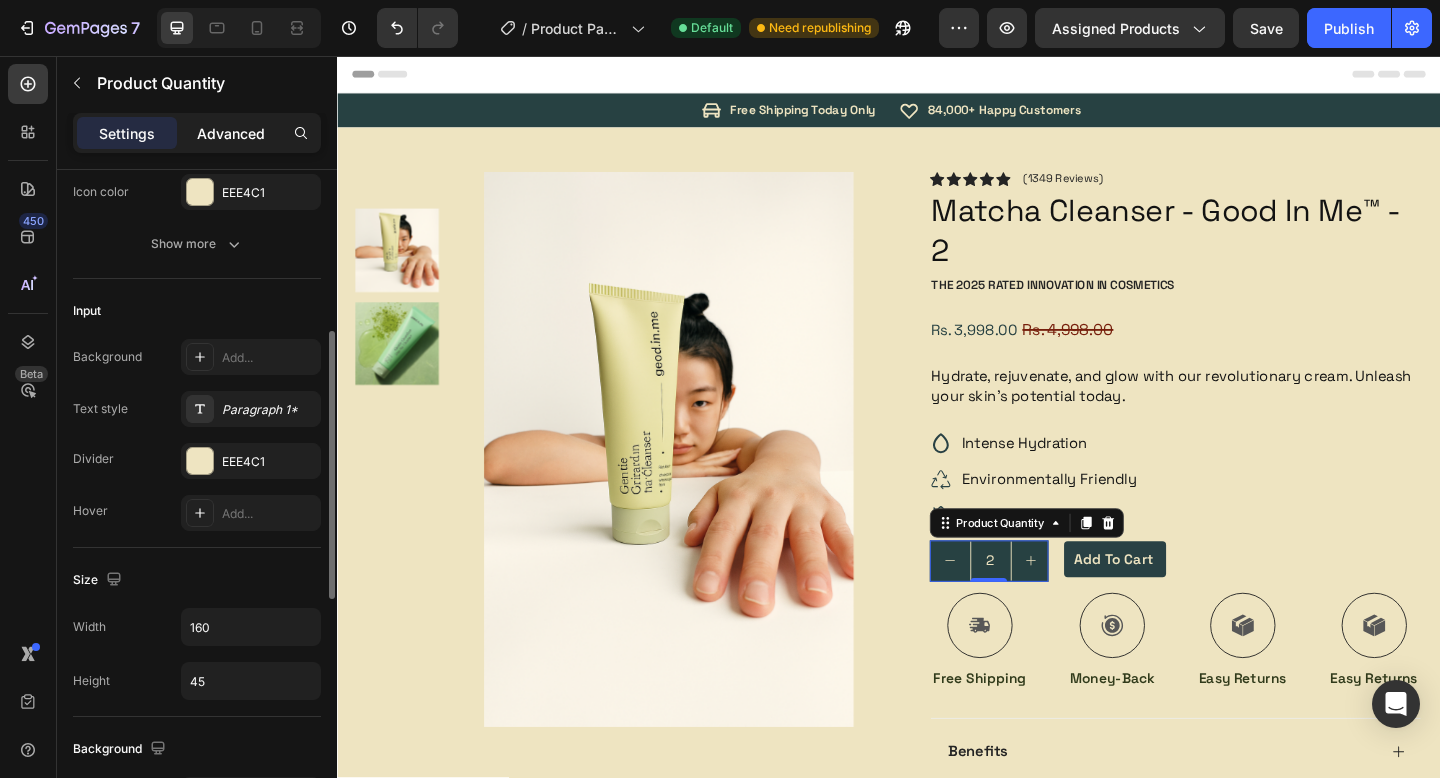 click on "Advanced" at bounding box center (231, 133) 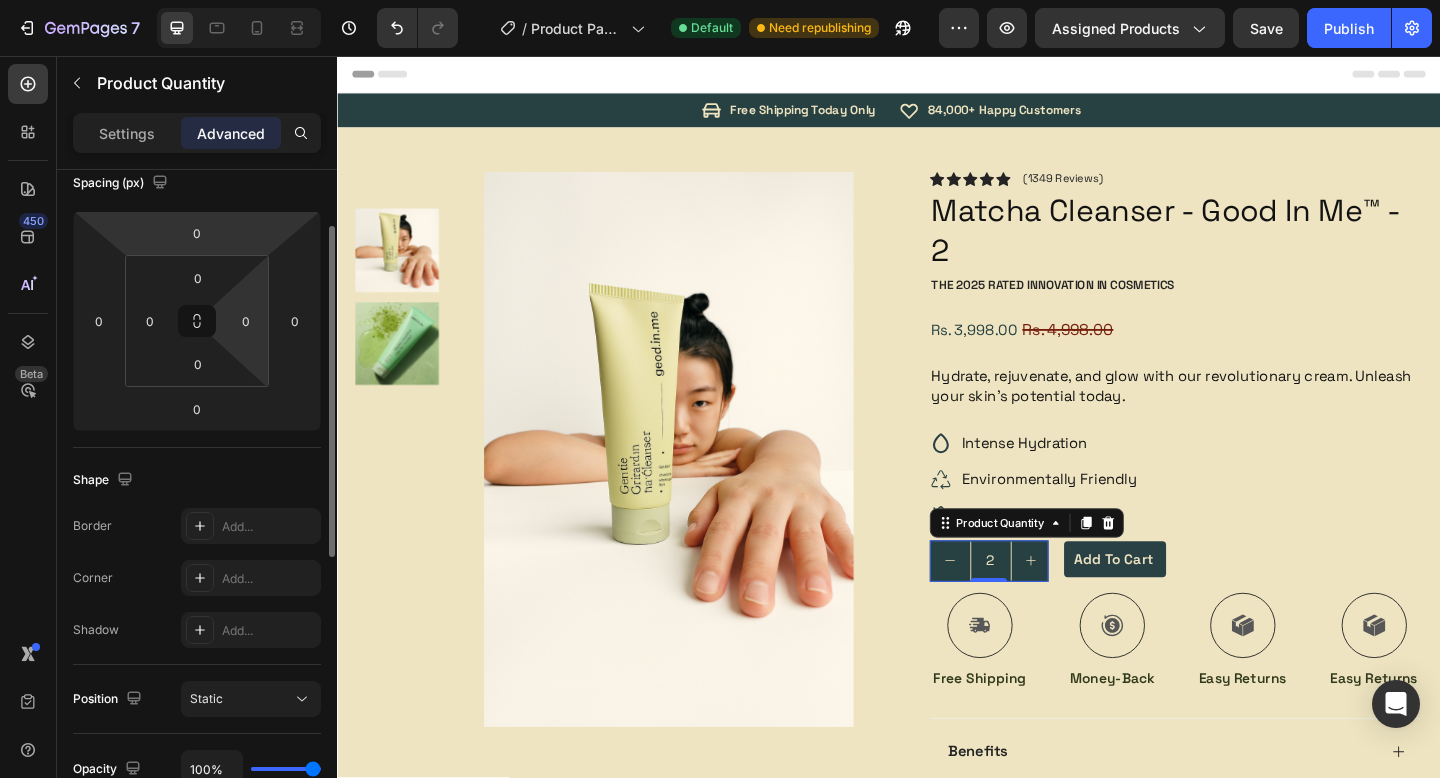scroll, scrollTop: 117, scrollLeft: 0, axis: vertical 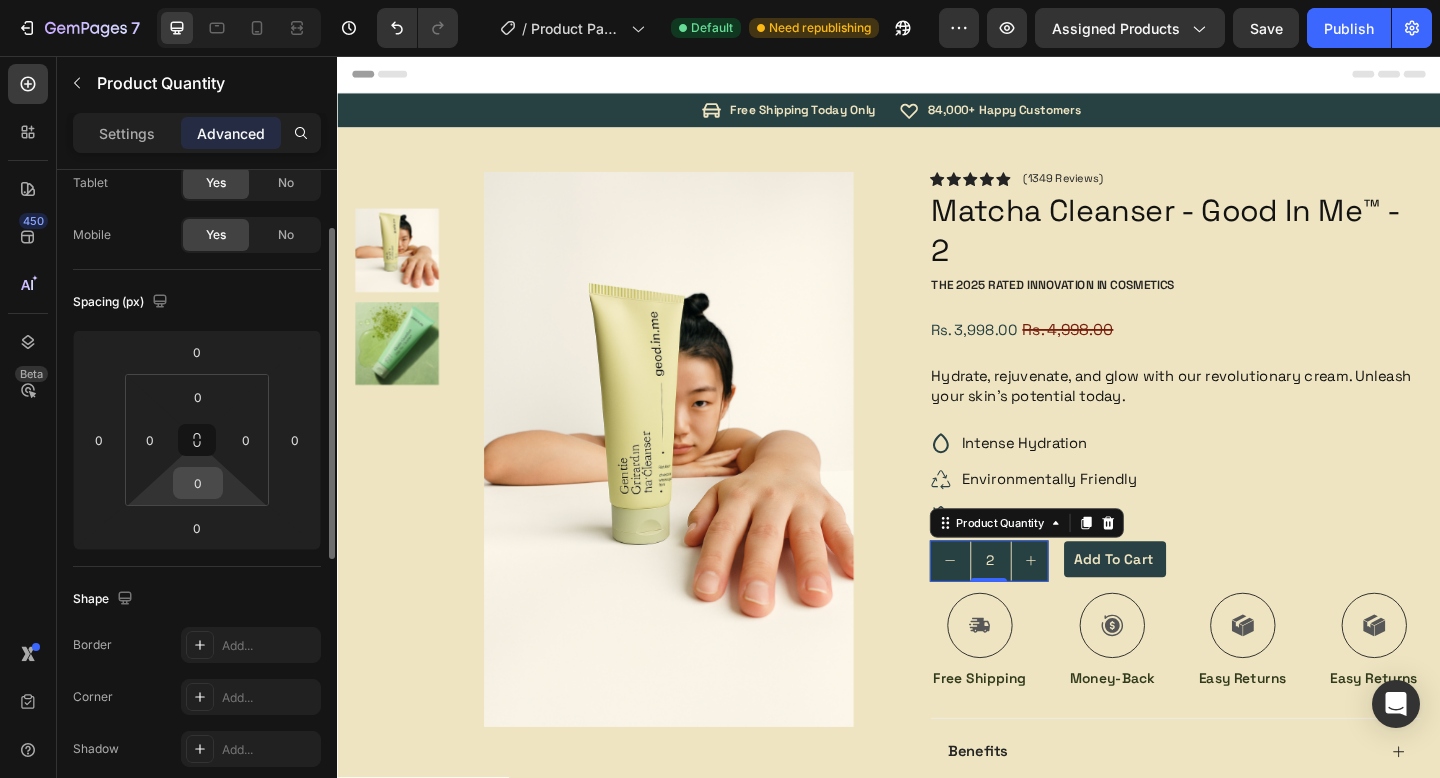 click on "0" at bounding box center [198, 483] 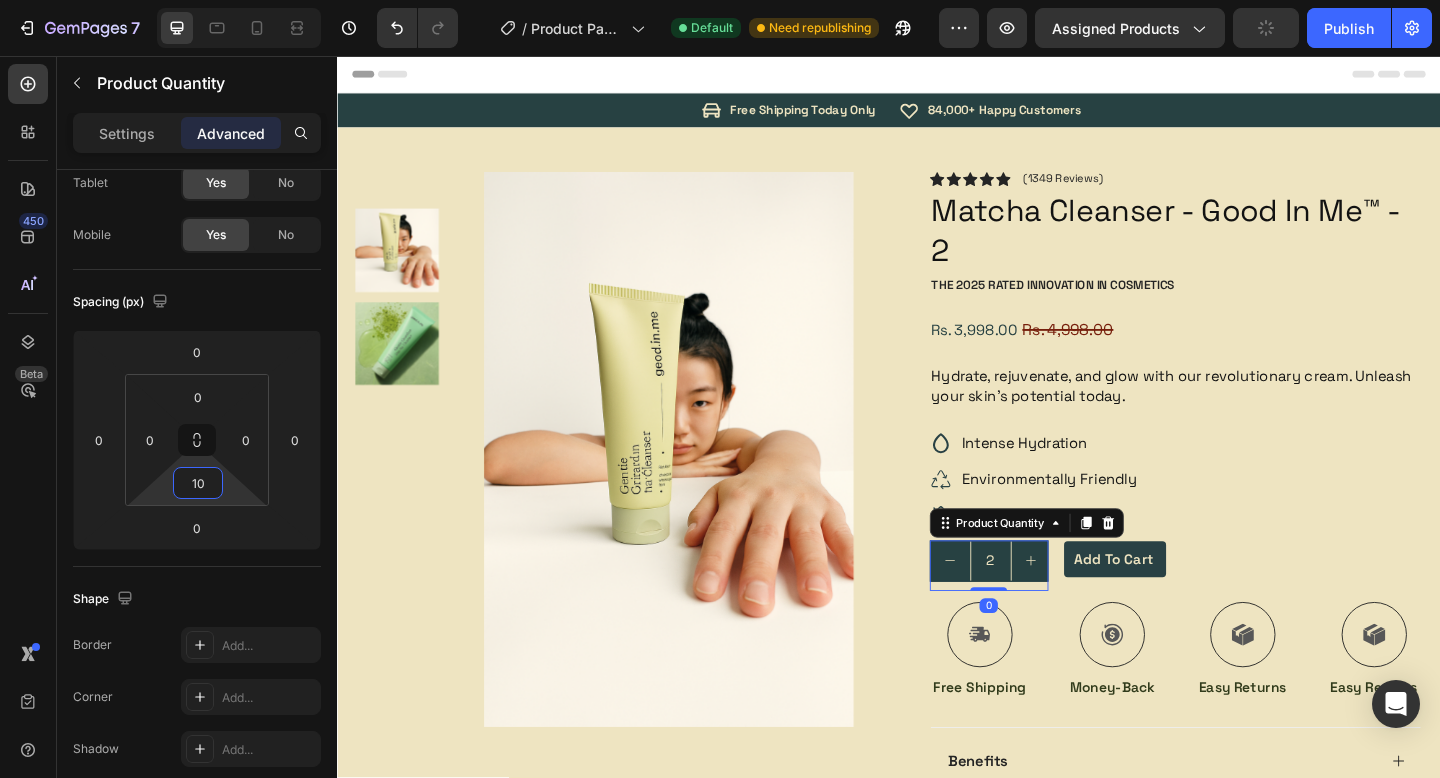 type on "1" 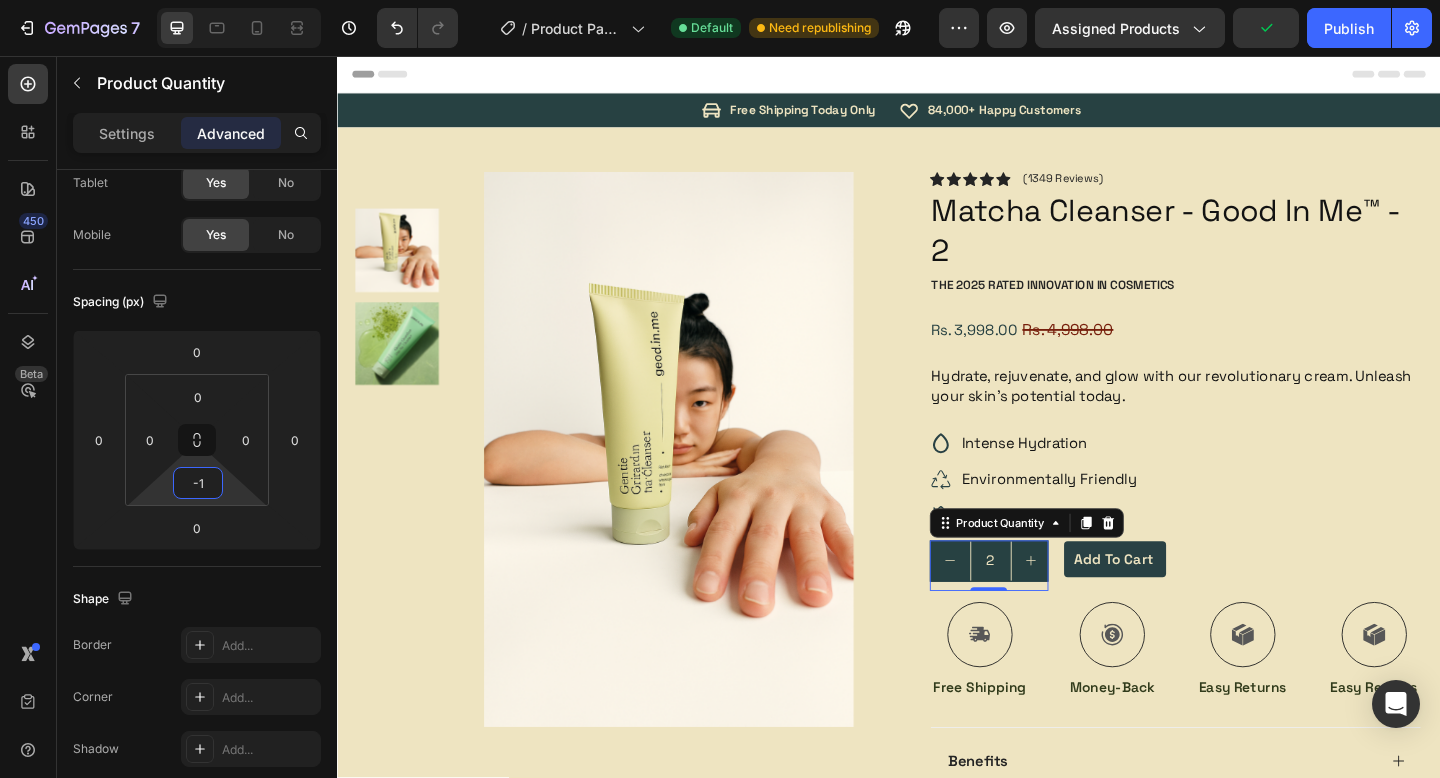type on "-" 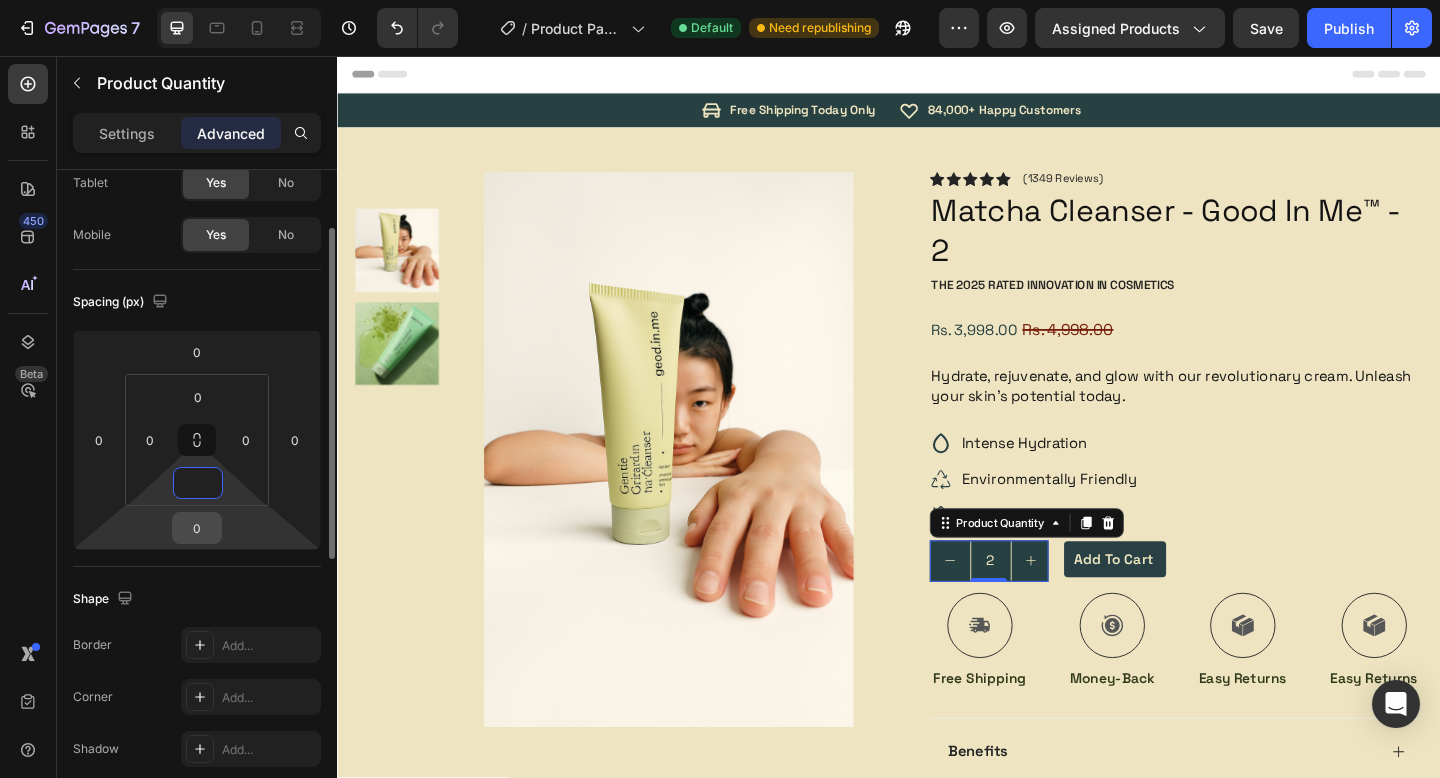 click on "0" at bounding box center (197, 528) 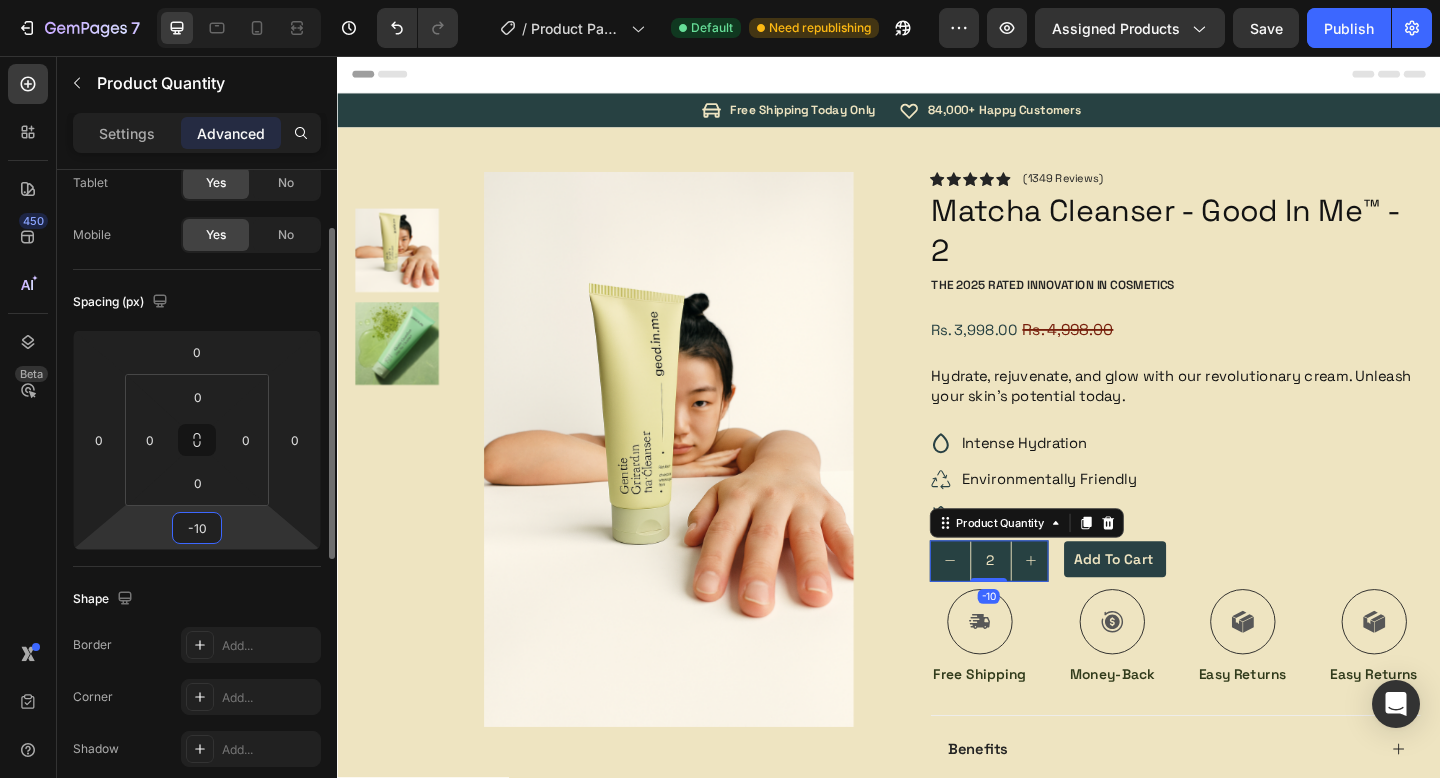 type on "-1" 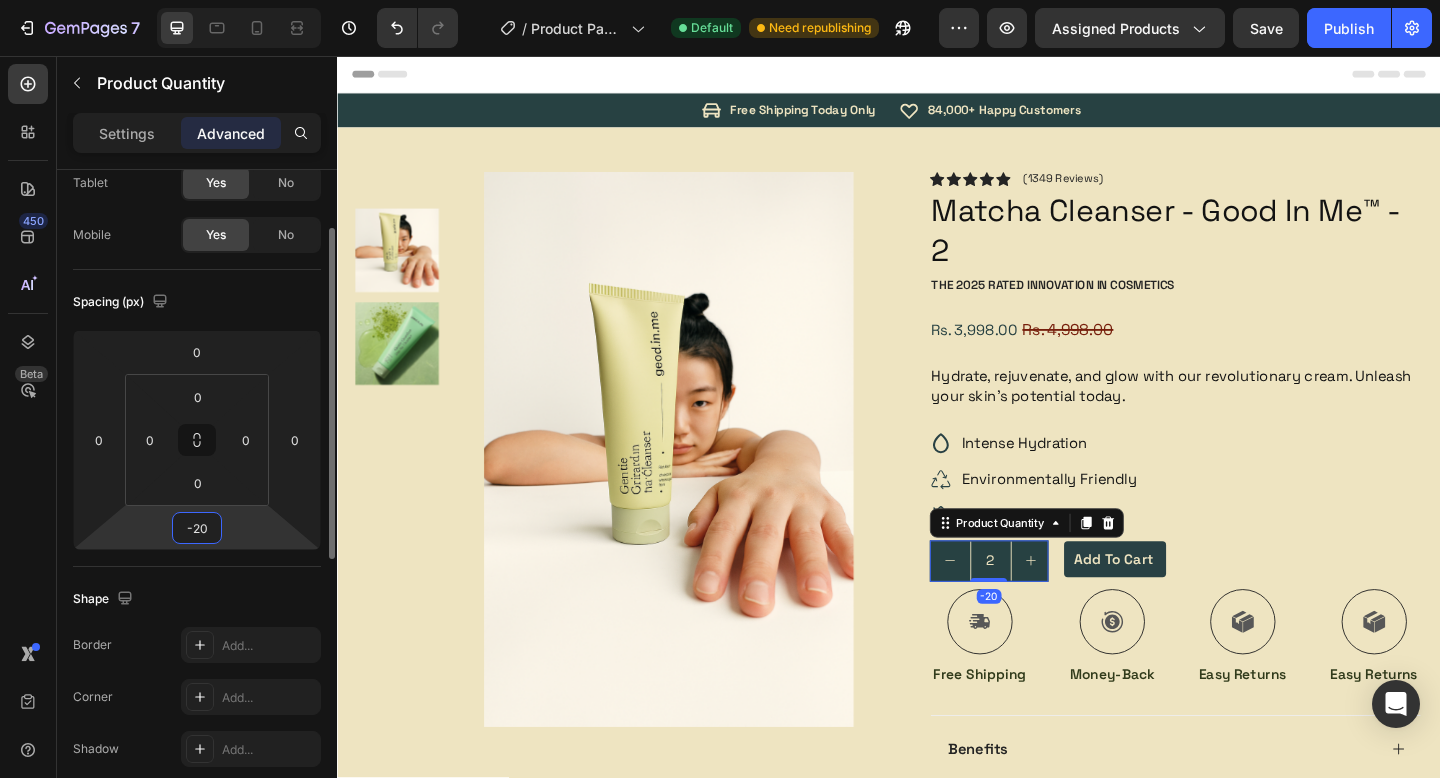 type on "-2" 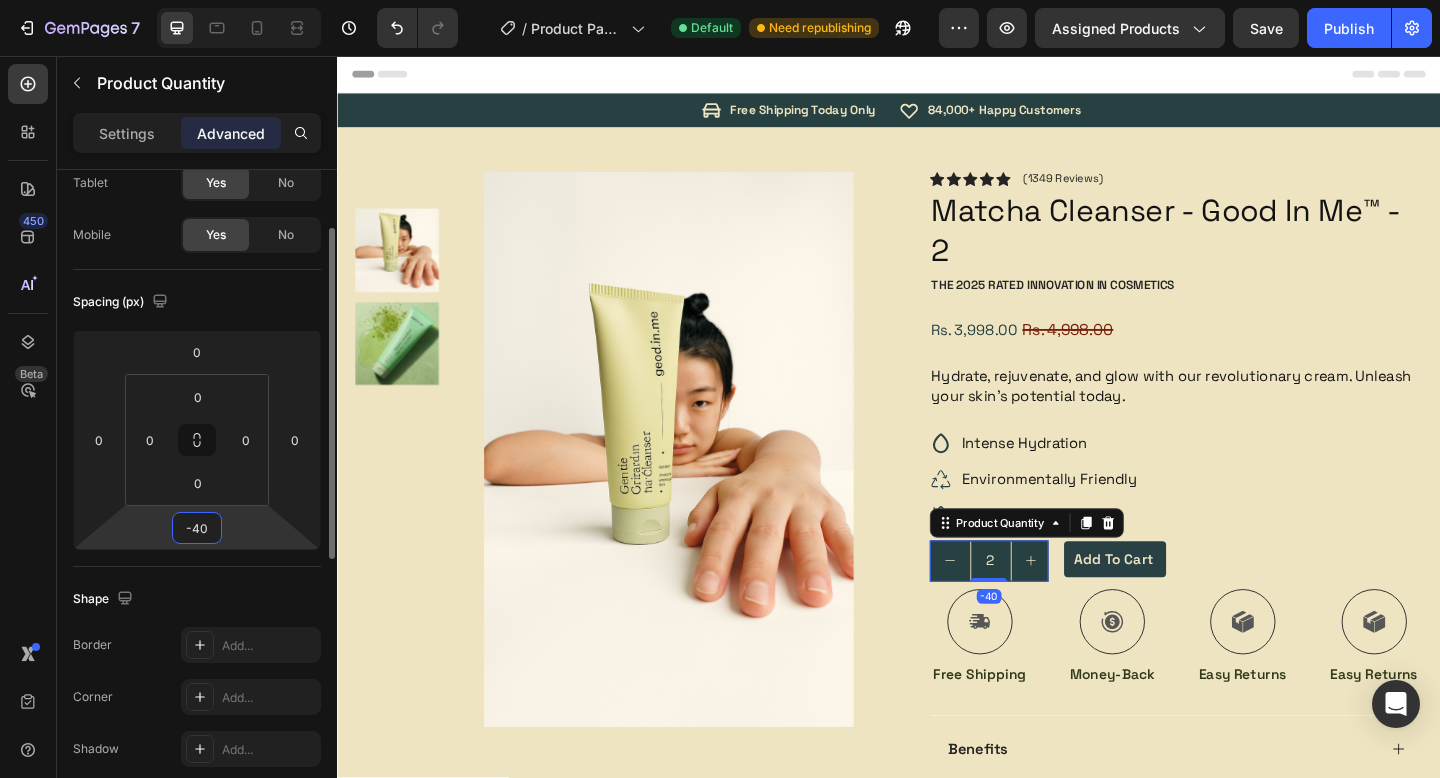 type on "-4" 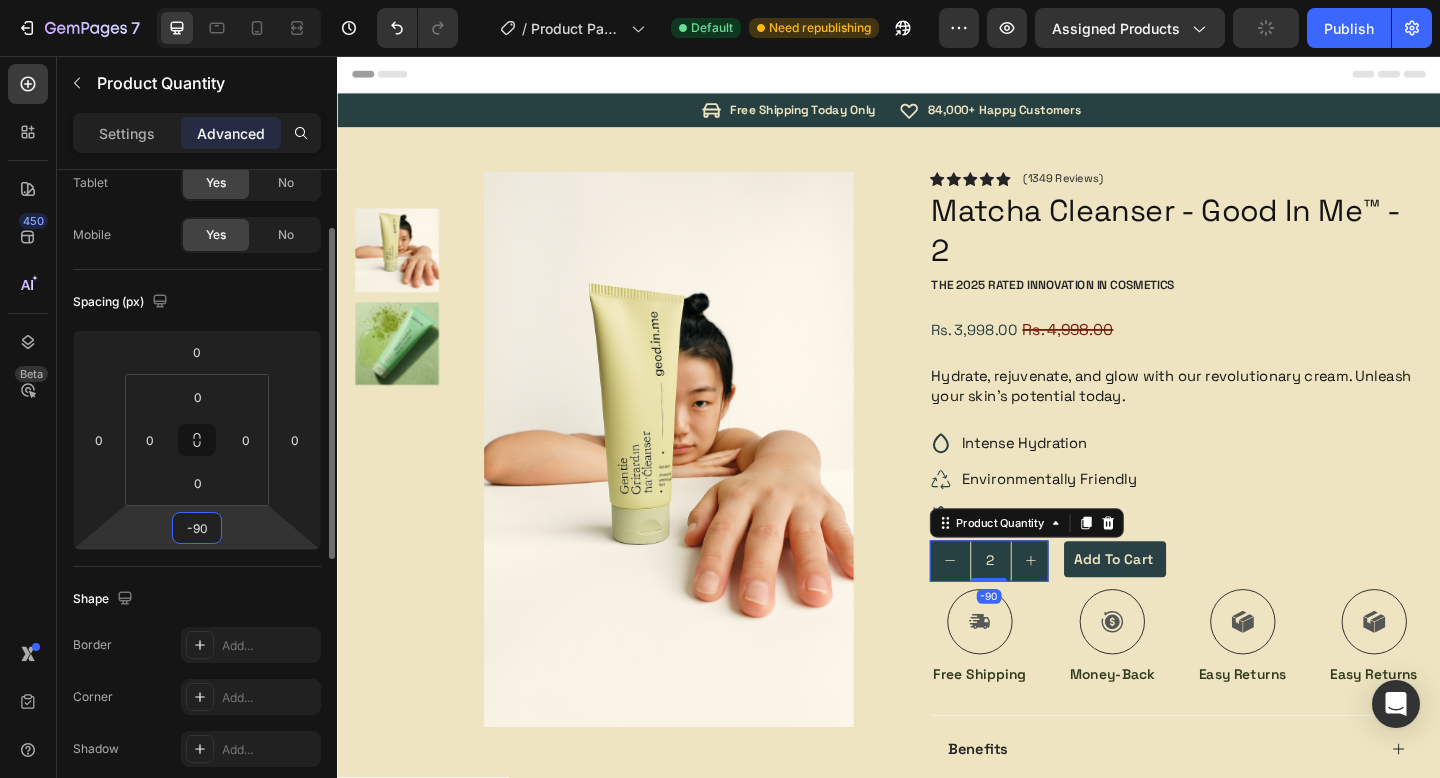 type on "-9" 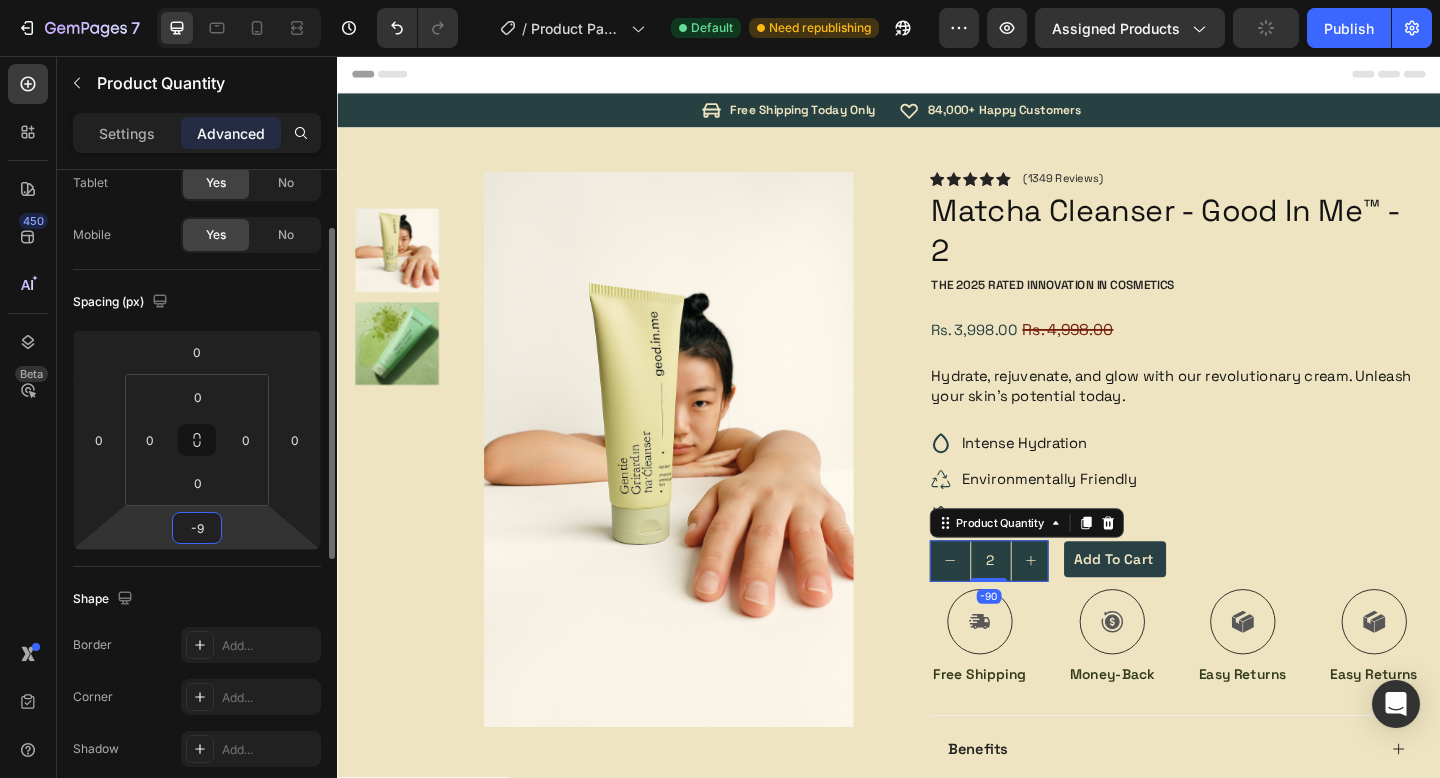 type 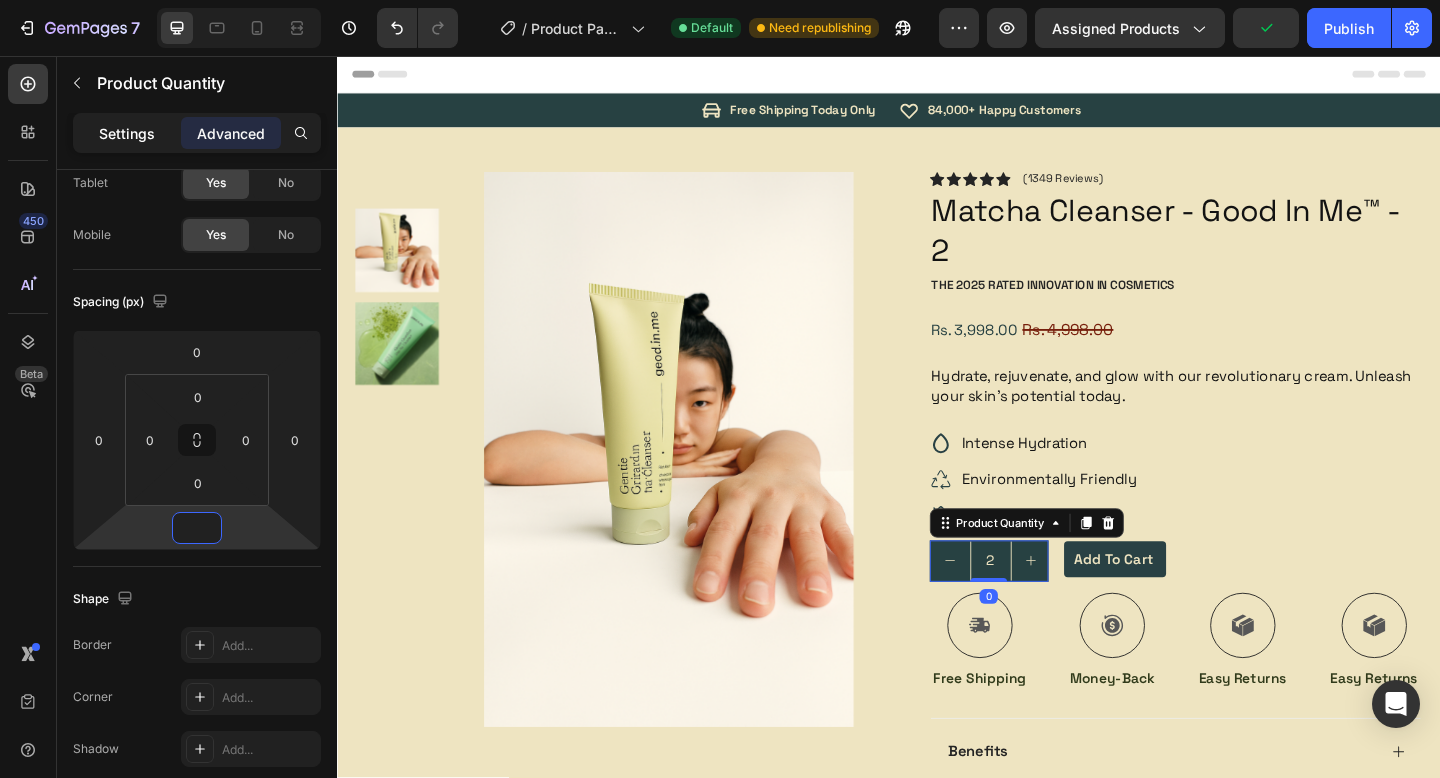 click on "Settings" at bounding box center (127, 133) 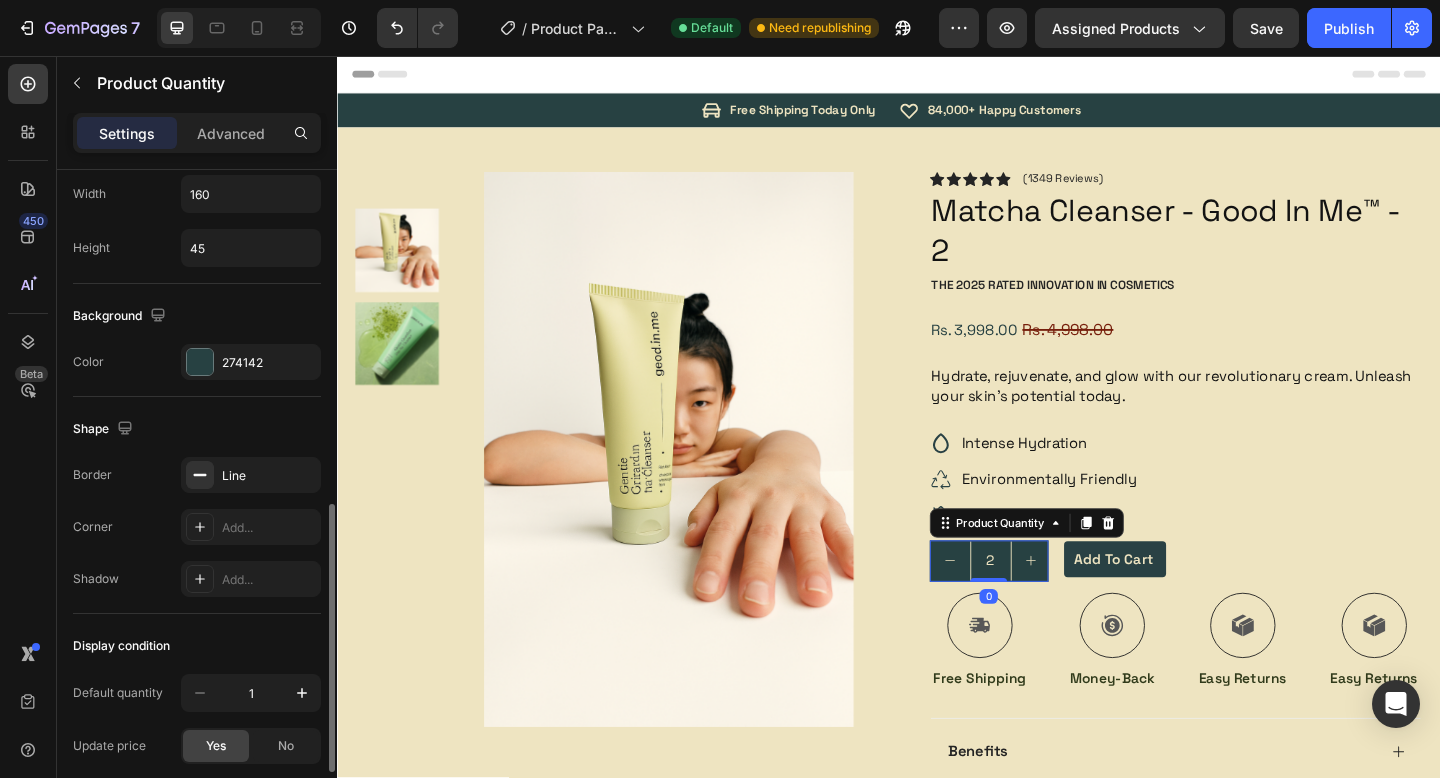 scroll, scrollTop: 781, scrollLeft: 0, axis: vertical 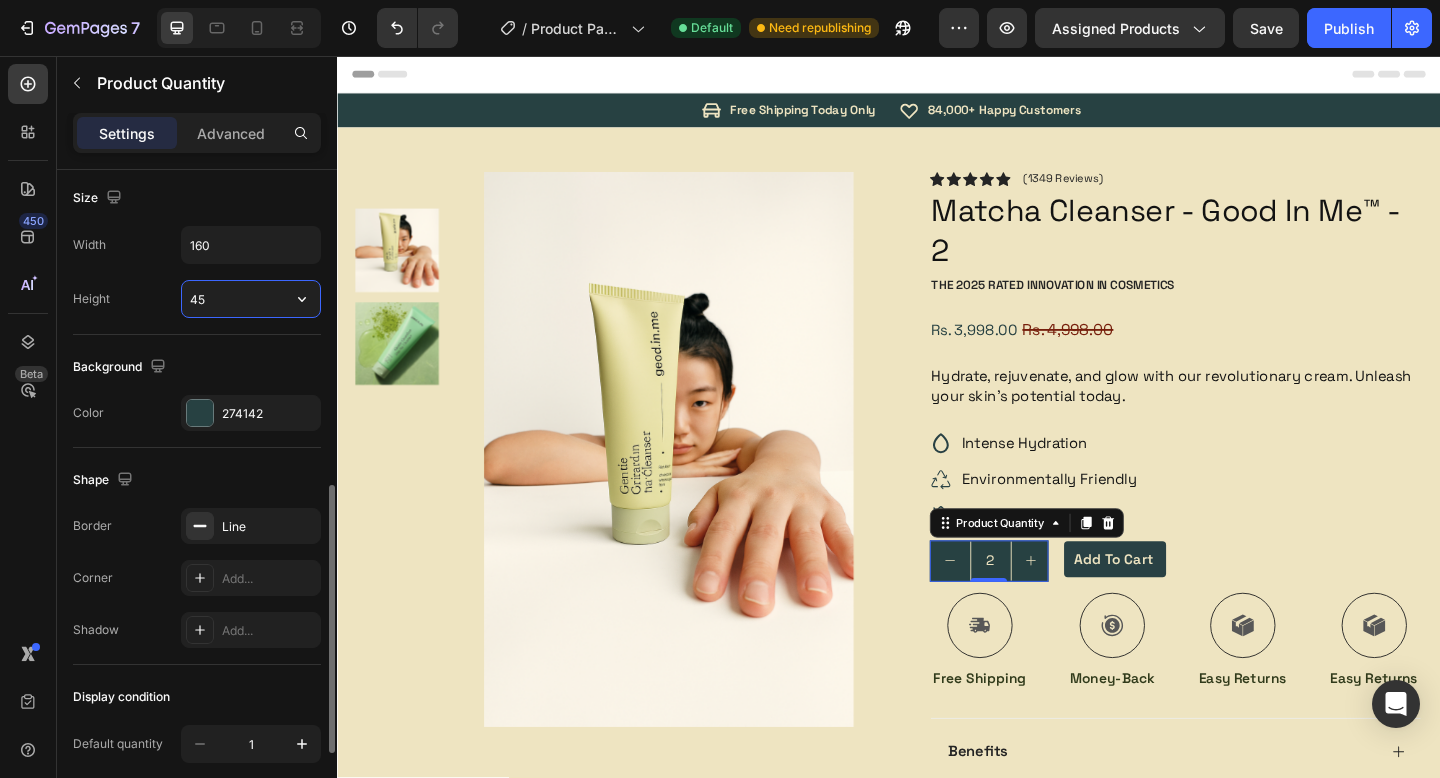 click on "45" at bounding box center [251, 299] 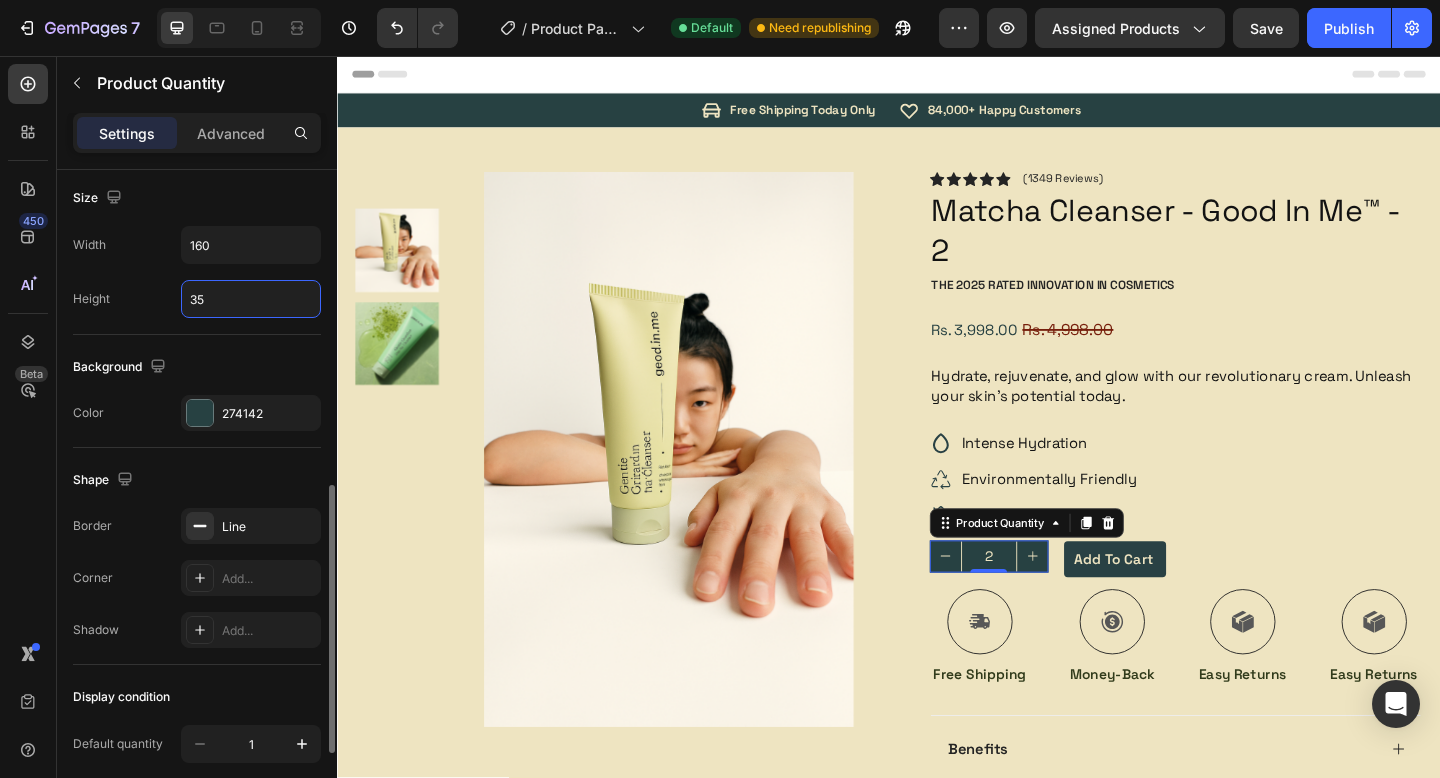 type on "3" 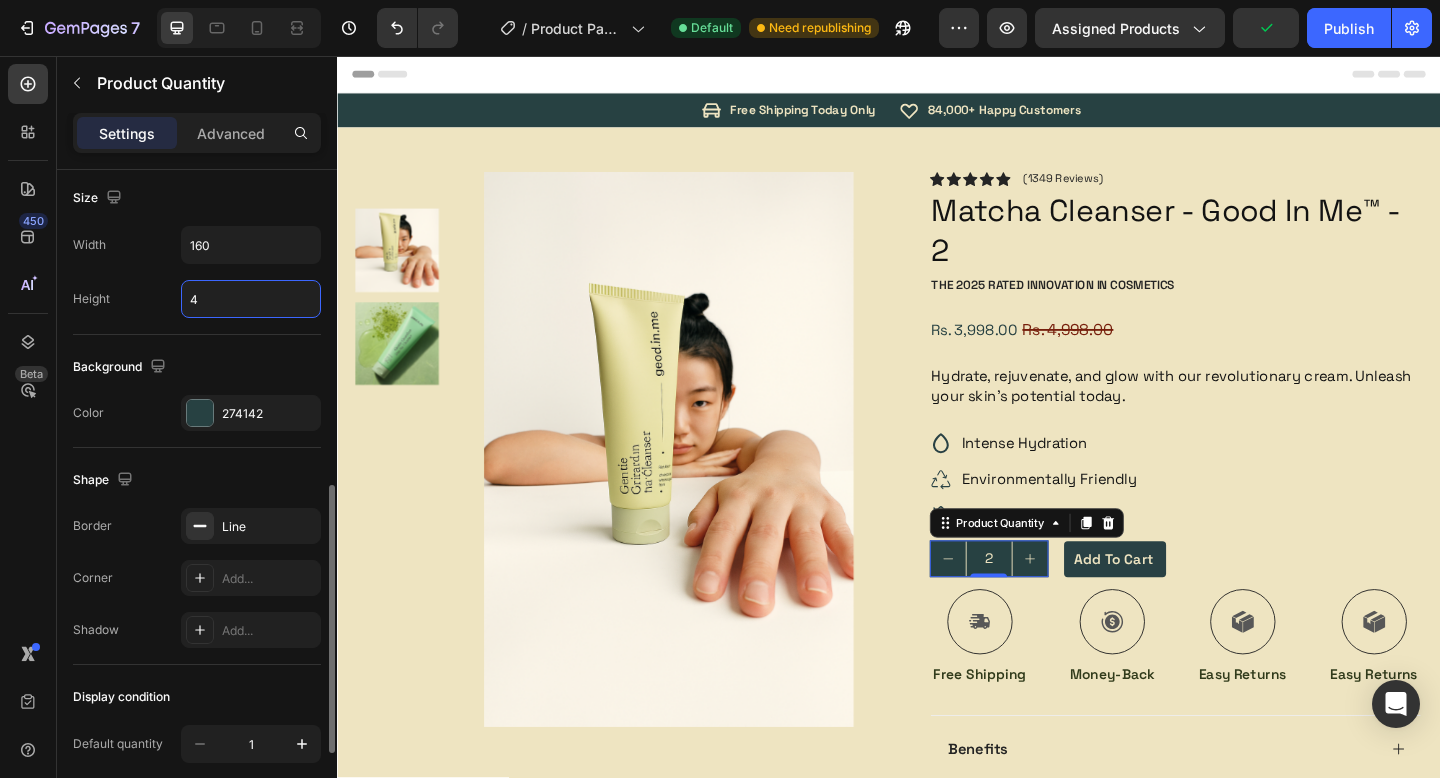 type on "41" 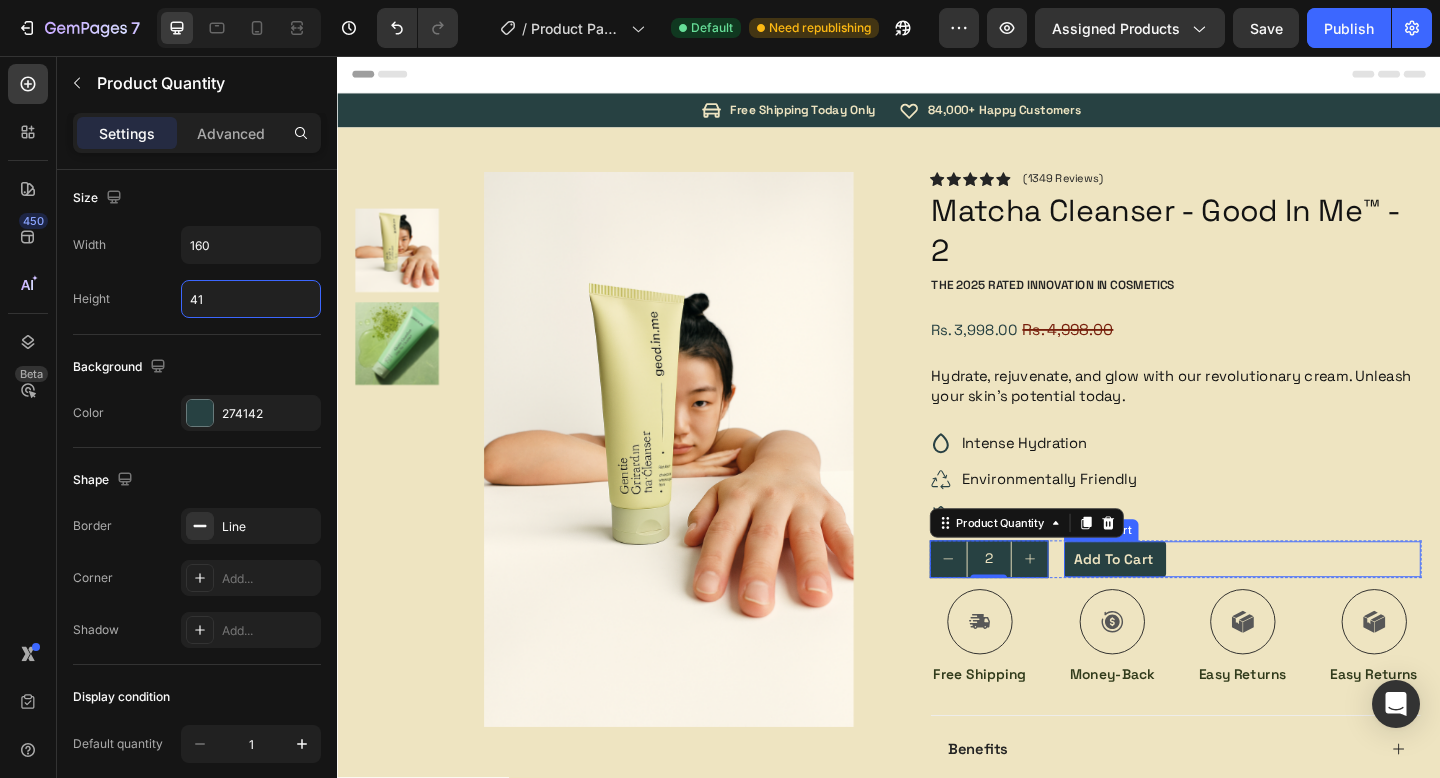 click on "Add to cart" at bounding box center (1183, 604) 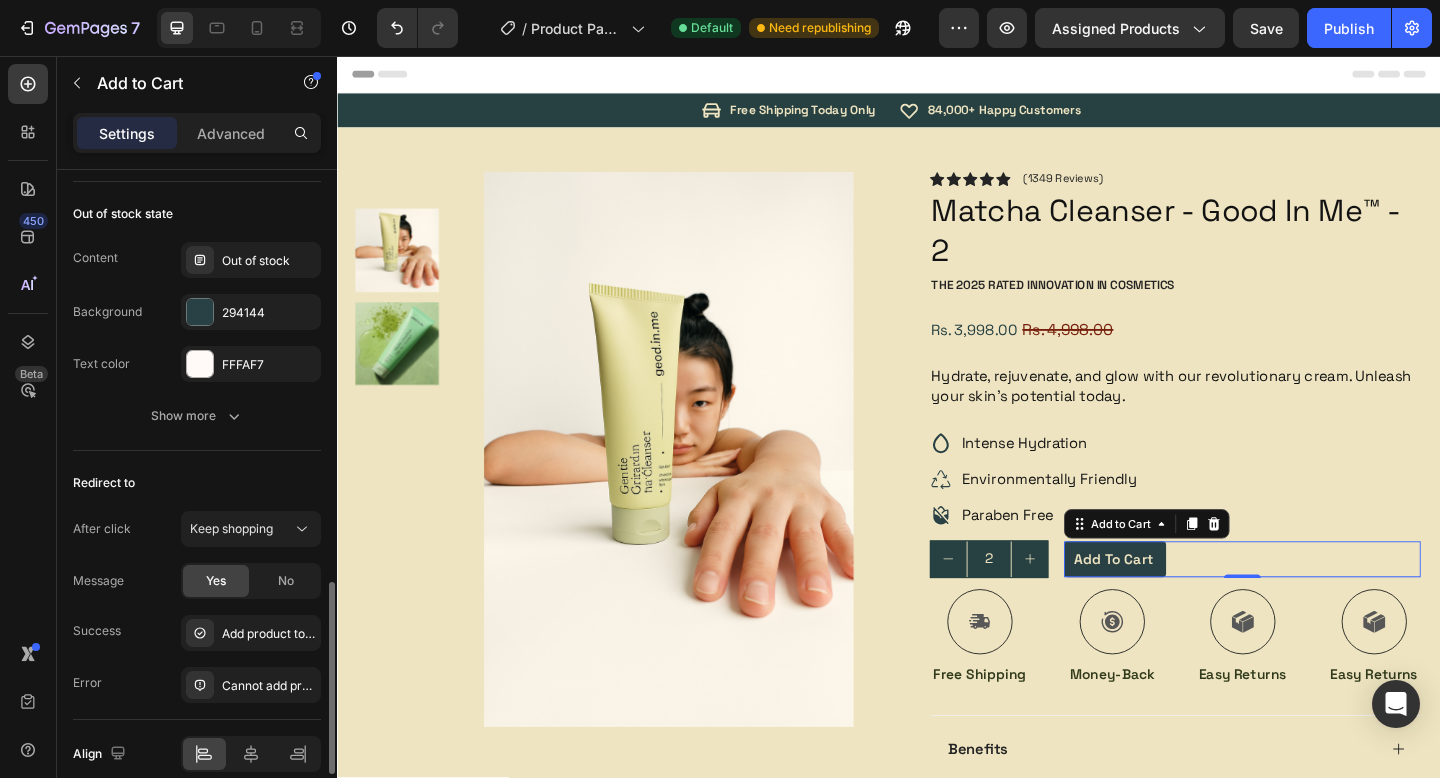 scroll, scrollTop: 1634, scrollLeft: 0, axis: vertical 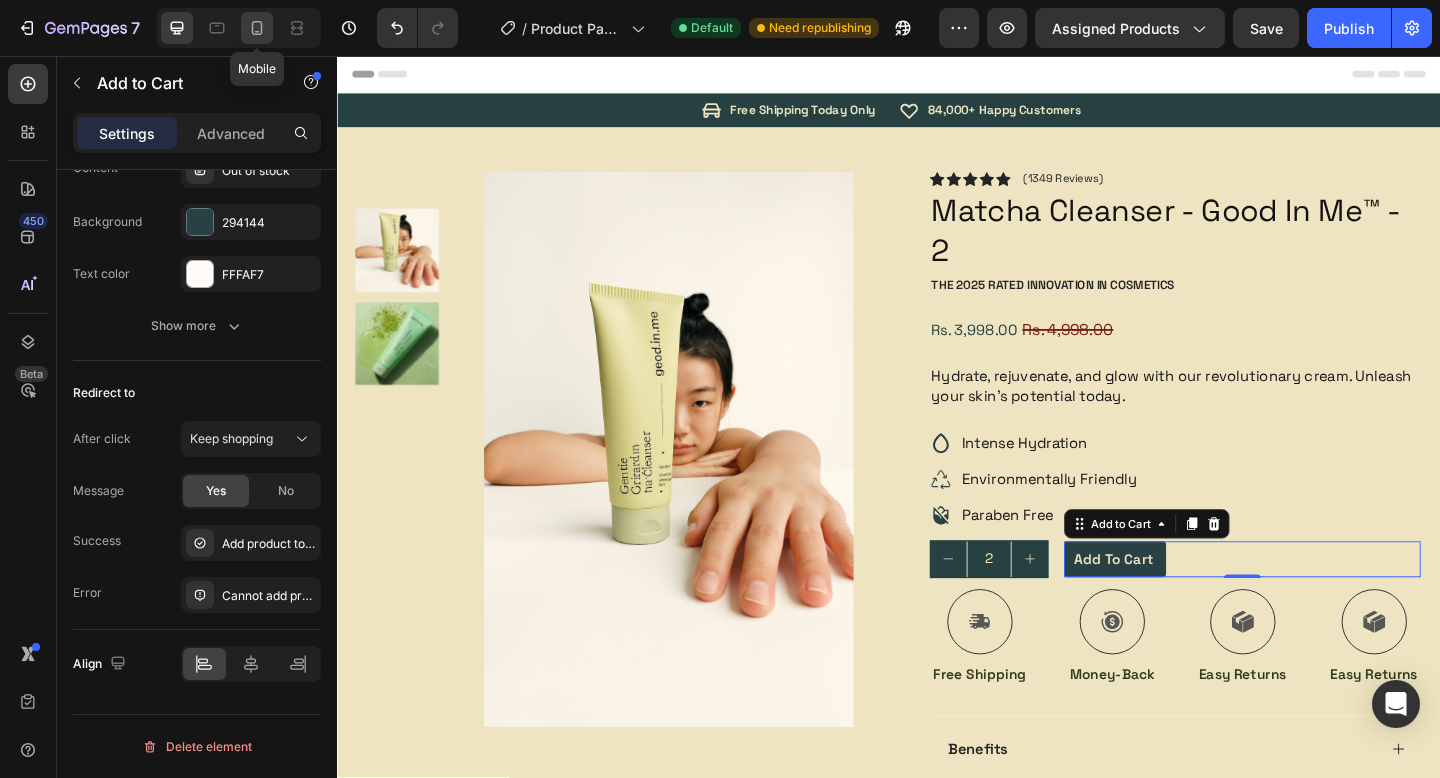 click 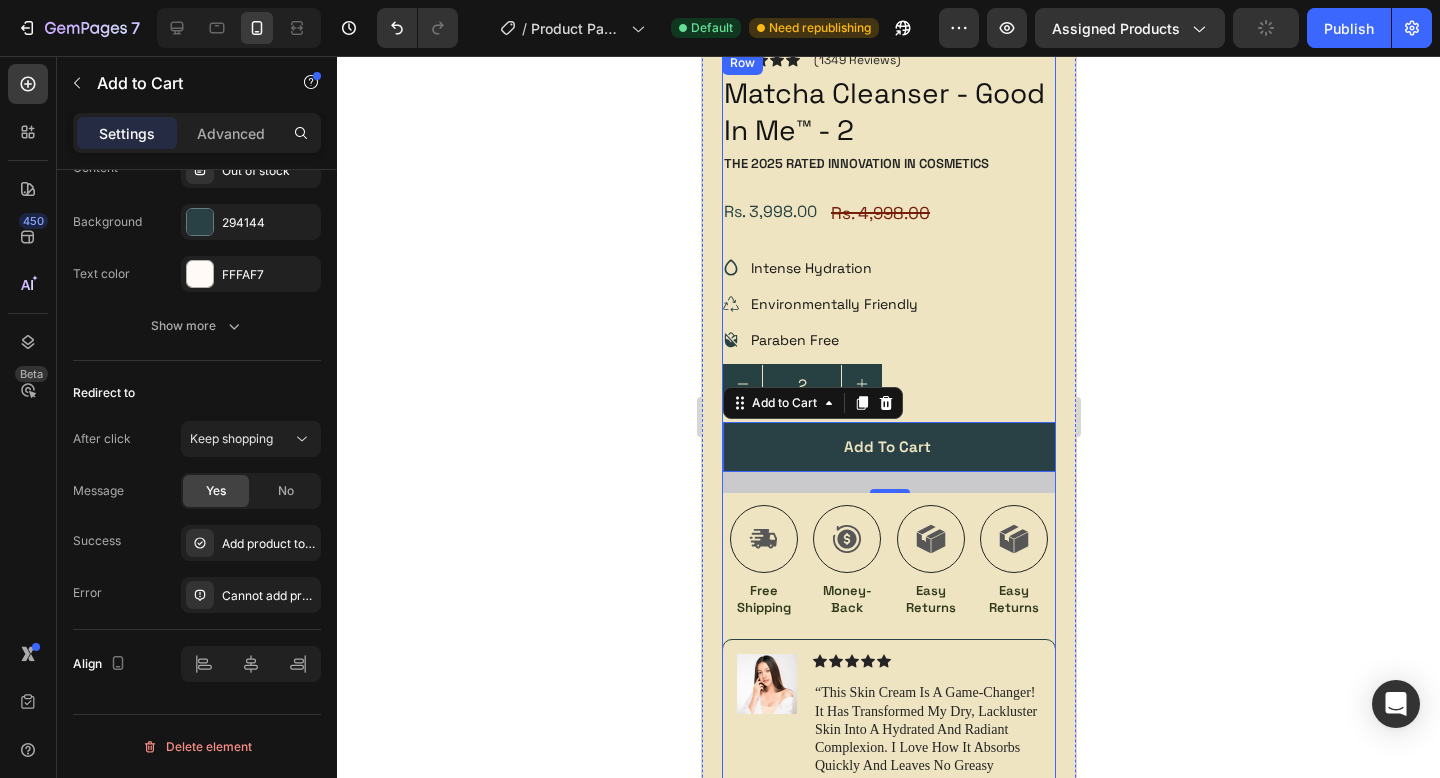 scroll, scrollTop: 475, scrollLeft: 0, axis: vertical 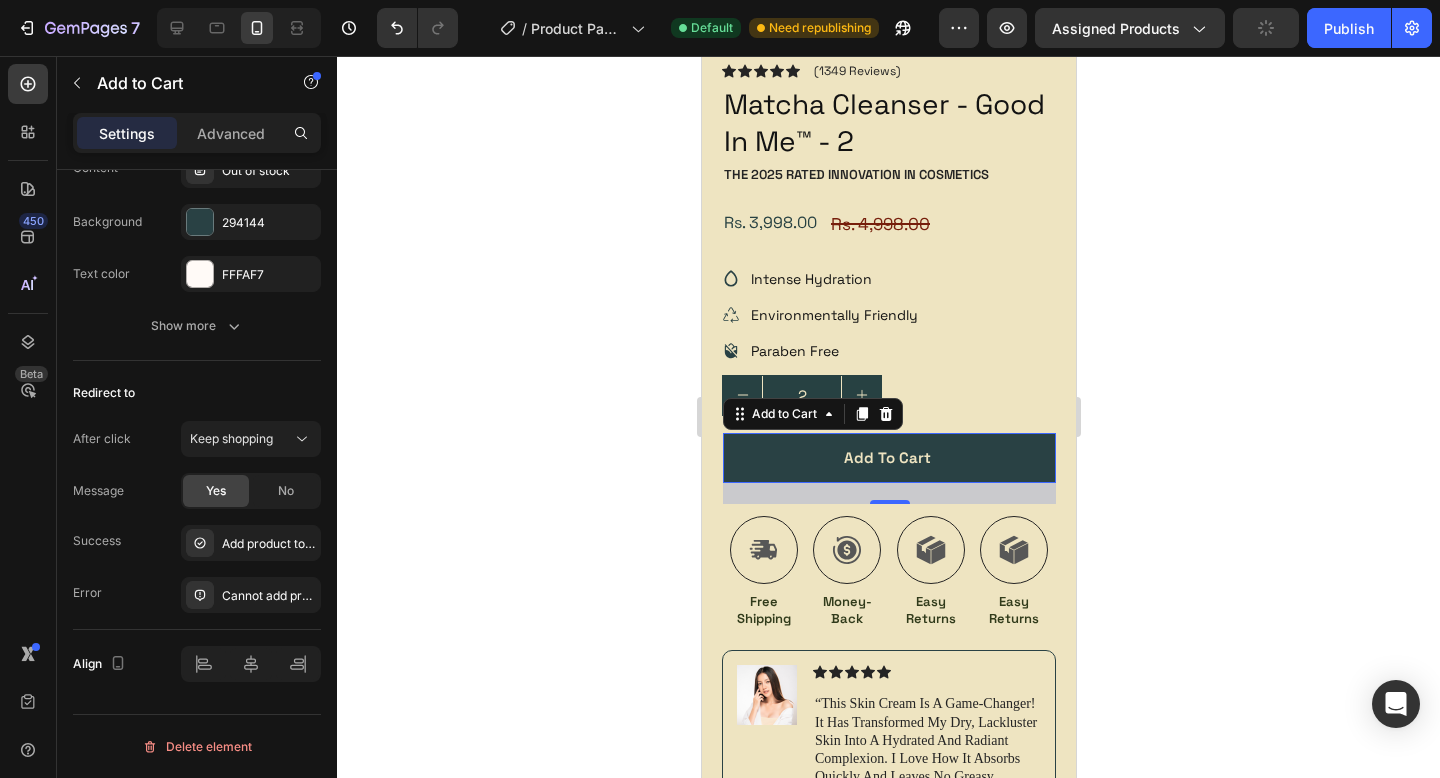 click 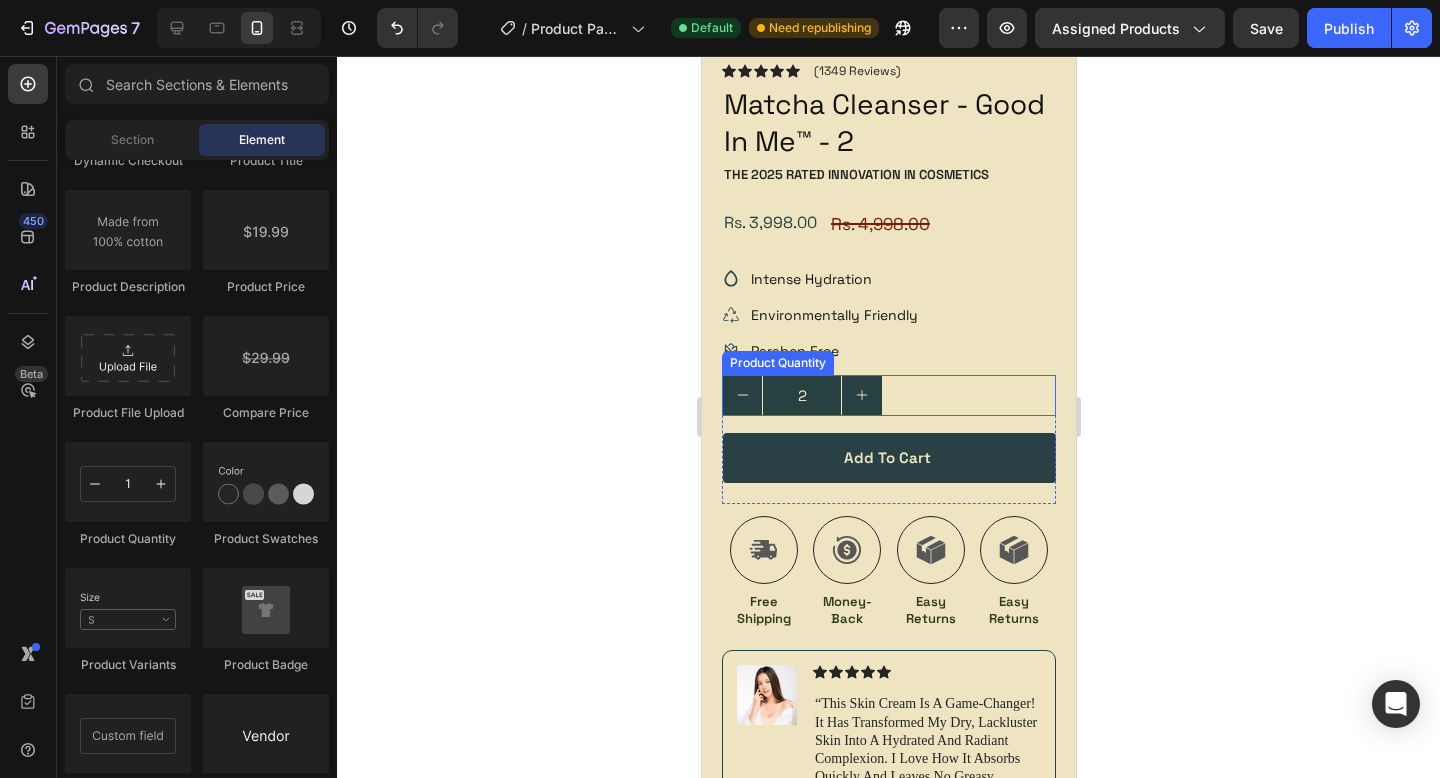 click on "2" at bounding box center (888, 395) 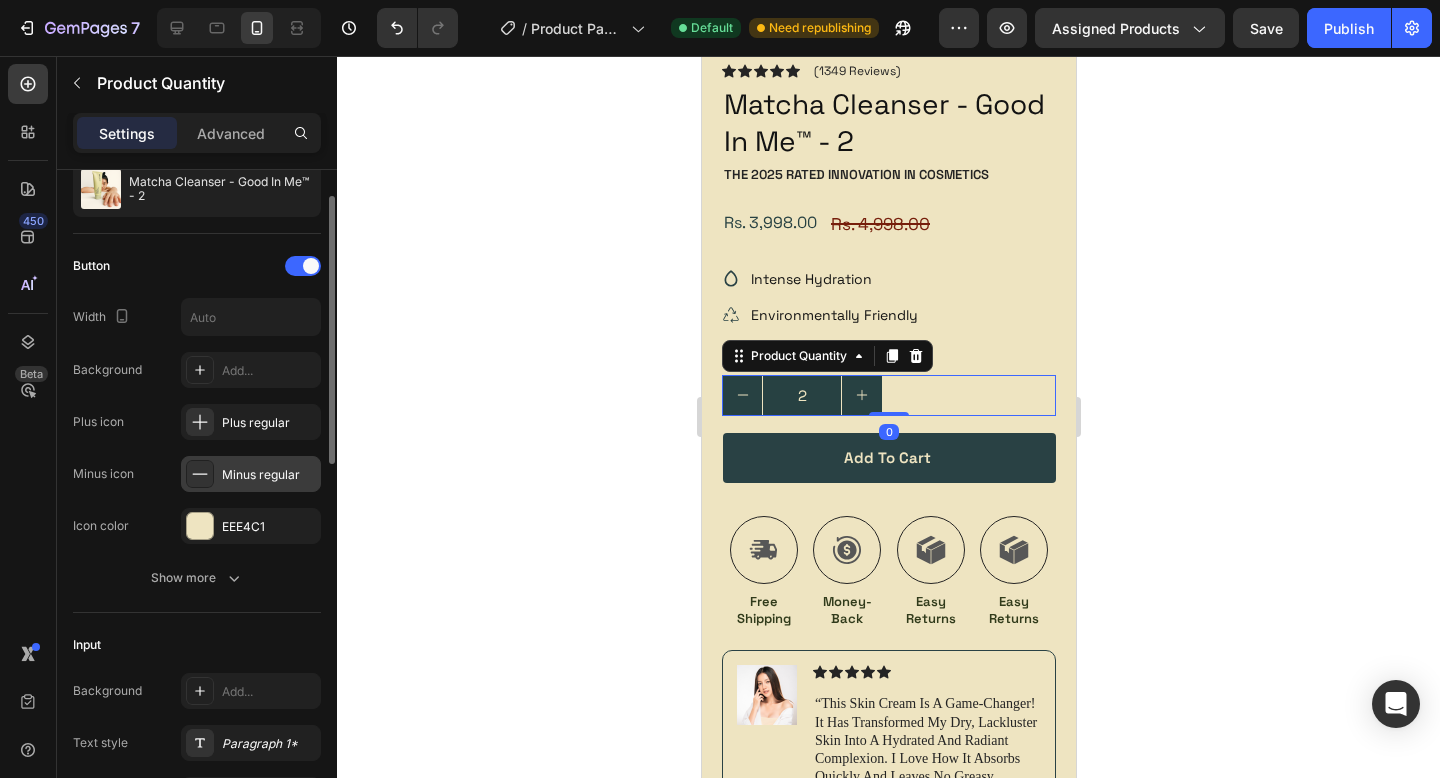 scroll, scrollTop: 66, scrollLeft: 0, axis: vertical 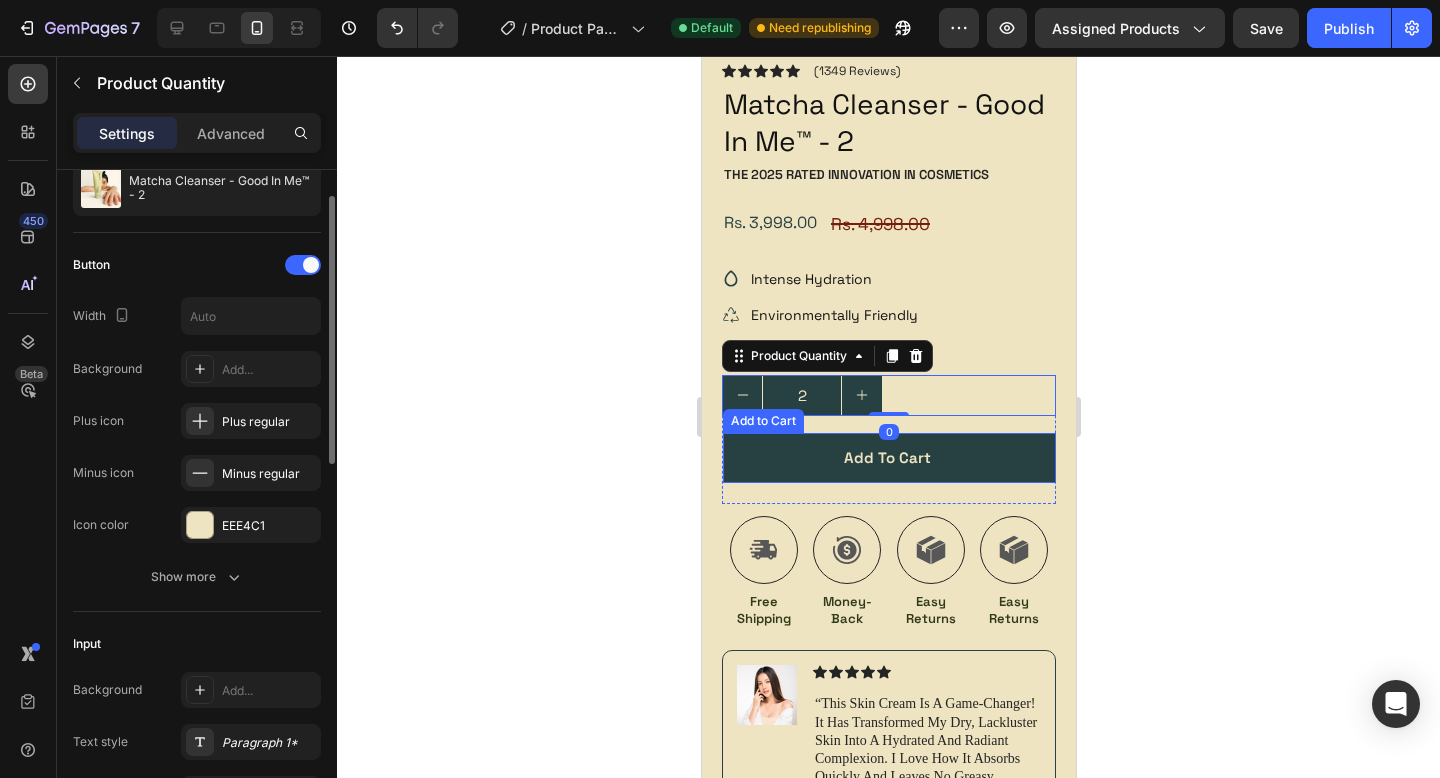 click on "Add to cart" at bounding box center (888, 458) 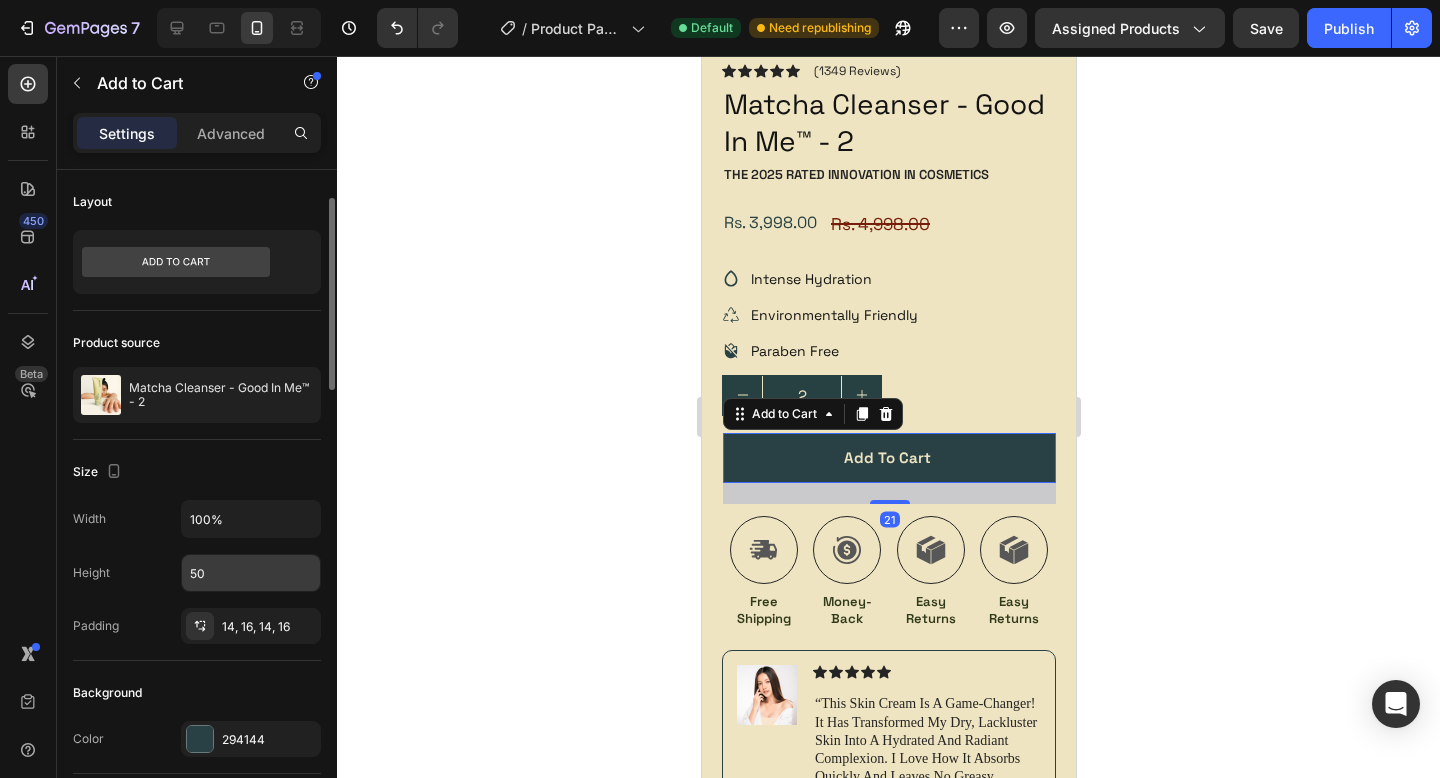 scroll, scrollTop: 95, scrollLeft: 0, axis: vertical 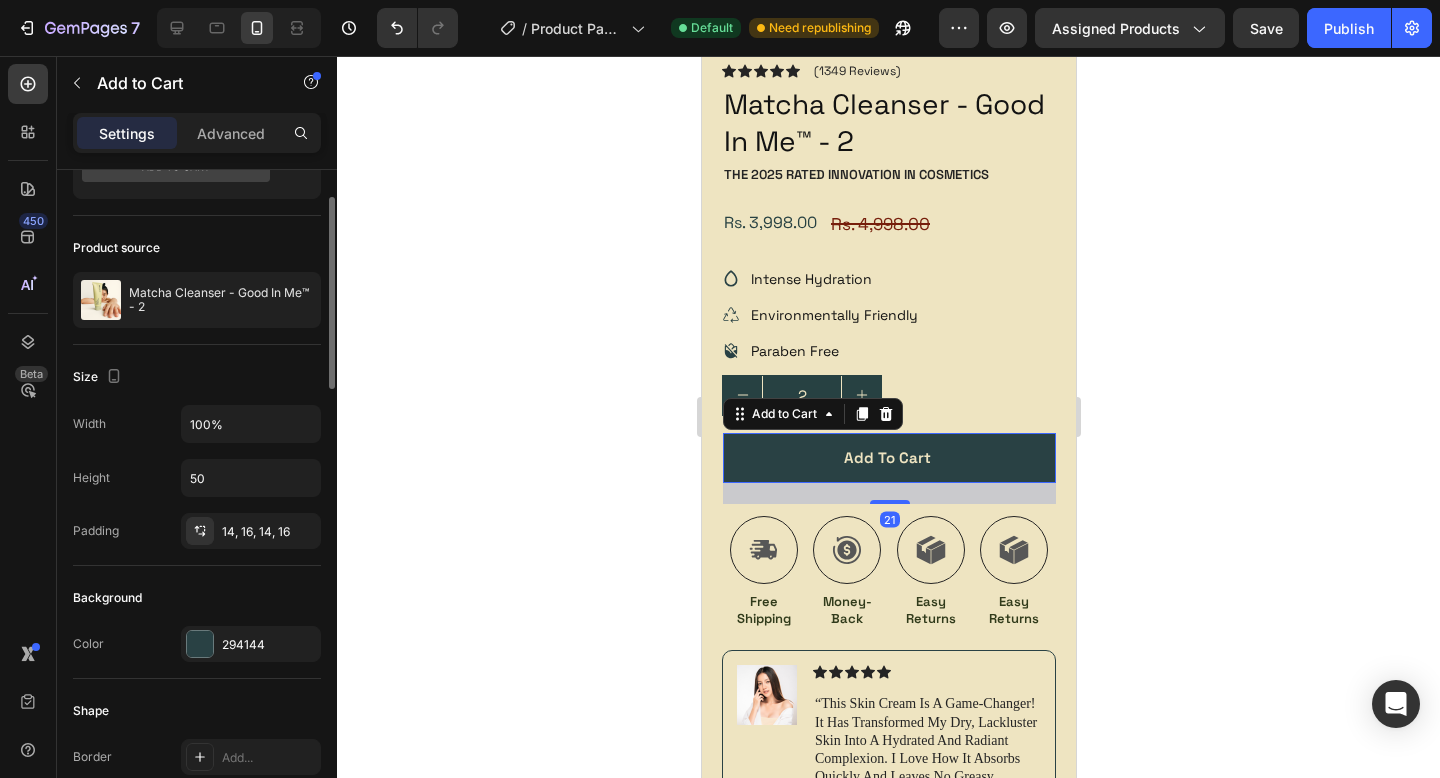 click 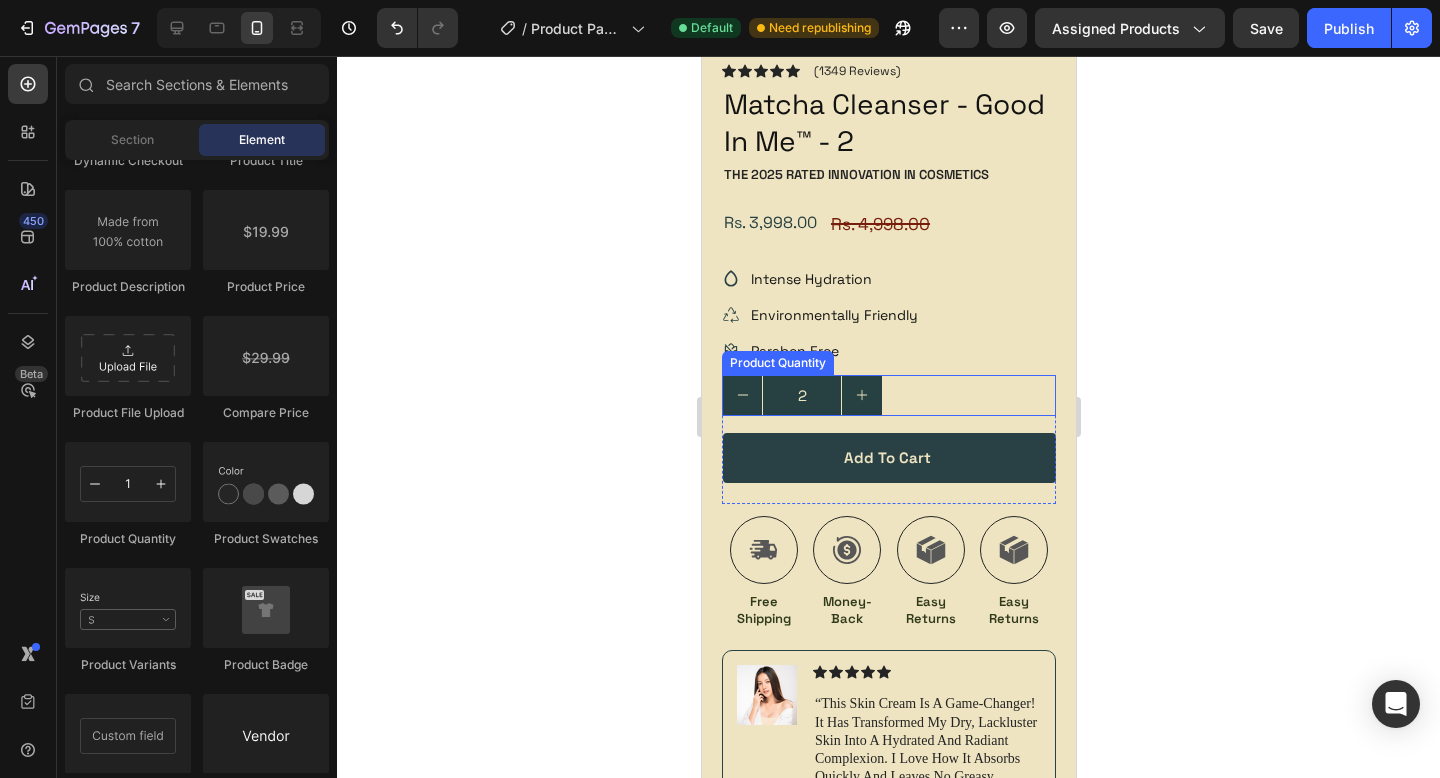 click at bounding box center (741, 395) 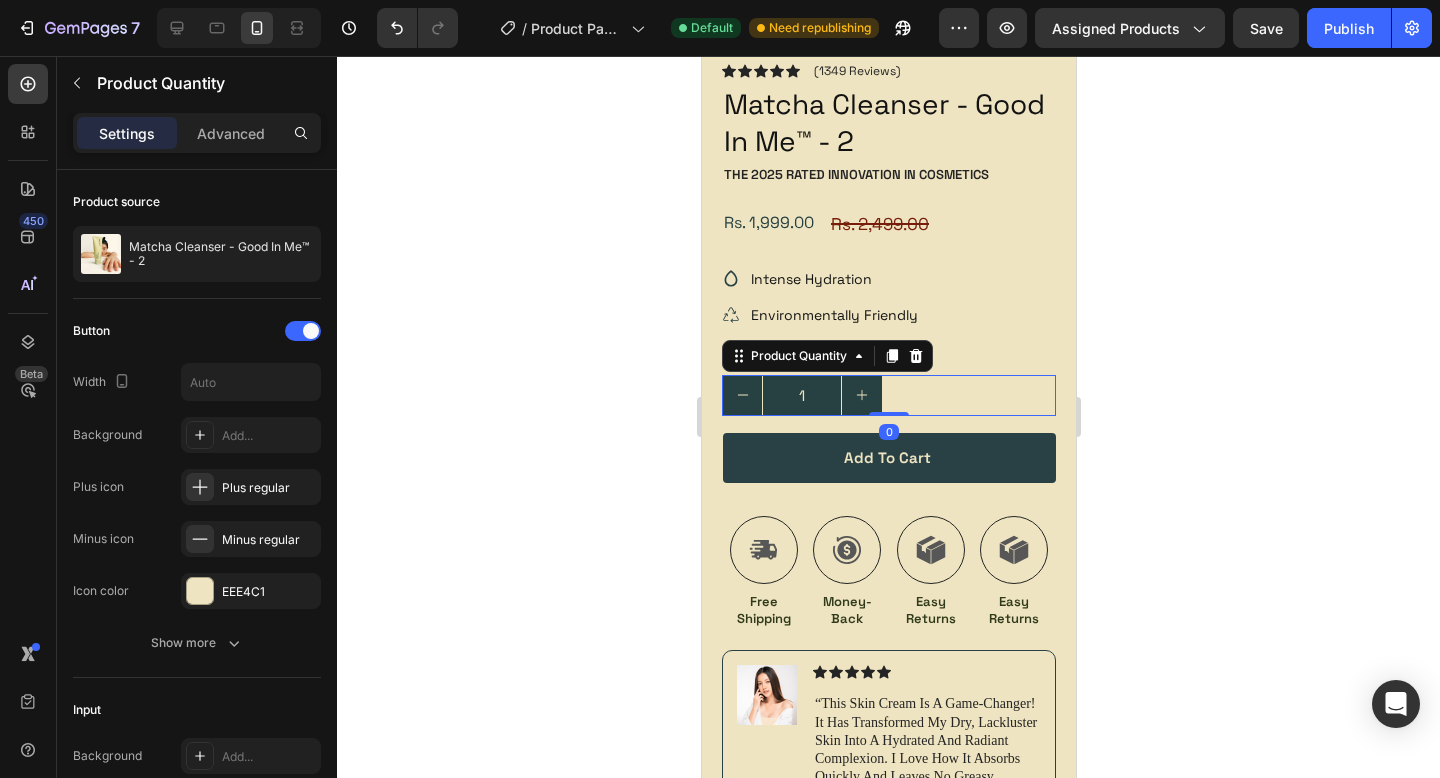 click at bounding box center [860, 395] 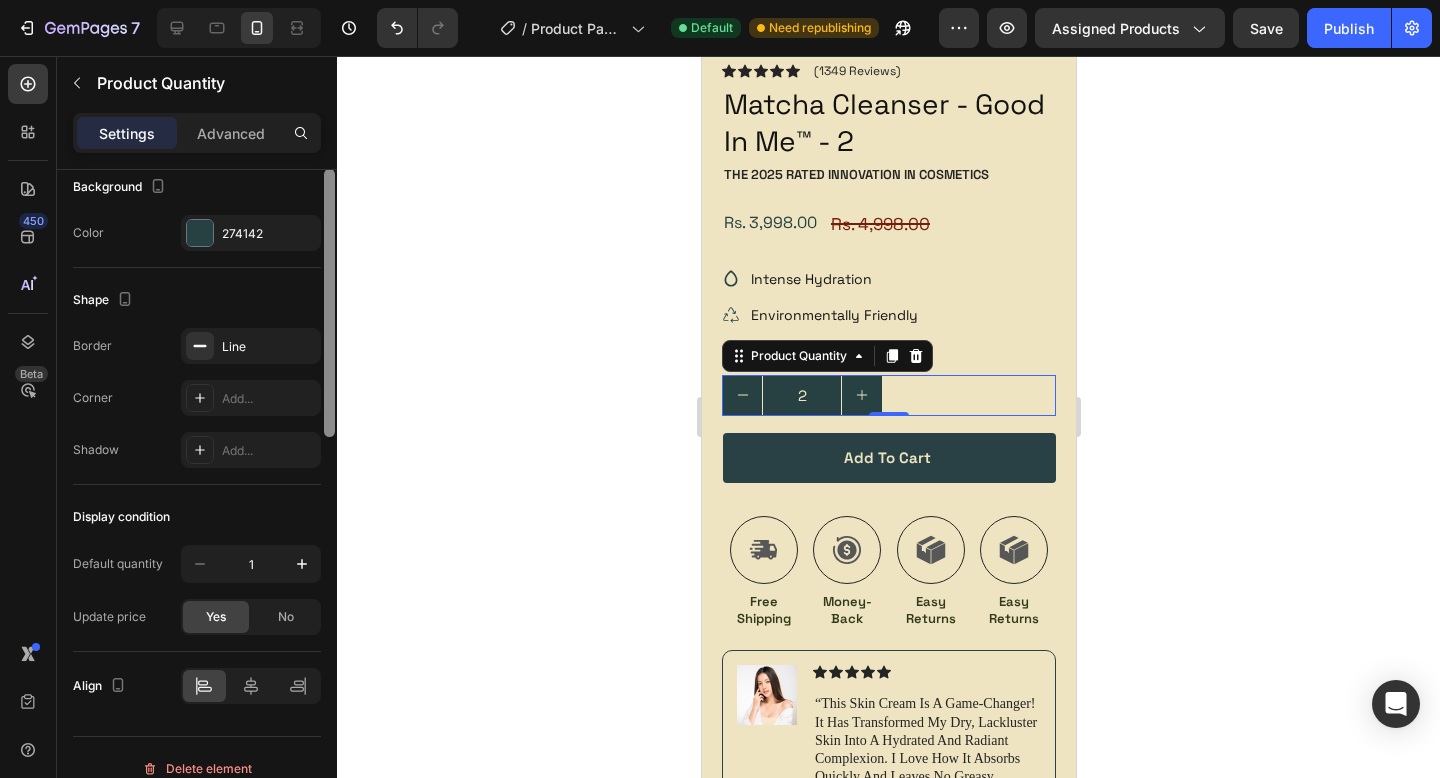 scroll, scrollTop: 983, scrollLeft: 0, axis: vertical 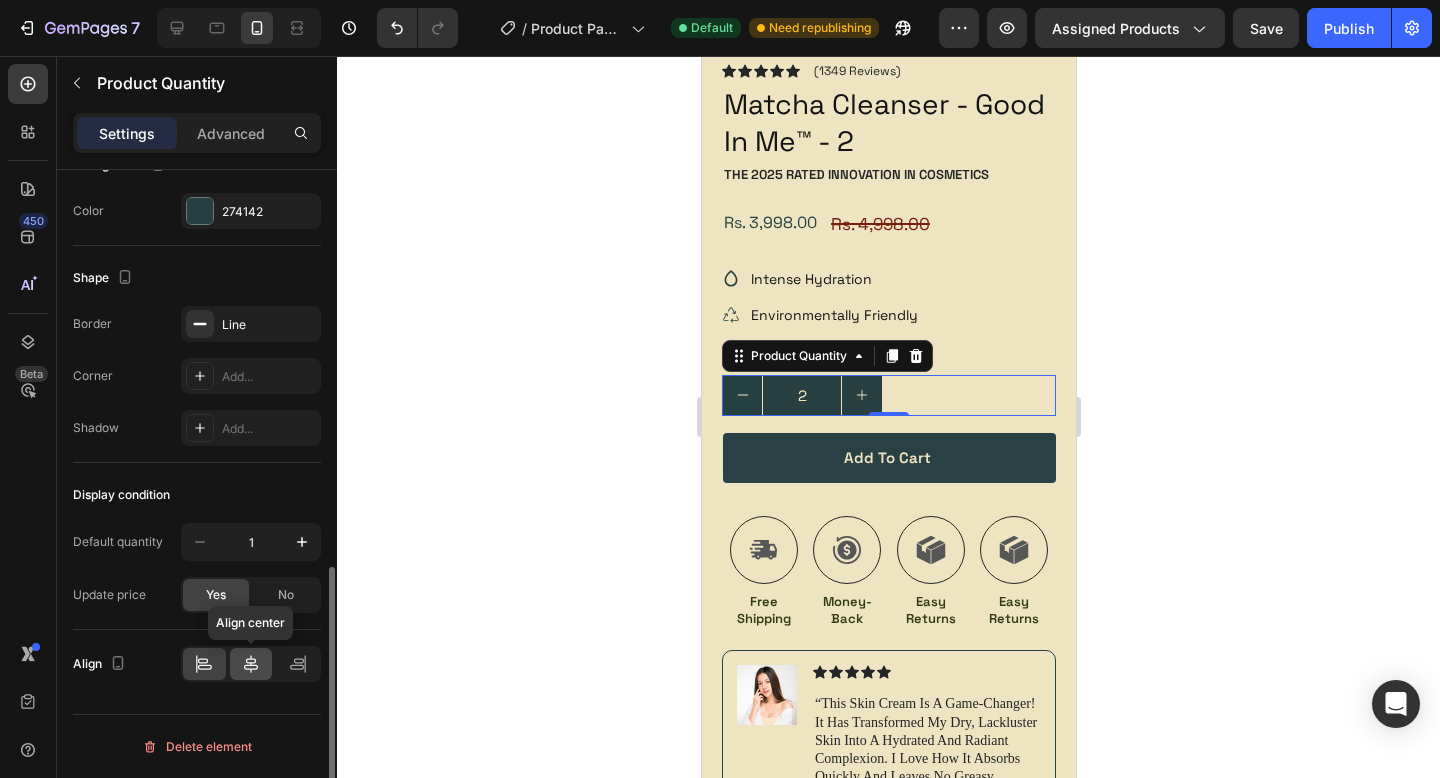 click 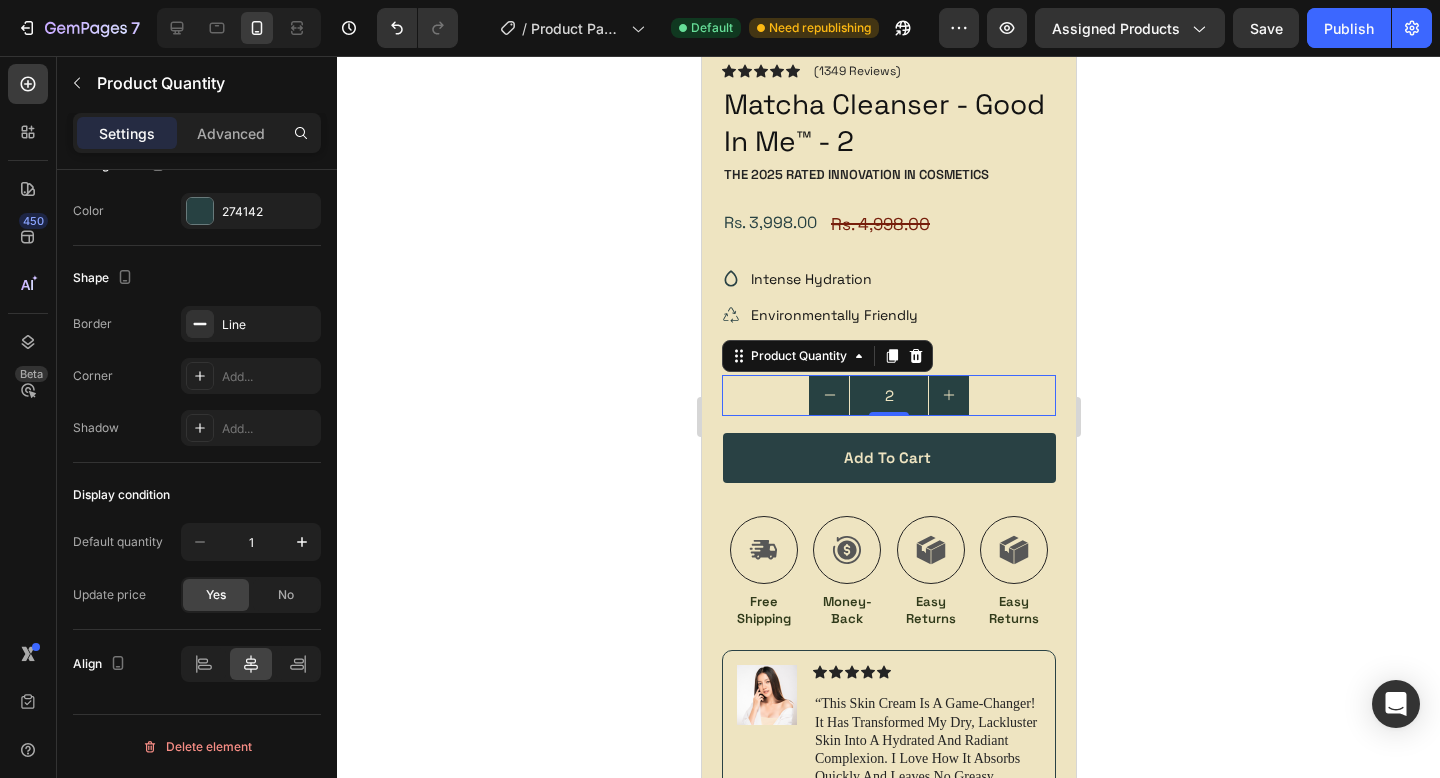 click 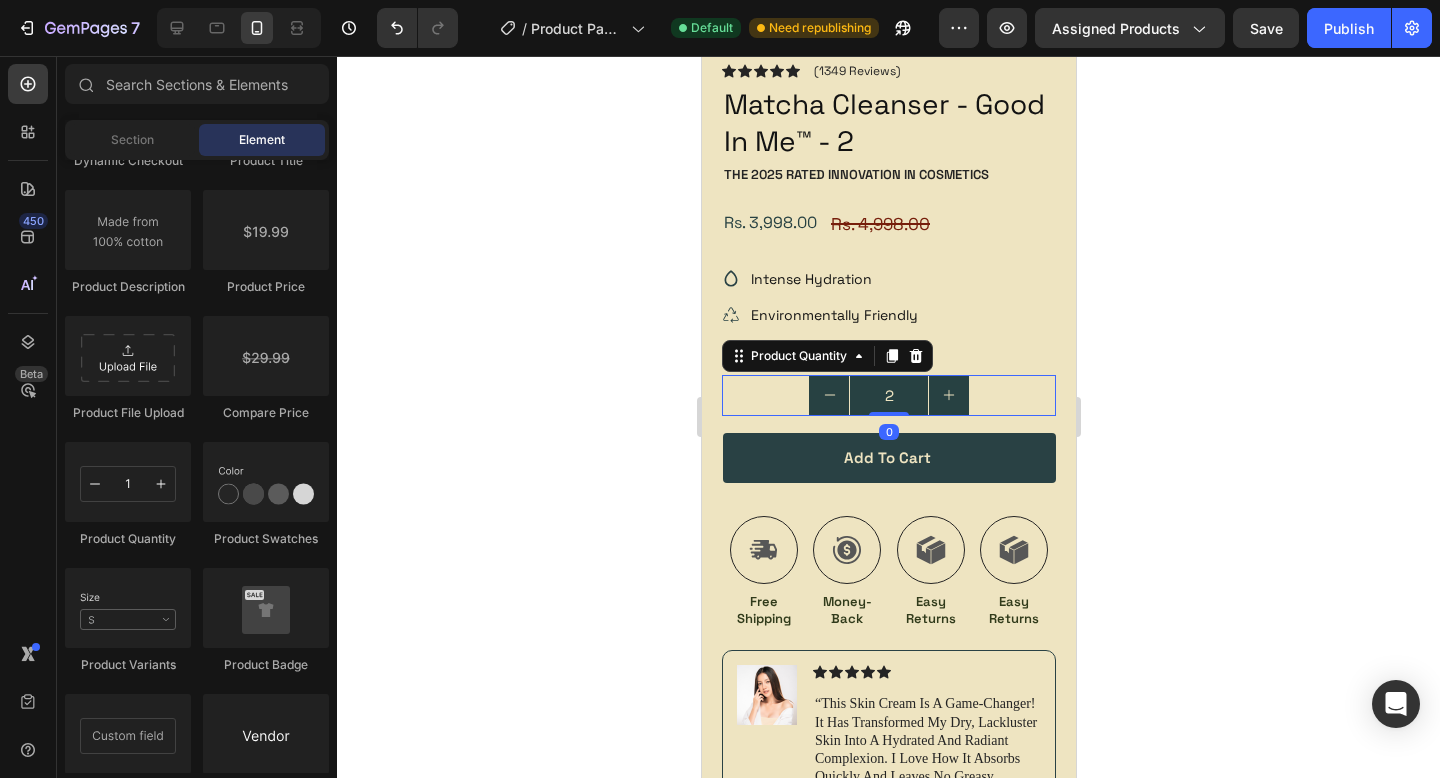 click at bounding box center (828, 395) 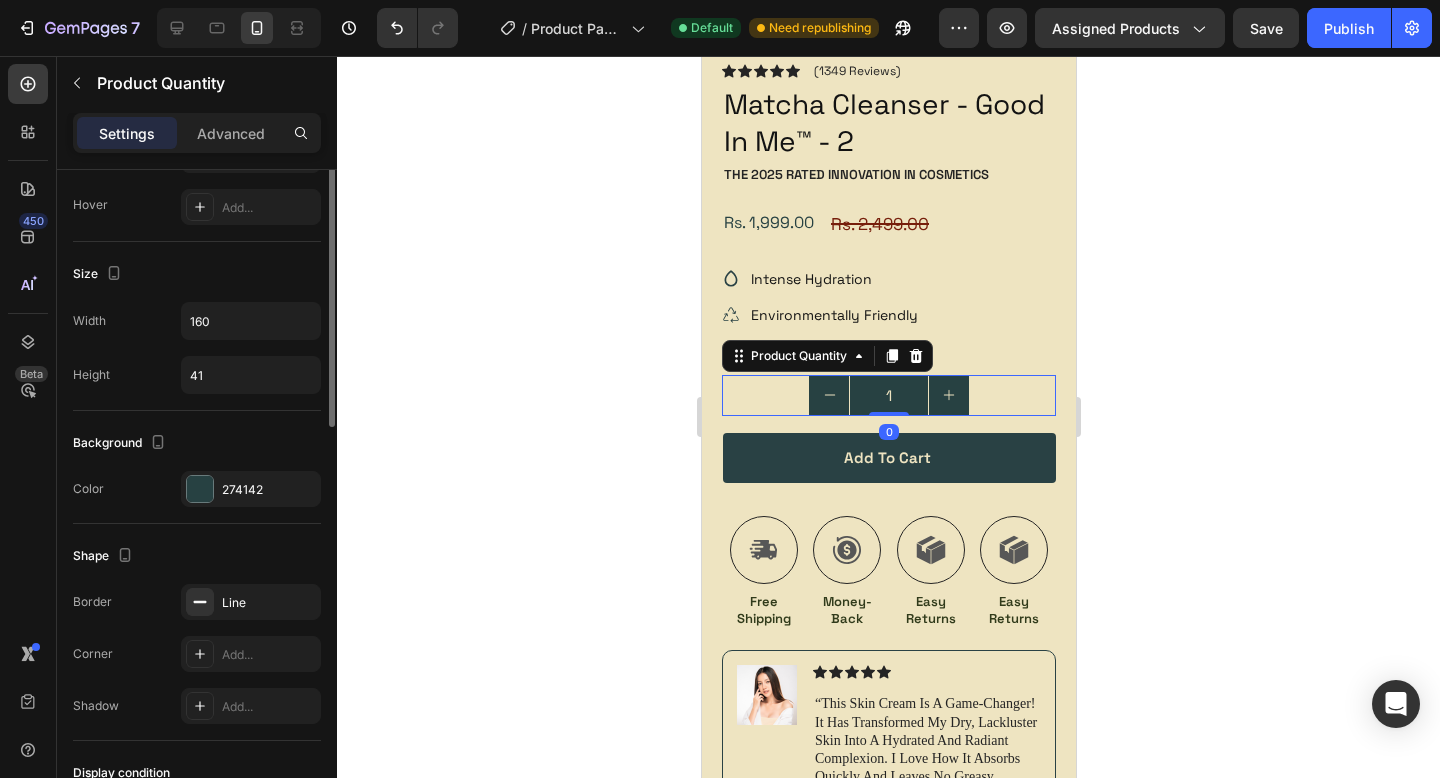 scroll, scrollTop: 983, scrollLeft: 0, axis: vertical 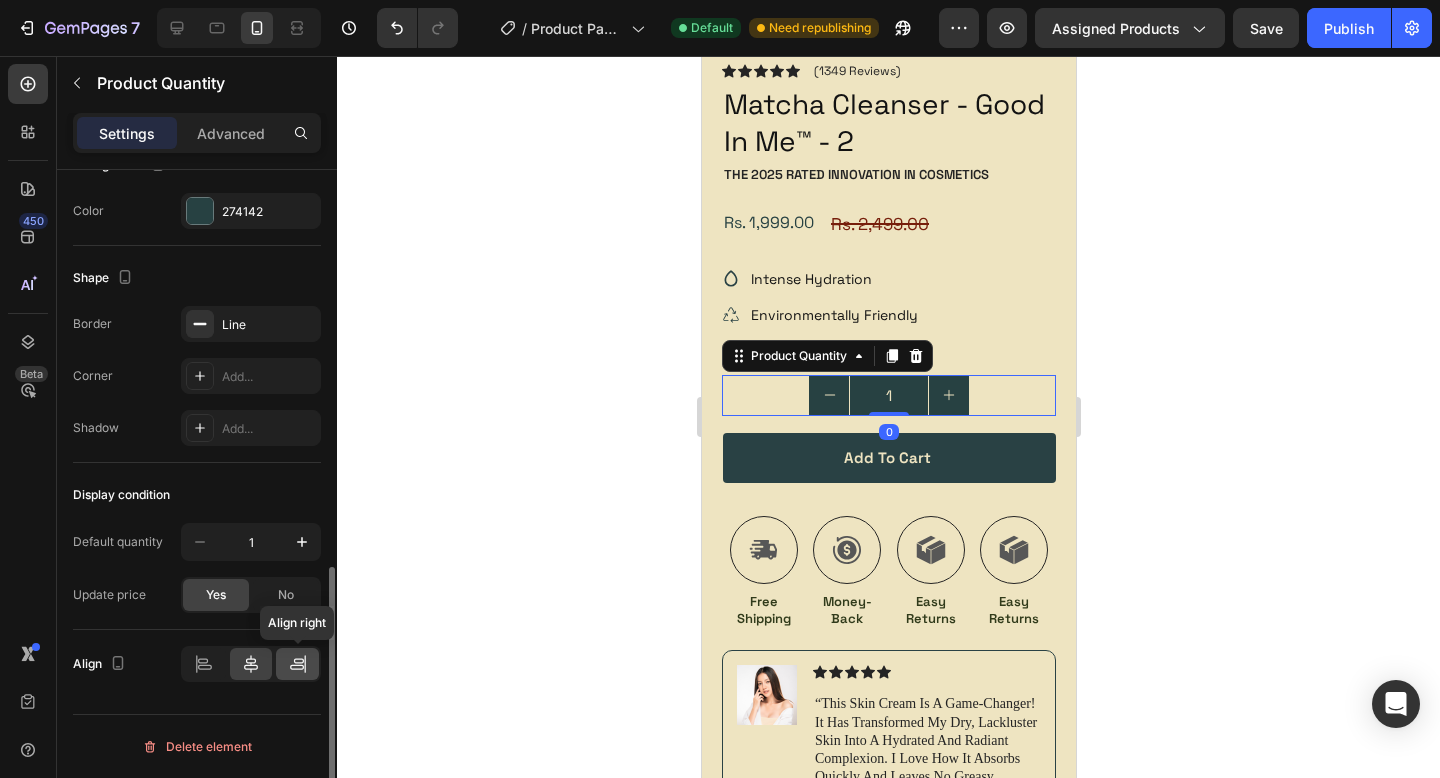click 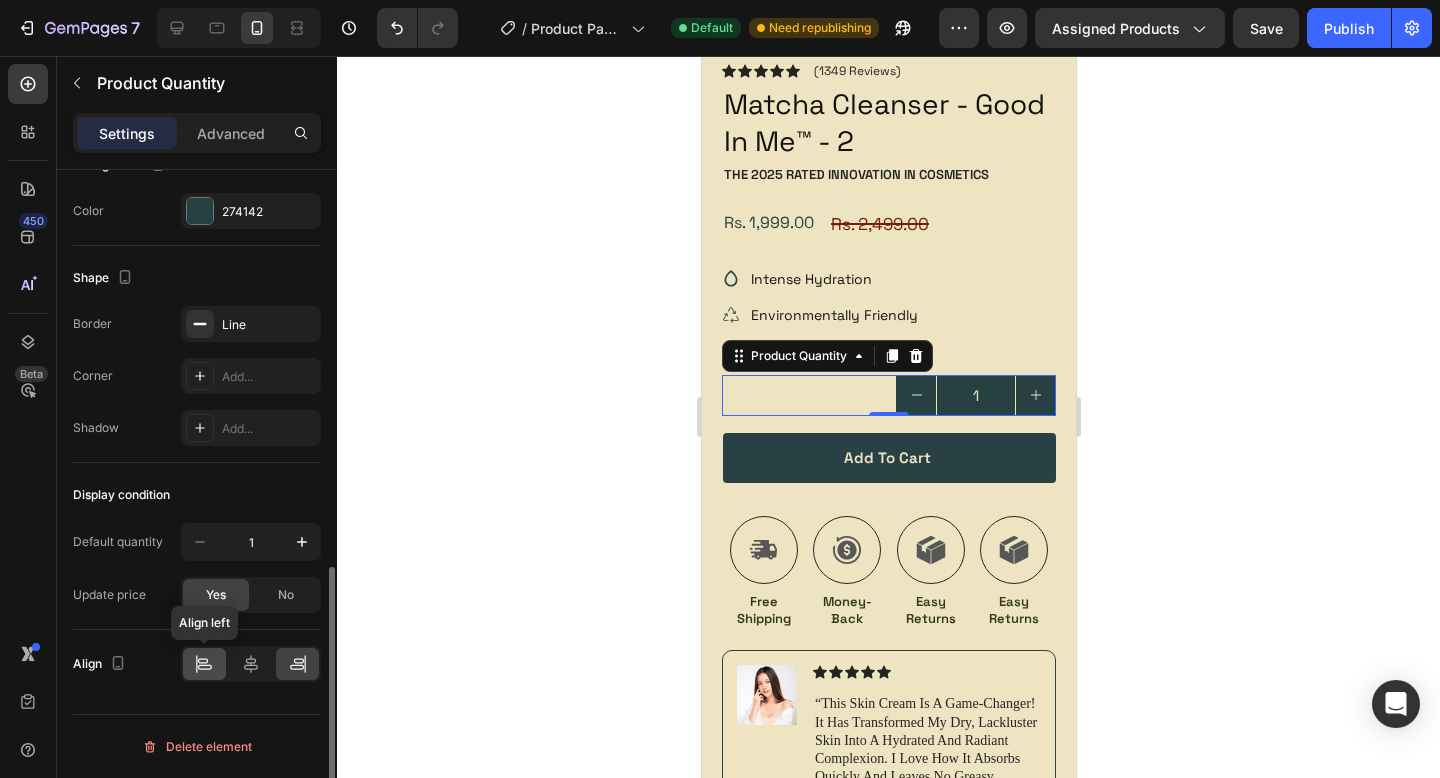 click 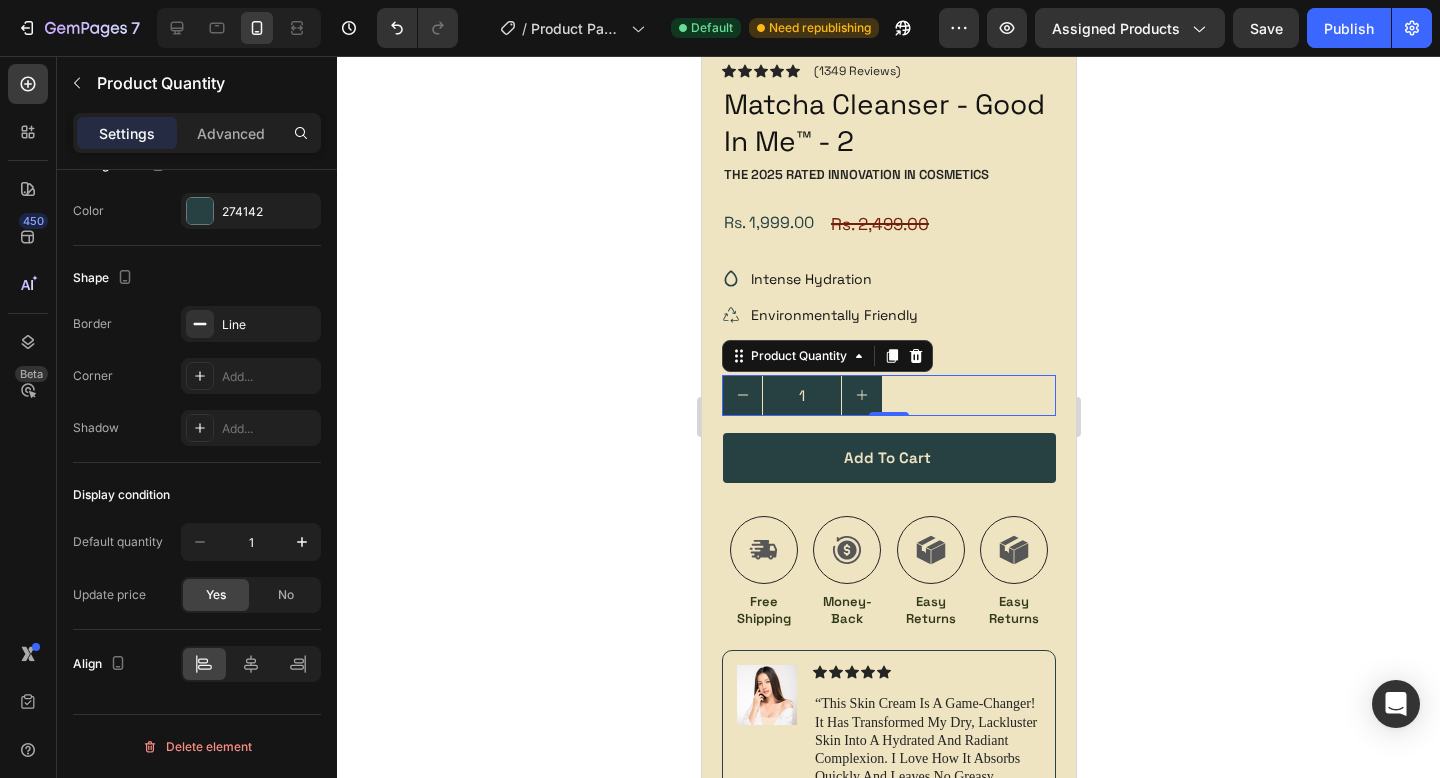 click on "Add to cart" at bounding box center [888, 458] 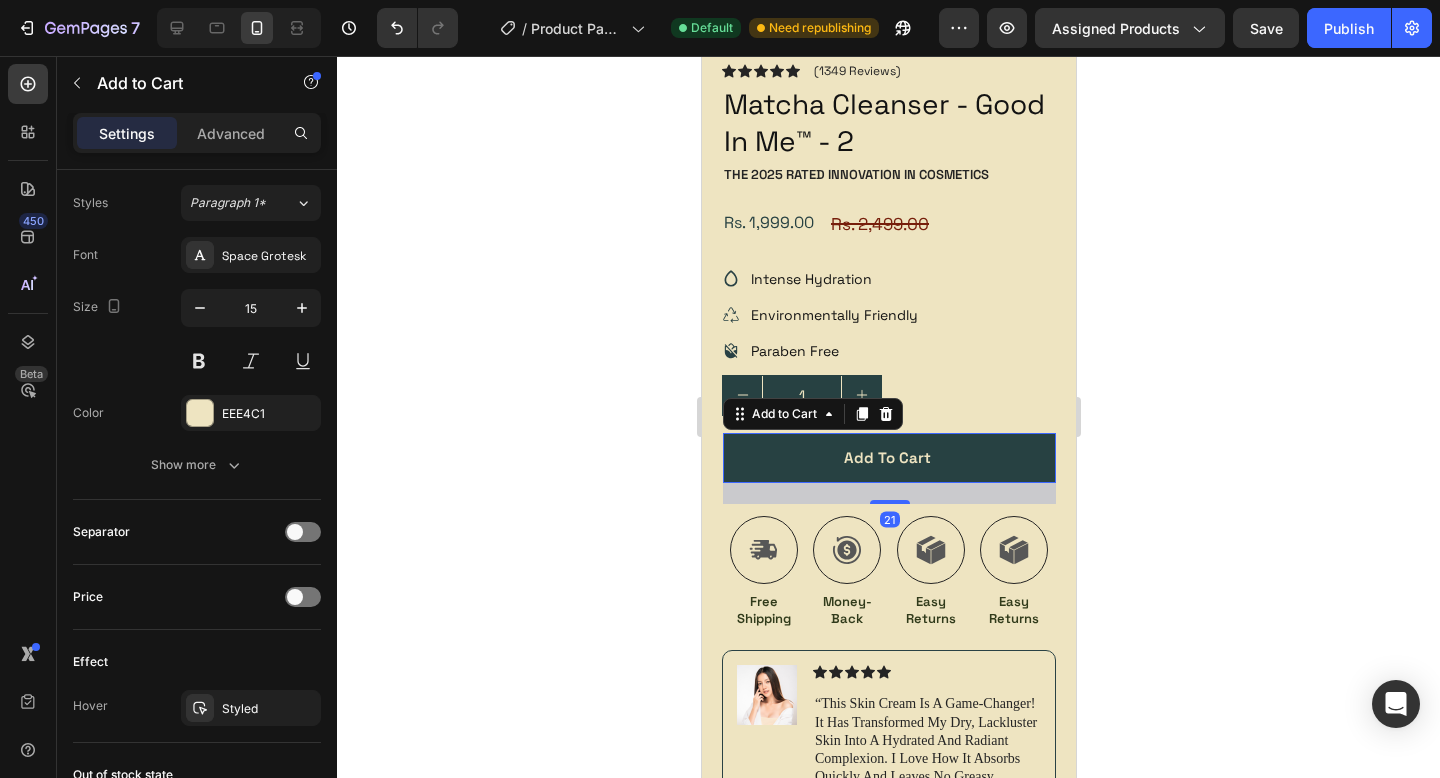 scroll, scrollTop: 0, scrollLeft: 0, axis: both 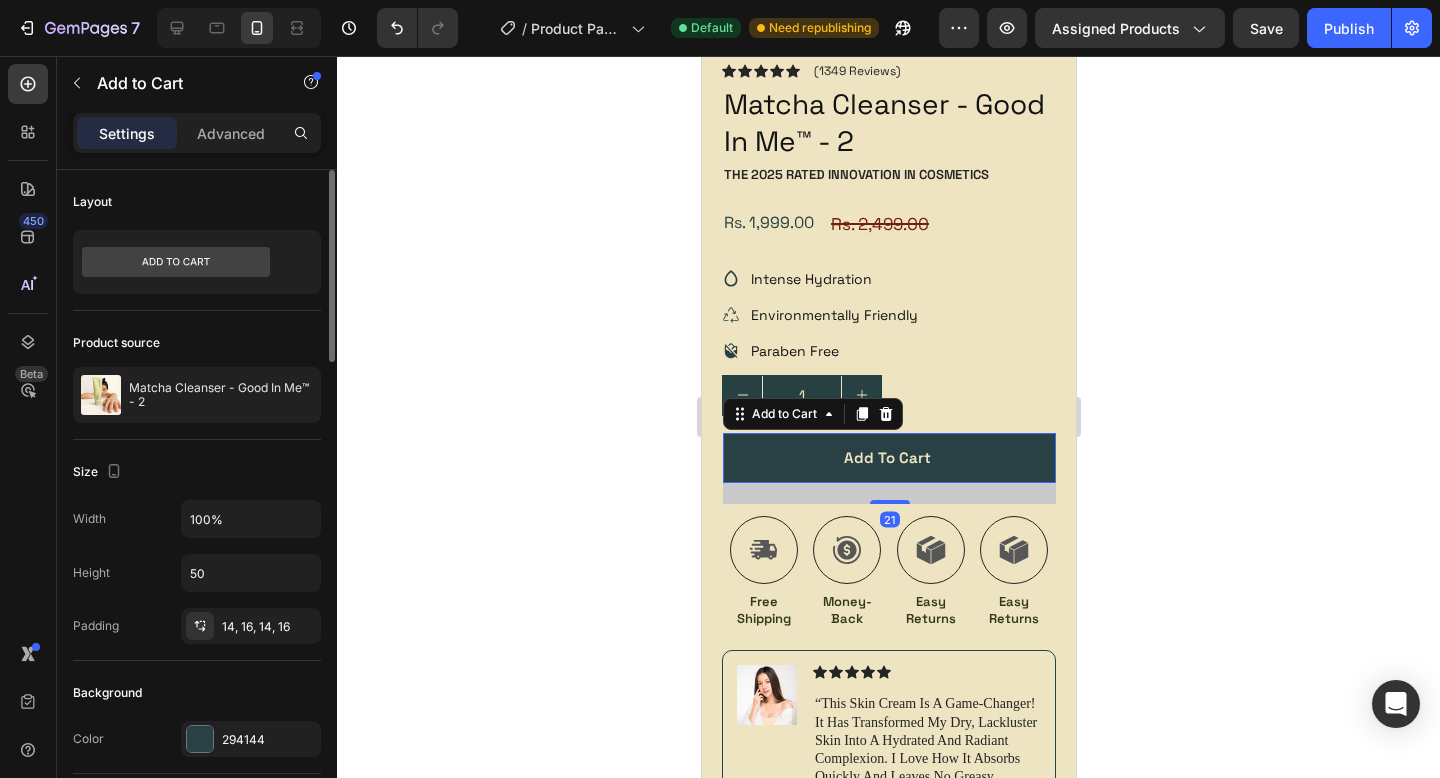 click 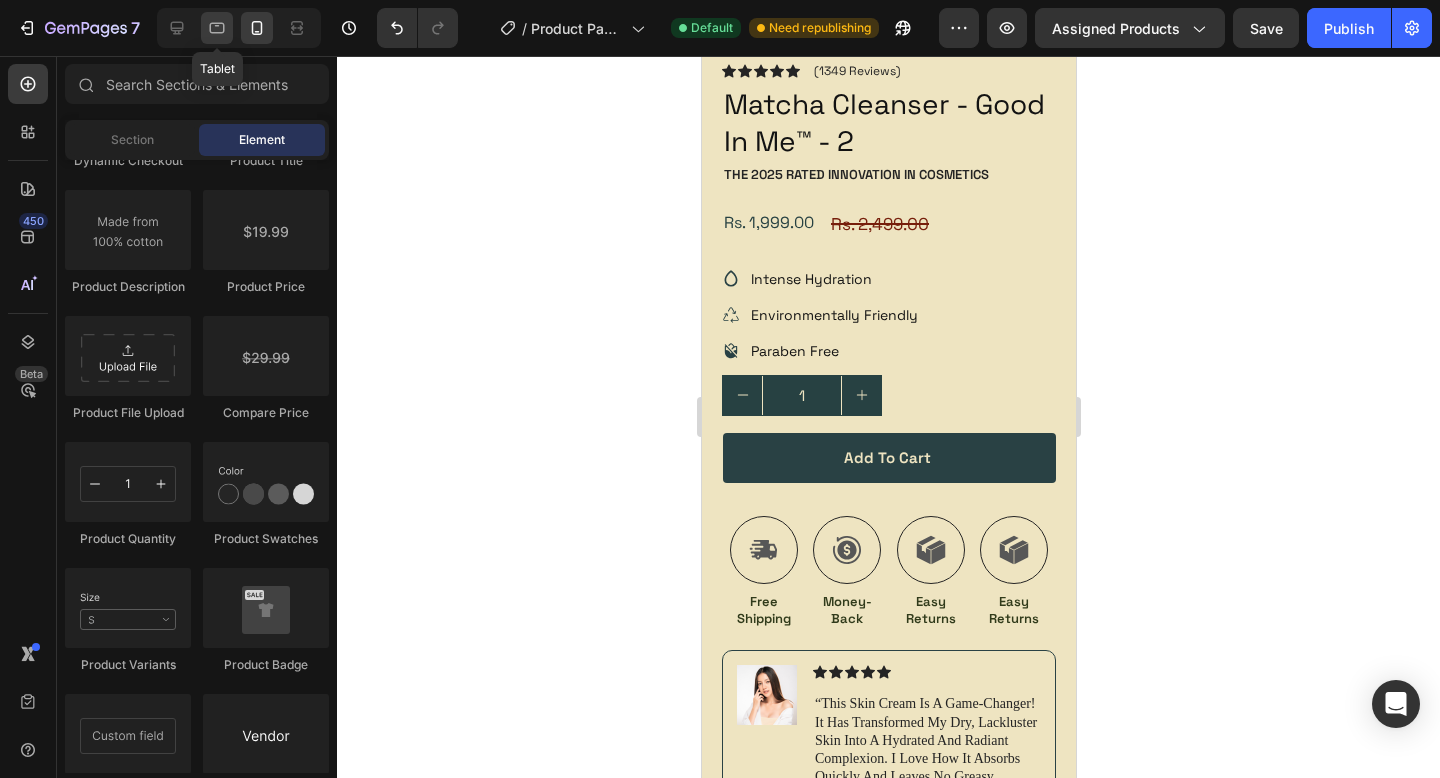 click 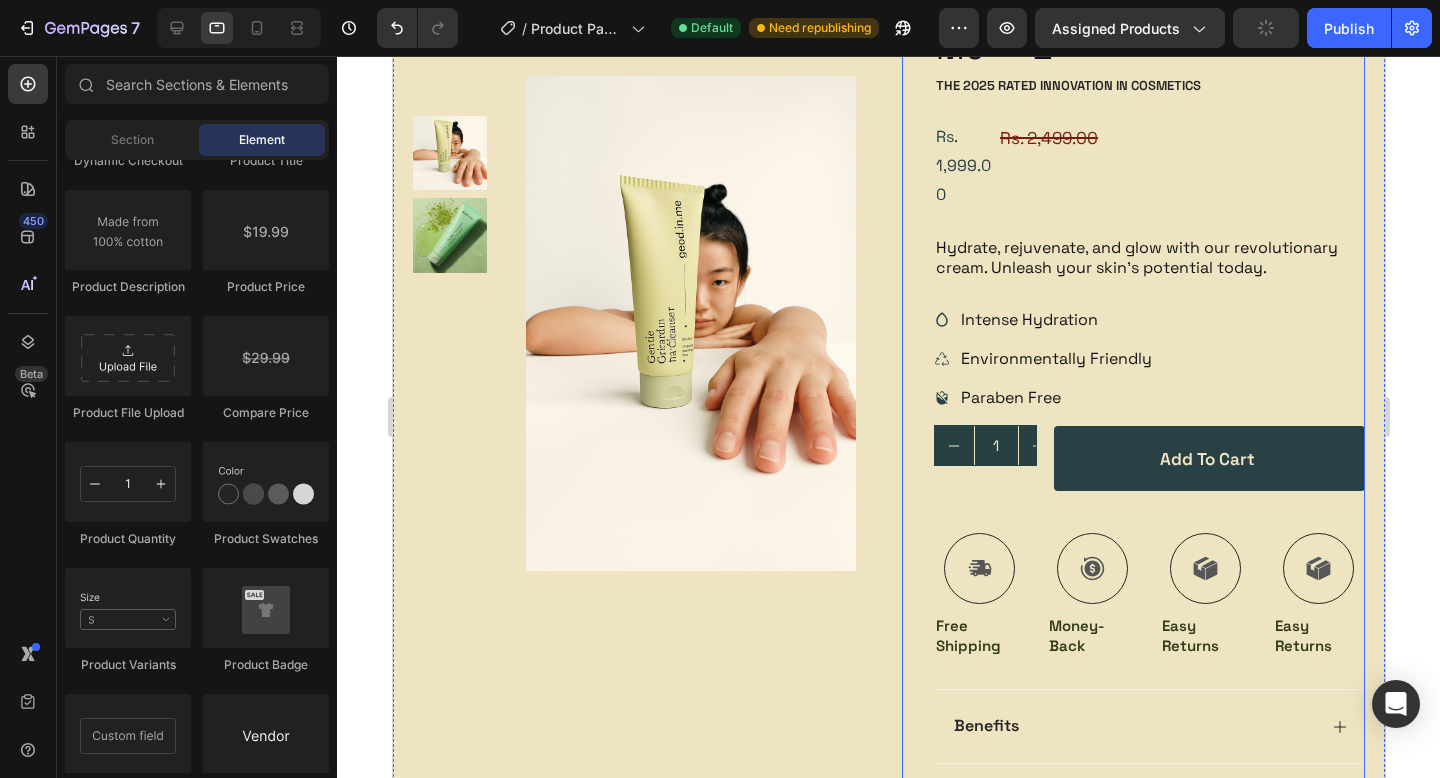 scroll, scrollTop: 117, scrollLeft: 0, axis: vertical 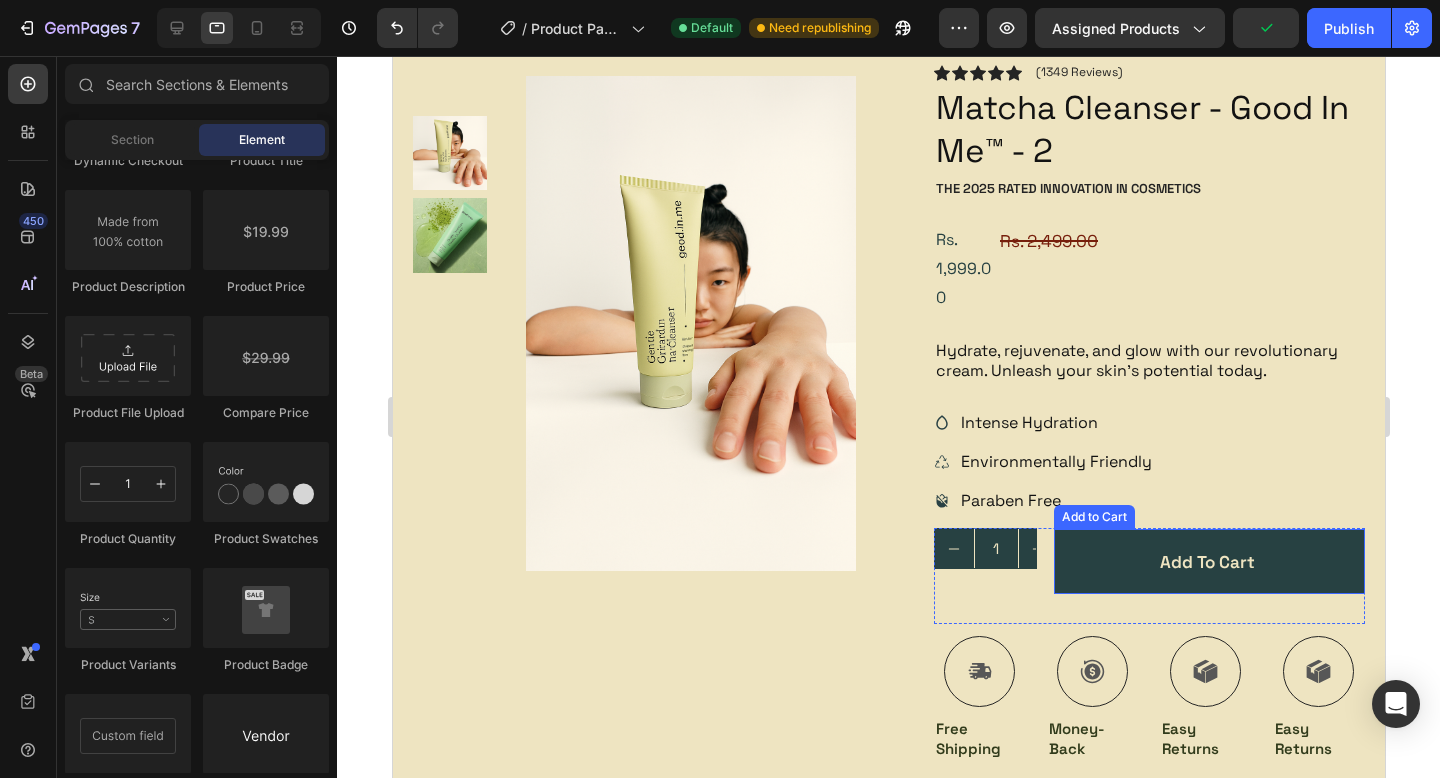 click on "Add to cart" at bounding box center [1208, 561] 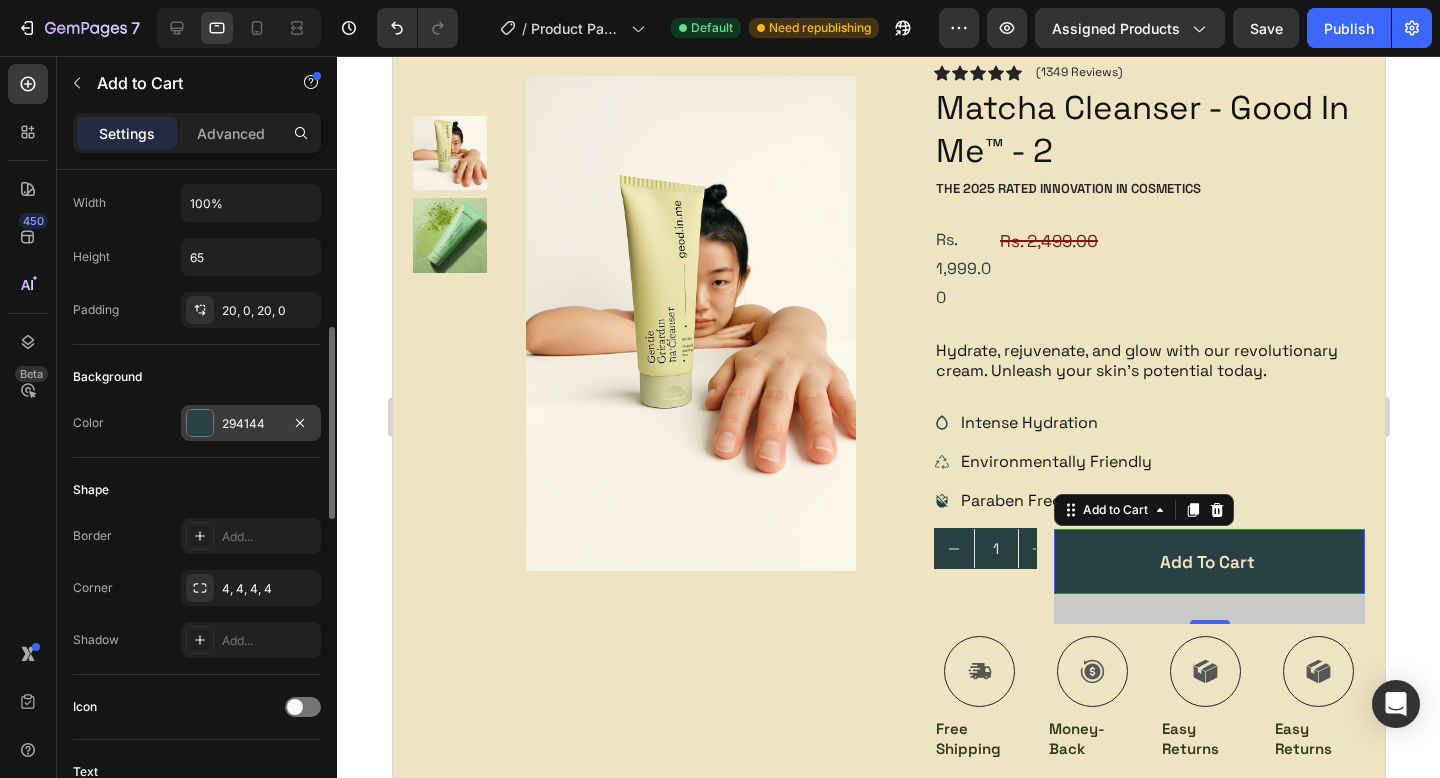 scroll, scrollTop: 214, scrollLeft: 0, axis: vertical 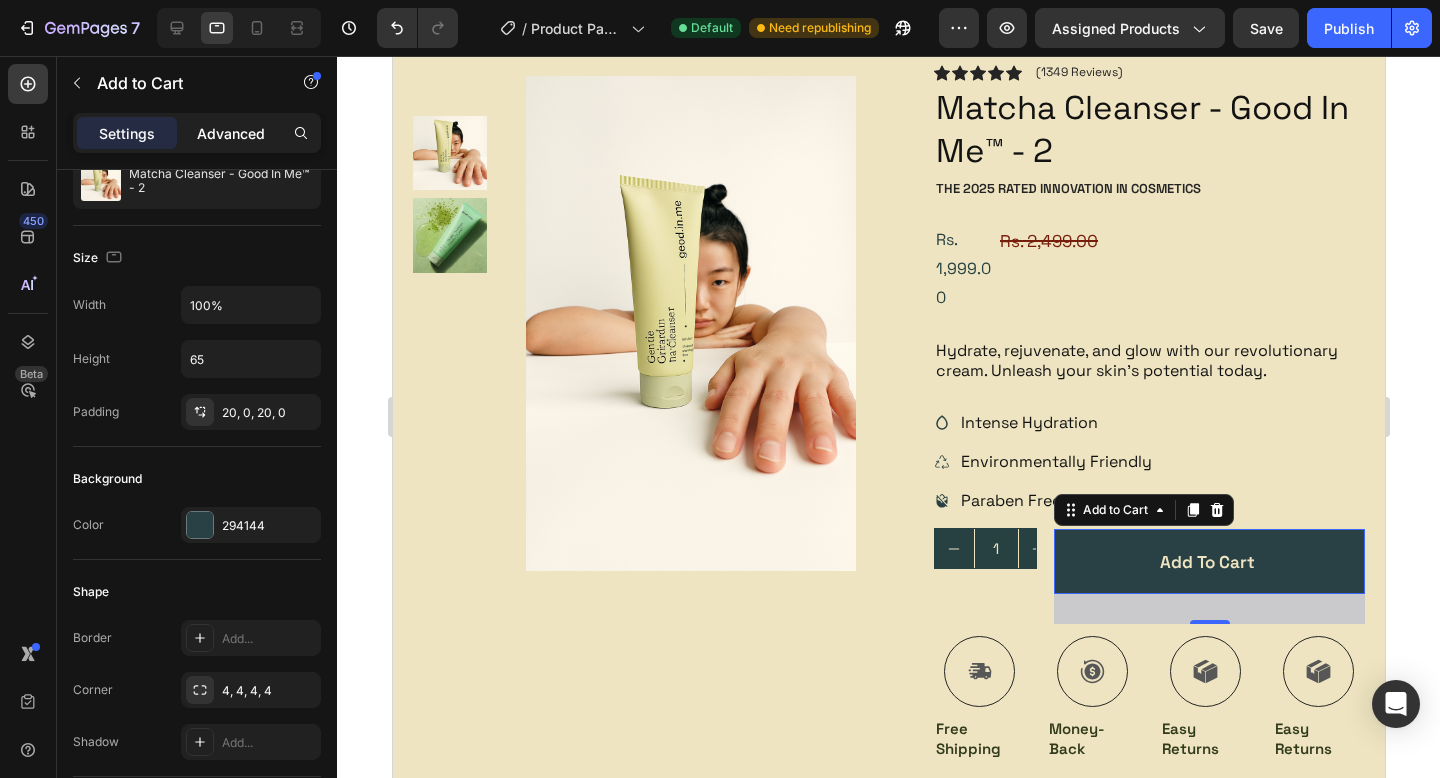 click on "Advanced" at bounding box center [231, 133] 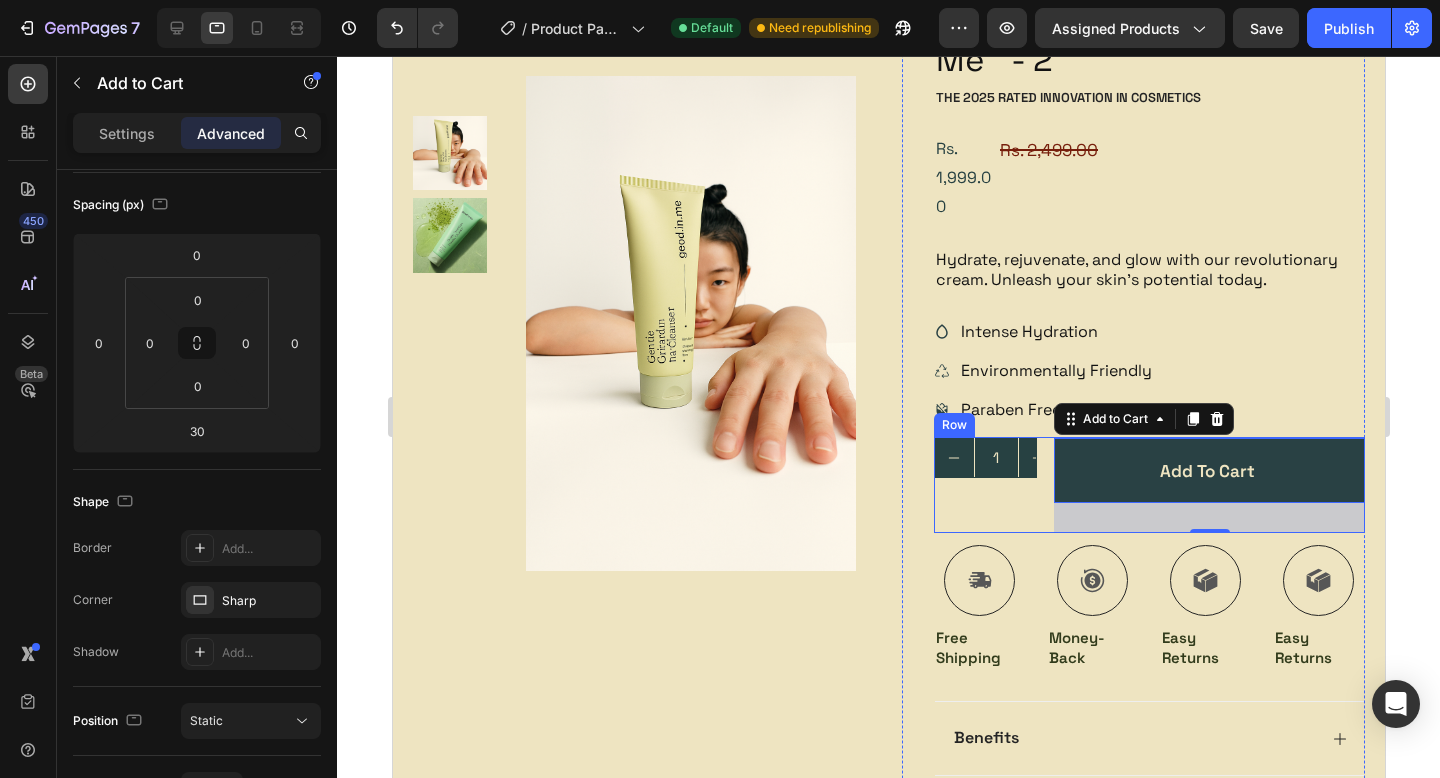 scroll, scrollTop: 212, scrollLeft: 0, axis: vertical 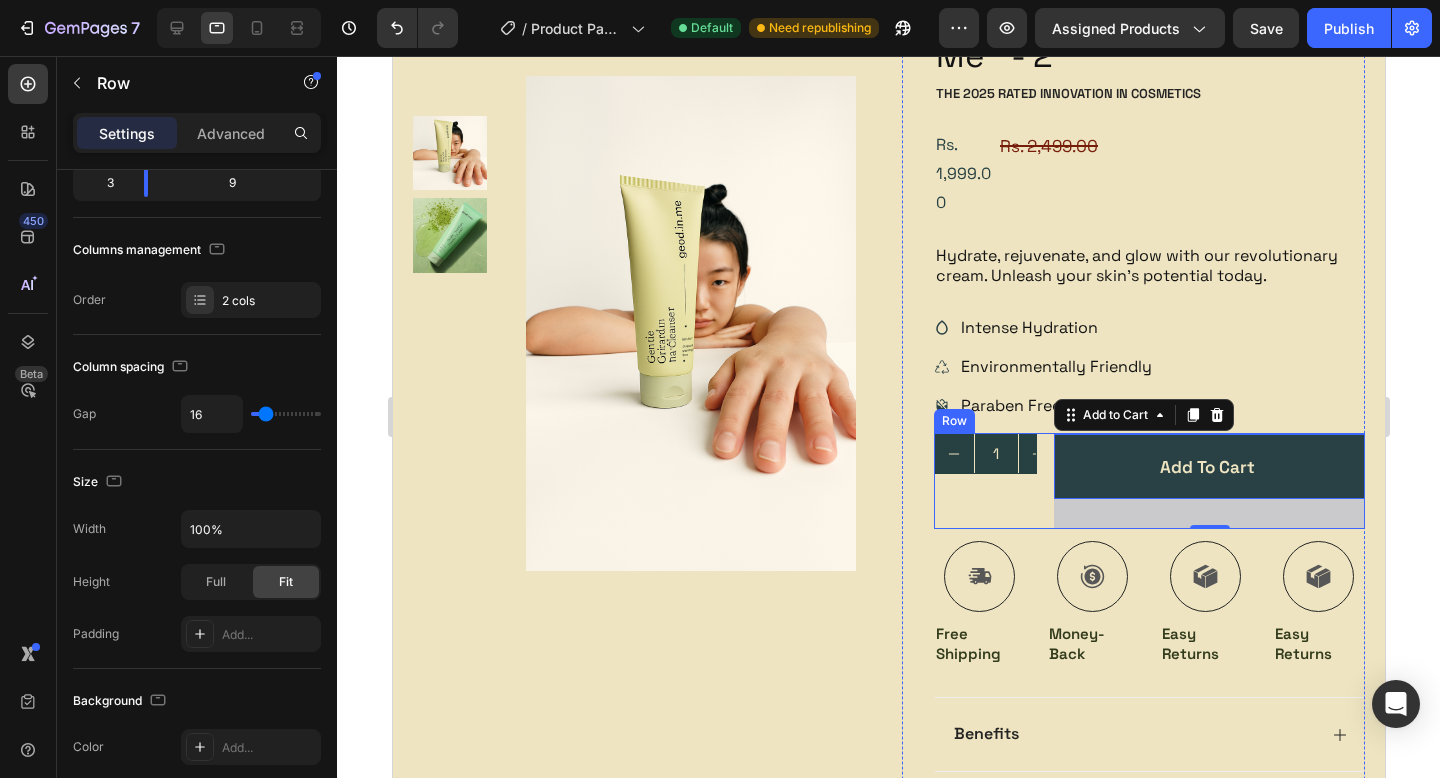 click on "1
Product Quantity" at bounding box center [985, 481] 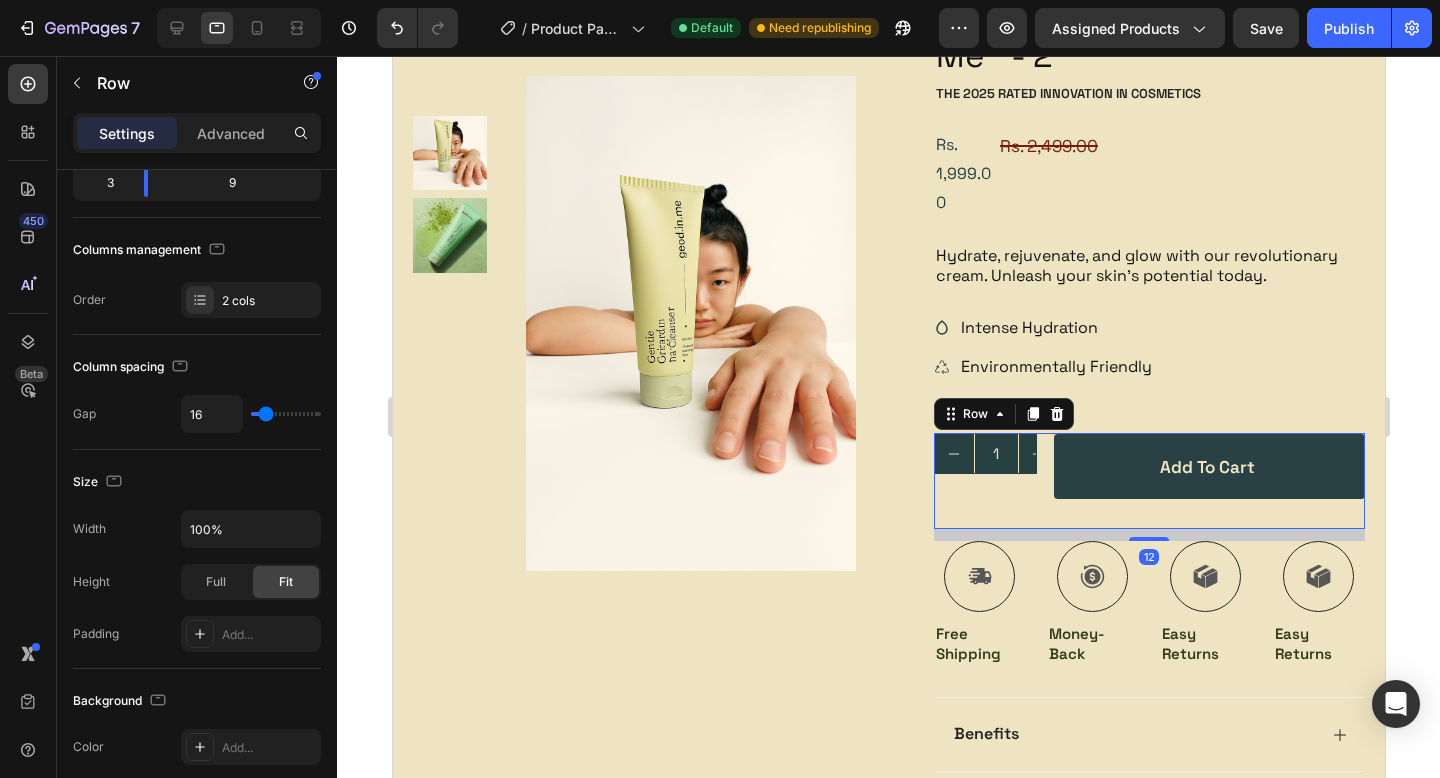 scroll, scrollTop: 0, scrollLeft: 0, axis: both 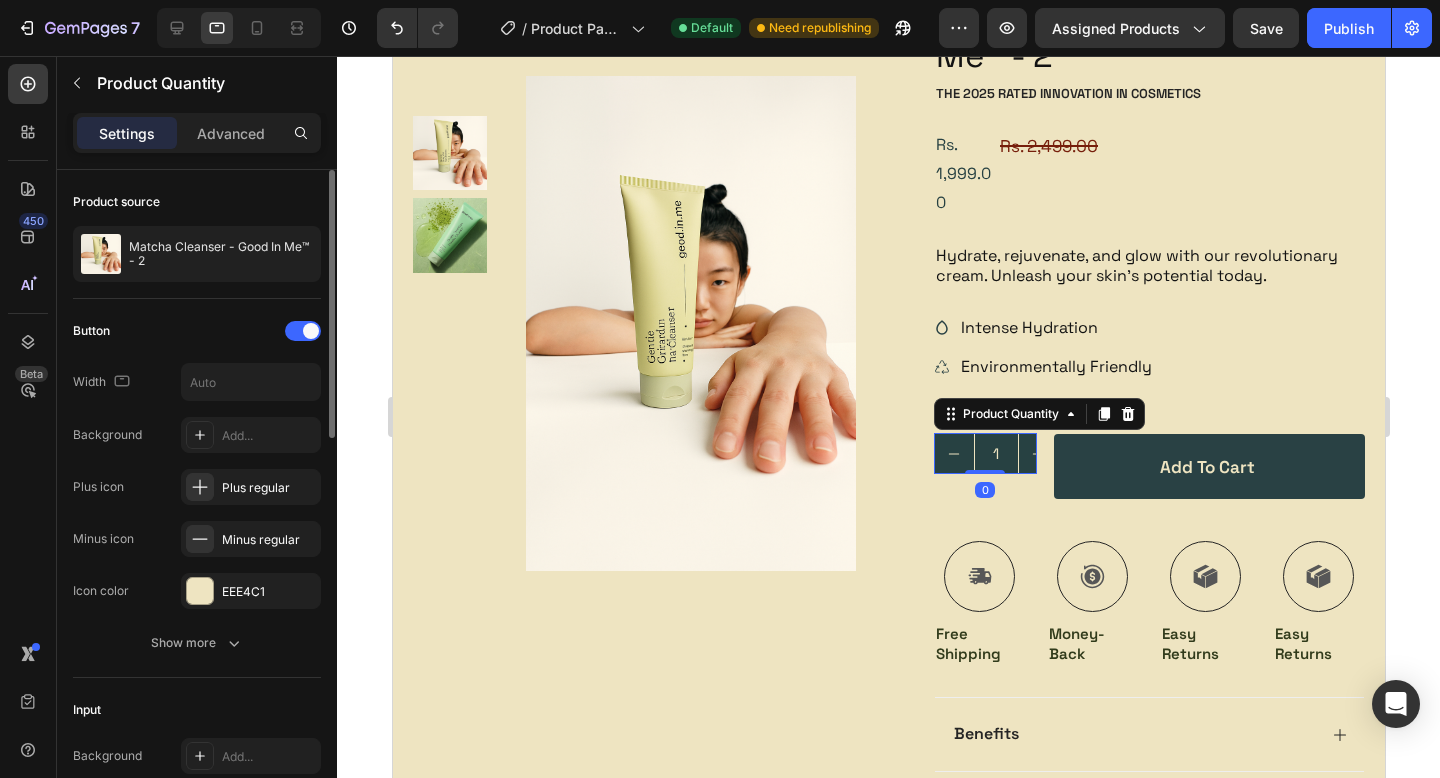 click at bounding box center (1037, 453) 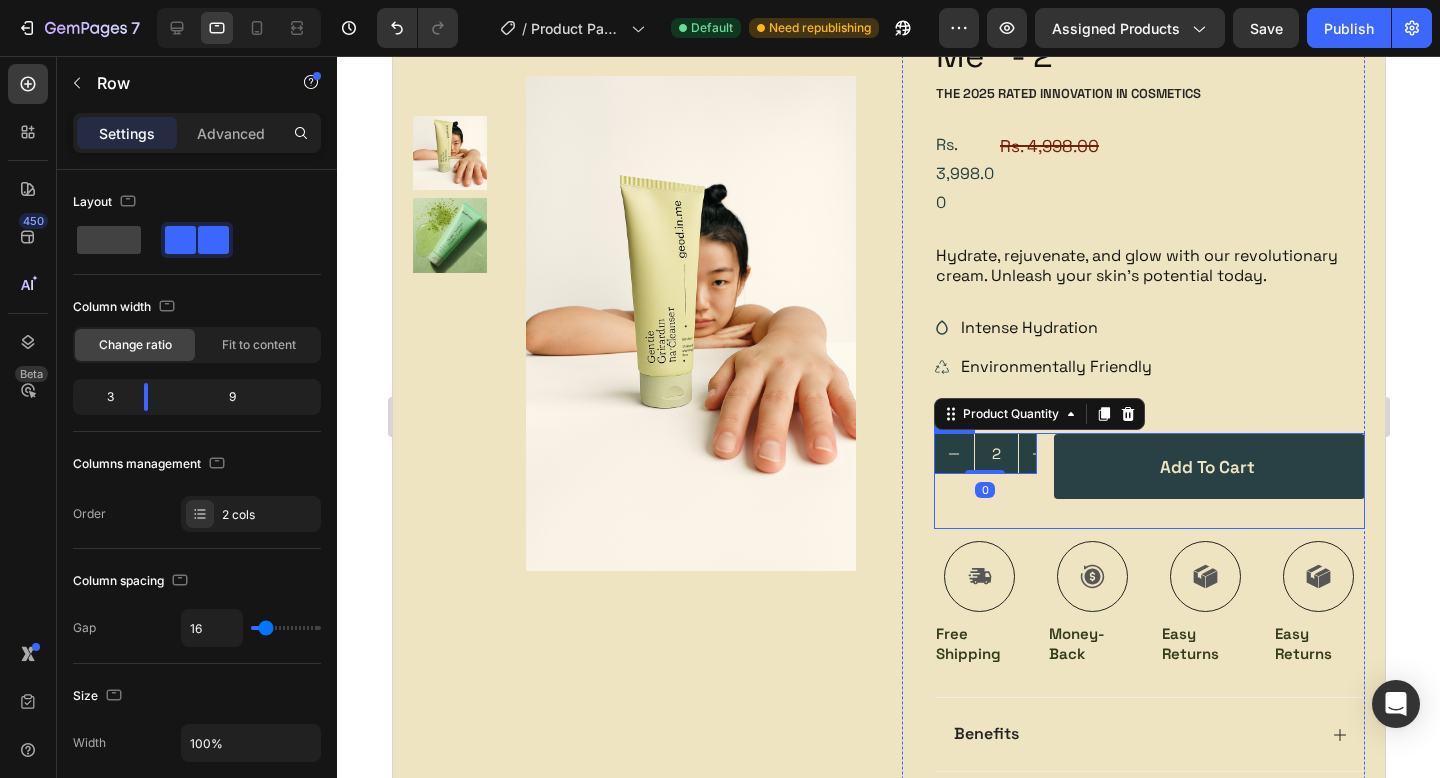 click on "2
Product Quantity   0" at bounding box center [985, 481] 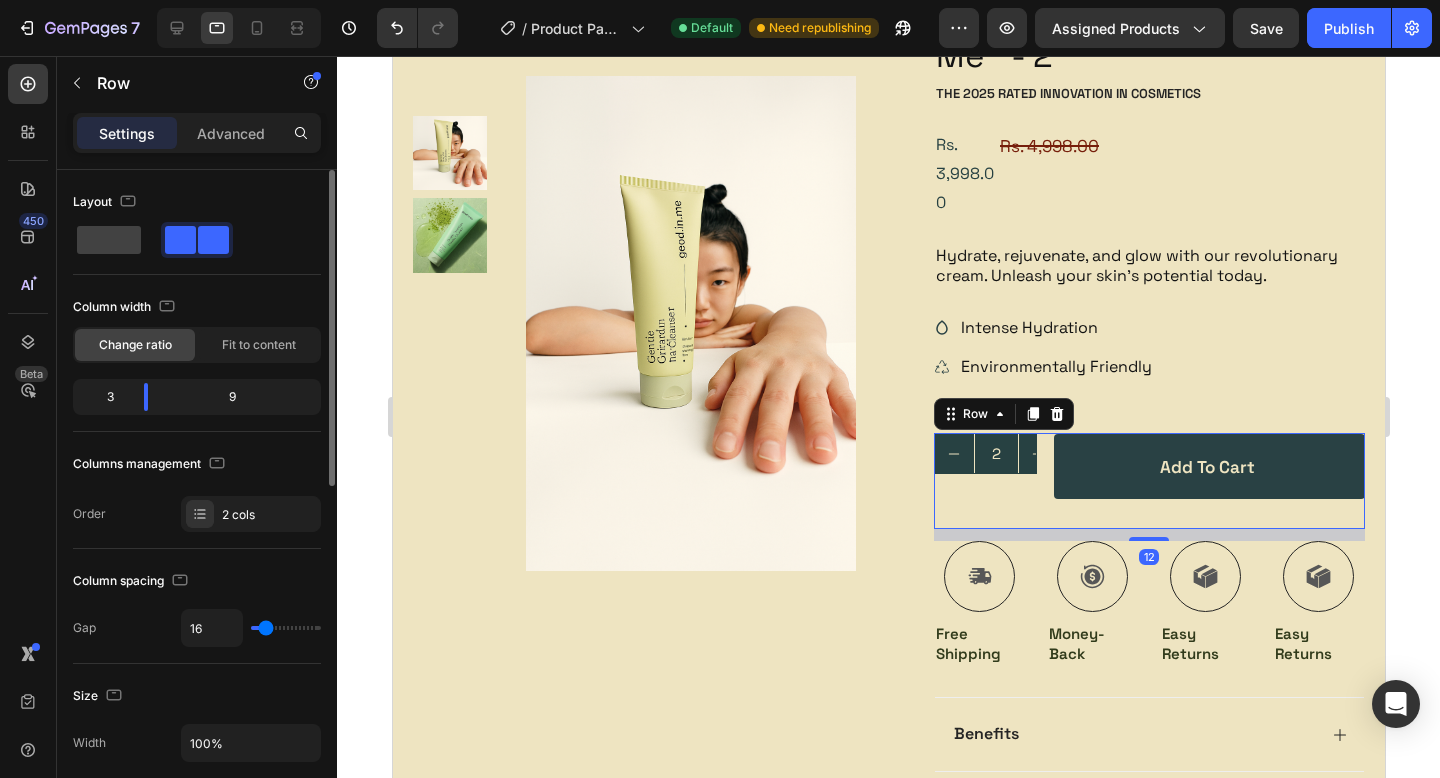 click on "Column width Change ratio Fit to content 3 9" at bounding box center [197, 361] 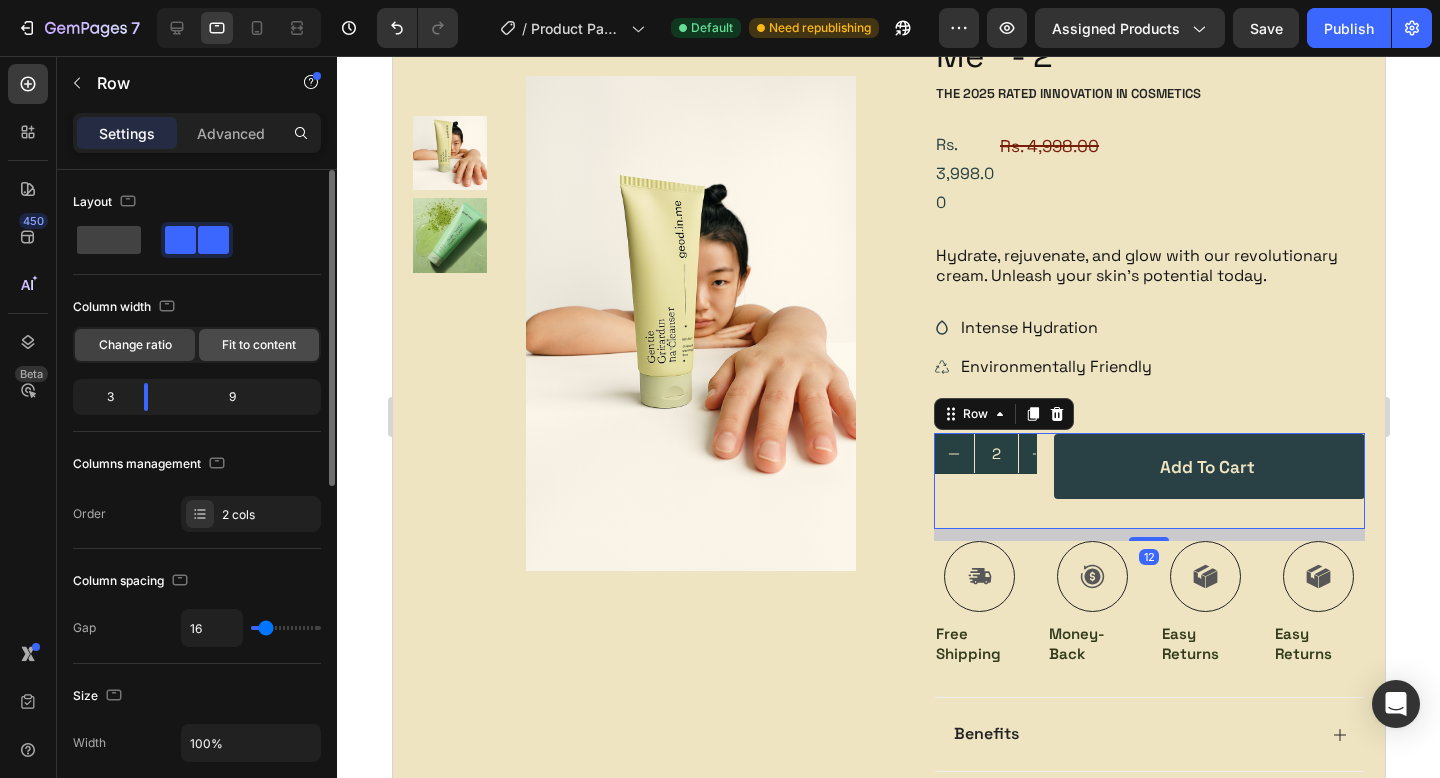 click on "Fit to content" 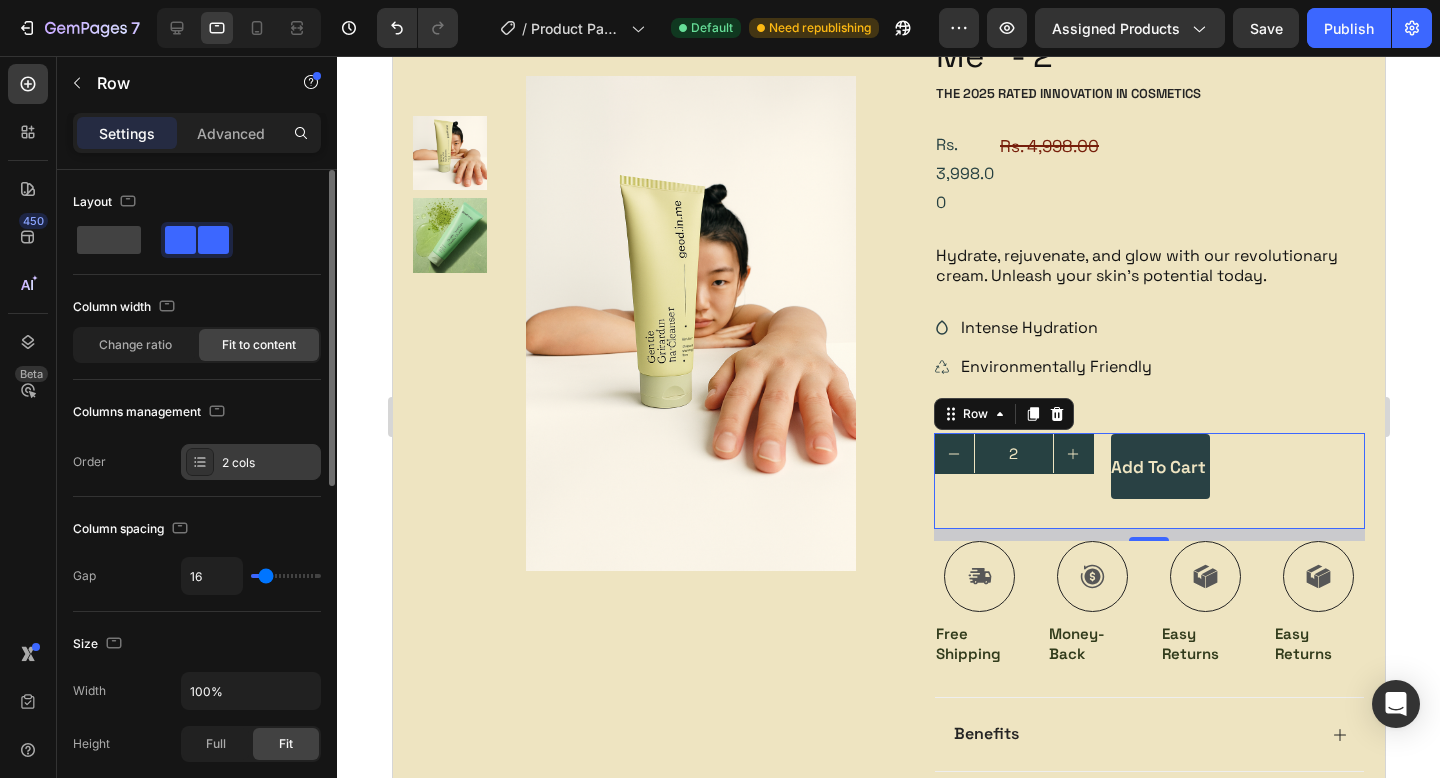 click at bounding box center (200, 462) 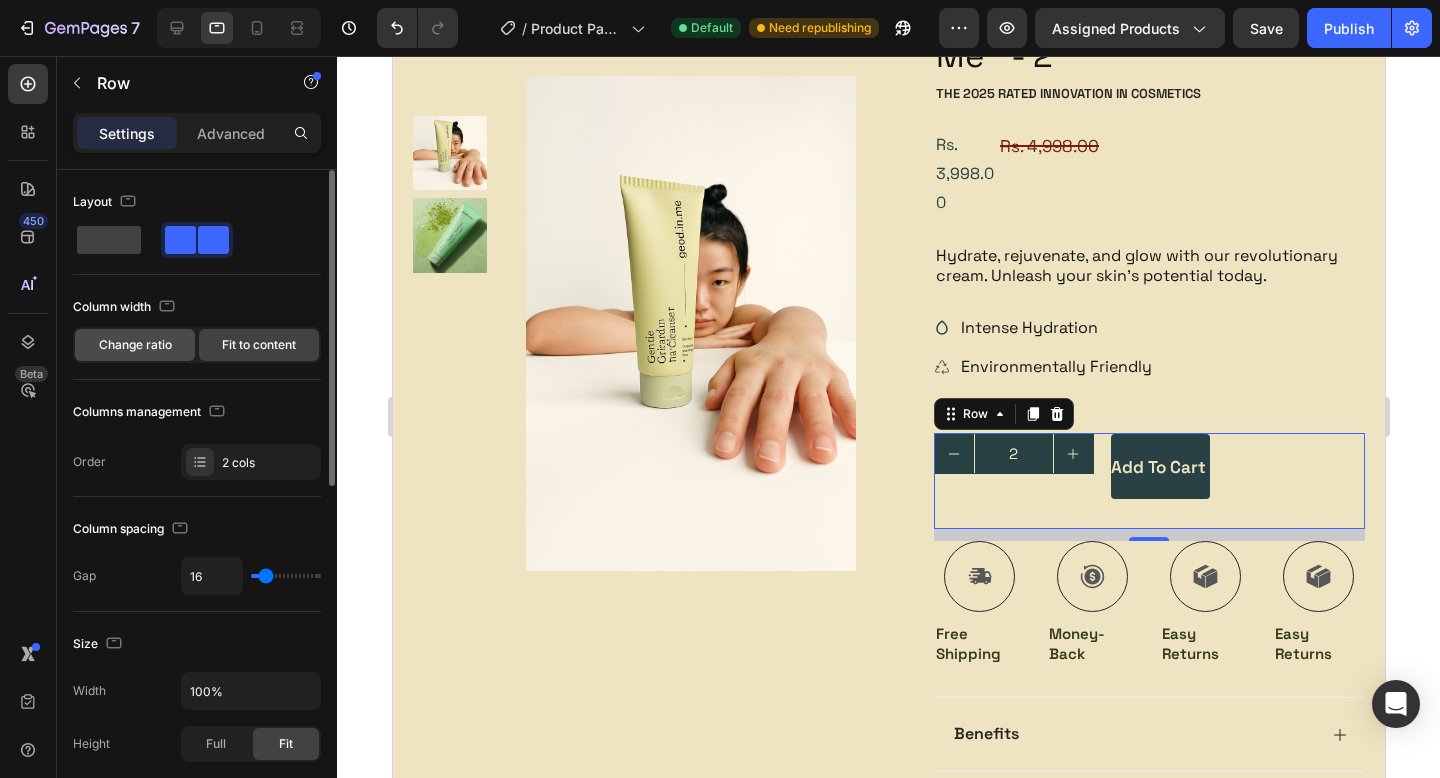 click on "Change ratio" 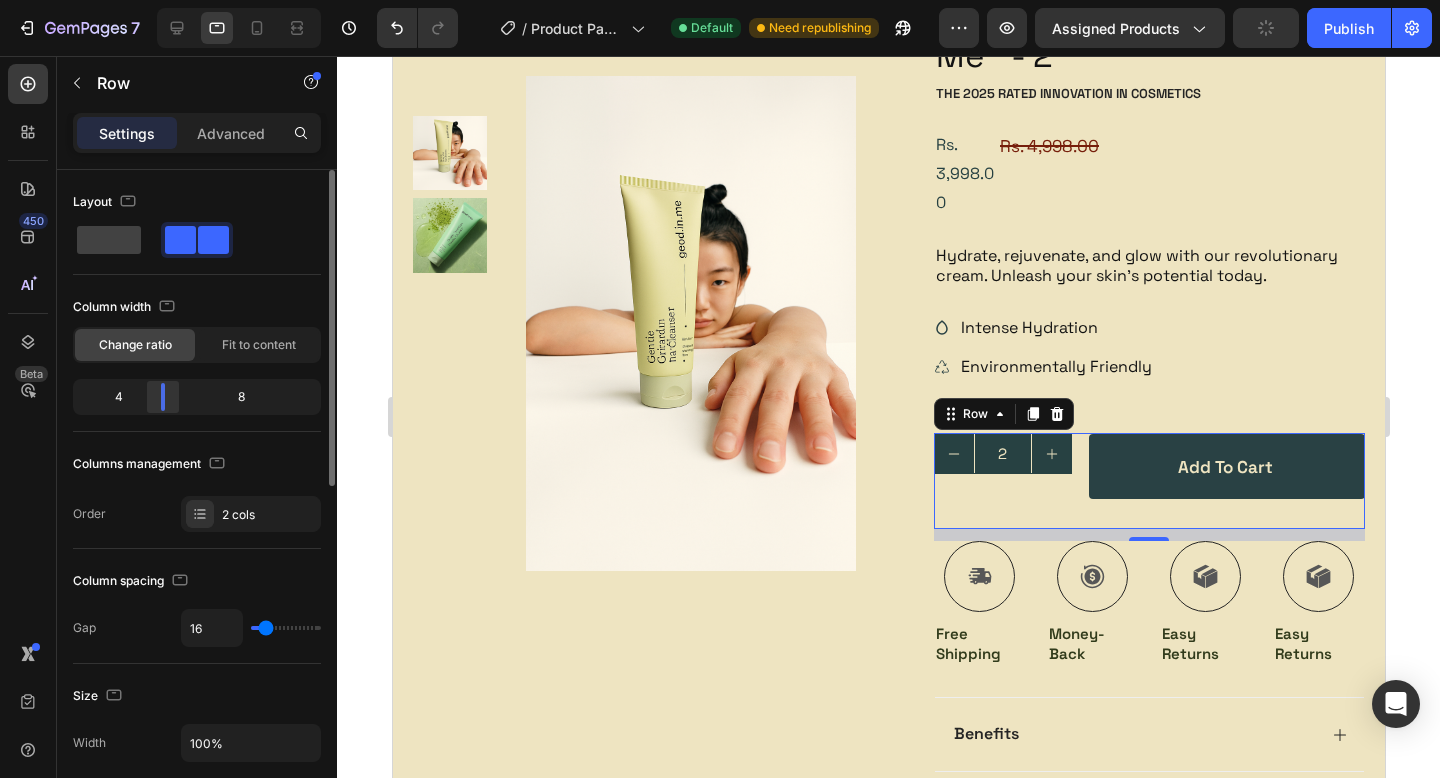drag, startPoint x: 147, startPoint y: 405, endPoint x: 166, endPoint y: 403, distance: 19.104973 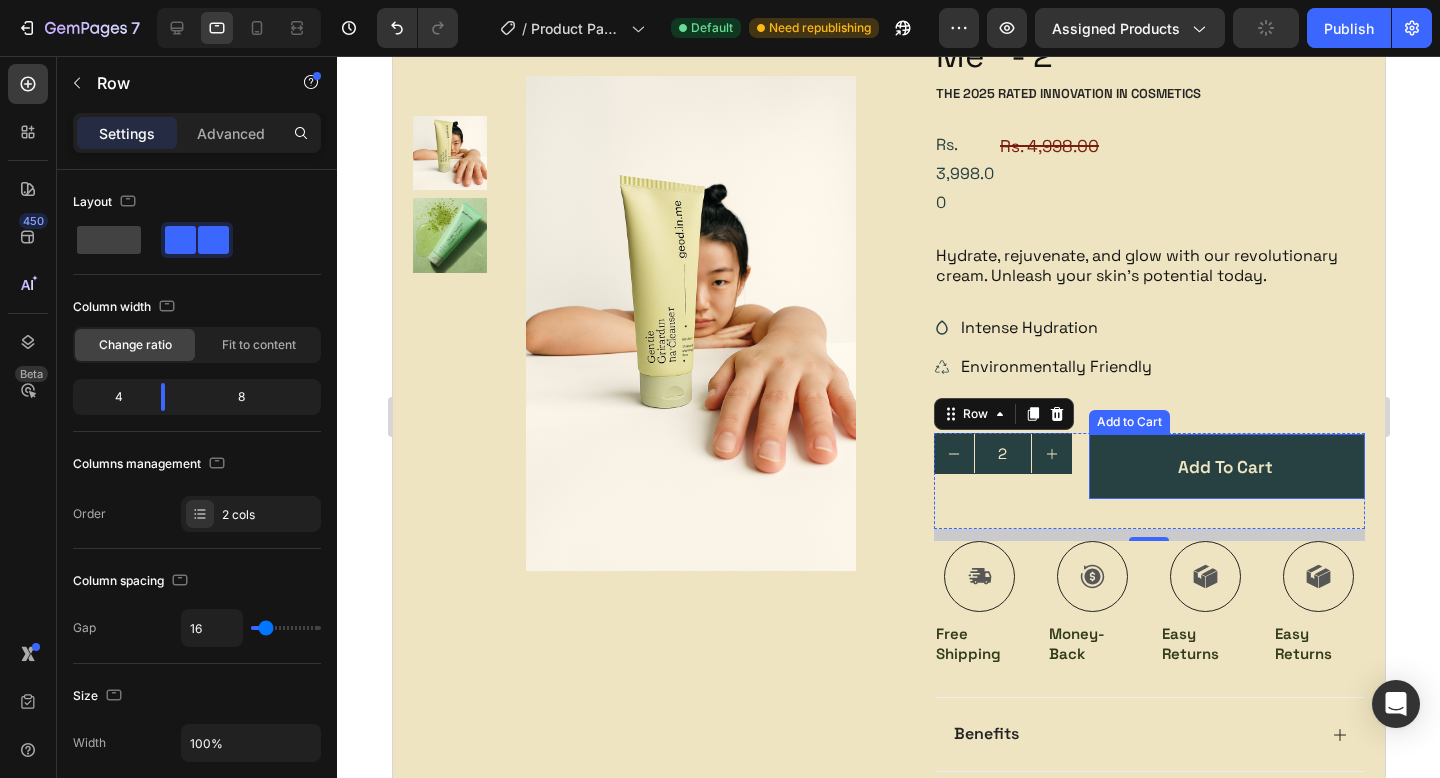 click on "Add to cart" at bounding box center (1226, 466) 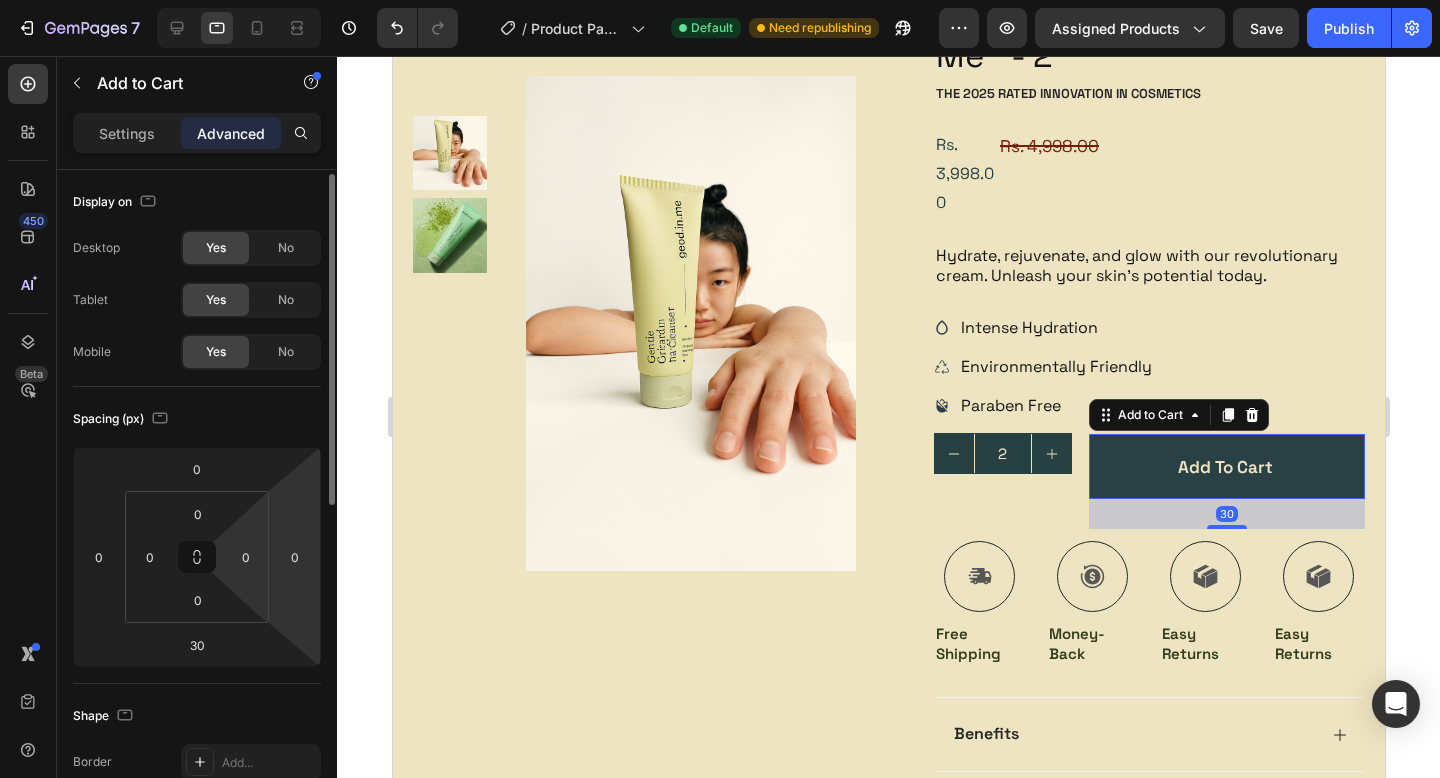 scroll, scrollTop: 49, scrollLeft: 0, axis: vertical 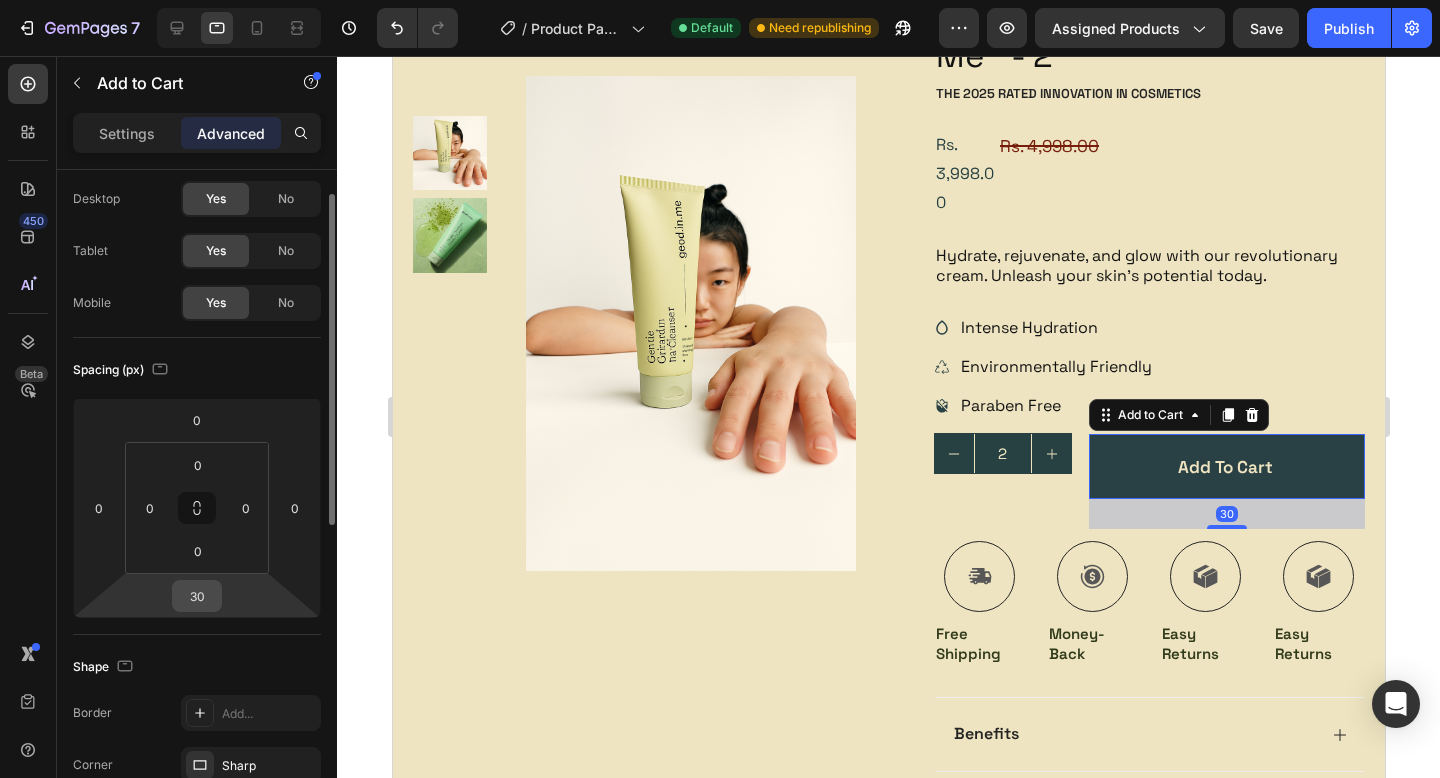 click on "30" at bounding box center (197, 596) 